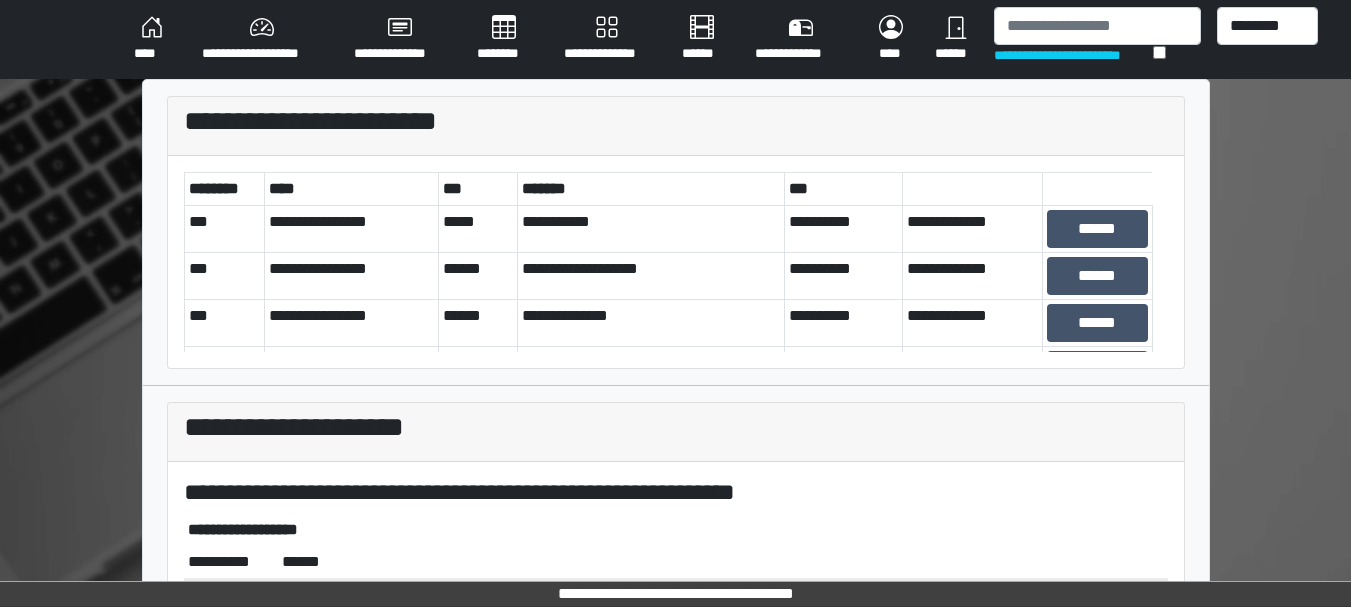 scroll, scrollTop: 0, scrollLeft: 0, axis: both 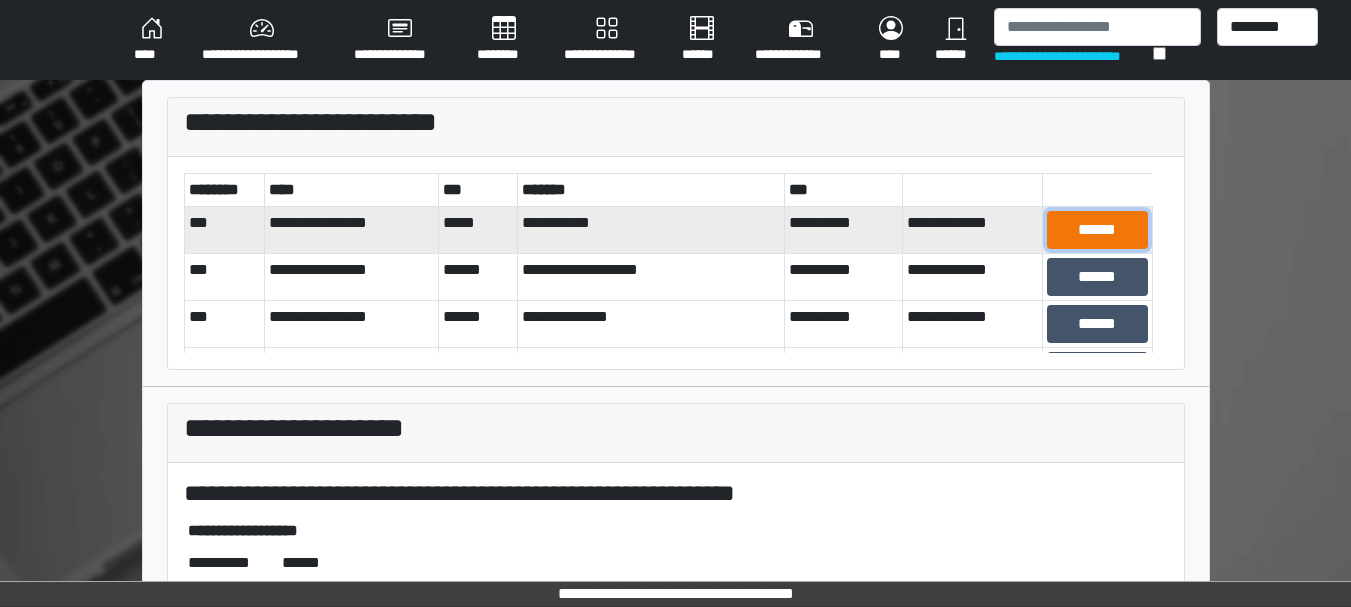 click on "******" at bounding box center (1097, 230) 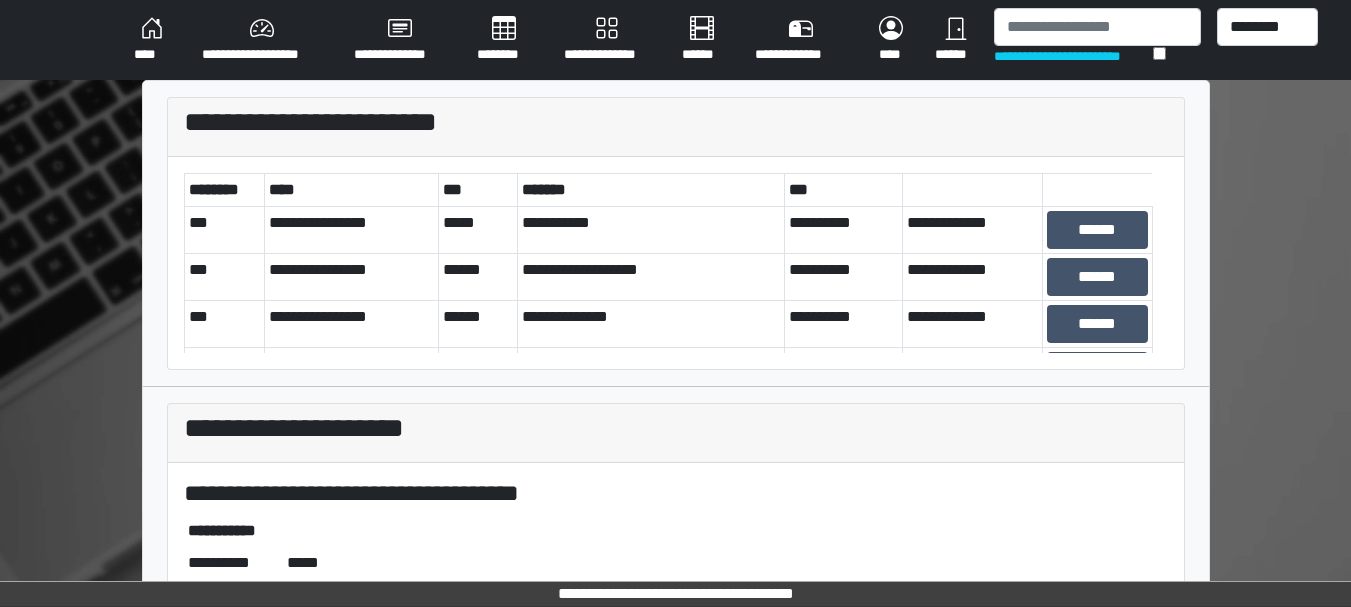 scroll, scrollTop: 650, scrollLeft: 0, axis: vertical 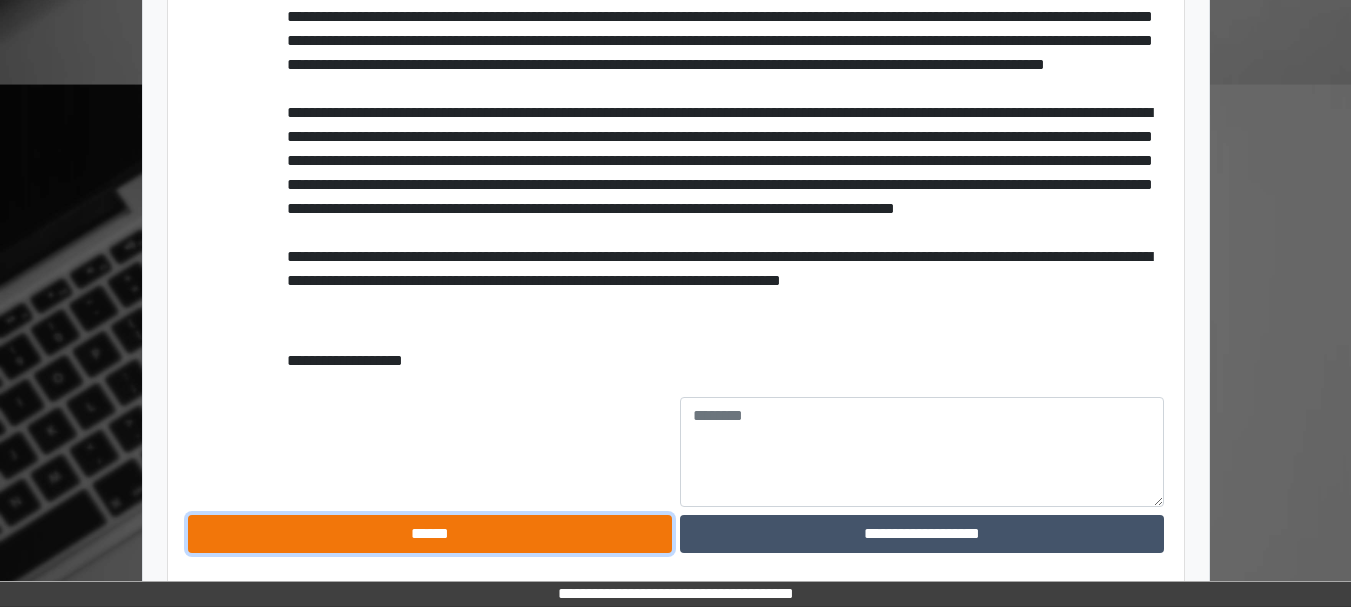 click on "******" at bounding box center [430, 534] 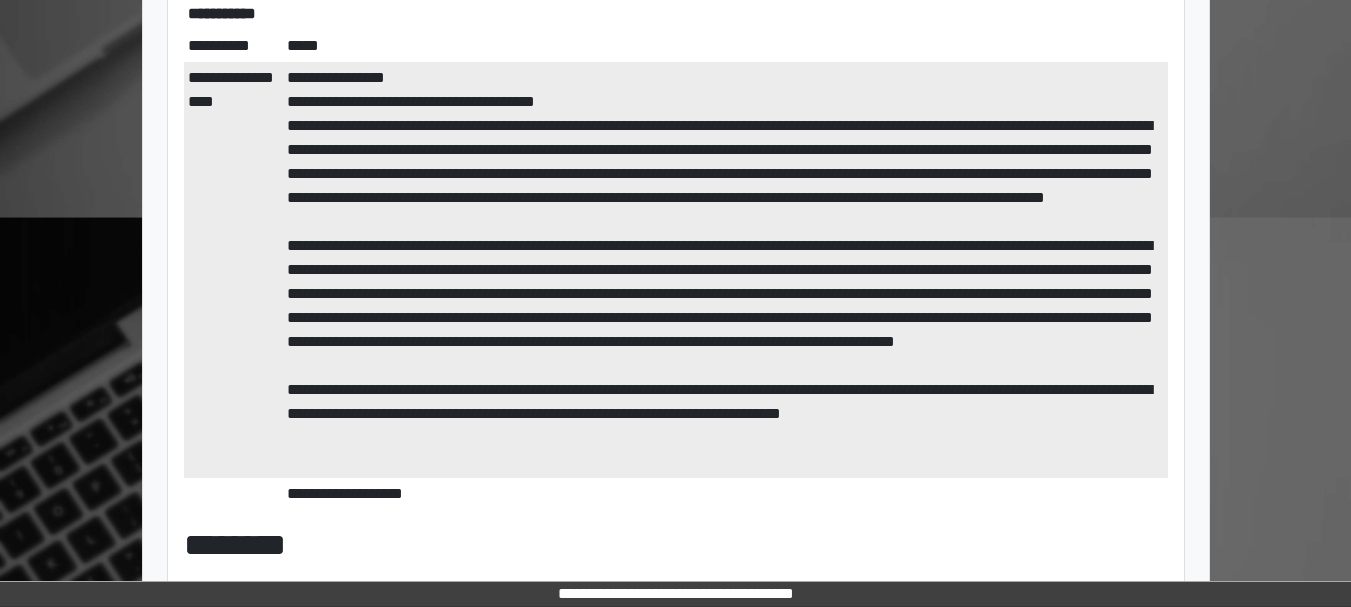 scroll, scrollTop: 0, scrollLeft: 0, axis: both 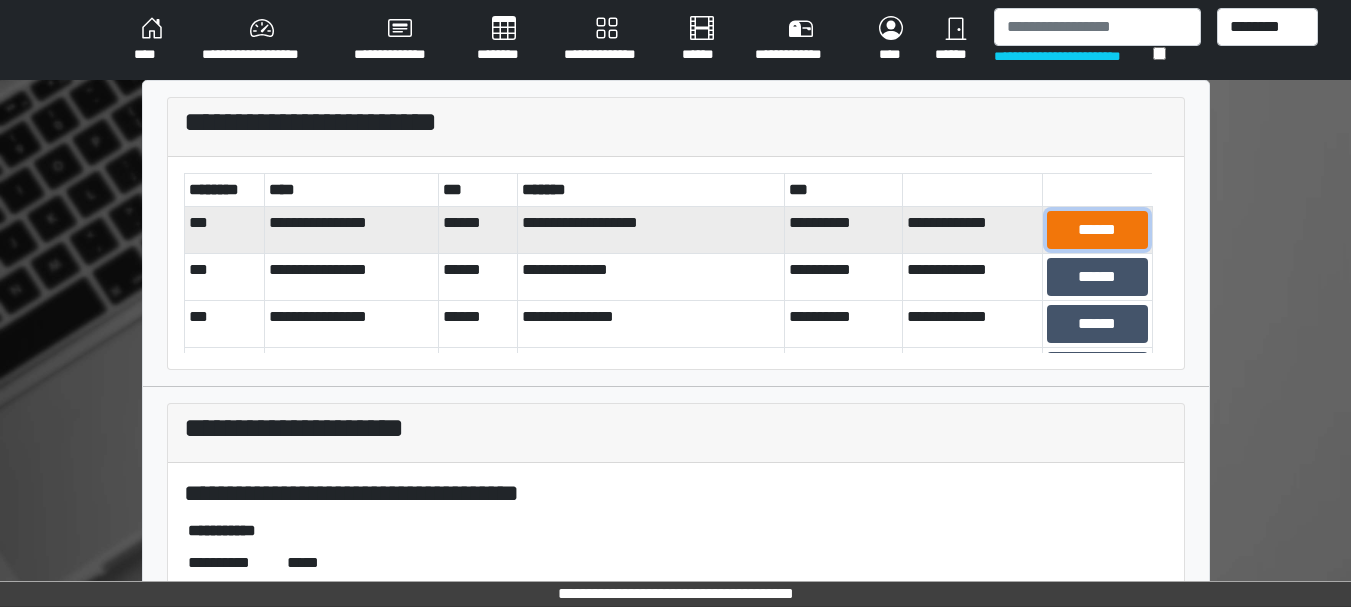 click on "******" at bounding box center (1097, 230) 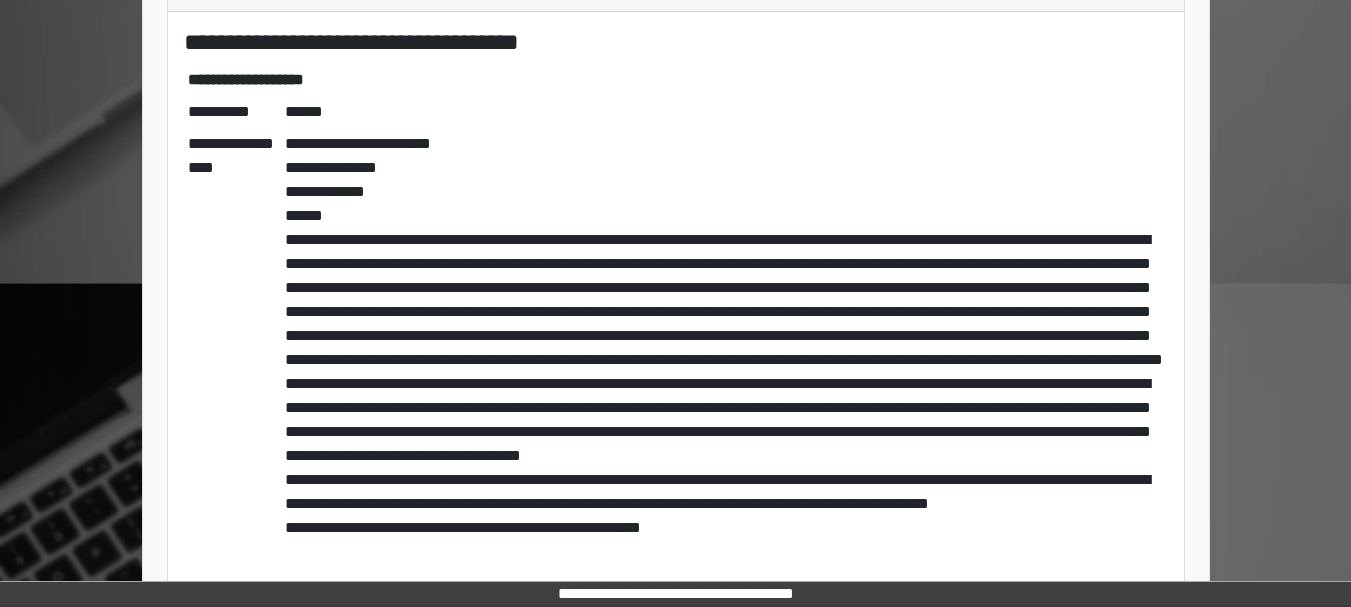 scroll, scrollTop: 722, scrollLeft: 0, axis: vertical 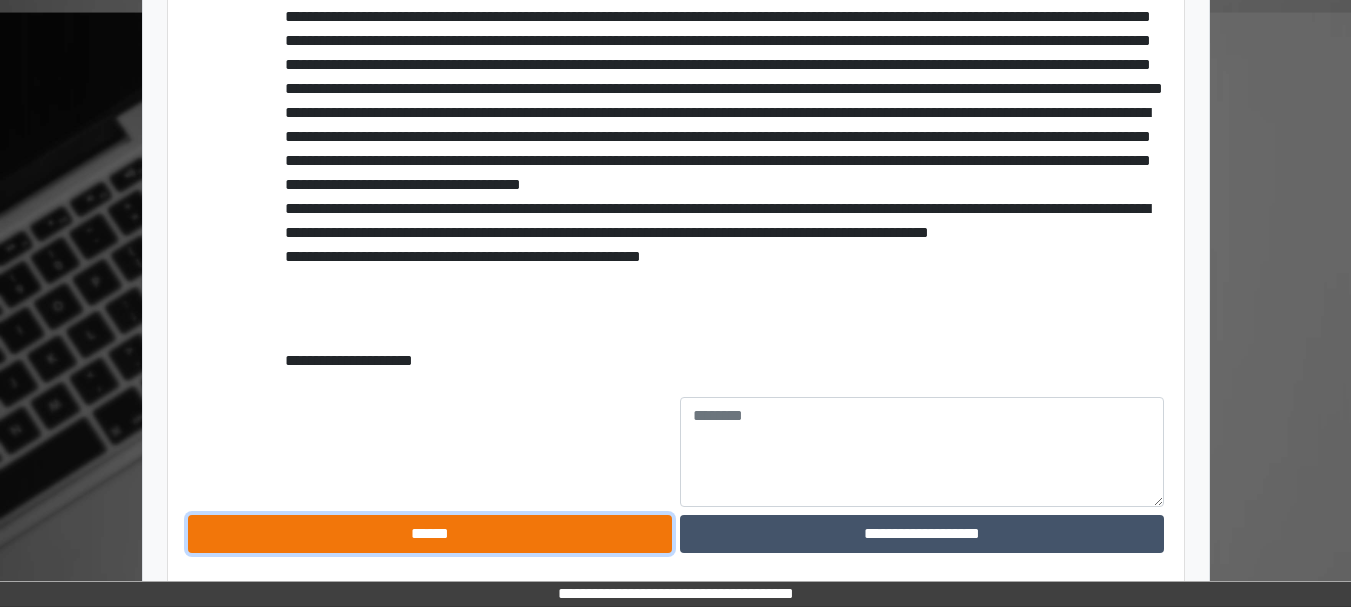 click on "******" at bounding box center [430, 534] 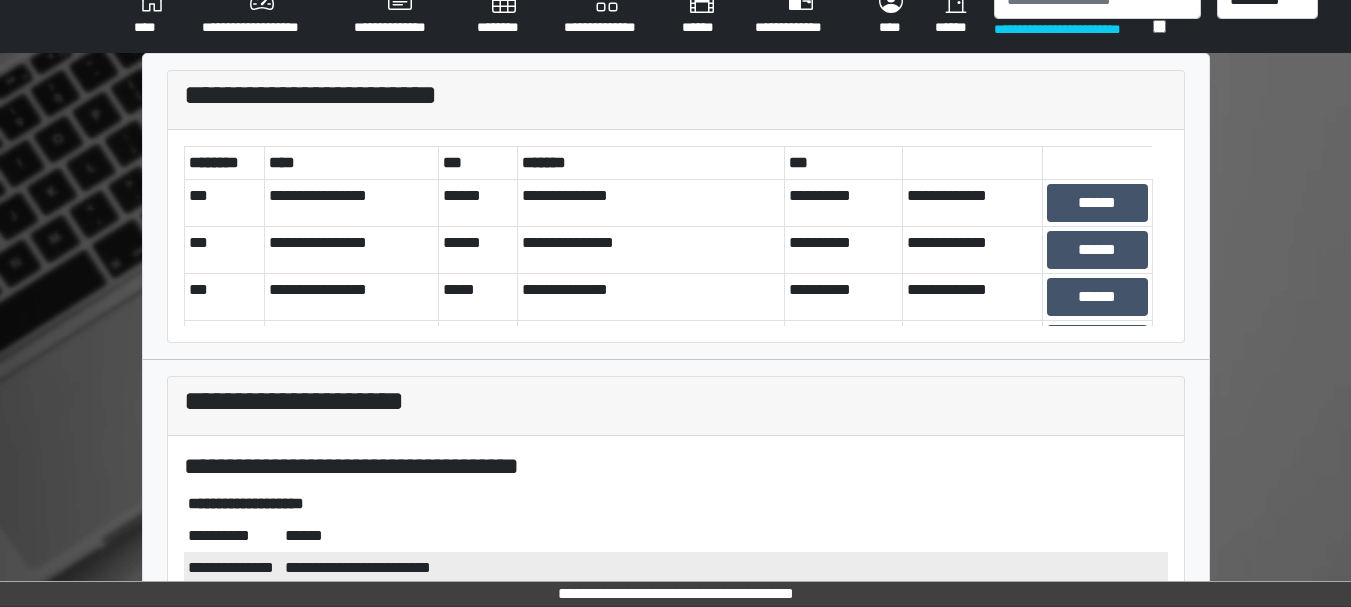scroll, scrollTop: 25, scrollLeft: 0, axis: vertical 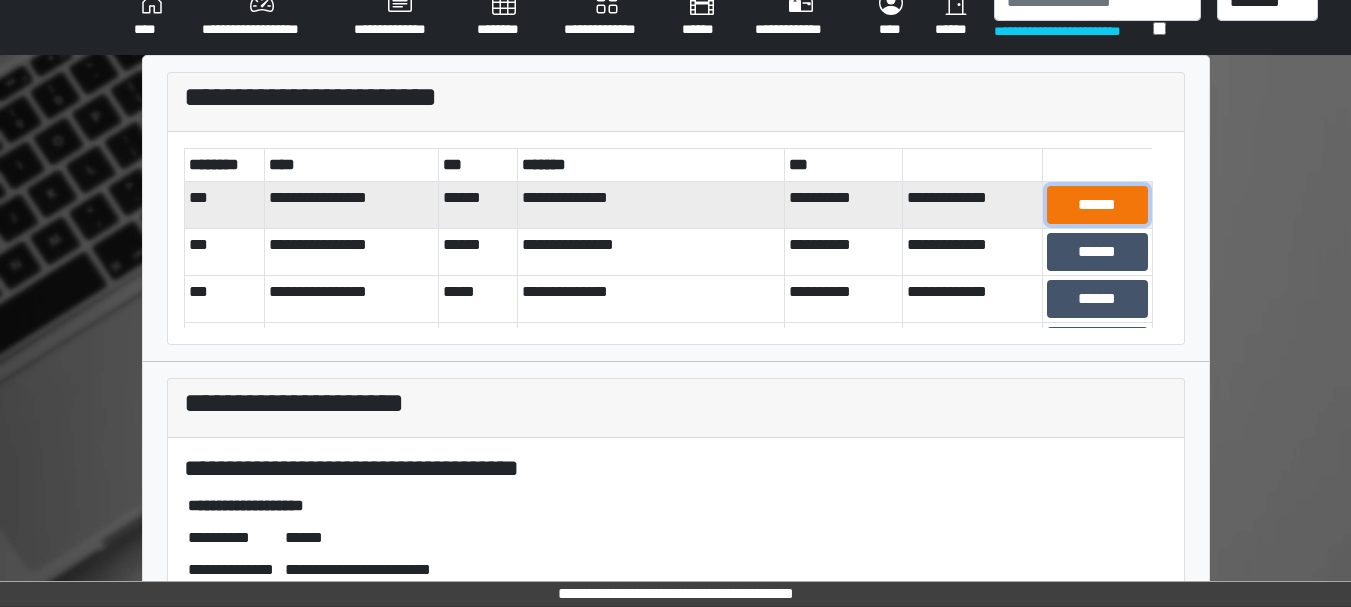 click on "******" at bounding box center [1097, 205] 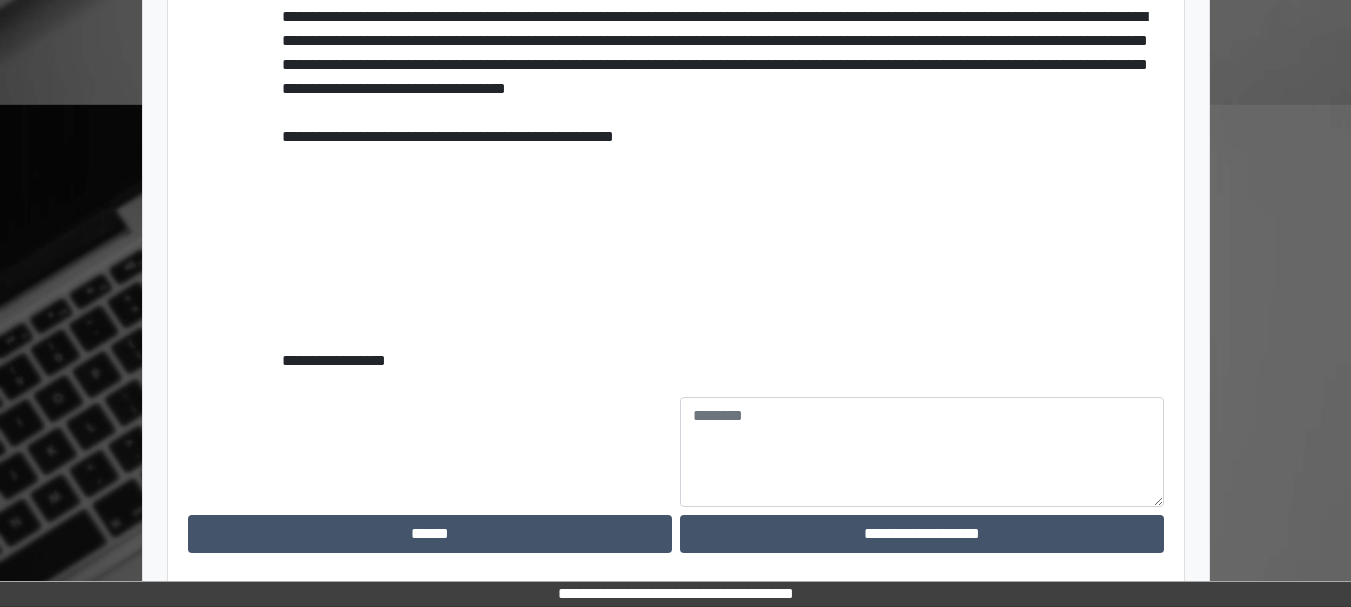 scroll, scrollTop: 2353, scrollLeft: 0, axis: vertical 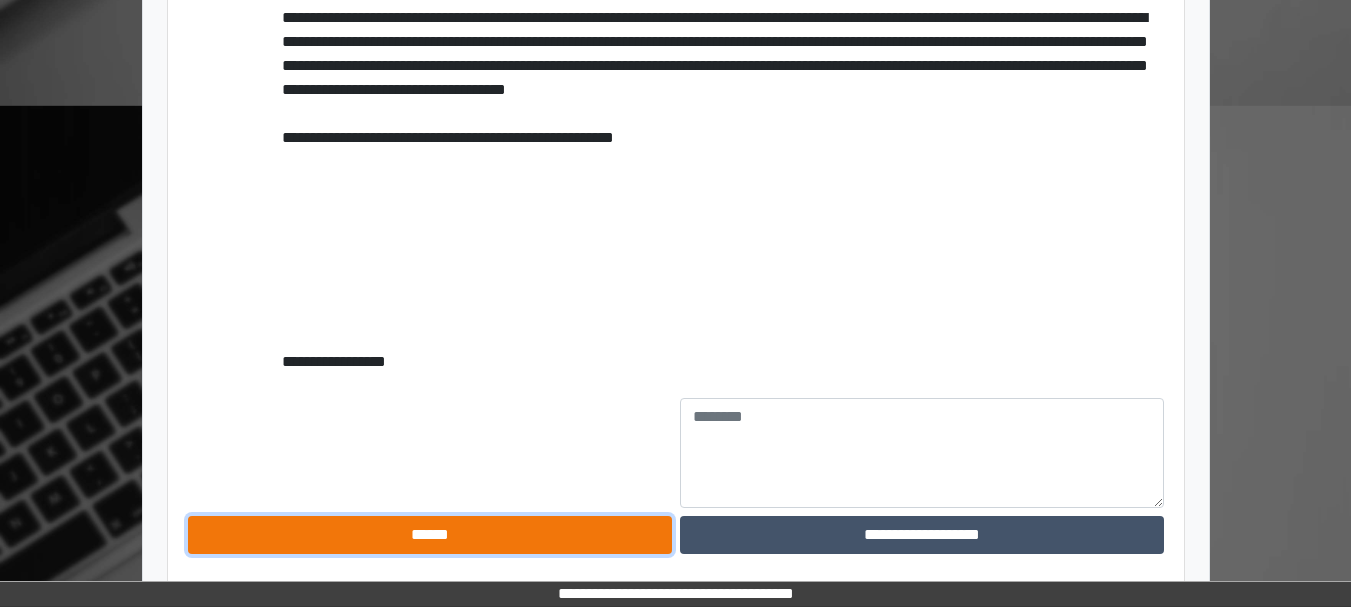 click on "******" at bounding box center [430, 535] 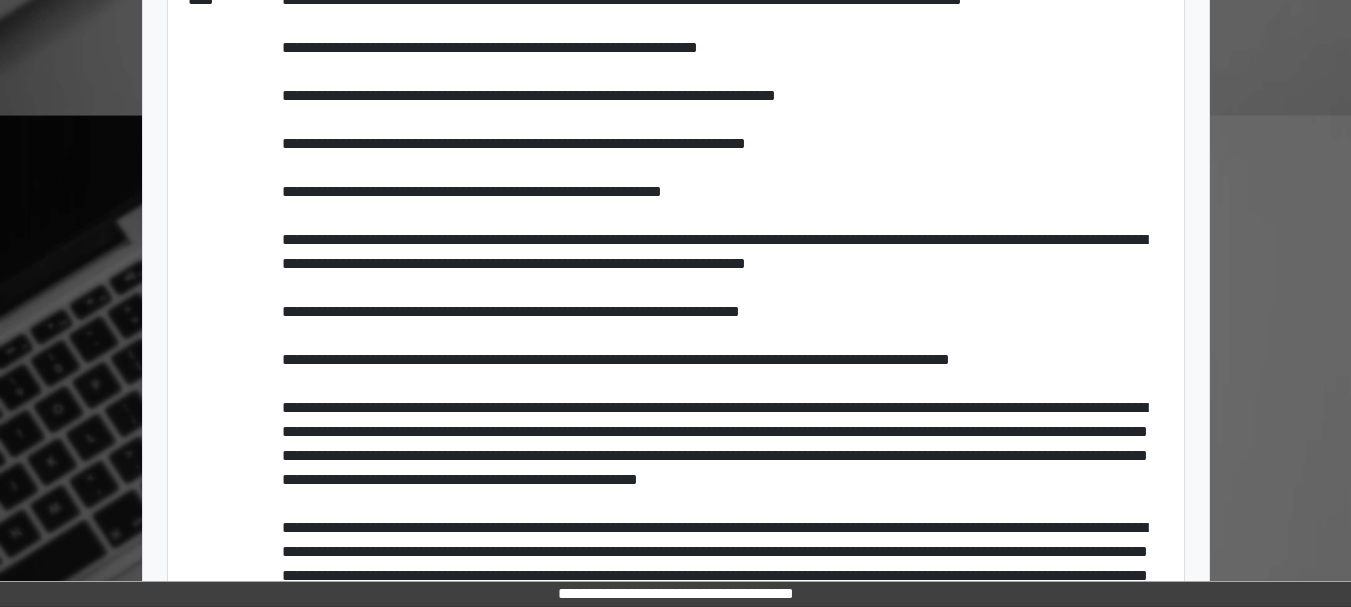 scroll, scrollTop: 0, scrollLeft: 0, axis: both 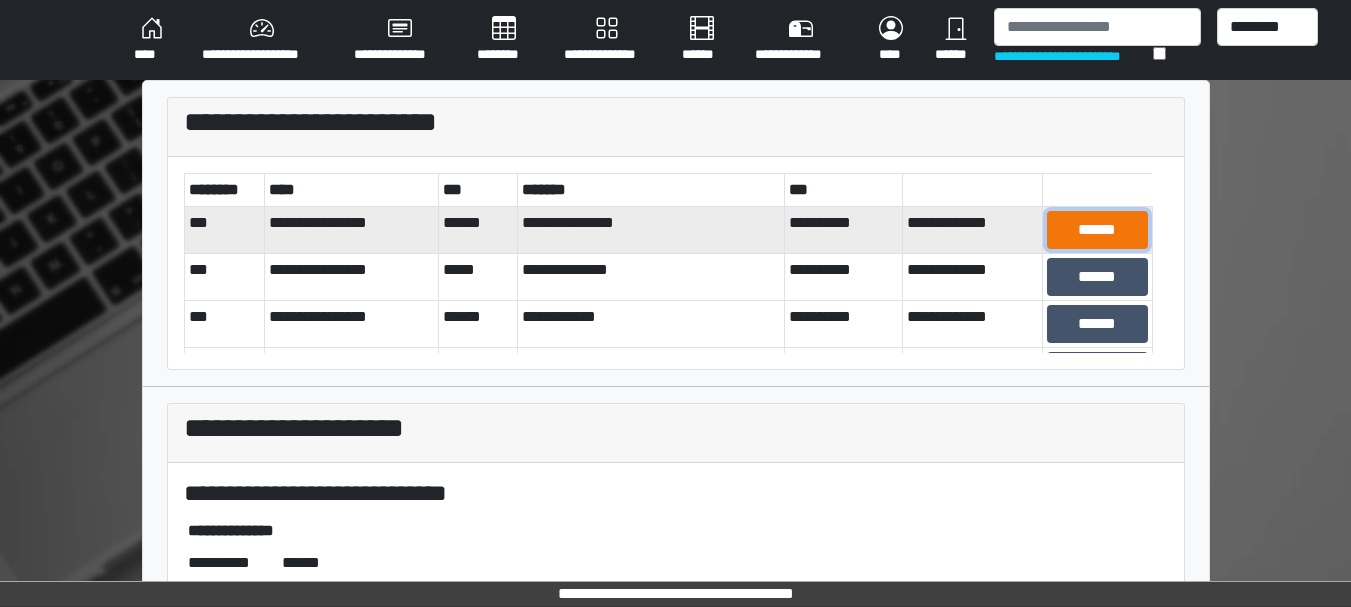 click on "******" at bounding box center (1097, 230) 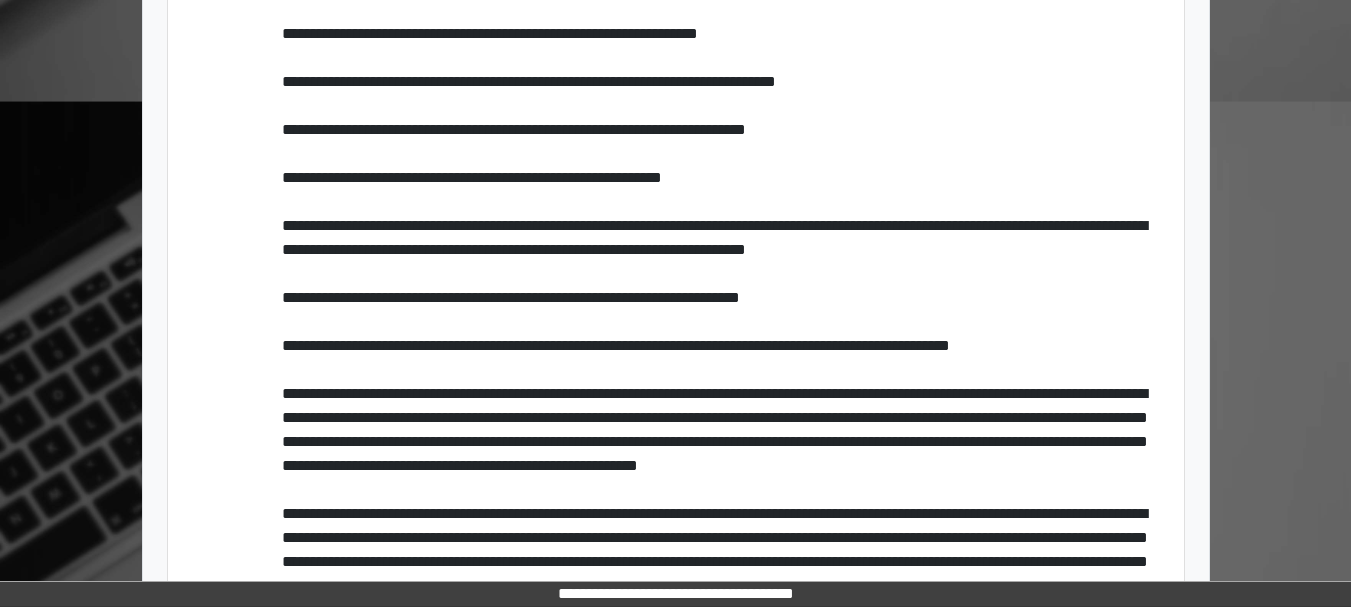 scroll, scrollTop: 458, scrollLeft: 0, axis: vertical 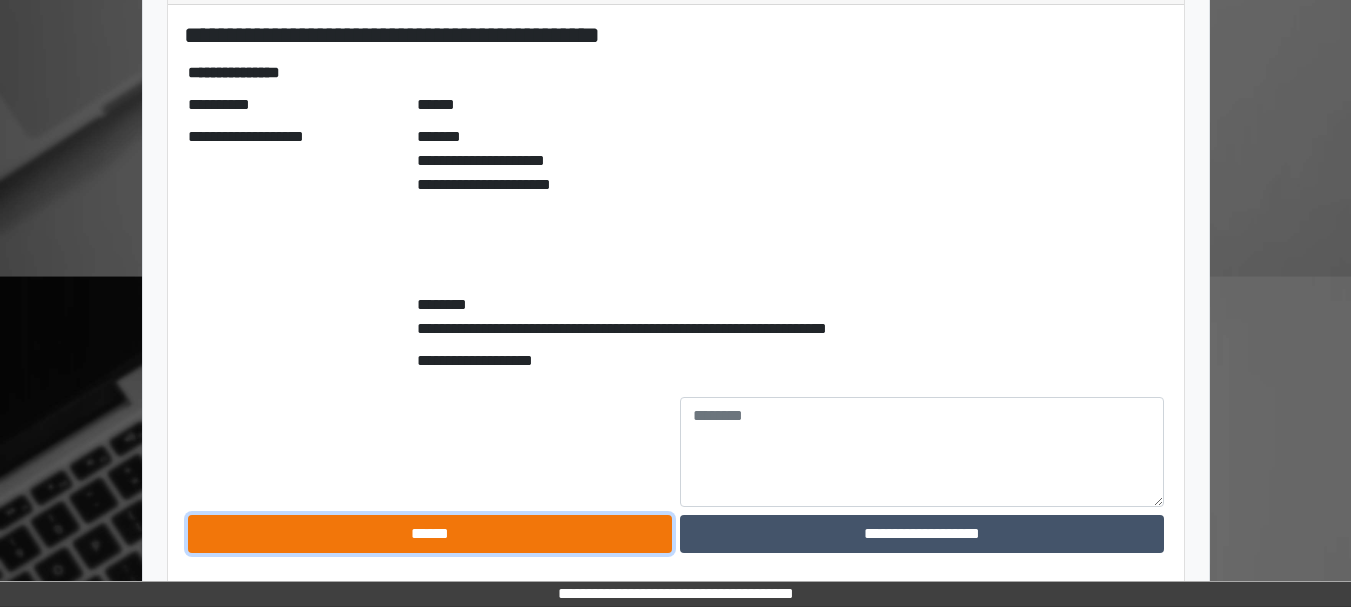 click on "******" at bounding box center (430, 534) 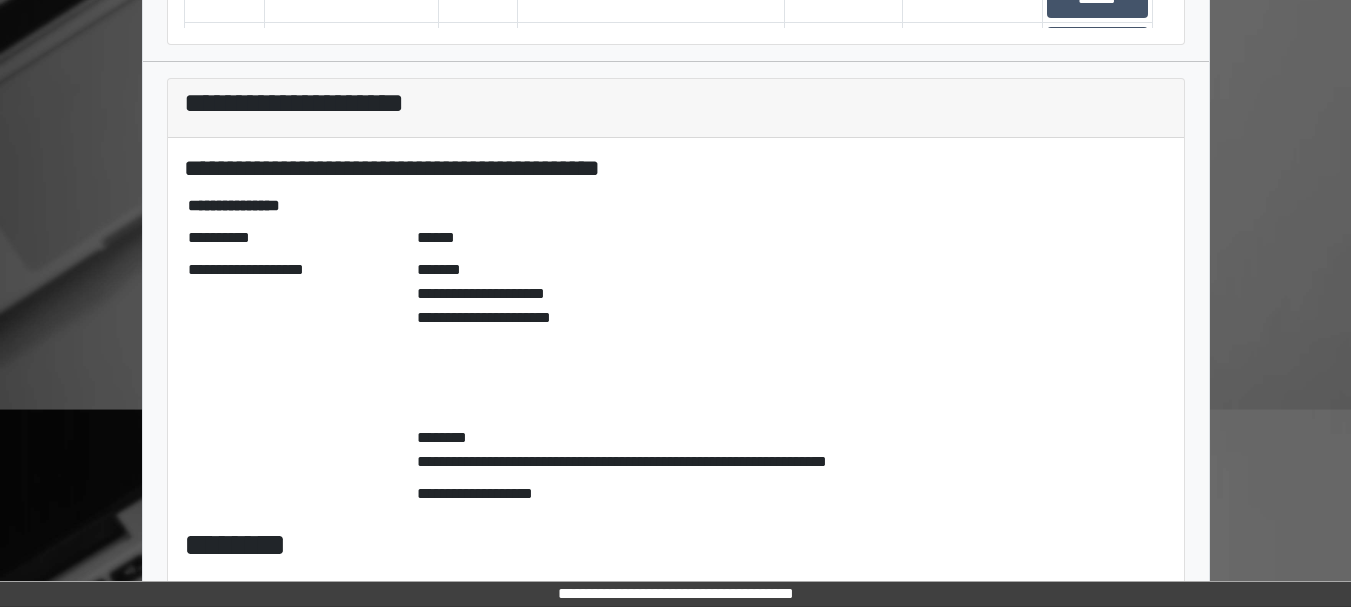 scroll, scrollTop: 0, scrollLeft: 0, axis: both 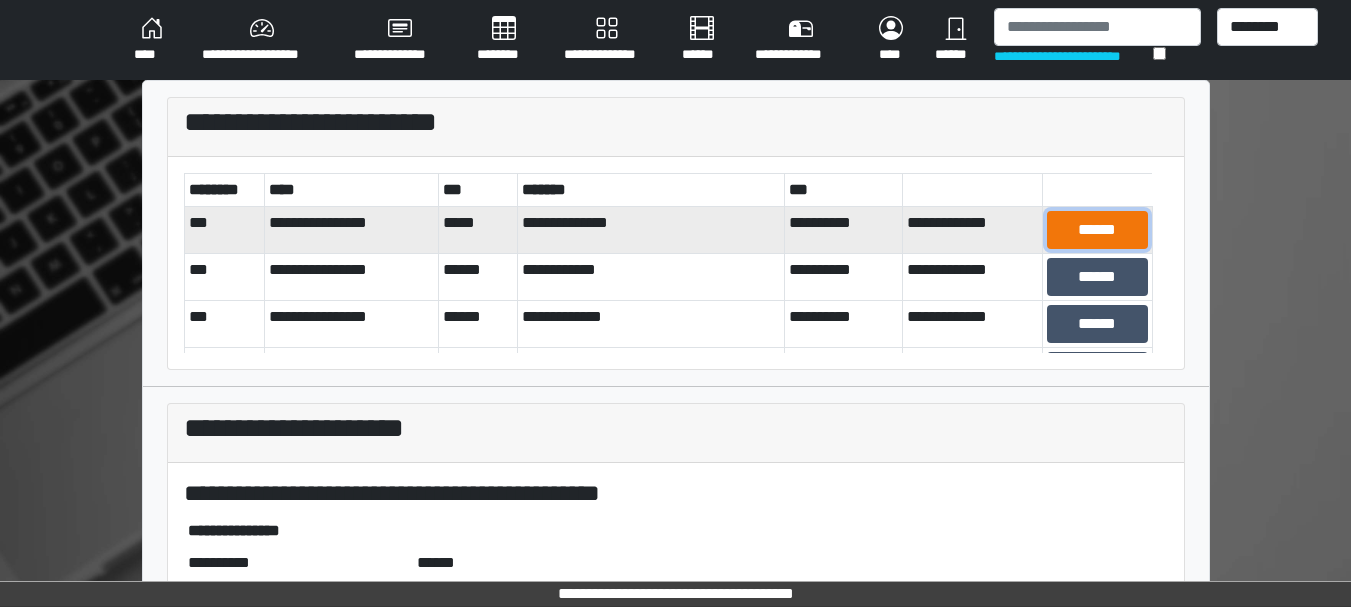 click on "******" at bounding box center [1097, 230] 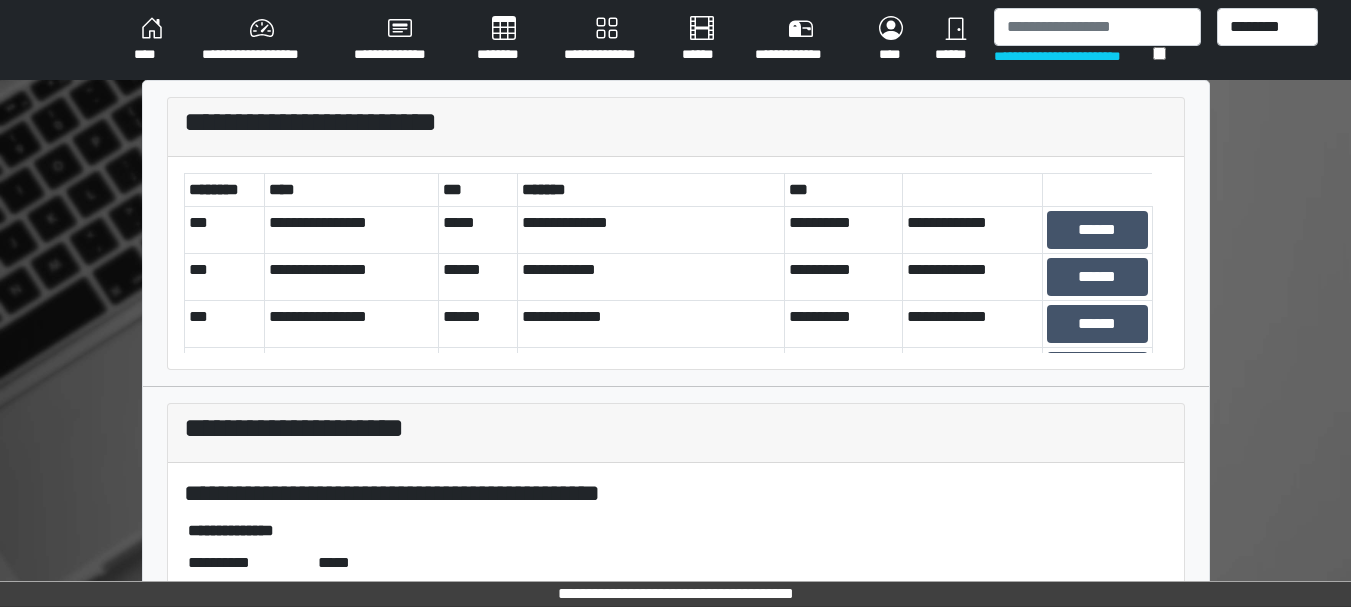 scroll, scrollTop: 290, scrollLeft: 0, axis: vertical 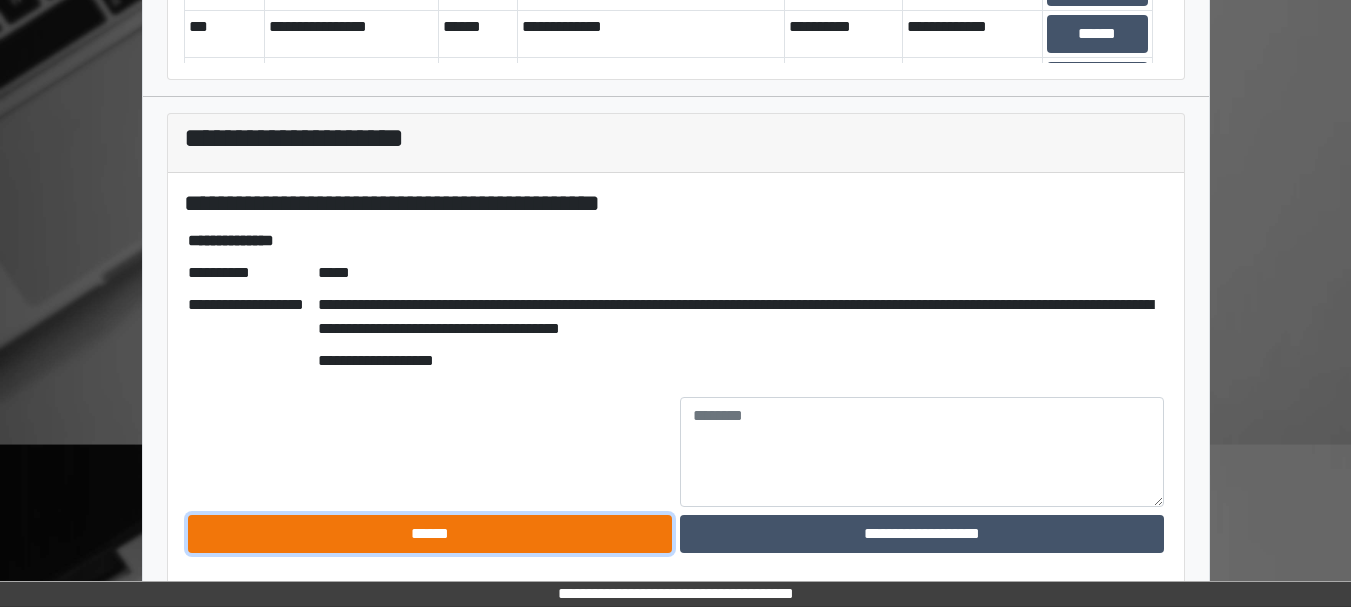 click on "******" at bounding box center [430, 534] 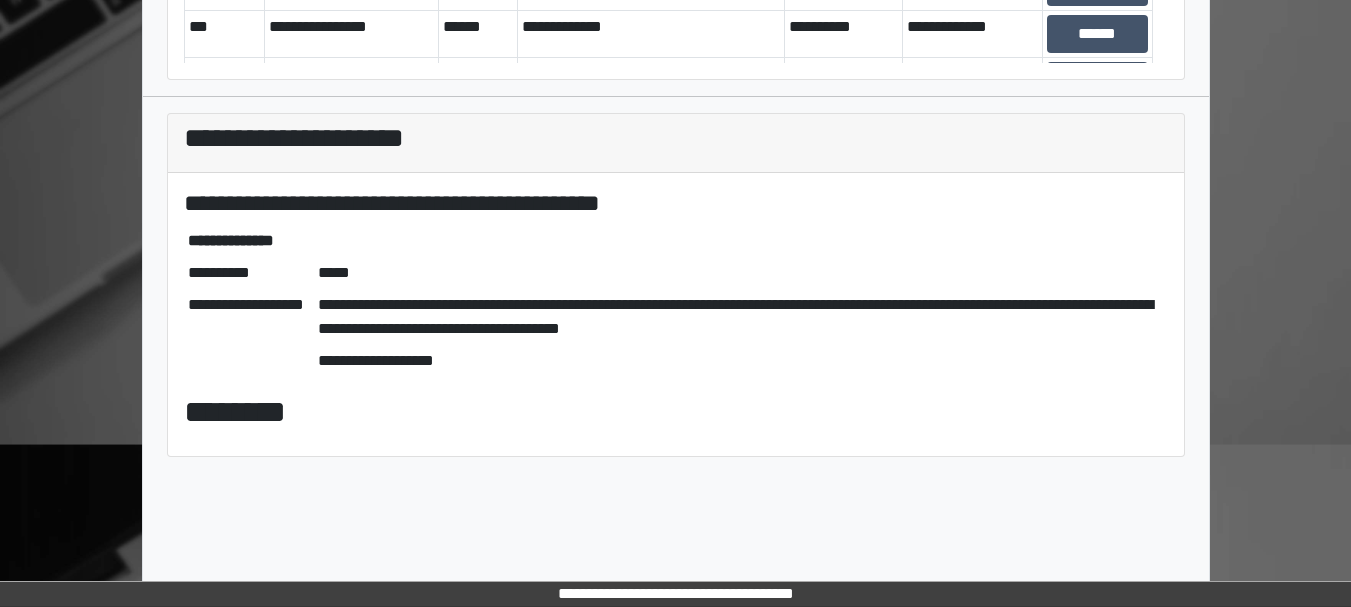 scroll, scrollTop: 157, scrollLeft: 0, axis: vertical 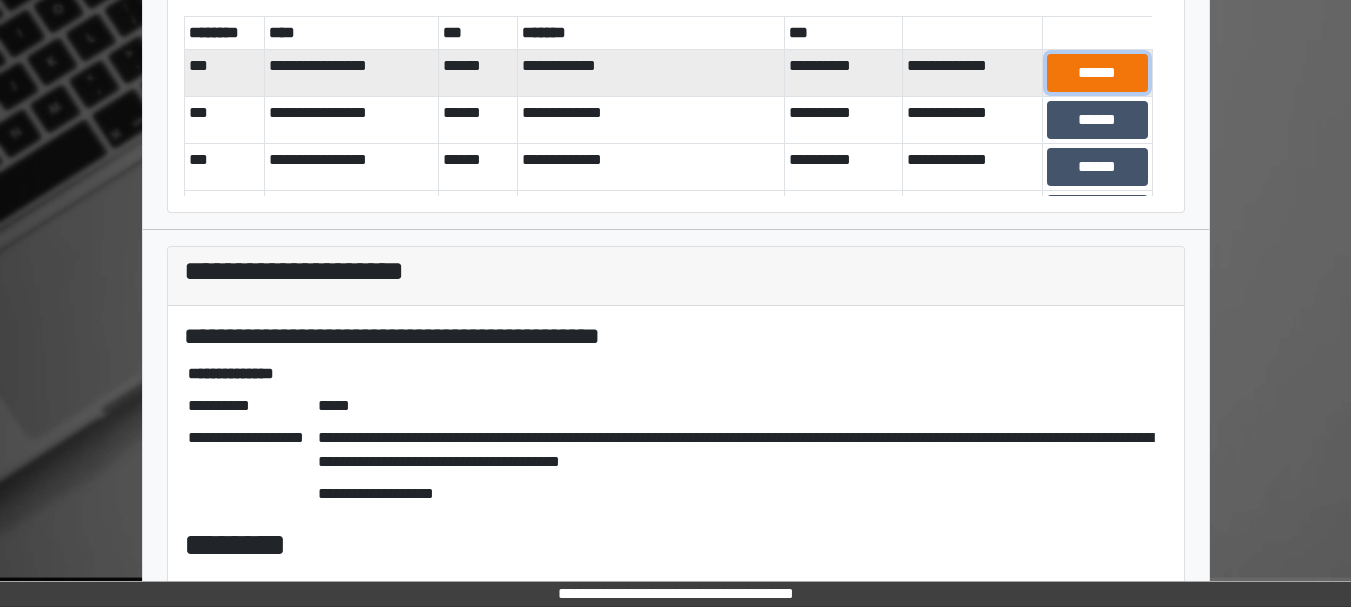 click on "******" at bounding box center [1097, 73] 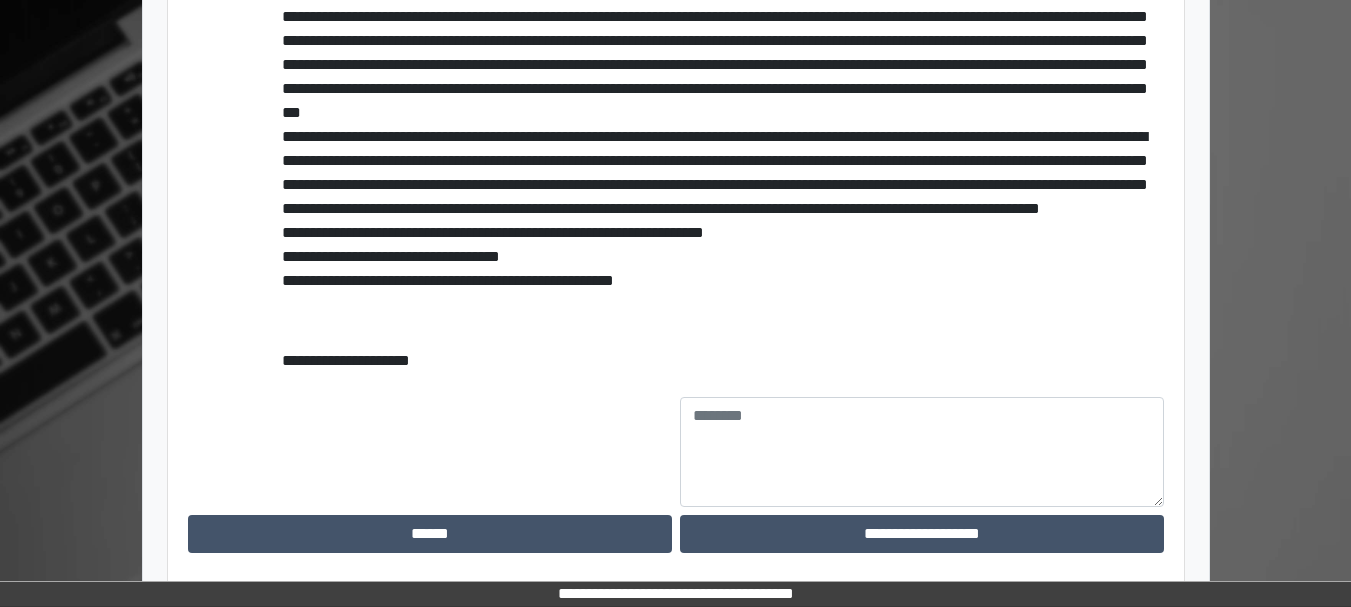 scroll, scrollTop: 817, scrollLeft: 0, axis: vertical 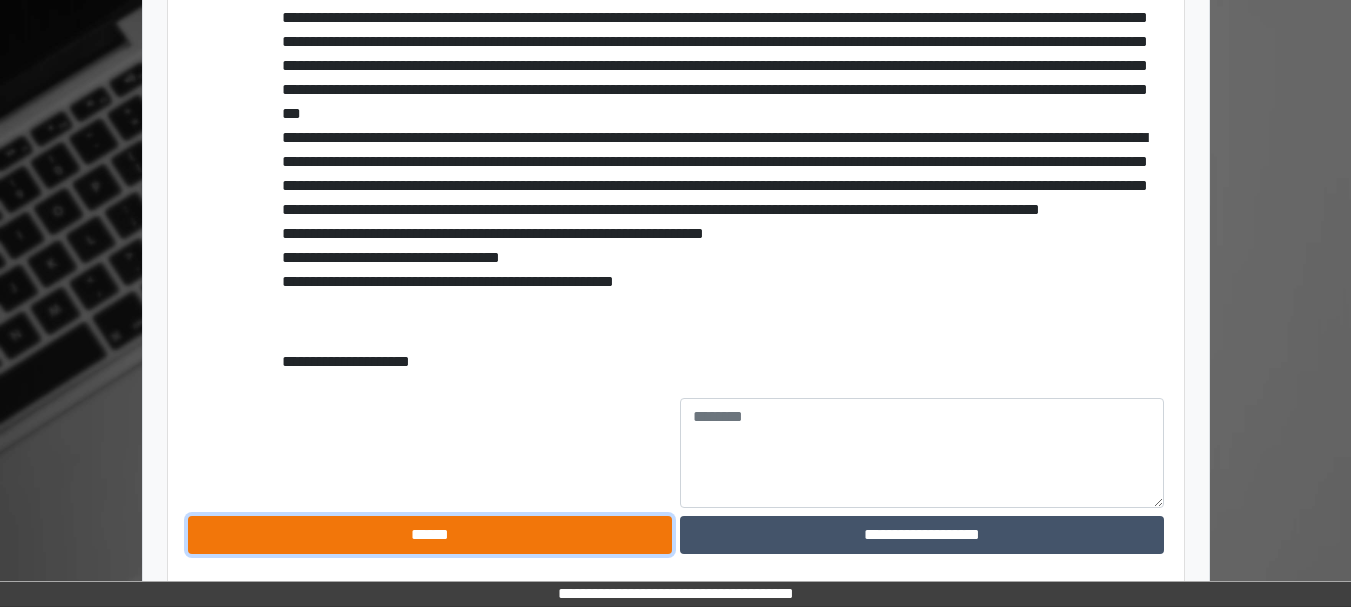 click on "******" at bounding box center [430, 535] 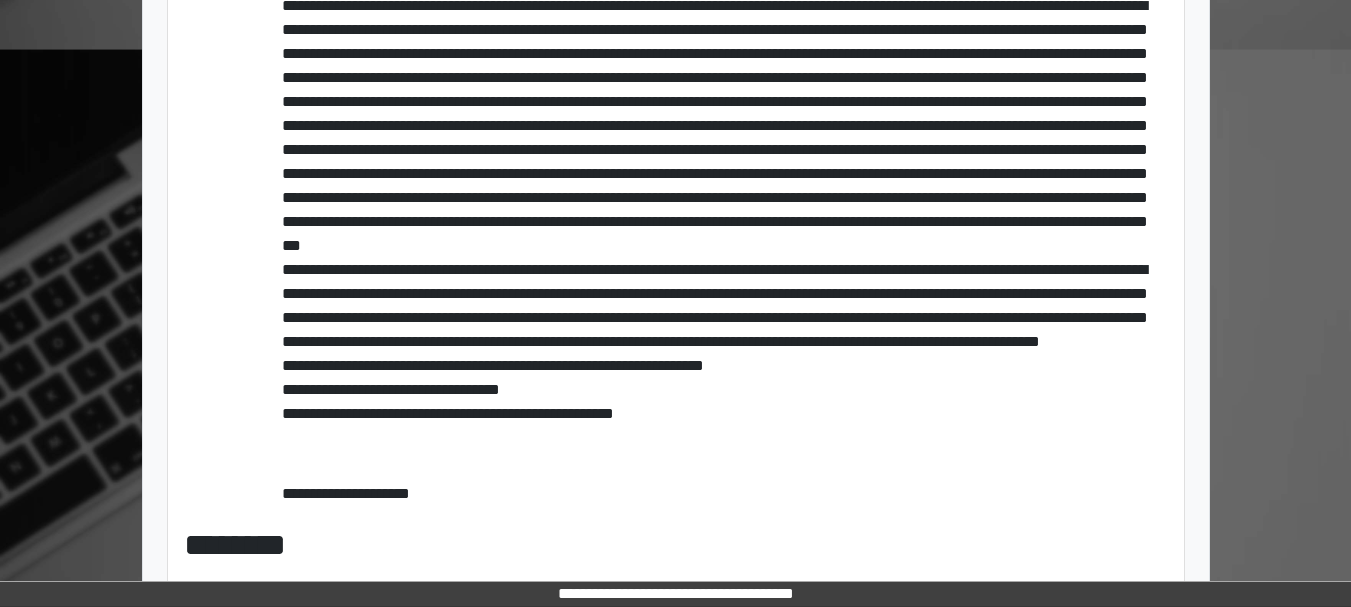 scroll, scrollTop: 0, scrollLeft: 0, axis: both 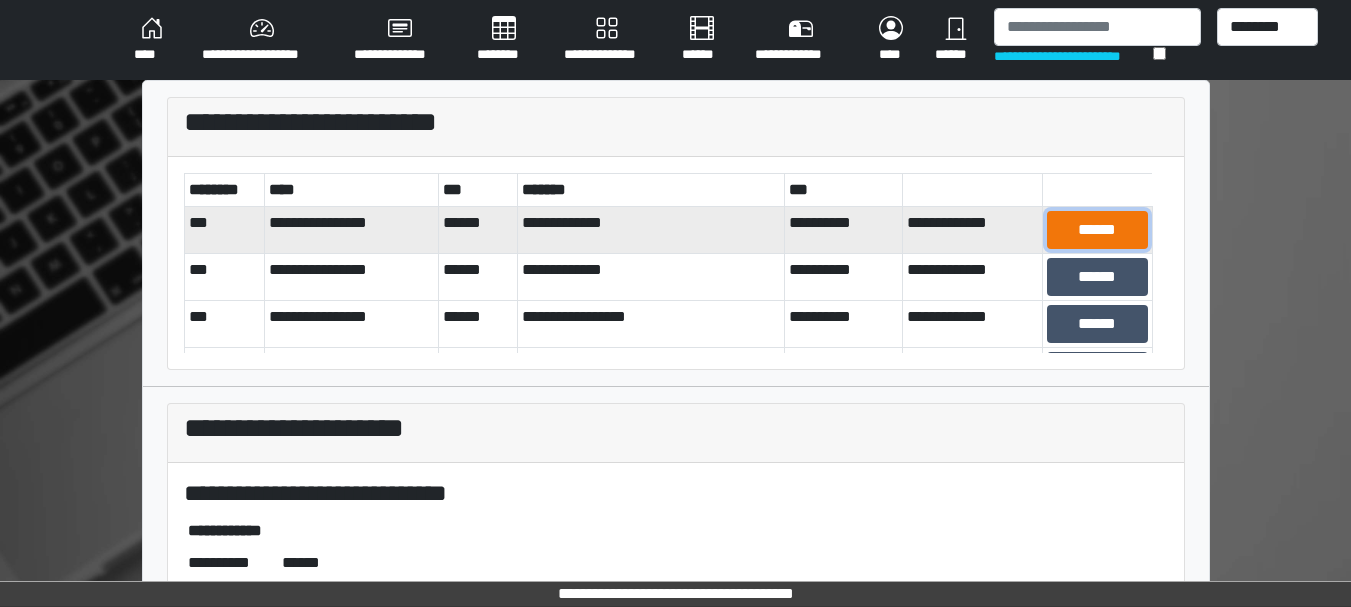 click on "******" at bounding box center [1097, 230] 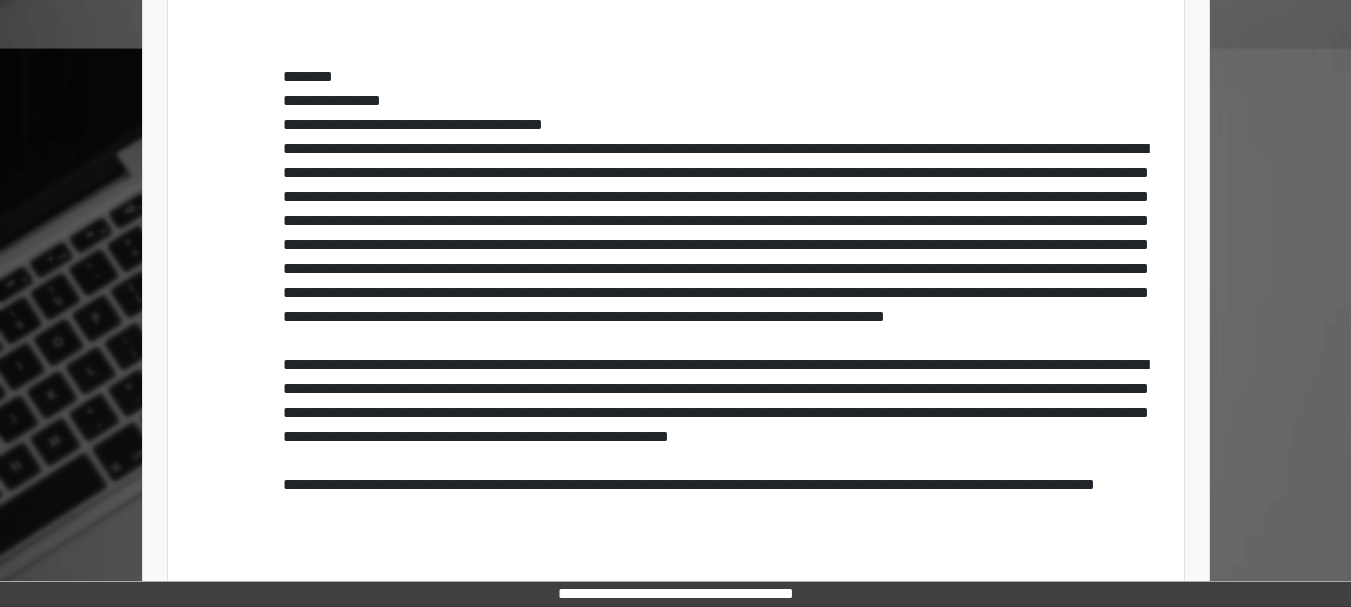 scroll, scrollTop: 938, scrollLeft: 0, axis: vertical 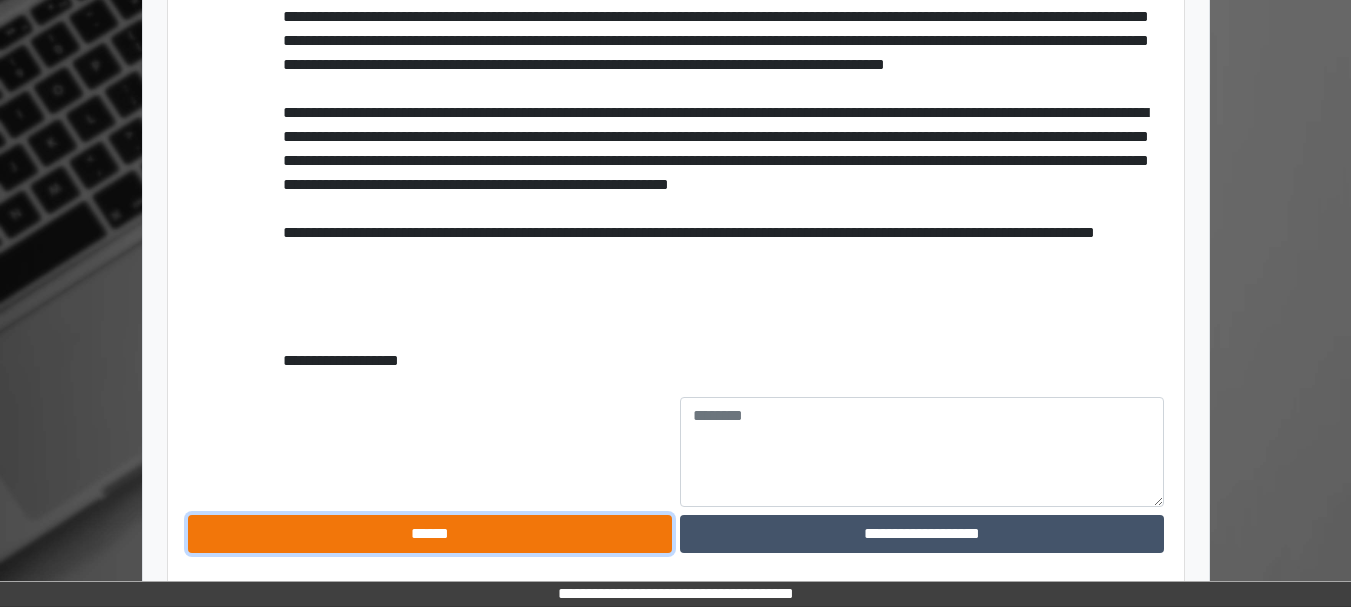 click on "******" at bounding box center (430, 534) 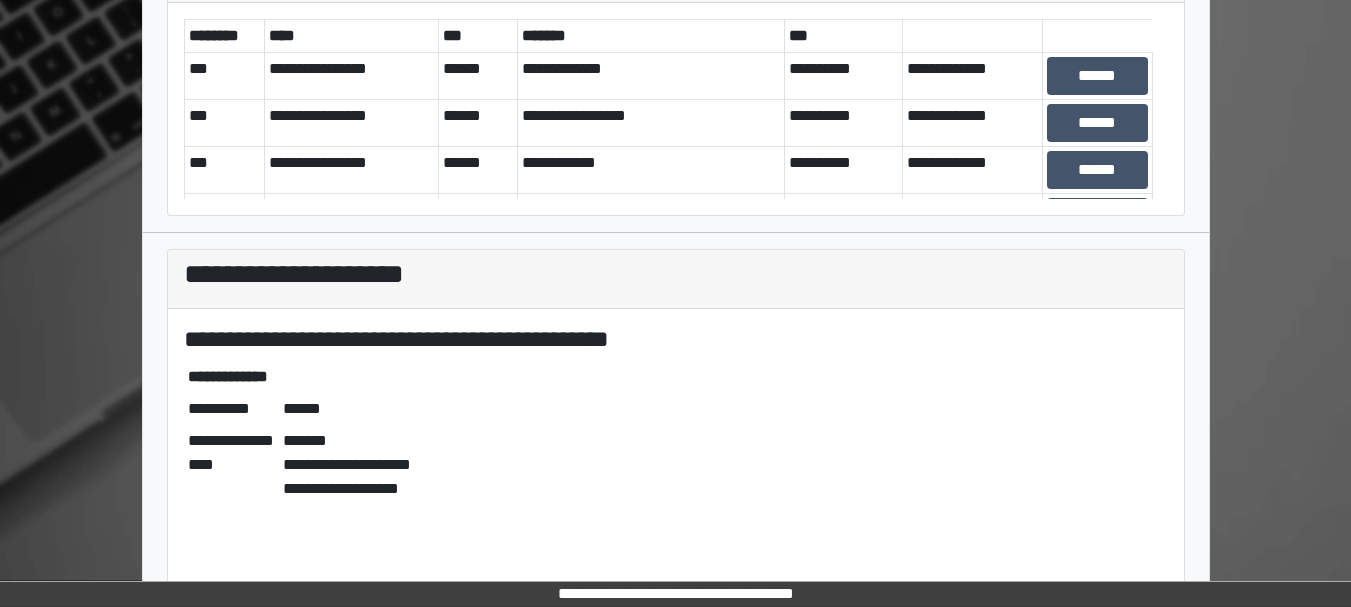 scroll, scrollTop: 153, scrollLeft: 0, axis: vertical 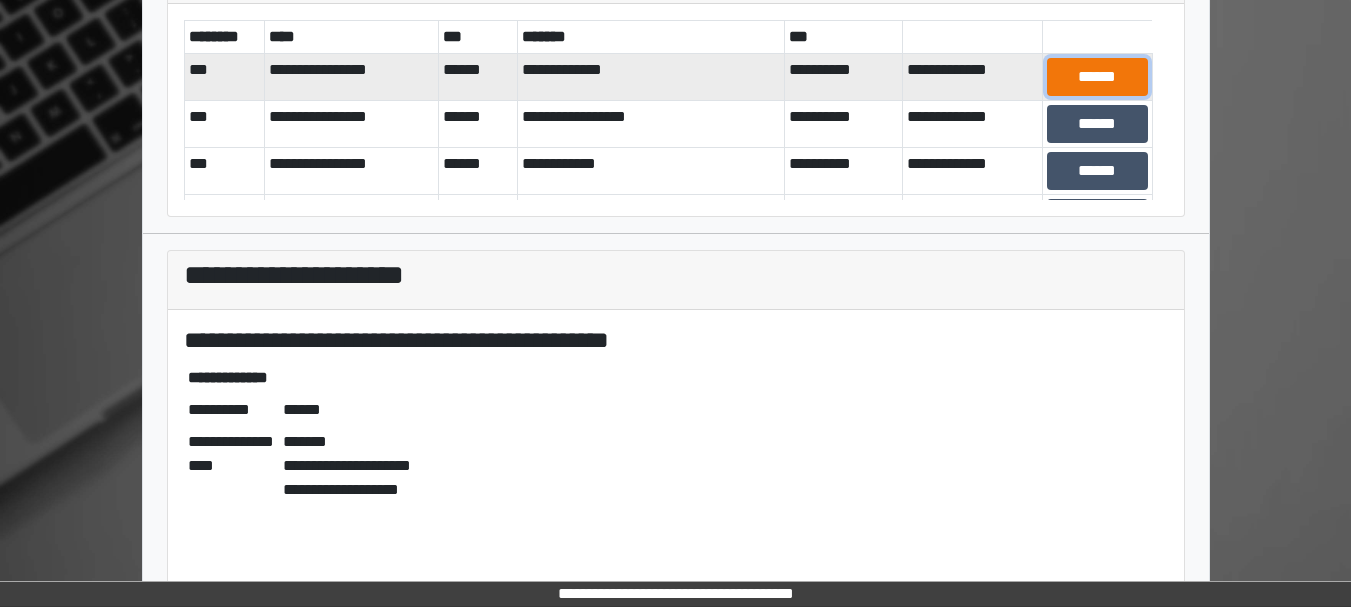 click on "******" at bounding box center (1097, 77) 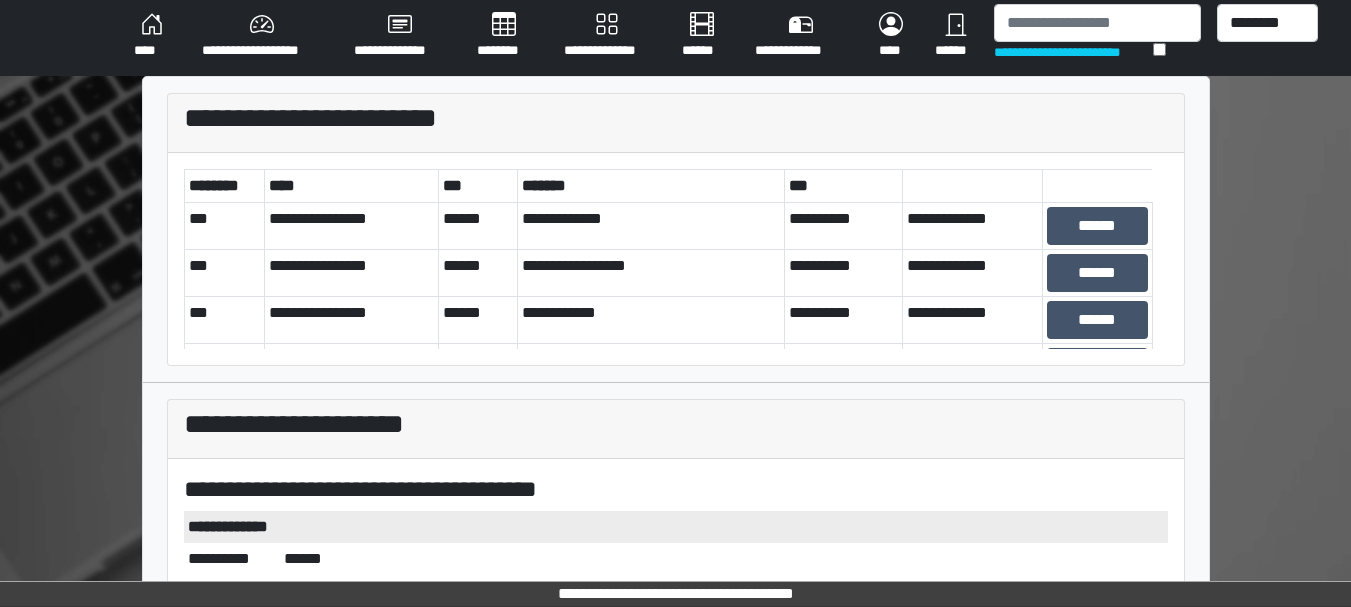 scroll, scrollTop: 0, scrollLeft: 0, axis: both 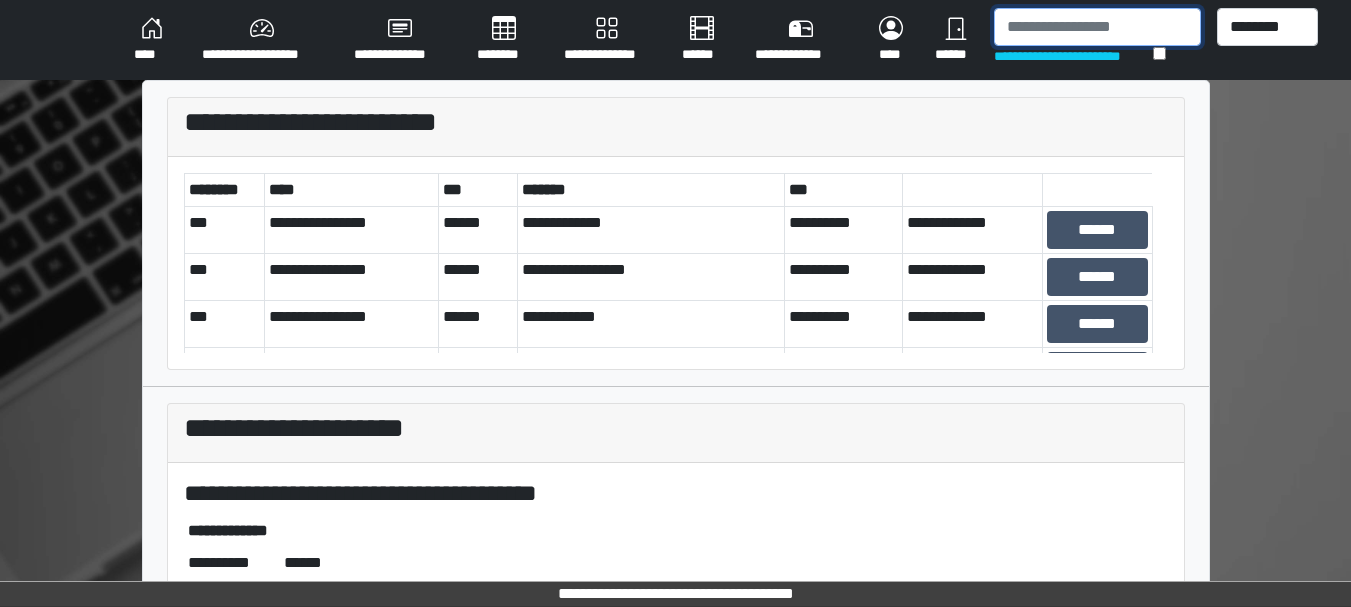 click at bounding box center (1097, 27) 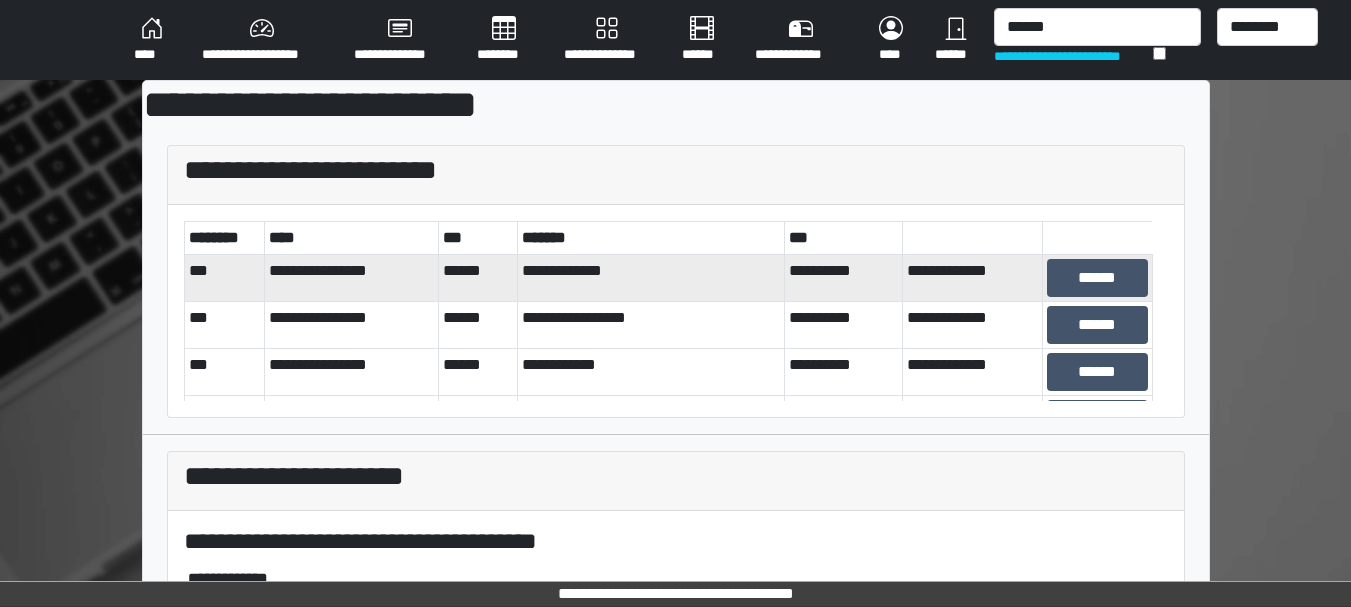 click on "**********" at bounding box center [651, 277] 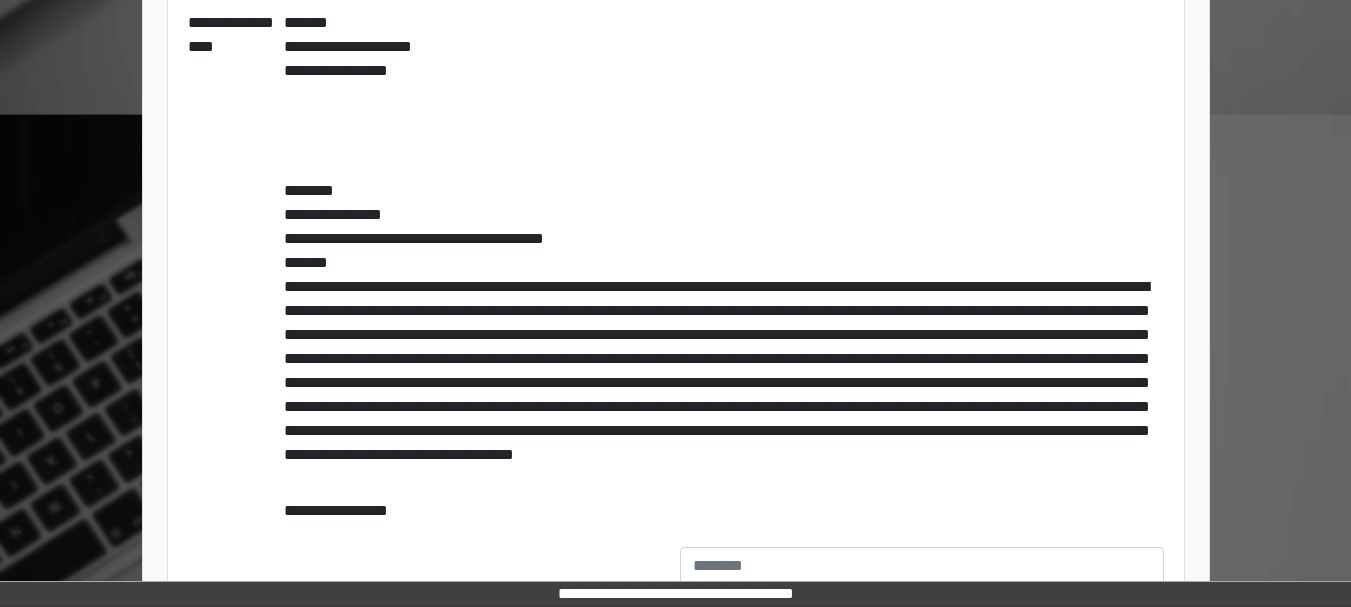 scroll, scrollTop: 770, scrollLeft: 0, axis: vertical 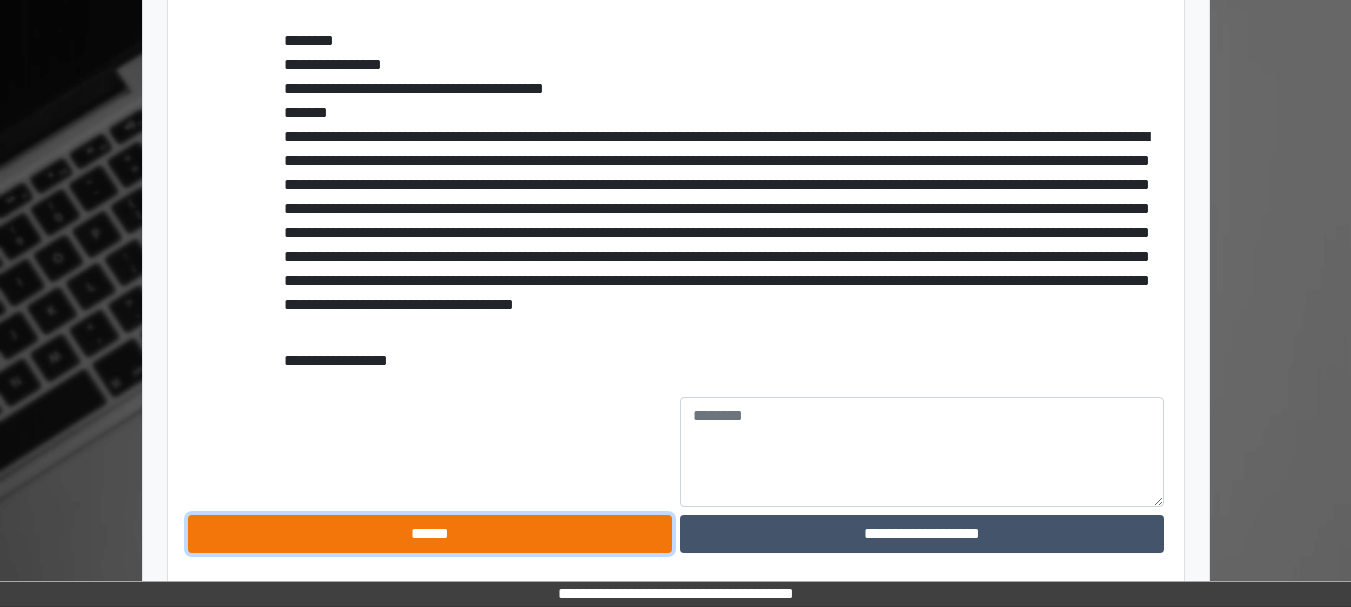 click on "******" at bounding box center (430, 534) 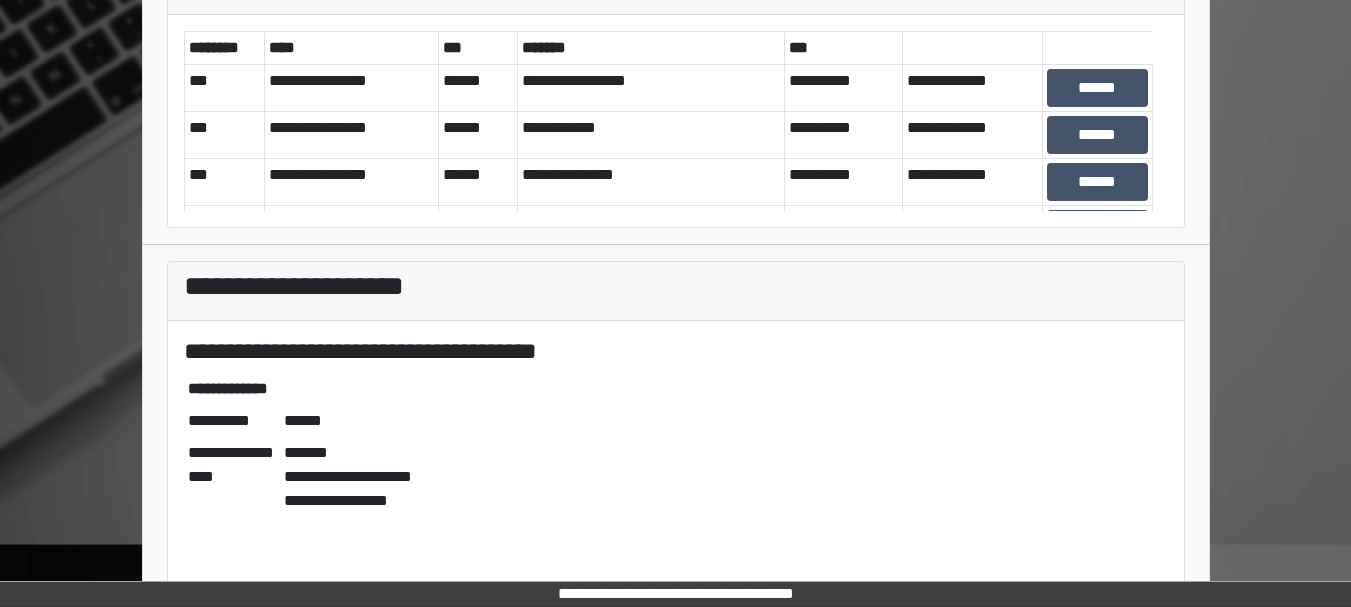 scroll, scrollTop: 0, scrollLeft: 0, axis: both 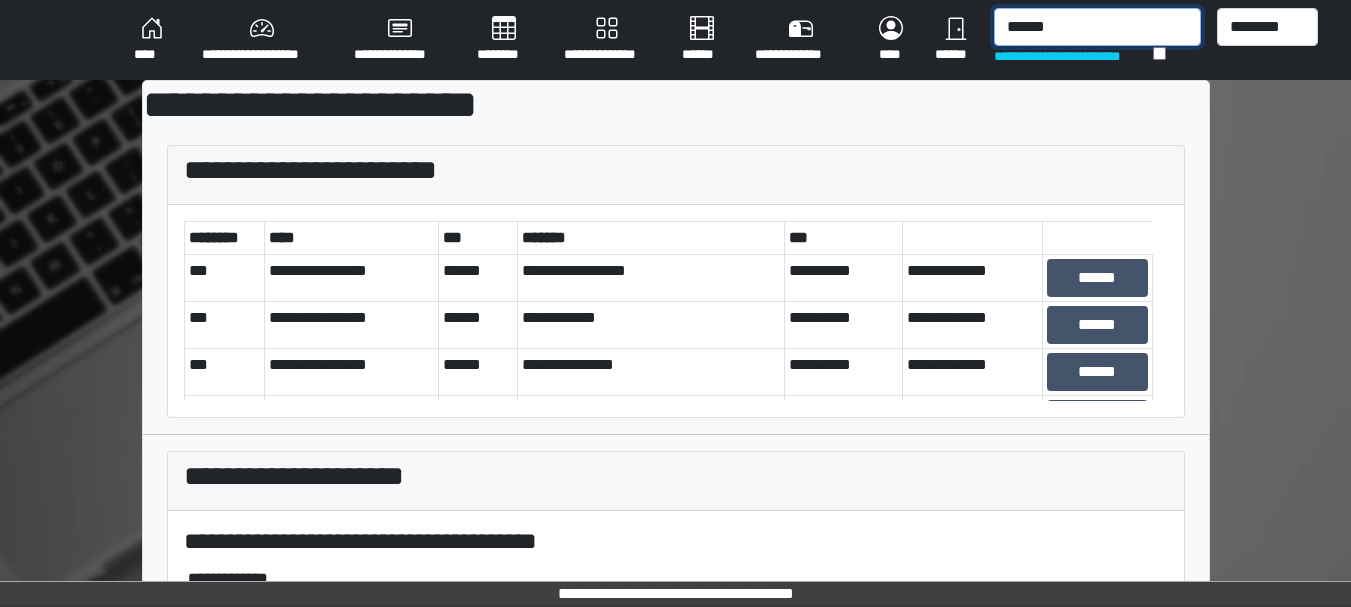 click on "******" at bounding box center [1097, 27] 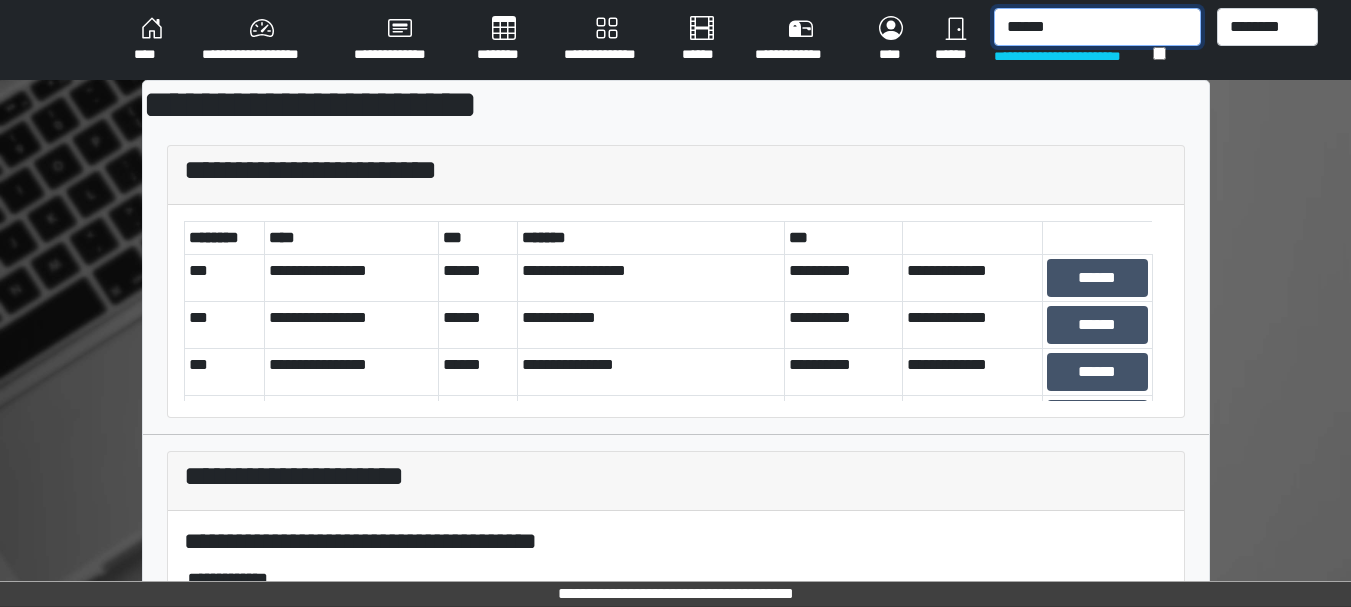 click on "******" at bounding box center [1097, 27] 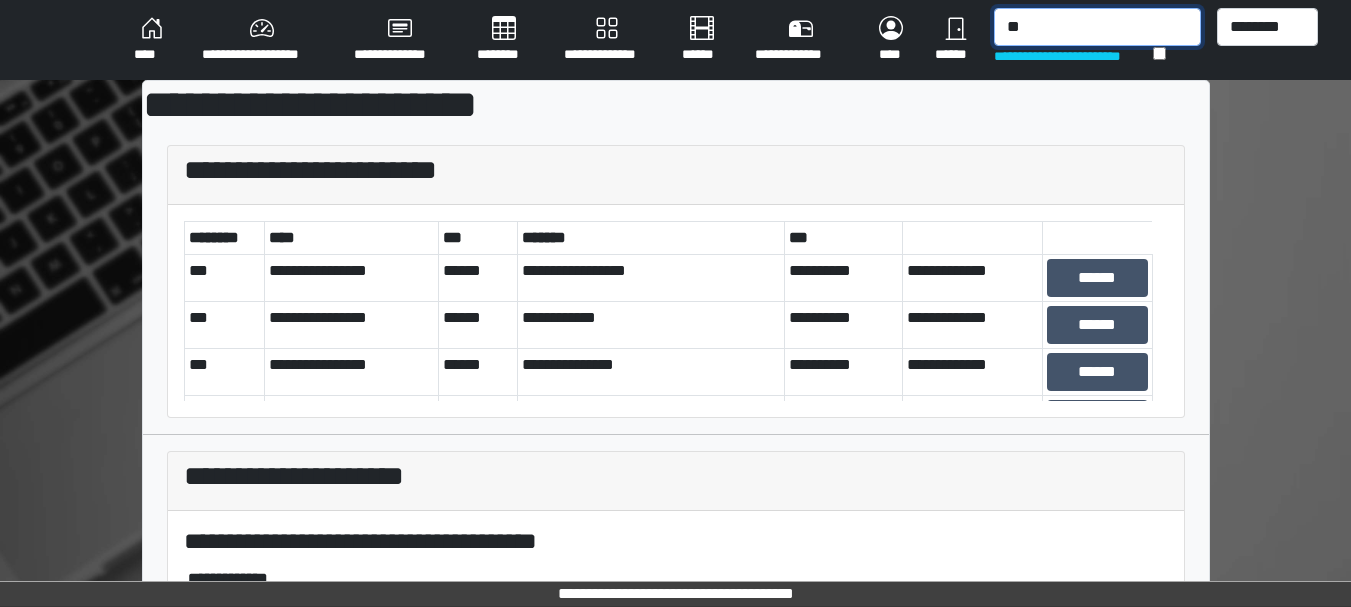 type on "*" 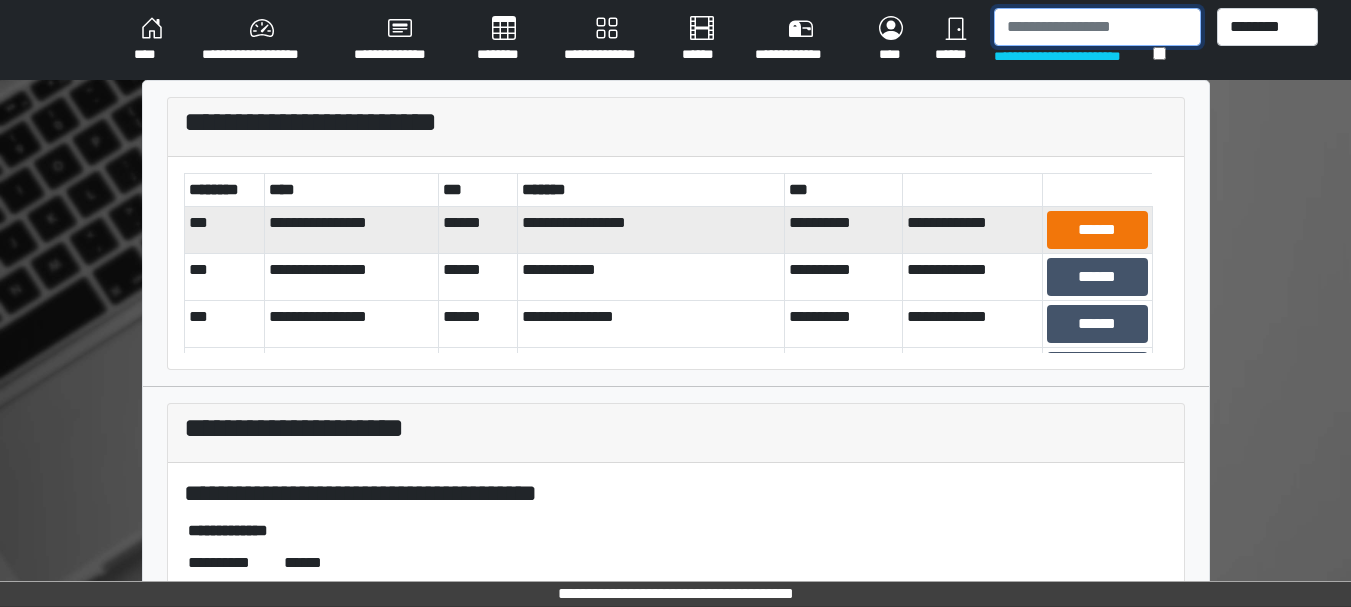 type 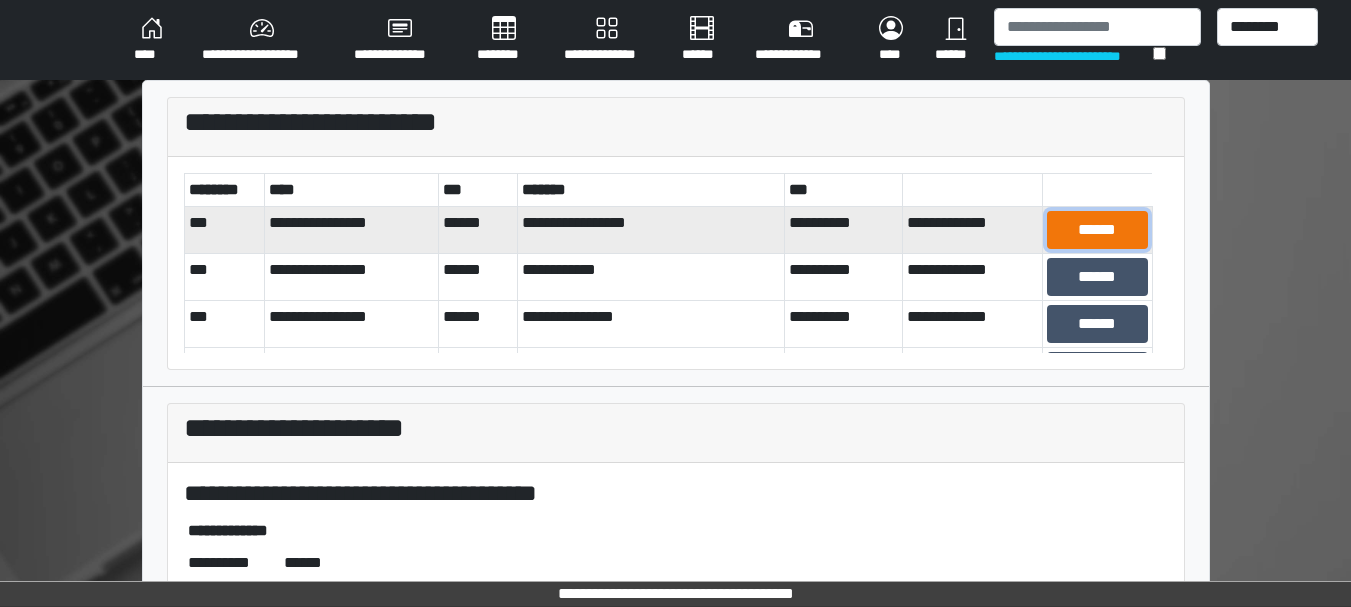 click on "******" at bounding box center [1097, 230] 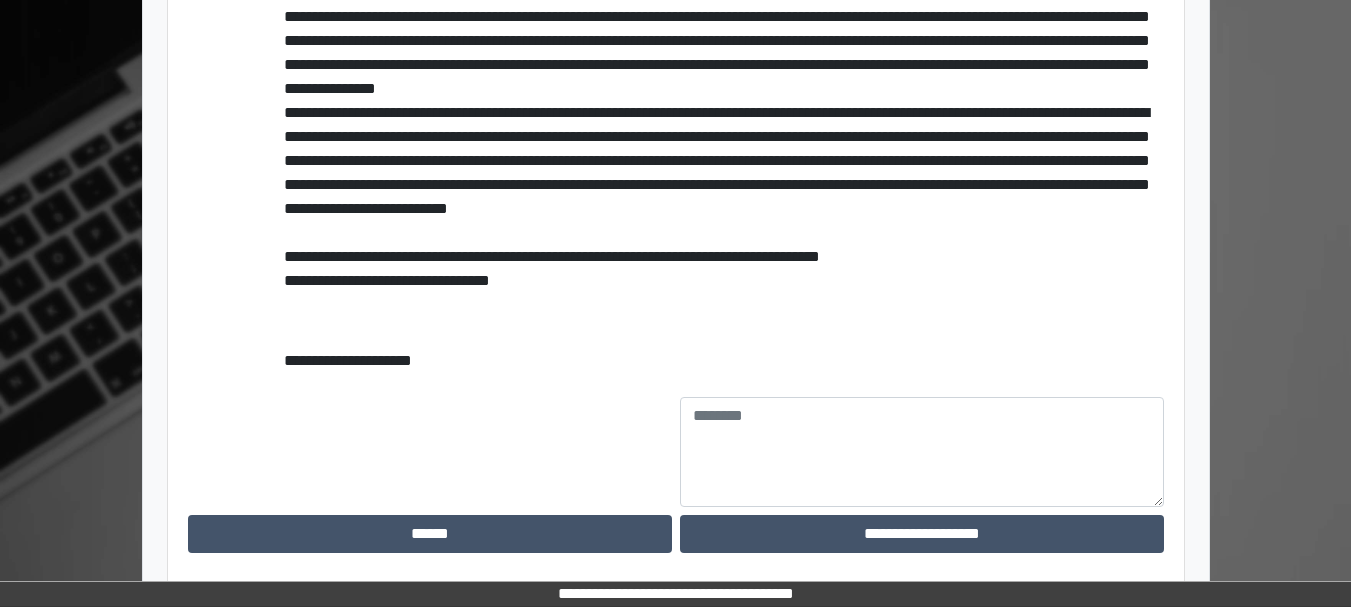 scroll, scrollTop: 769, scrollLeft: 0, axis: vertical 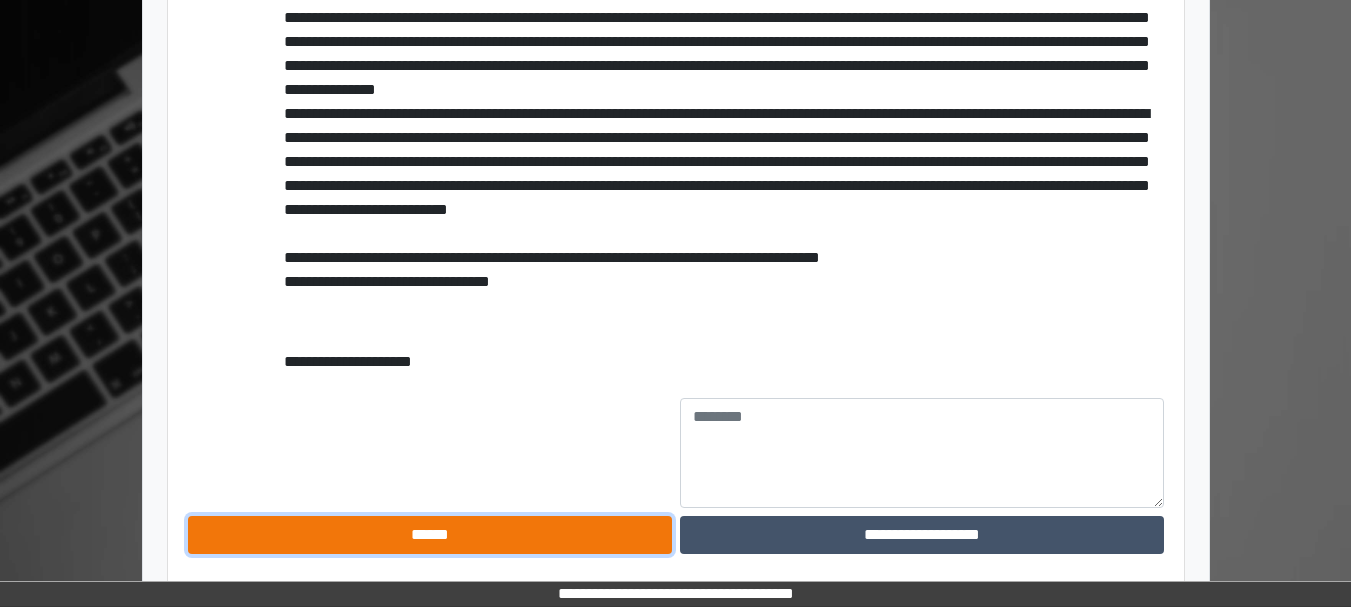 click on "******" at bounding box center (430, 535) 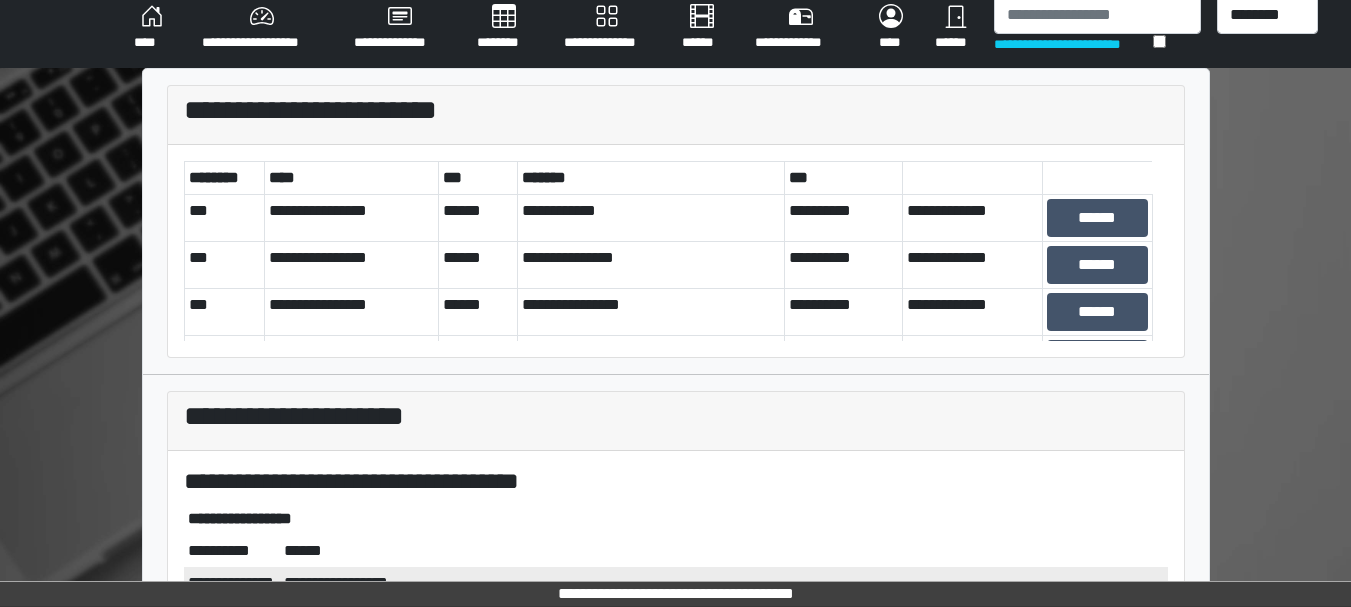 scroll, scrollTop: 0, scrollLeft: 0, axis: both 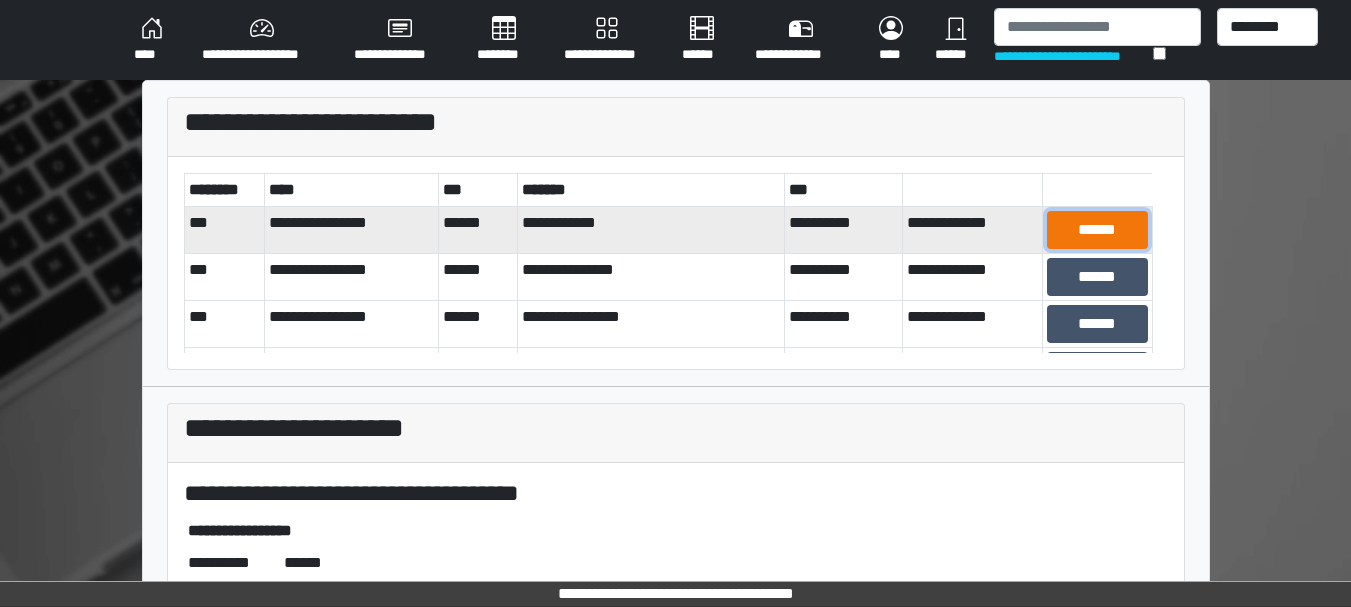 click on "******" at bounding box center (1097, 230) 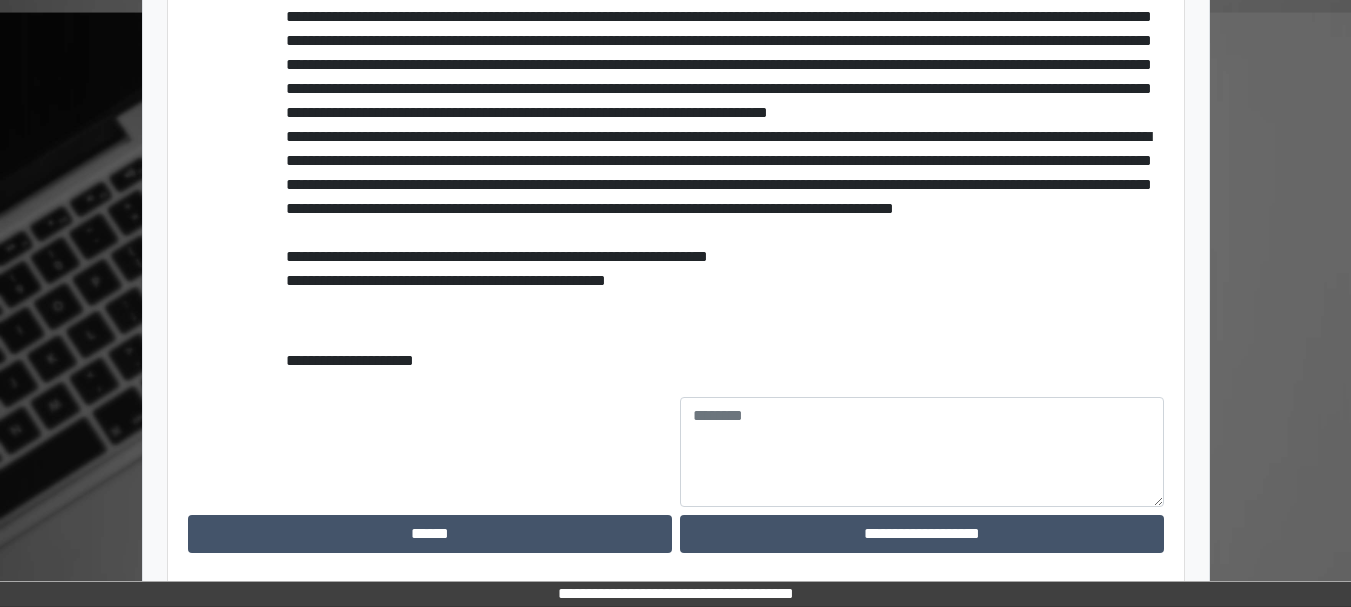 scroll, scrollTop: 721, scrollLeft: 0, axis: vertical 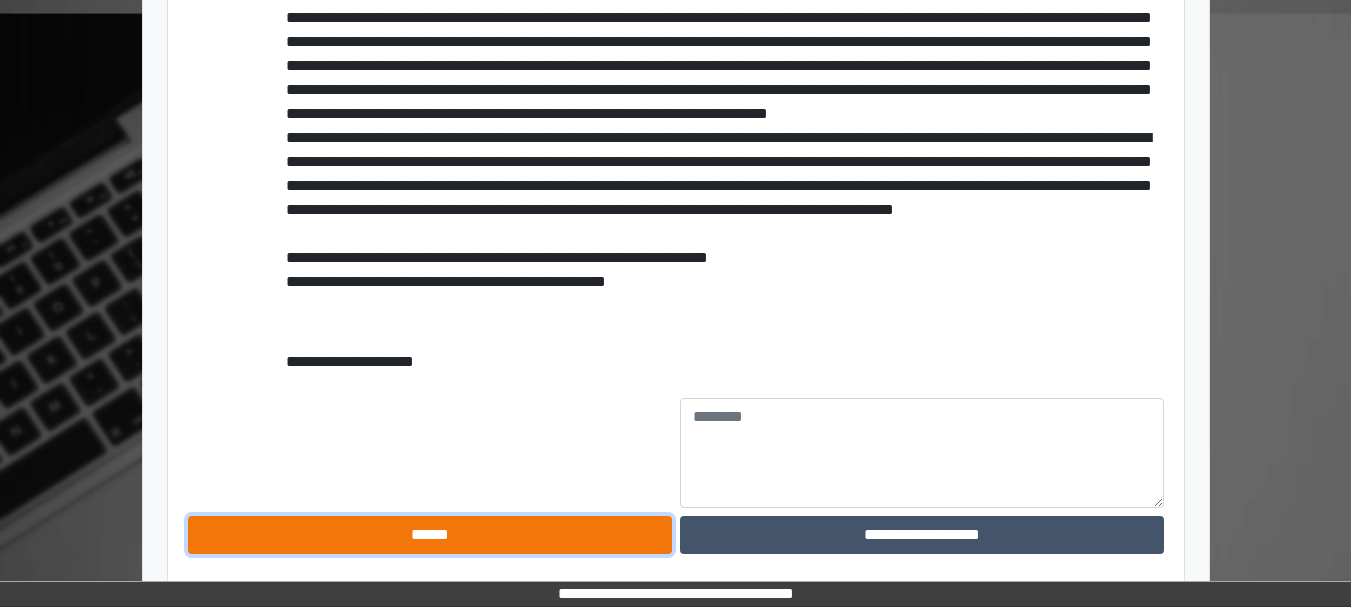 click on "******" at bounding box center (430, 535) 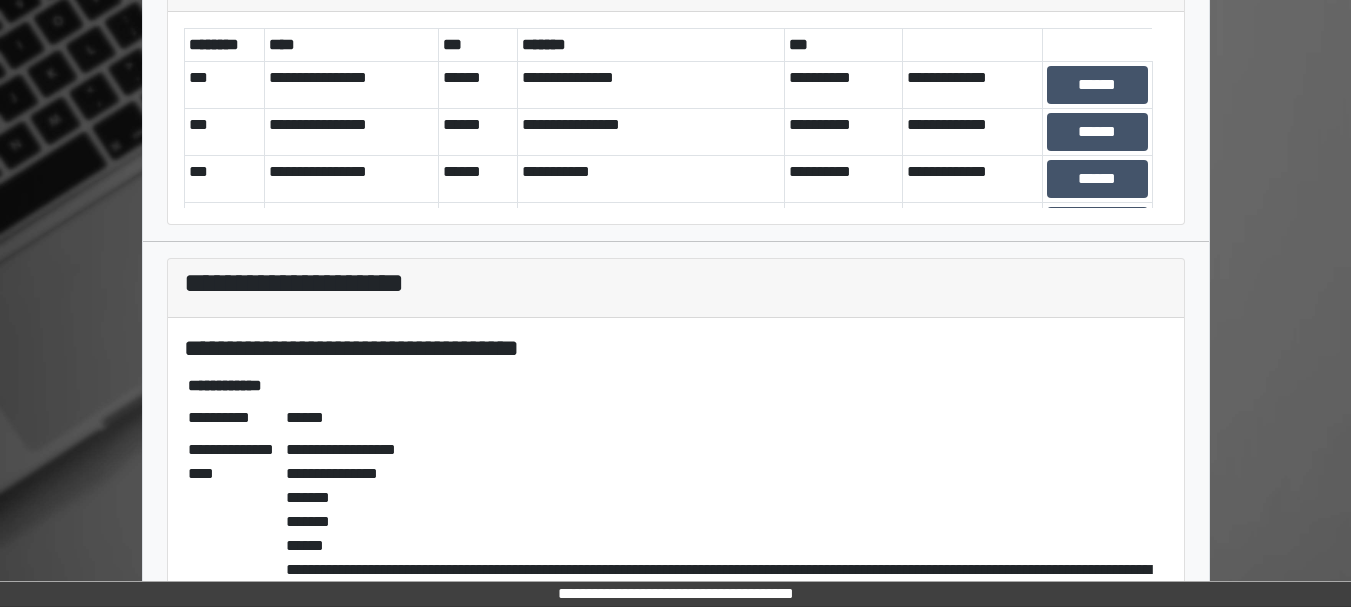 scroll, scrollTop: 0, scrollLeft: 0, axis: both 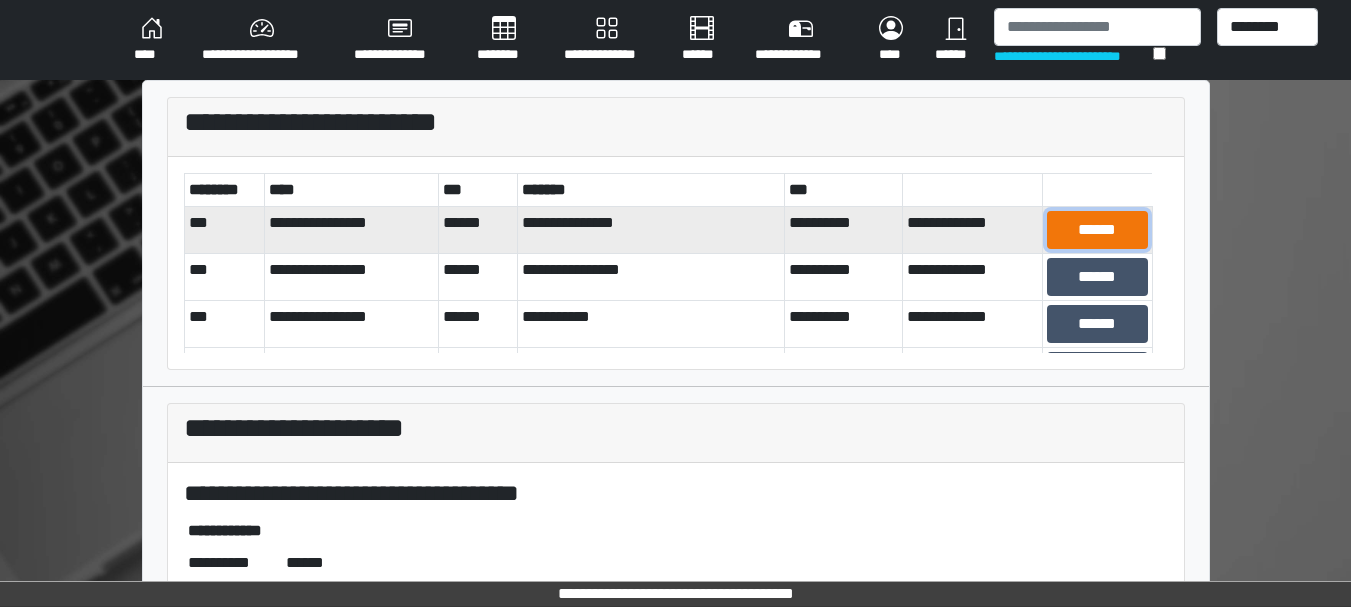 click on "******" at bounding box center [1097, 230] 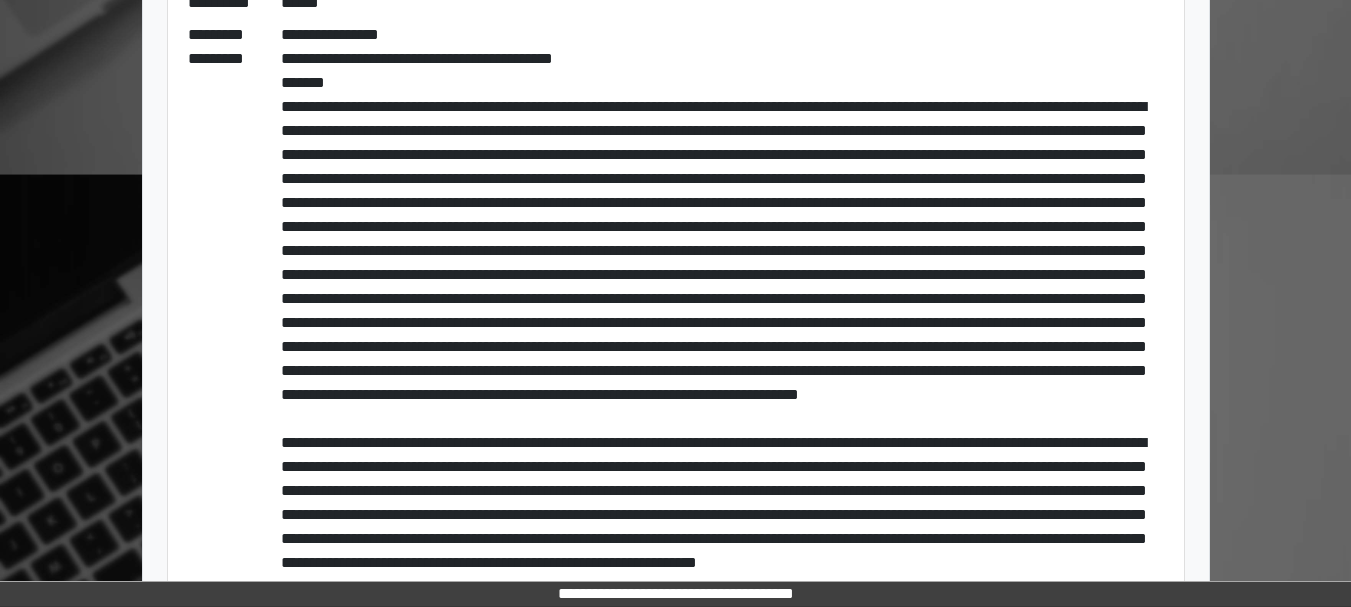 scroll, scrollTop: 1058, scrollLeft: 0, axis: vertical 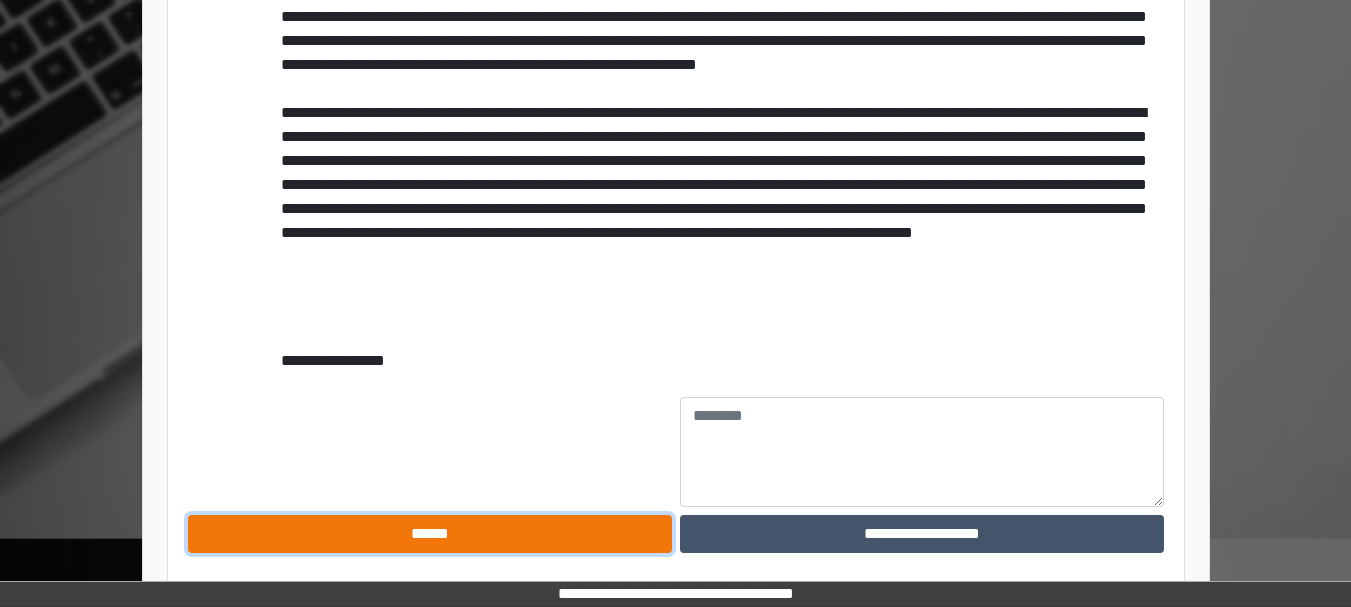 click on "******" at bounding box center (430, 534) 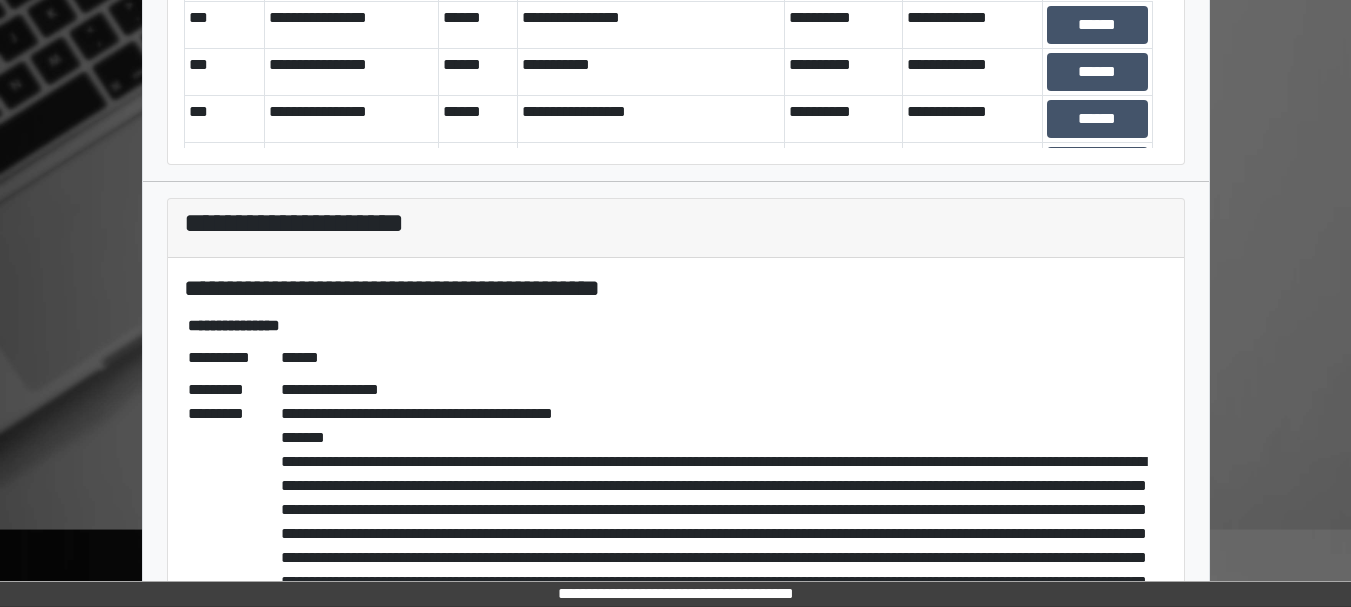 scroll, scrollTop: 0, scrollLeft: 0, axis: both 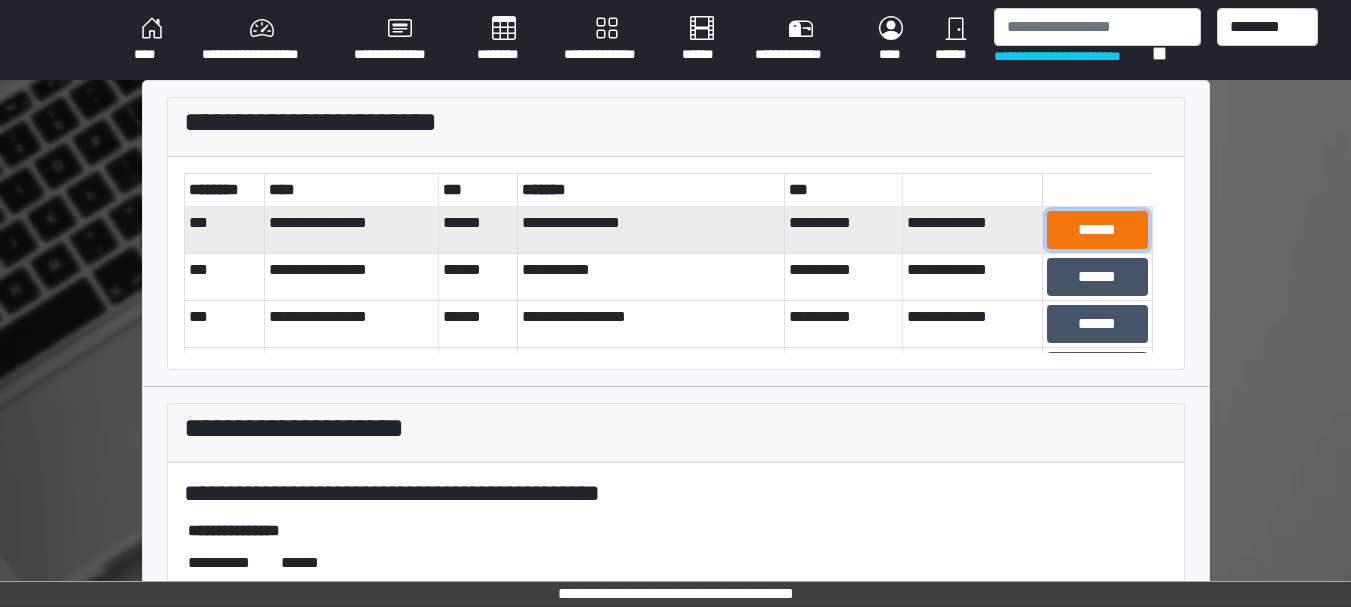 click on "******" at bounding box center (1097, 230) 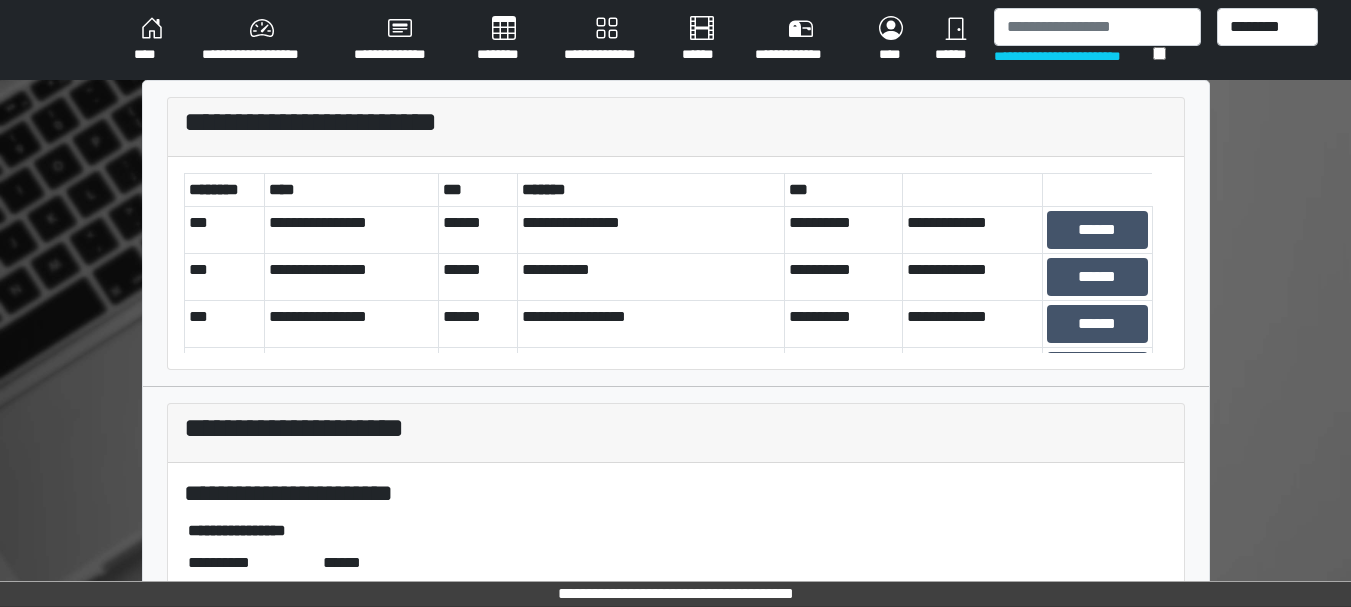 scroll, scrollTop: 314, scrollLeft: 0, axis: vertical 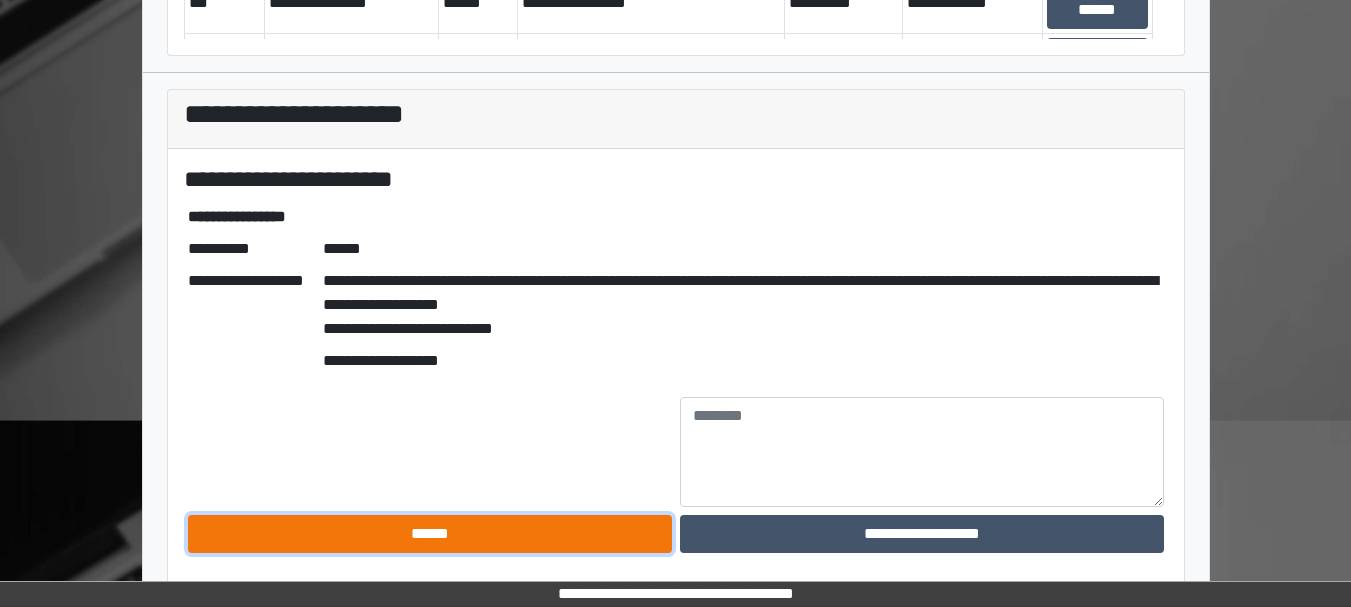 click on "******" at bounding box center (430, 534) 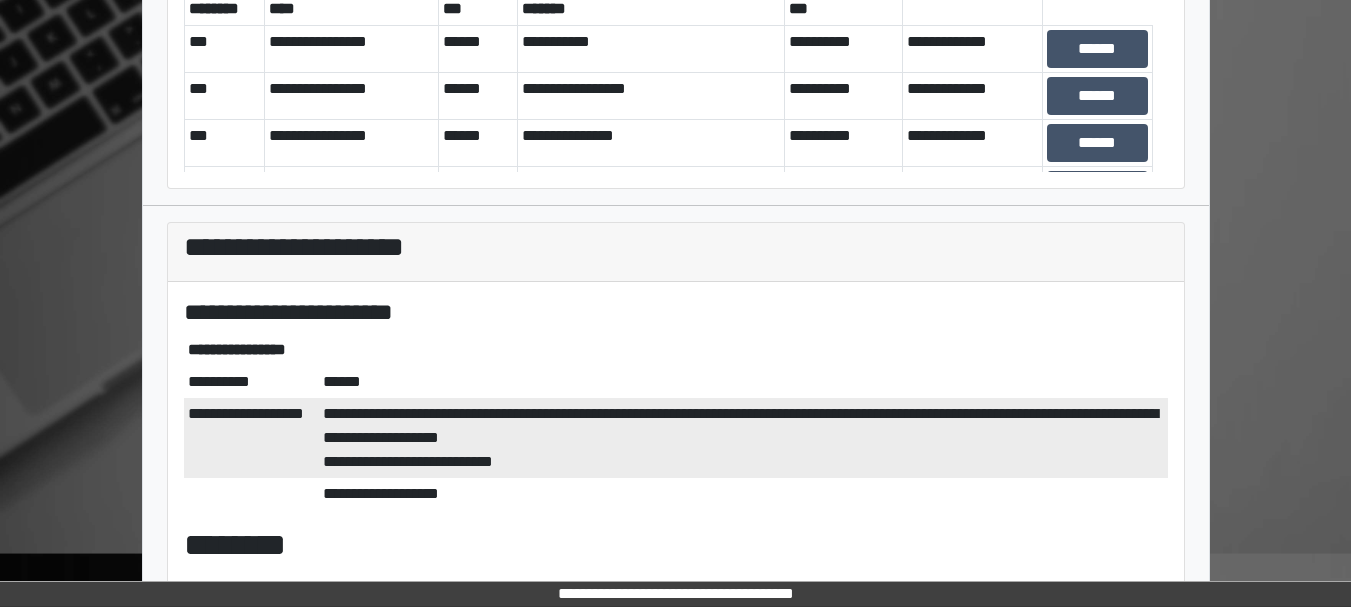 scroll, scrollTop: 180, scrollLeft: 0, axis: vertical 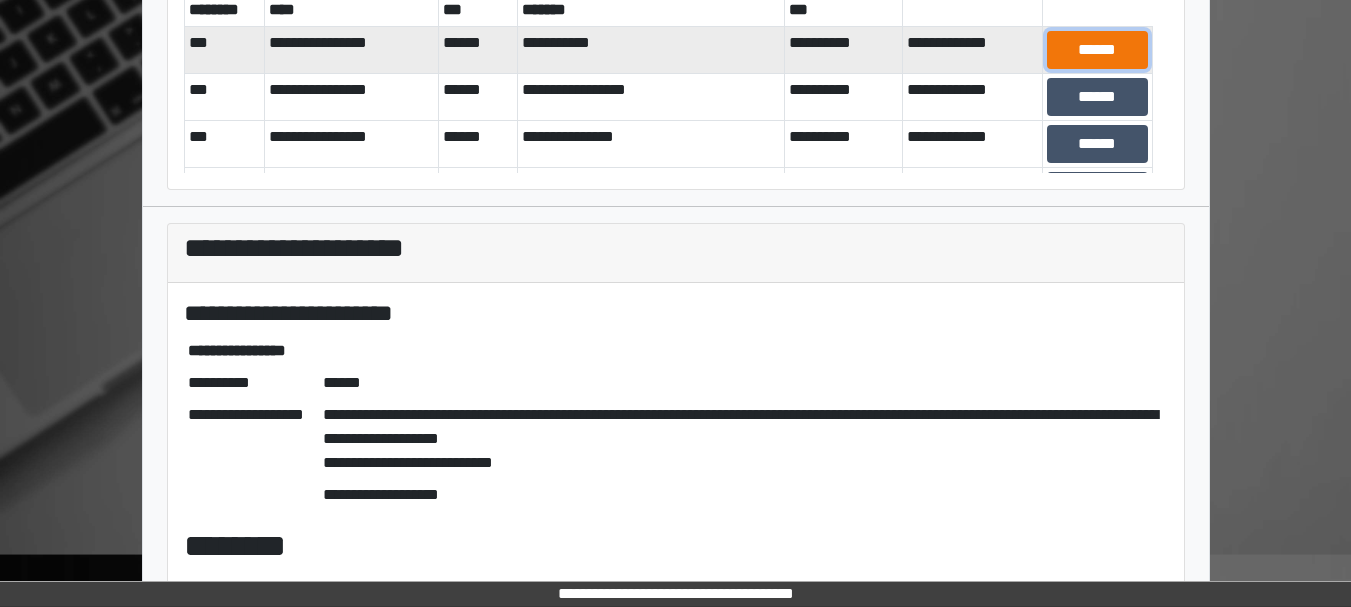 click on "******" at bounding box center [1097, 50] 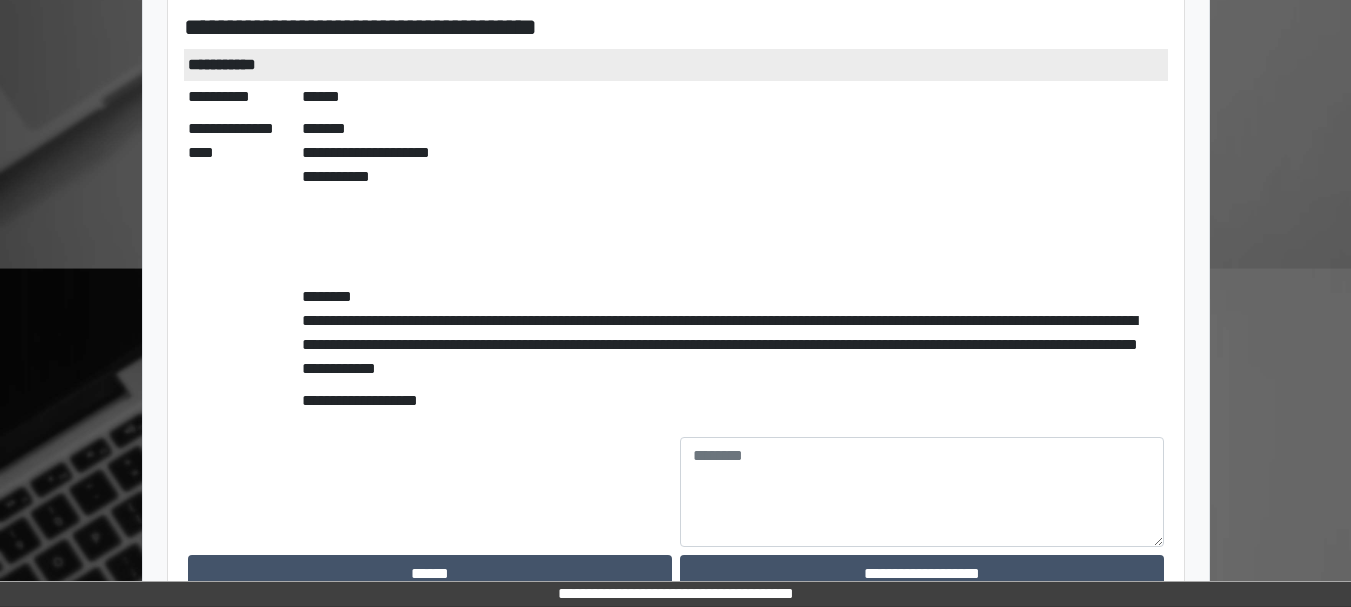scroll, scrollTop: 506, scrollLeft: 0, axis: vertical 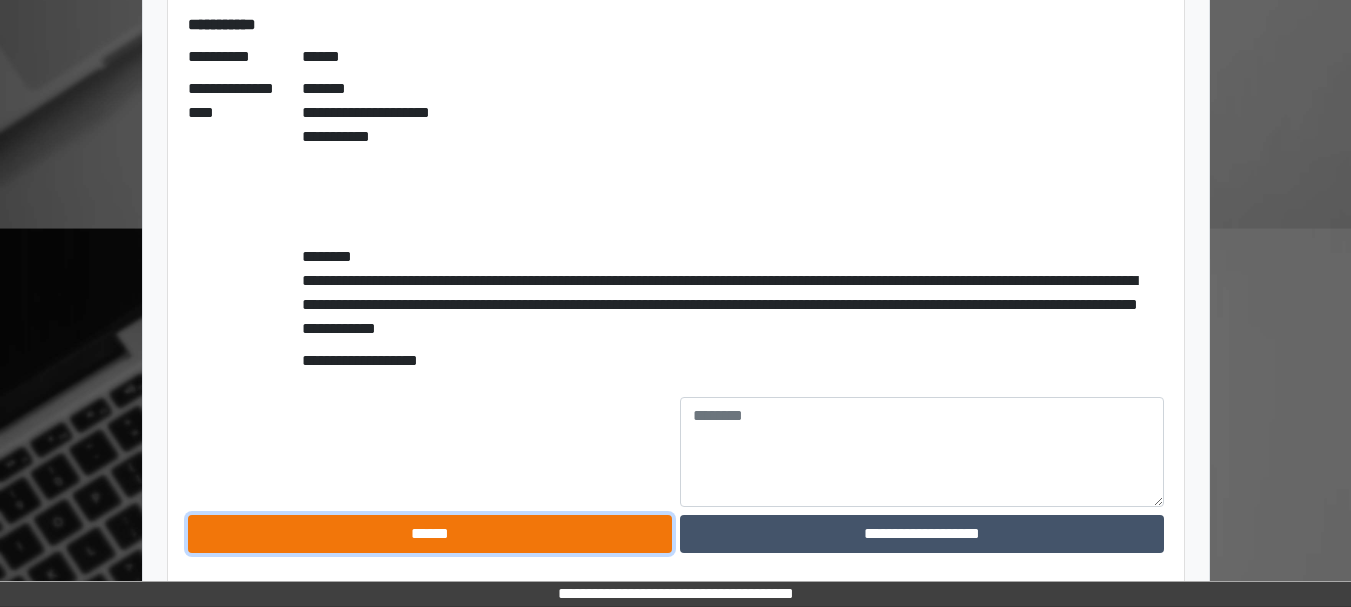 click on "******" at bounding box center [430, 534] 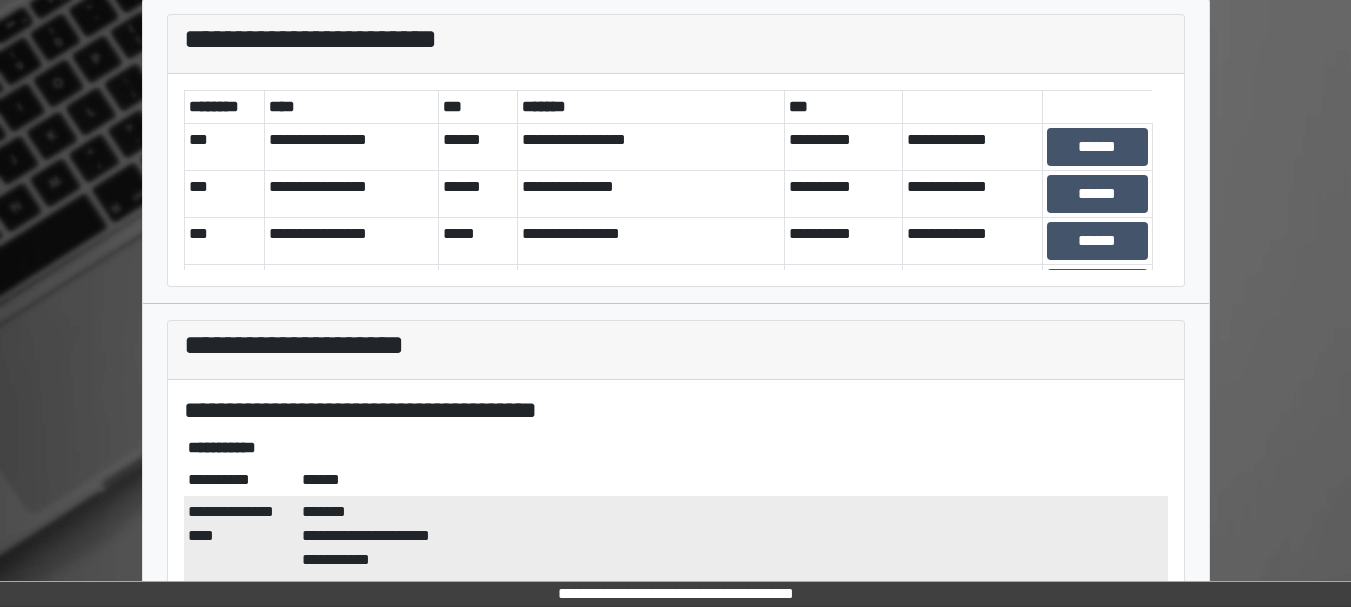 scroll, scrollTop: 82, scrollLeft: 0, axis: vertical 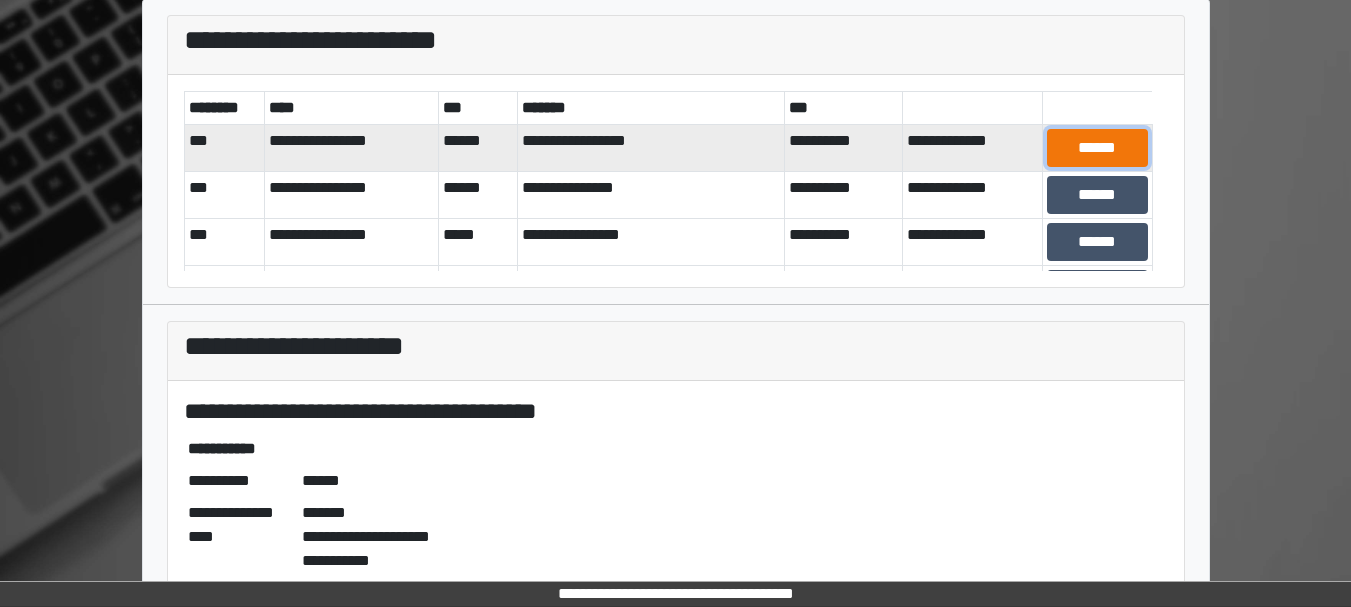 click on "******" at bounding box center (1097, 148) 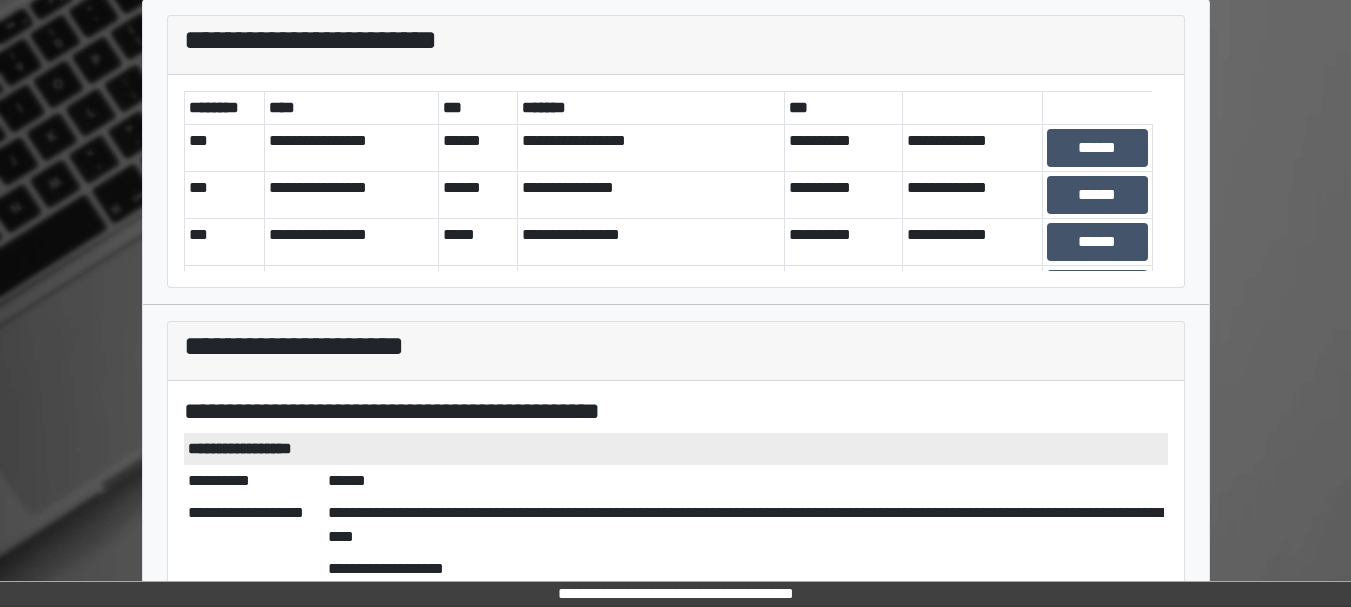 scroll, scrollTop: 290, scrollLeft: 0, axis: vertical 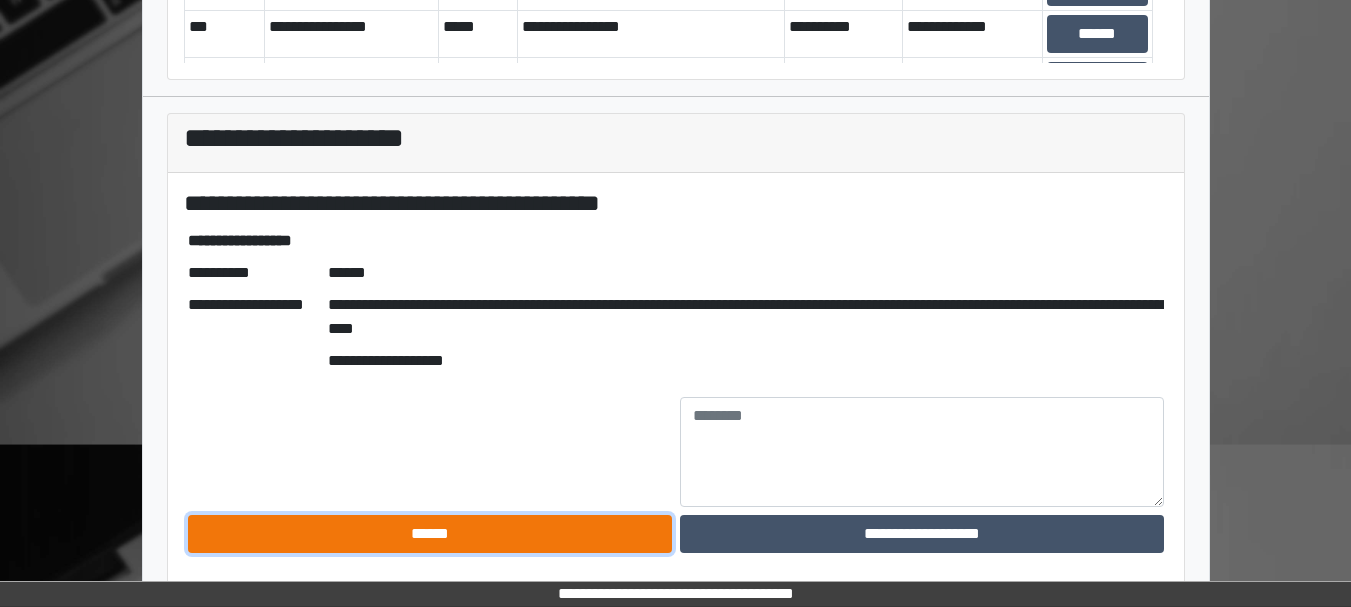click on "******" at bounding box center (430, 534) 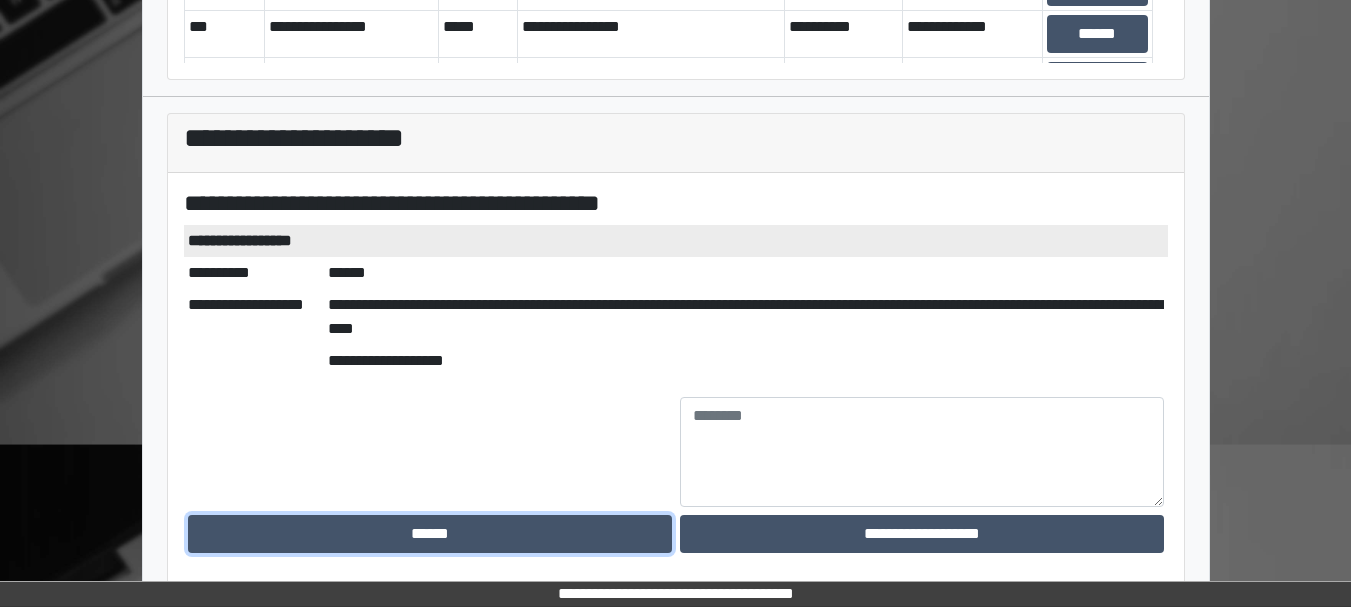 scroll, scrollTop: 0, scrollLeft: 0, axis: both 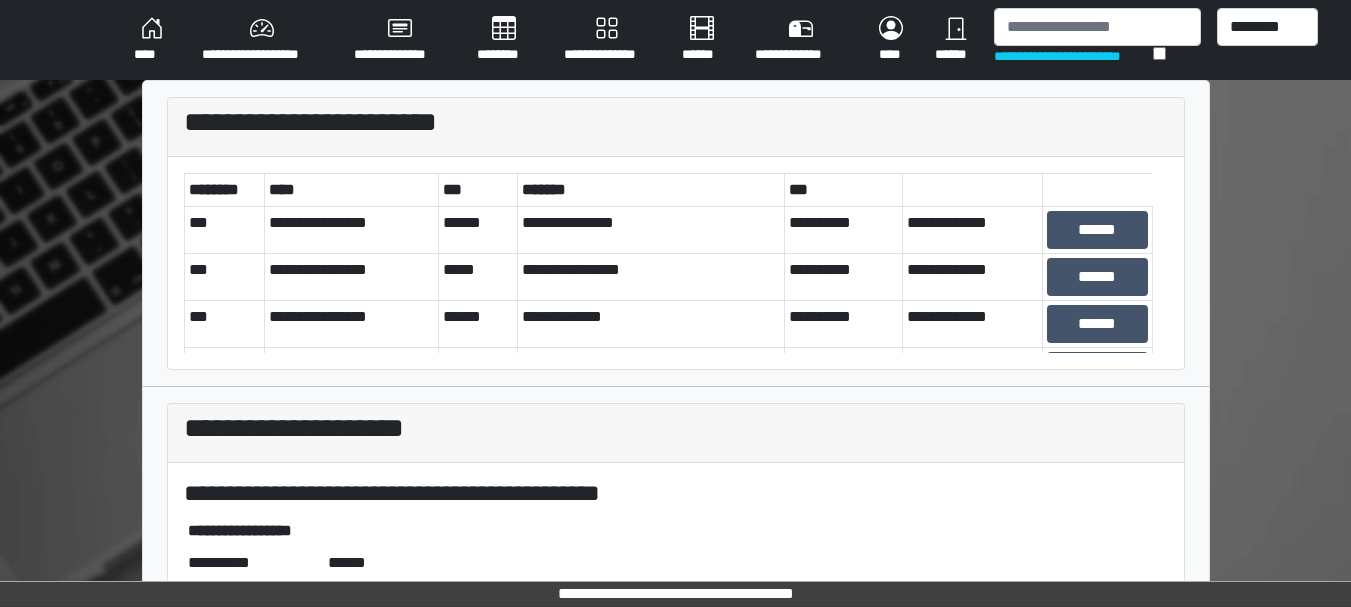 click on "******" at bounding box center [1097, 230] 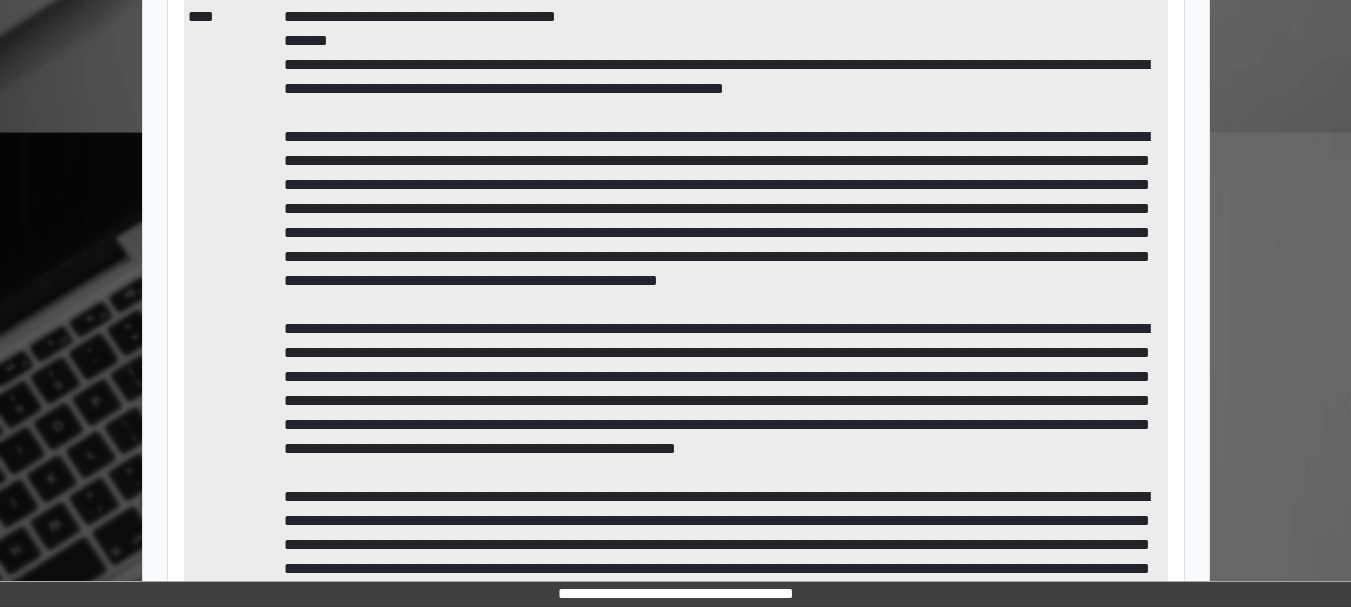 scroll, scrollTop: 938, scrollLeft: 0, axis: vertical 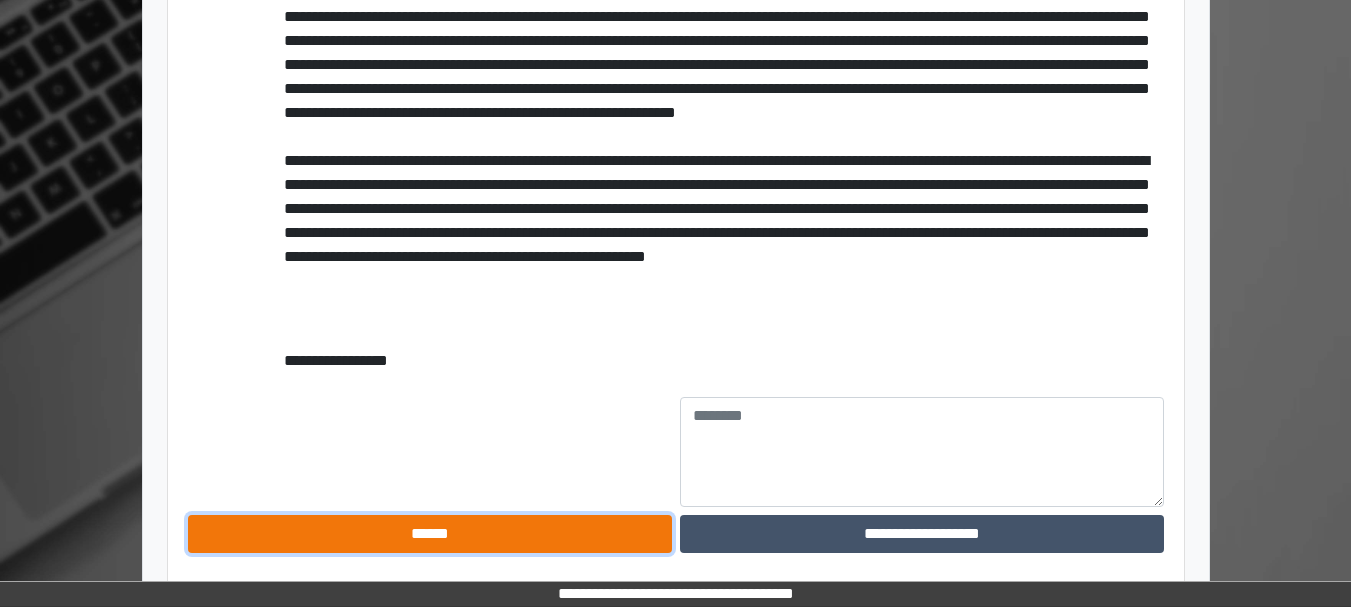 click on "******" at bounding box center [430, 534] 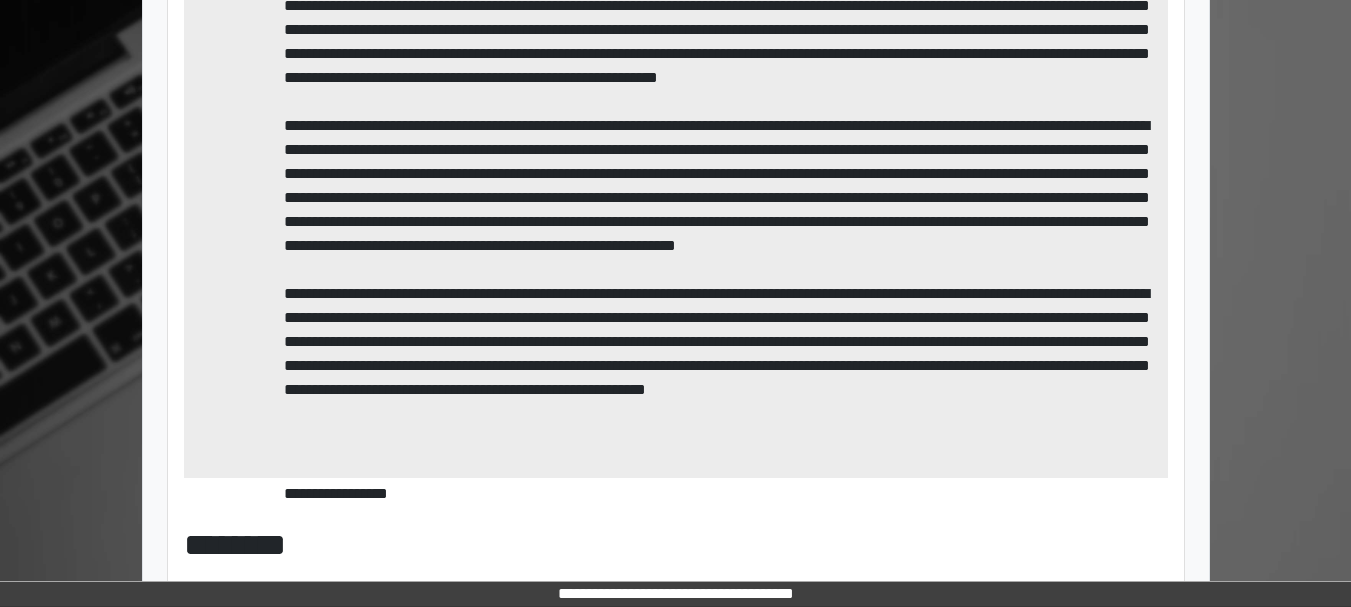 scroll, scrollTop: 0, scrollLeft: 0, axis: both 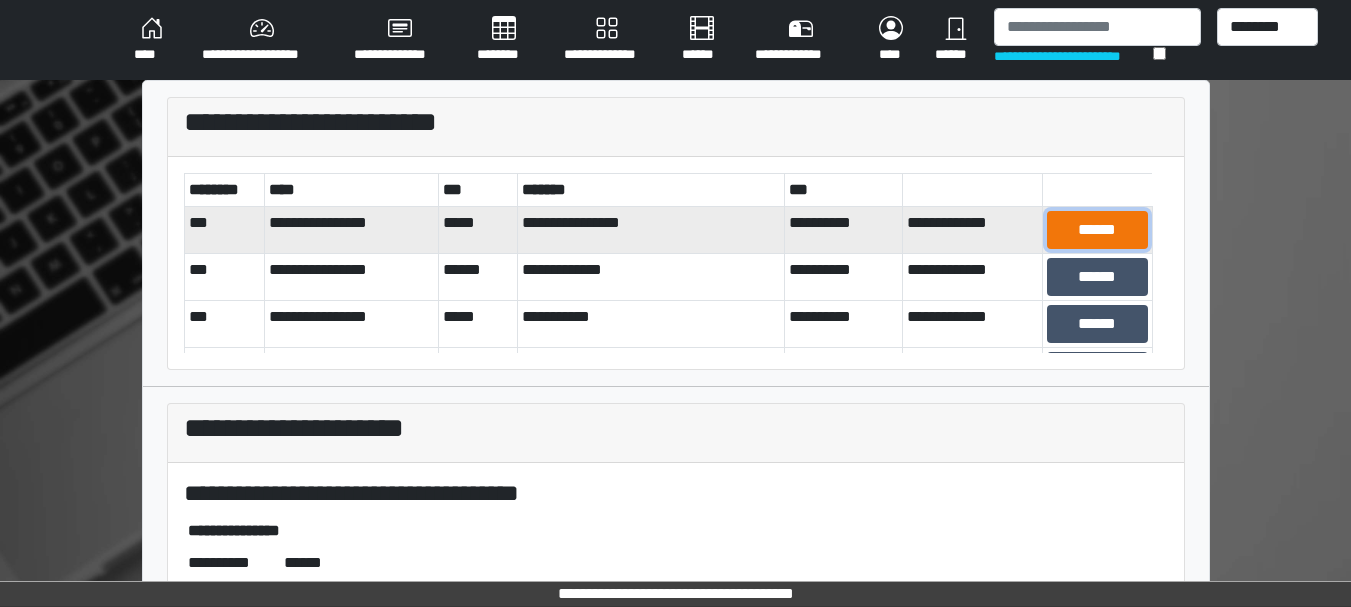 click on "******" at bounding box center [1097, 230] 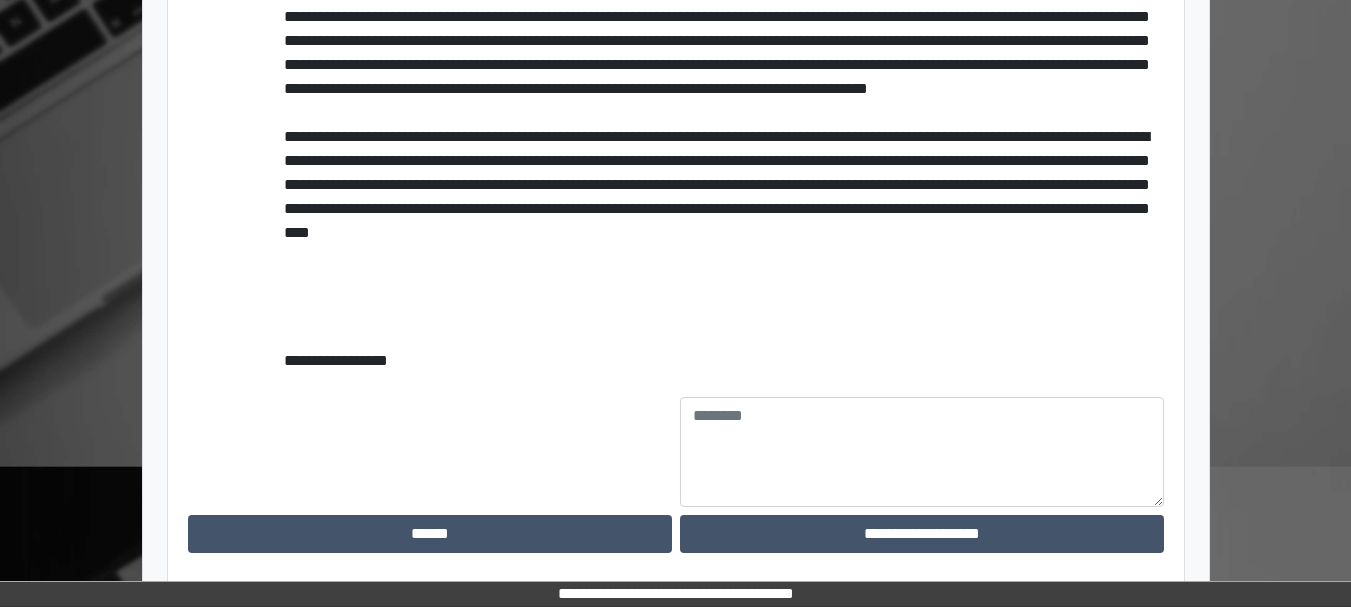 scroll, scrollTop: 1129, scrollLeft: 0, axis: vertical 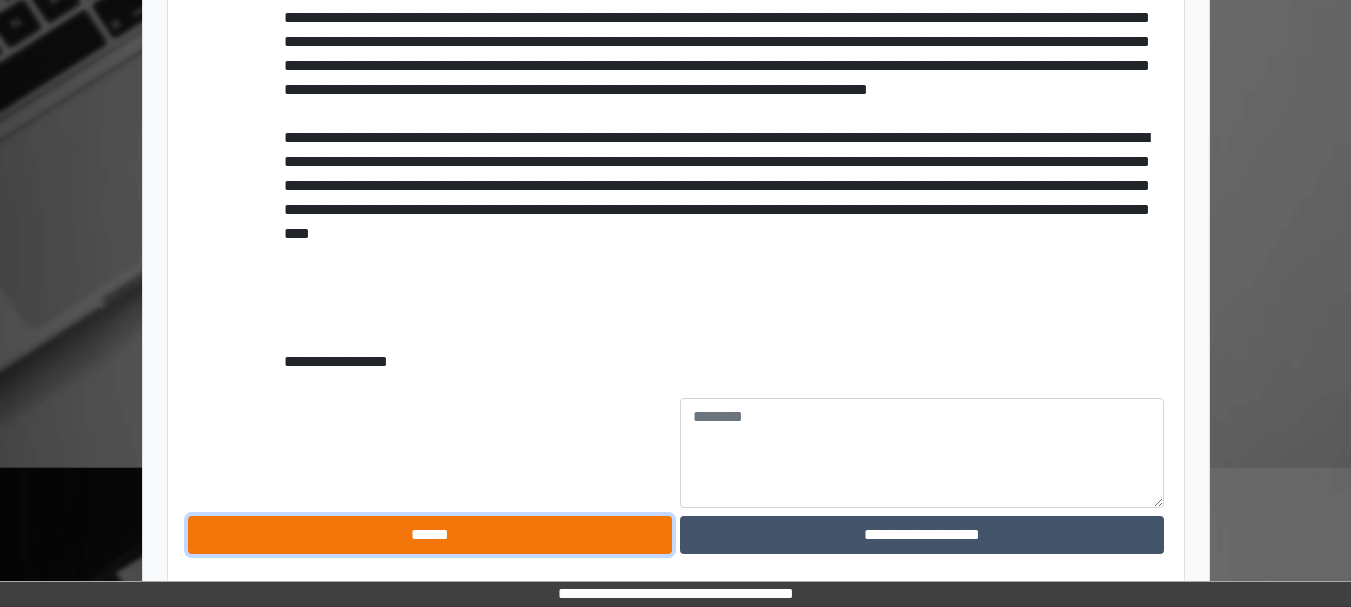 click on "******" at bounding box center [430, 535] 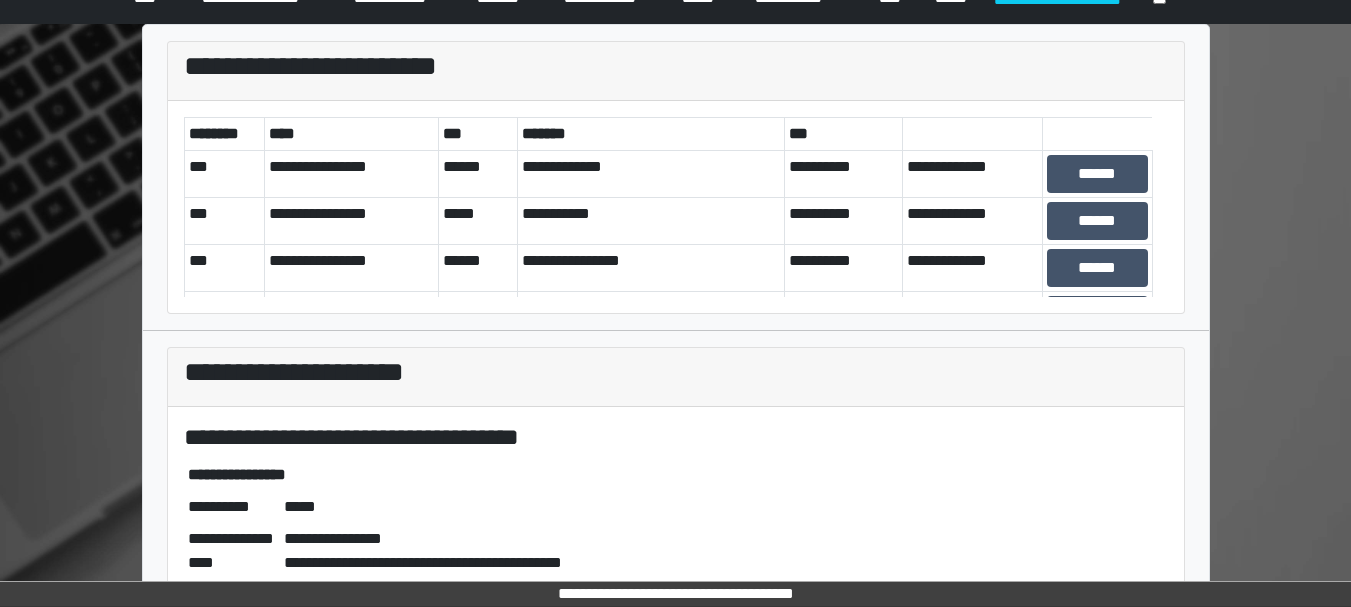scroll, scrollTop: 20, scrollLeft: 0, axis: vertical 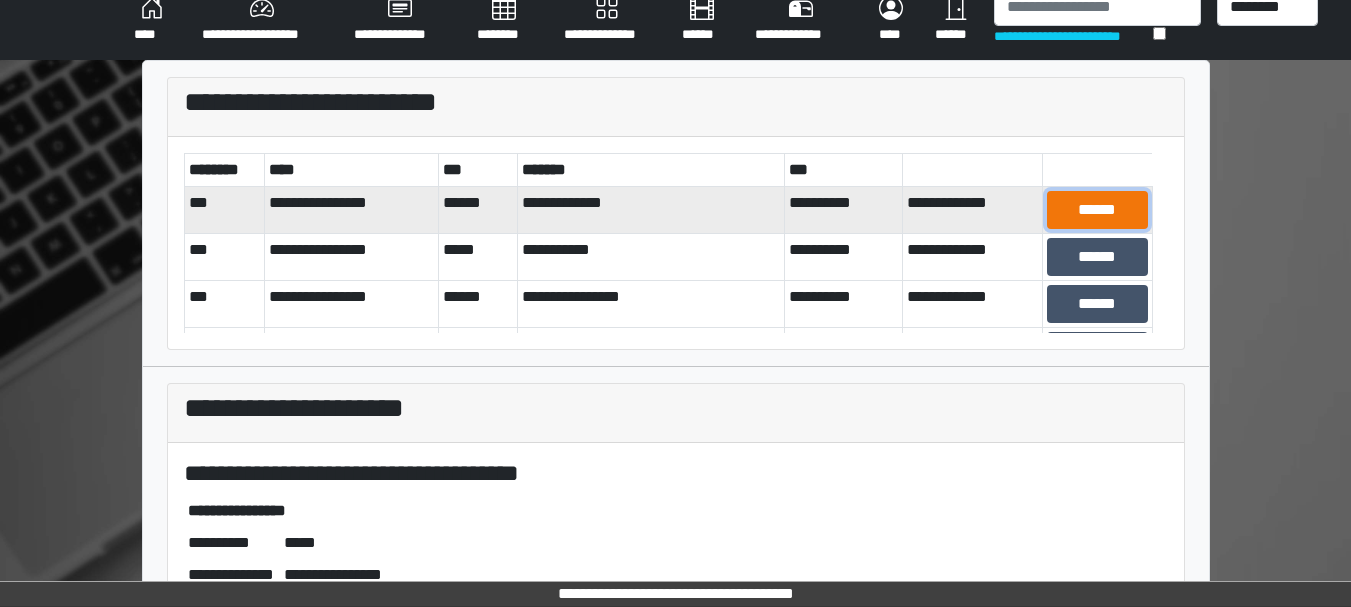 click on "******" at bounding box center (1097, 210) 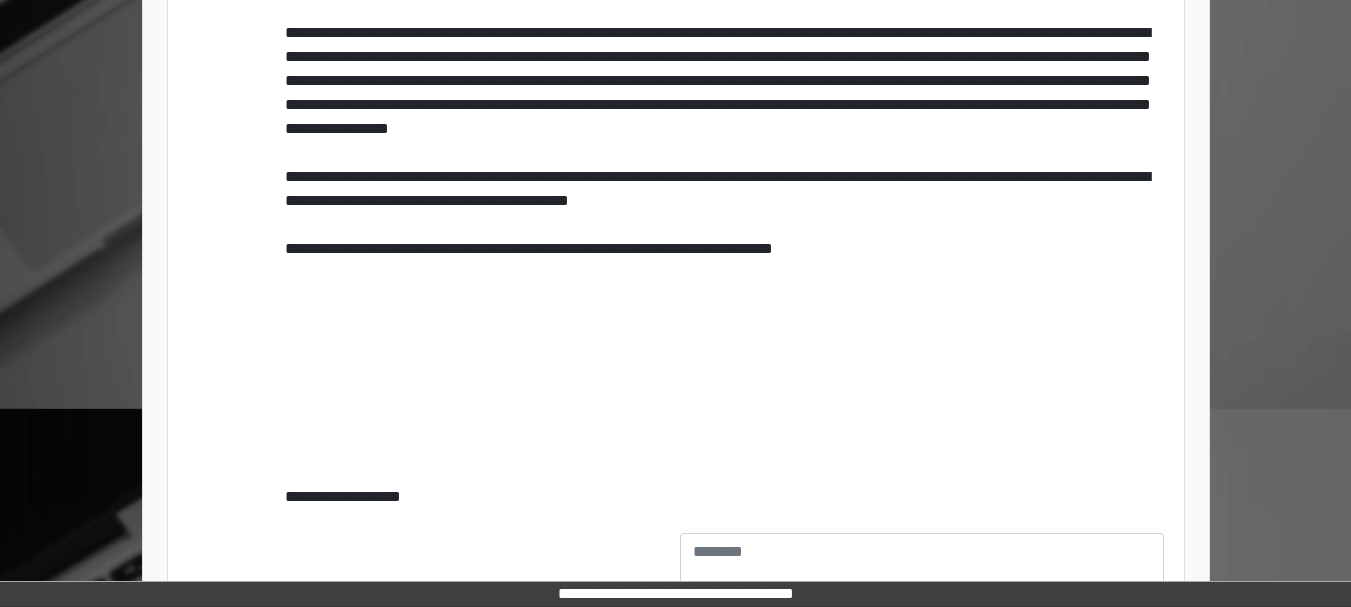 scroll, scrollTop: 2186, scrollLeft: 0, axis: vertical 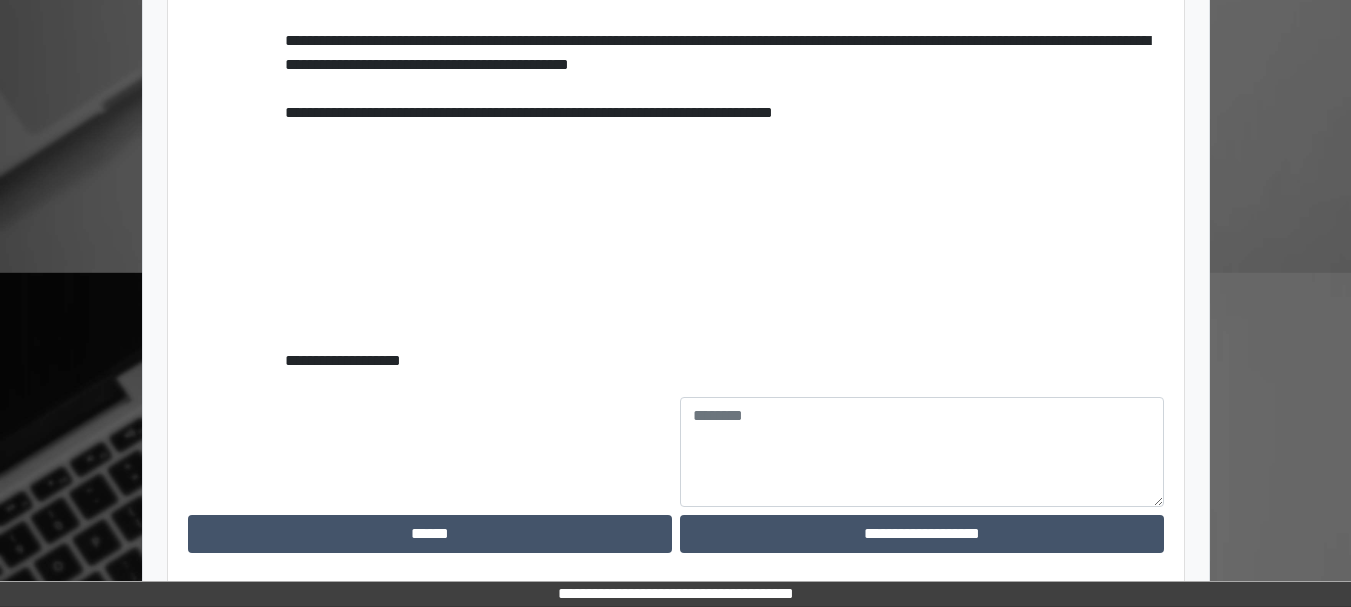 click on "**********" at bounding box center [676, -567] 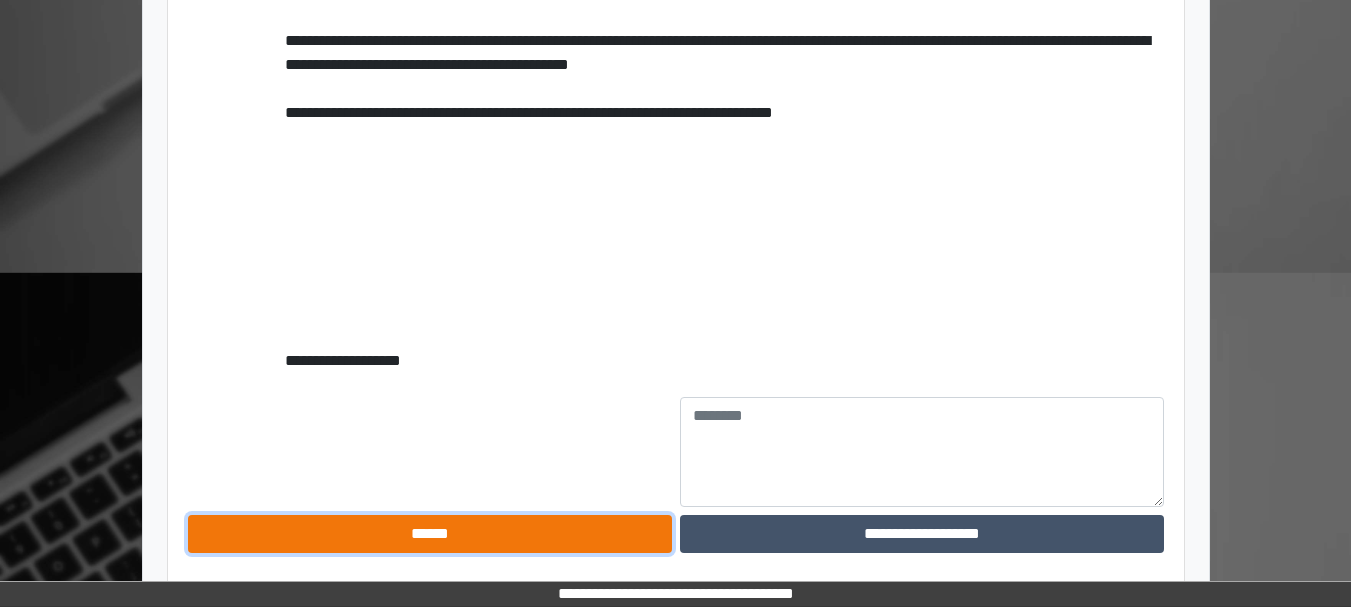 click on "******" at bounding box center (430, 534) 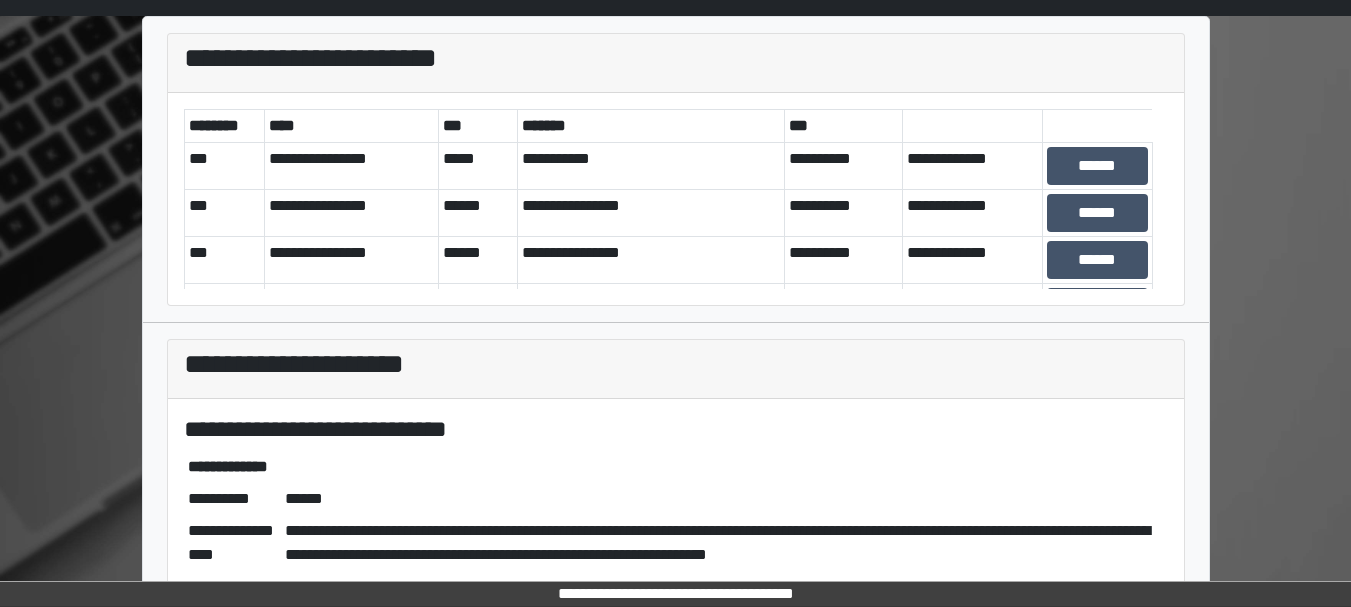 scroll, scrollTop: 17, scrollLeft: 0, axis: vertical 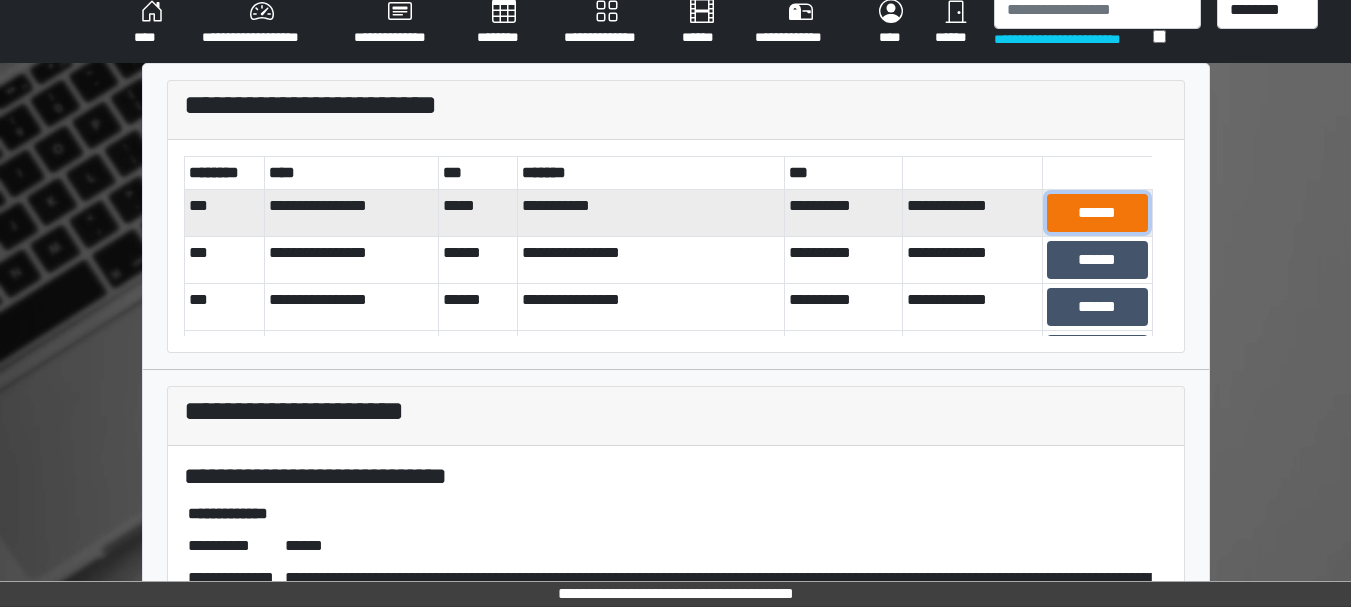 click on "******" at bounding box center (1097, 213) 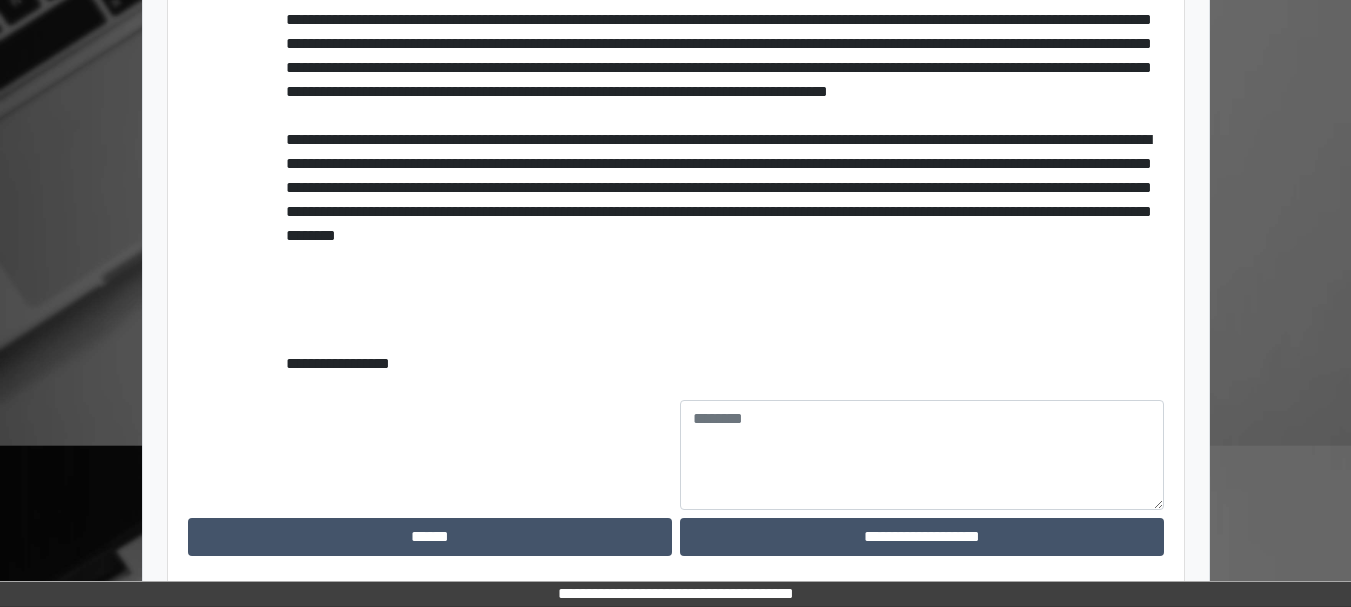 scroll, scrollTop: 1152, scrollLeft: 0, axis: vertical 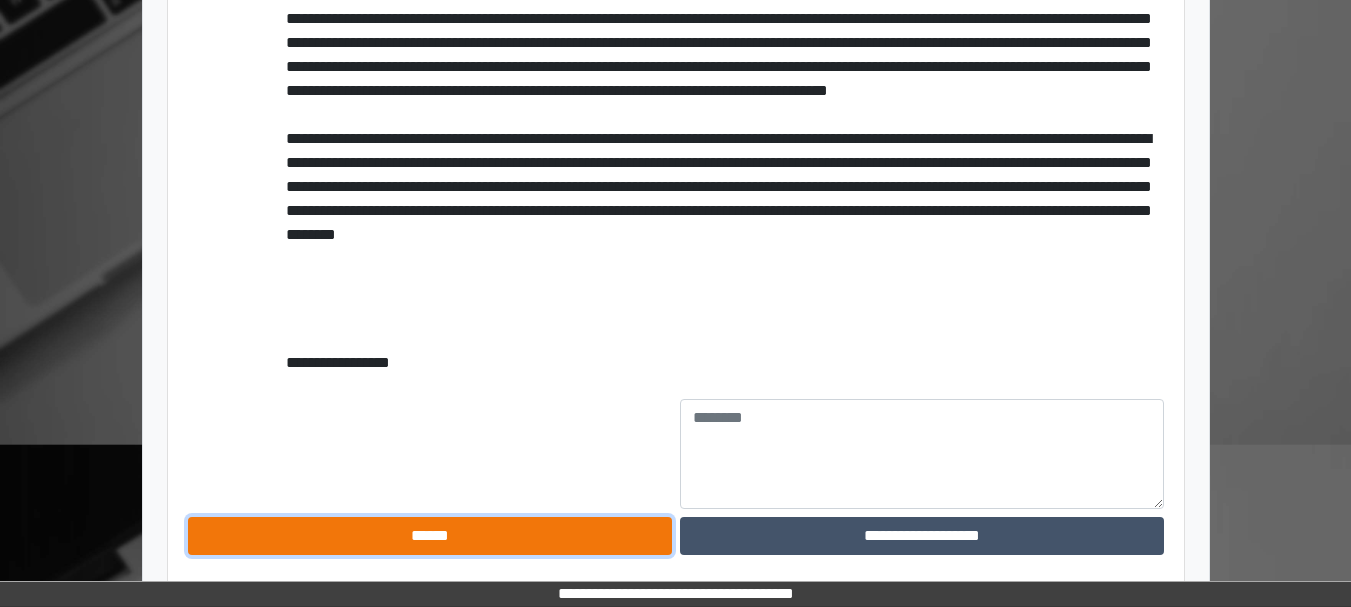 click on "******" at bounding box center [430, 536] 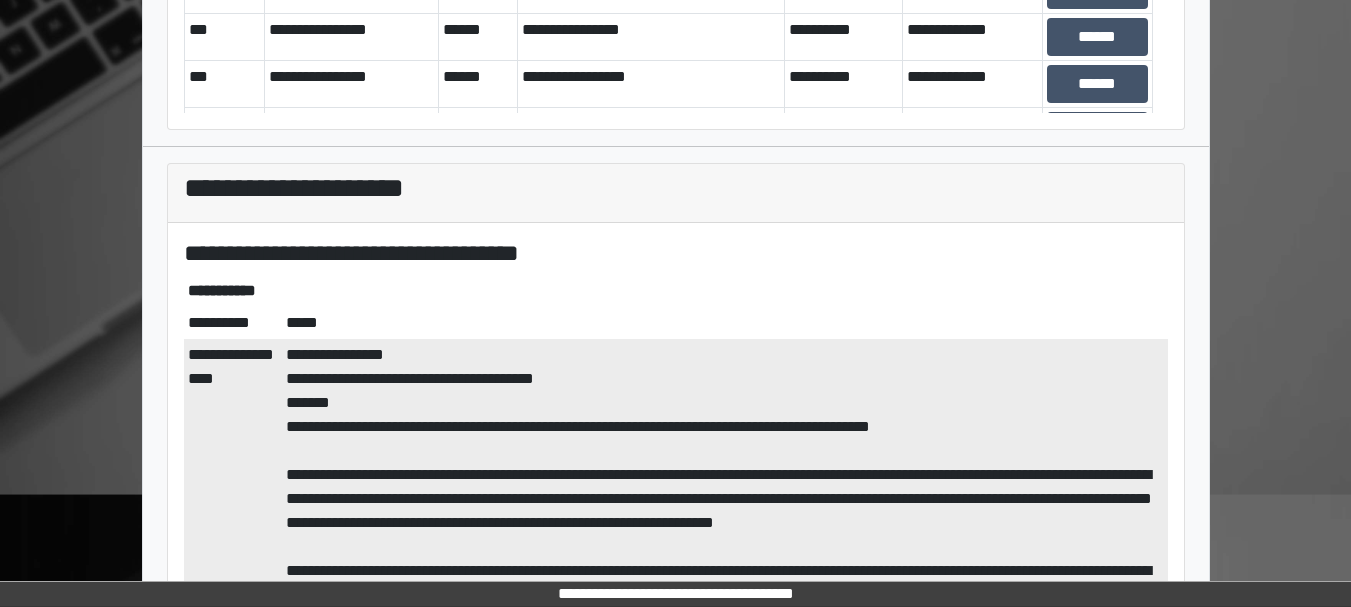 scroll, scrollTop: 238, scrollLeft: 0, axis: vertical 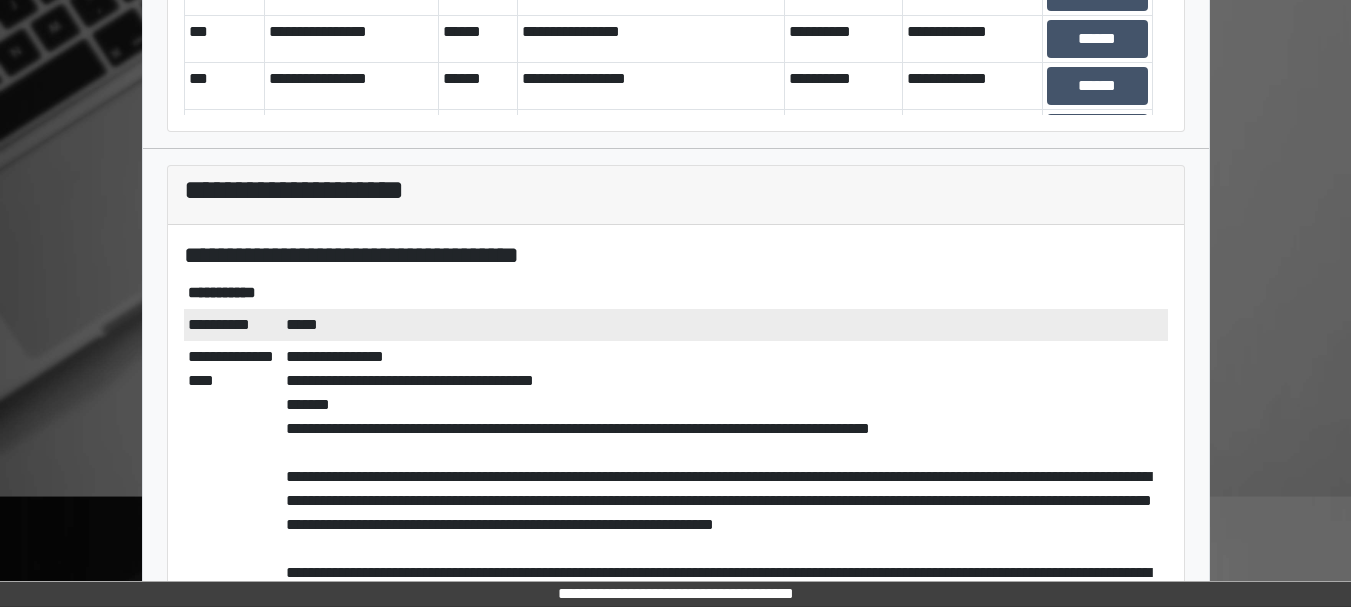 click on "*****" at bounding box center [725, 325] 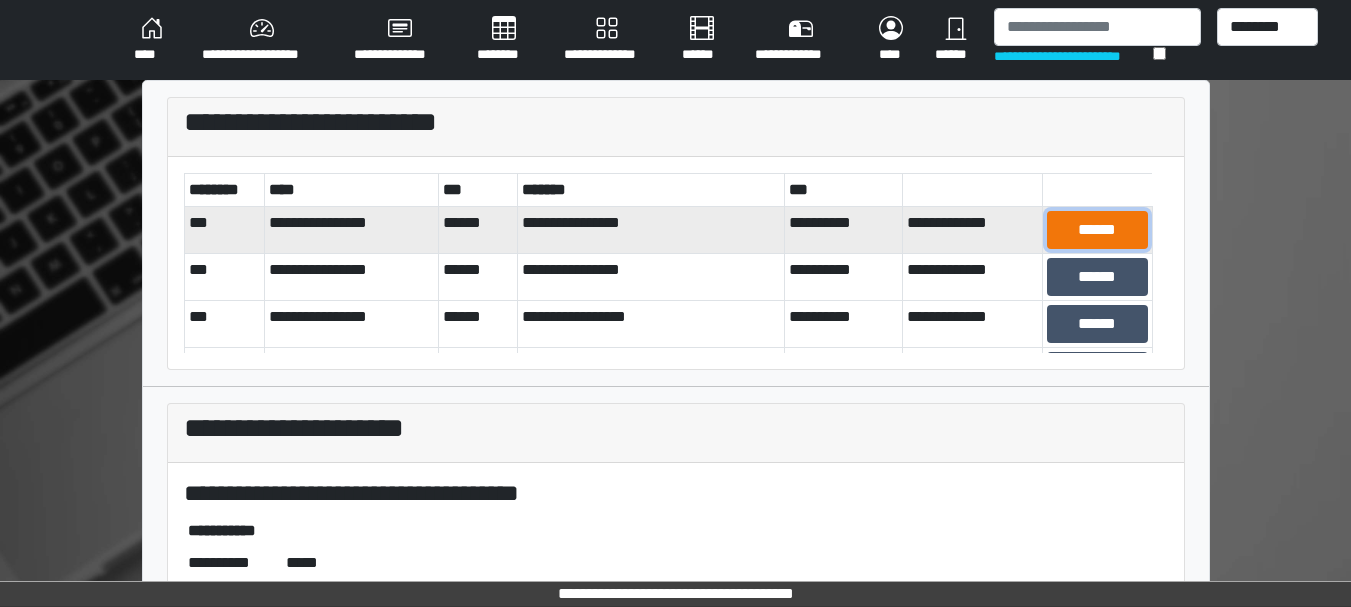 click on "******" at bounding box center [1097, 230] 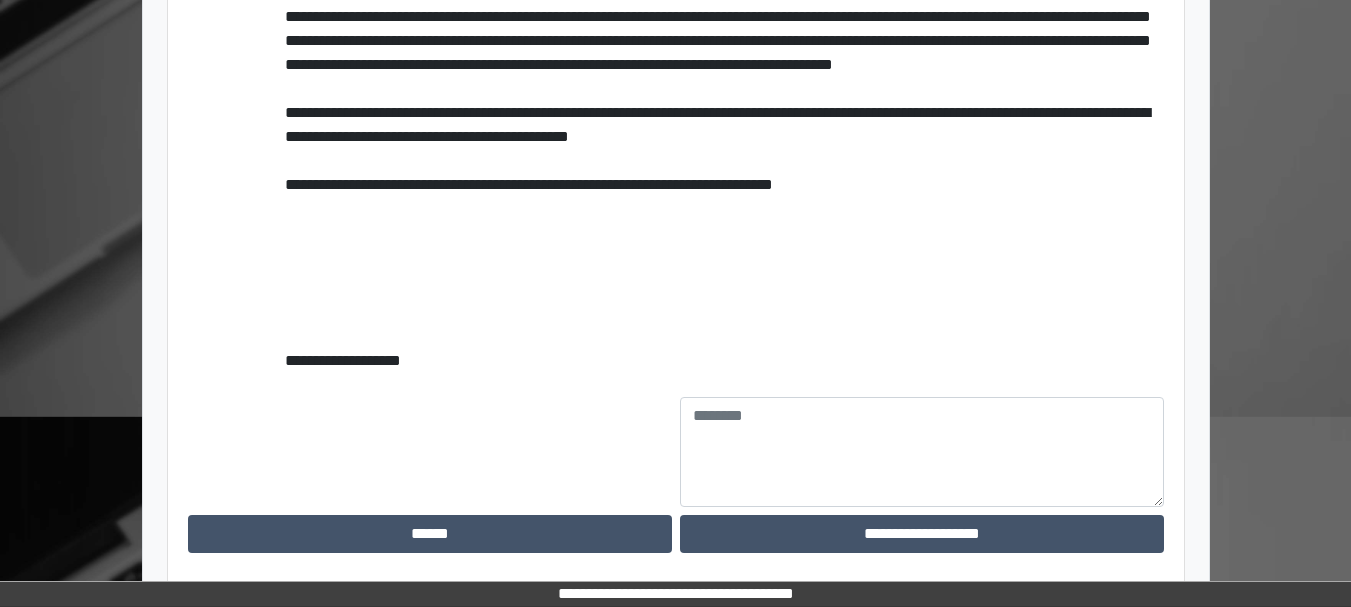 scroll, scrollTop: 2041, scrollLeft: 0, axis: vertical 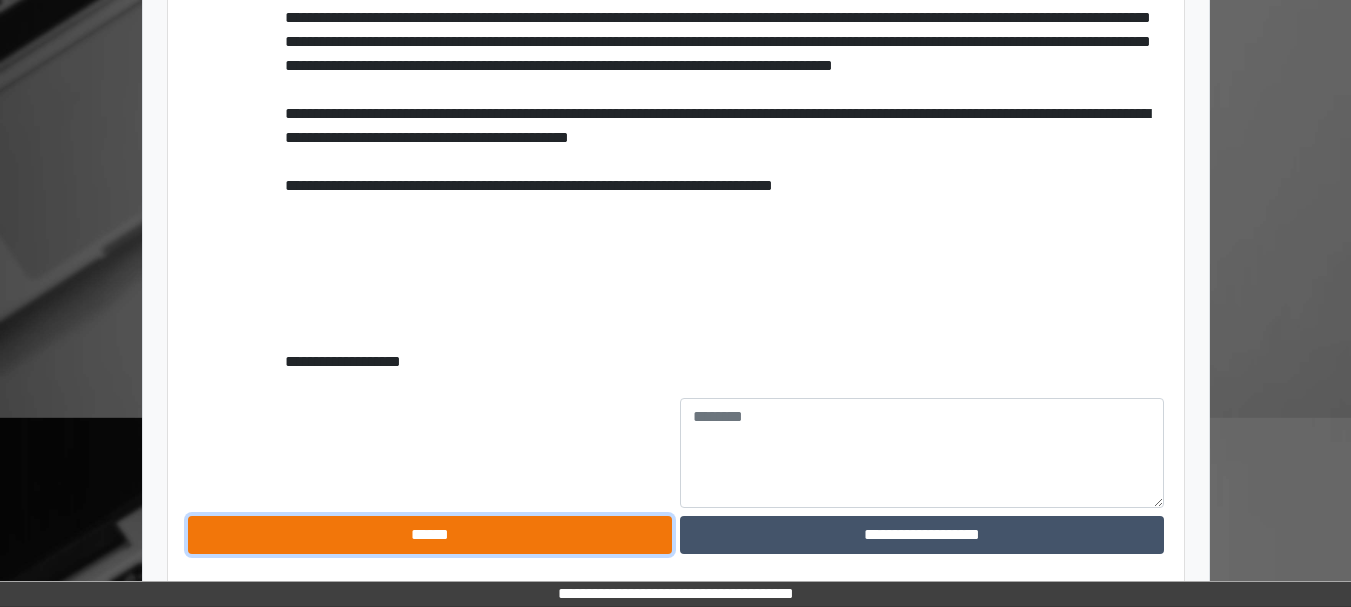 click on "******" at bounding box center [430, 535] 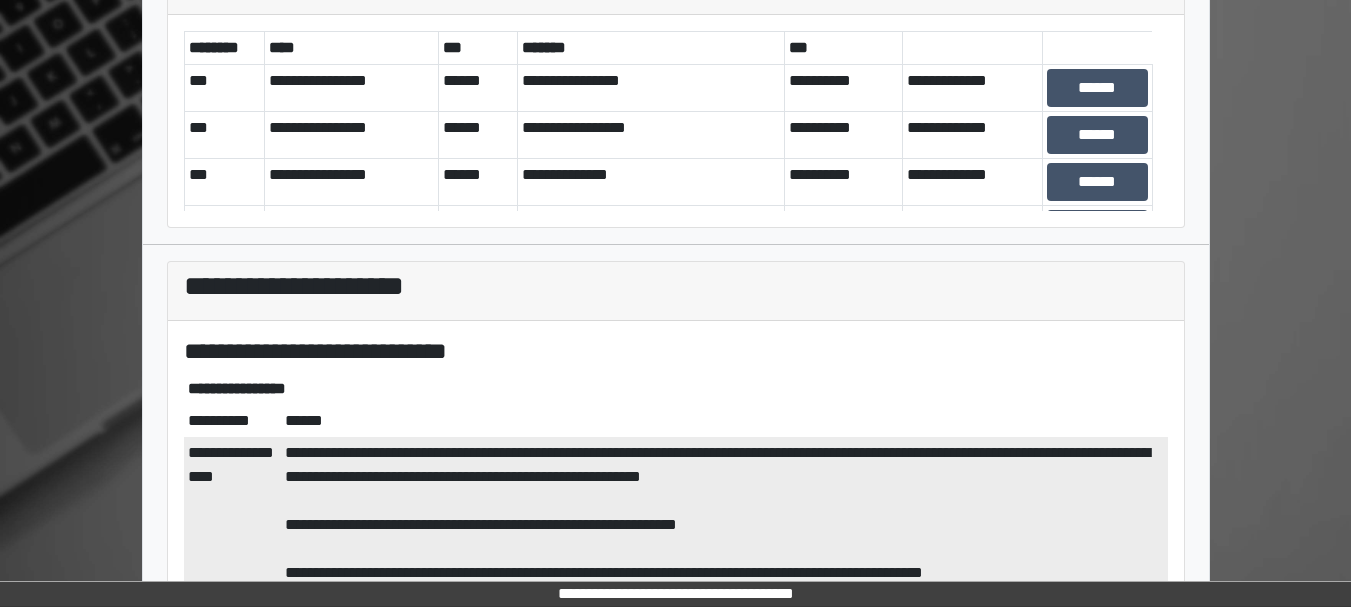 scroll, scrollTop: 0, scrollLeft: 0, axis: both 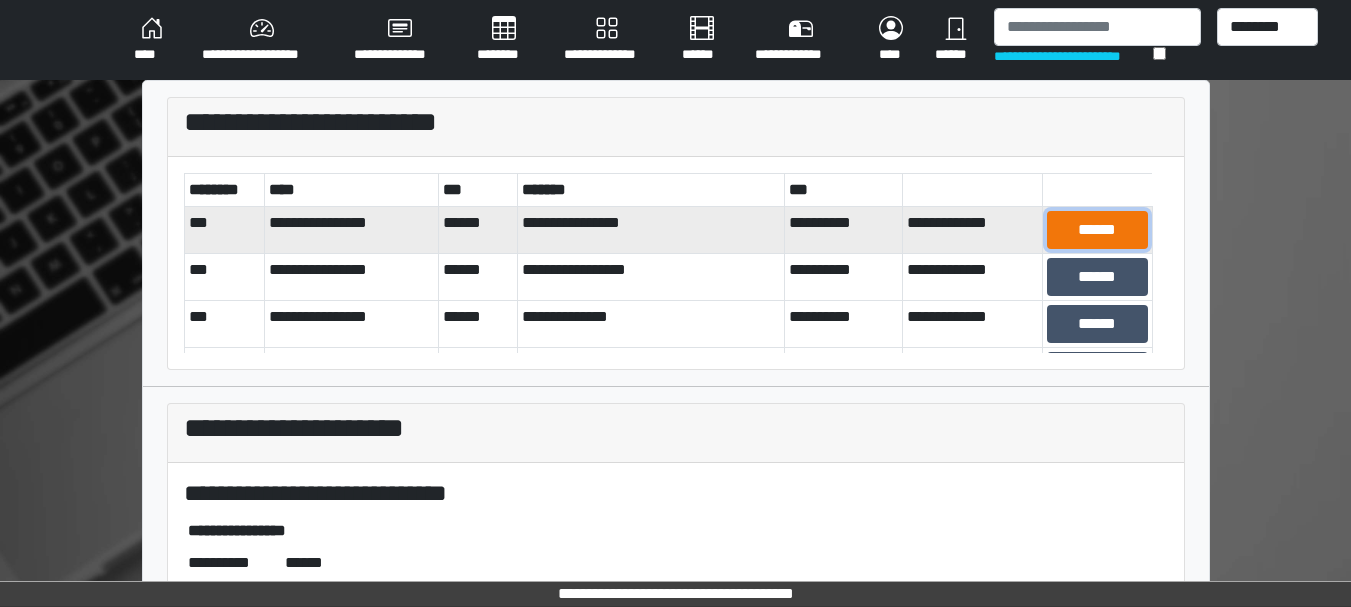 click on "******" at bounding box center (1097, 230) 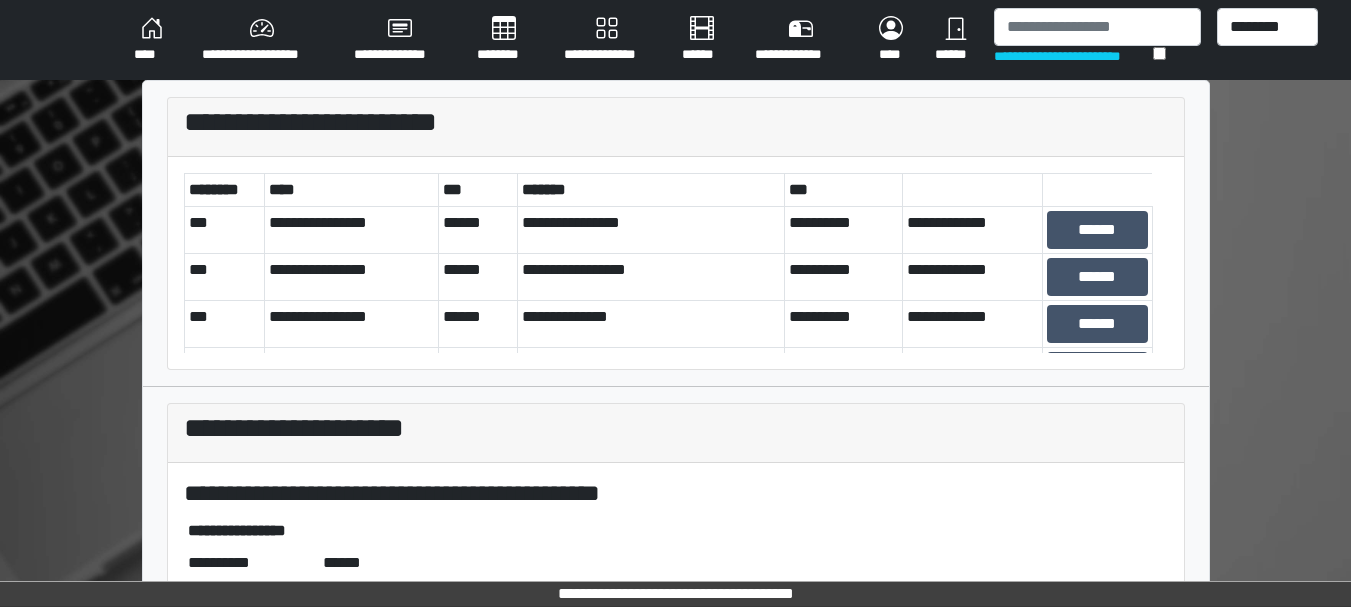 scroll, scrollTop: 482, scrollLeft: 0, axis: vertical 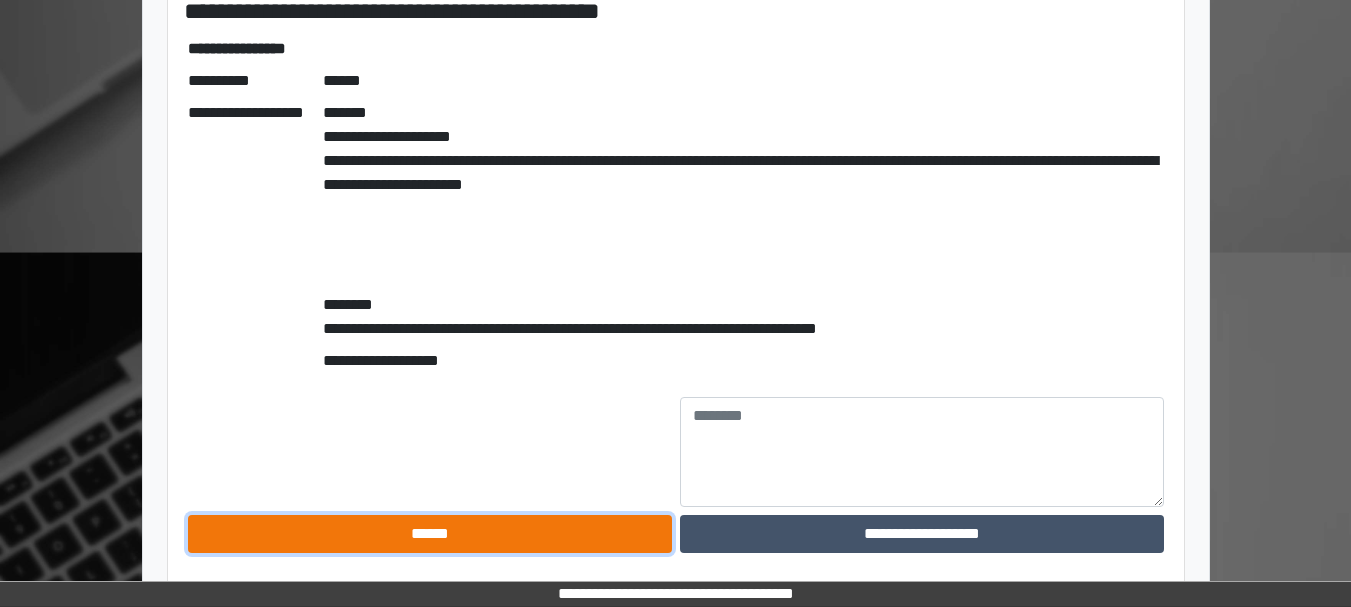 click on "******" at bounding box center (430, 534) 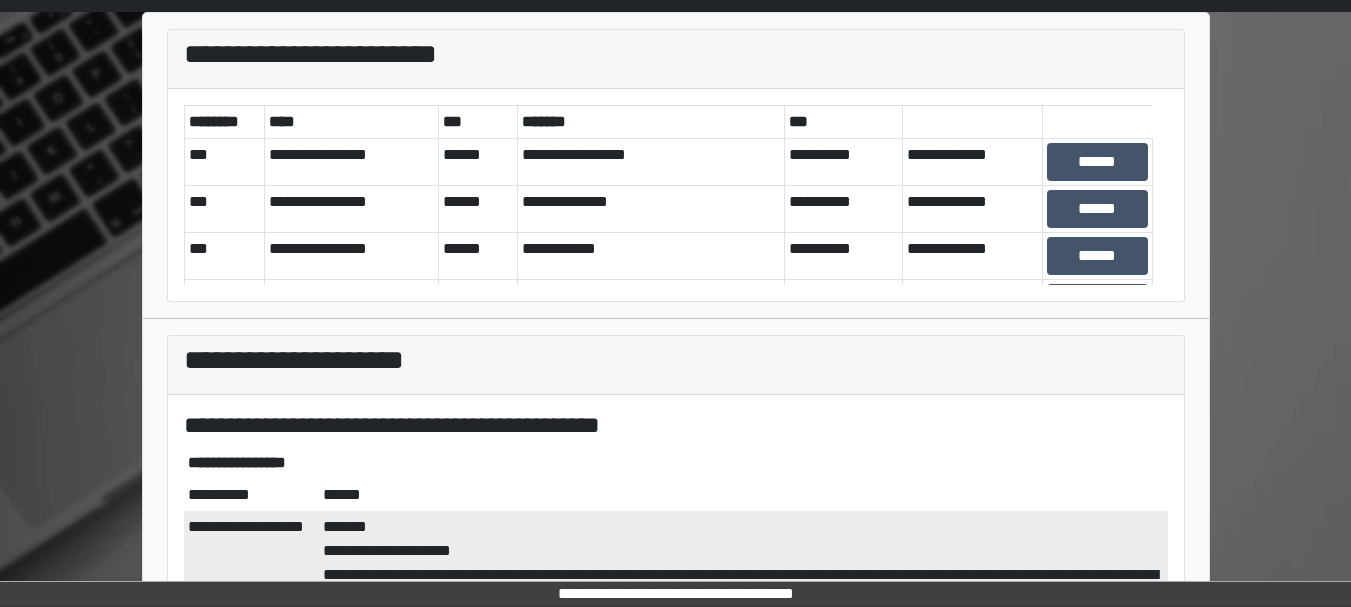 scroll, scrollTop: 0, scrollLeft: 0, axis: both 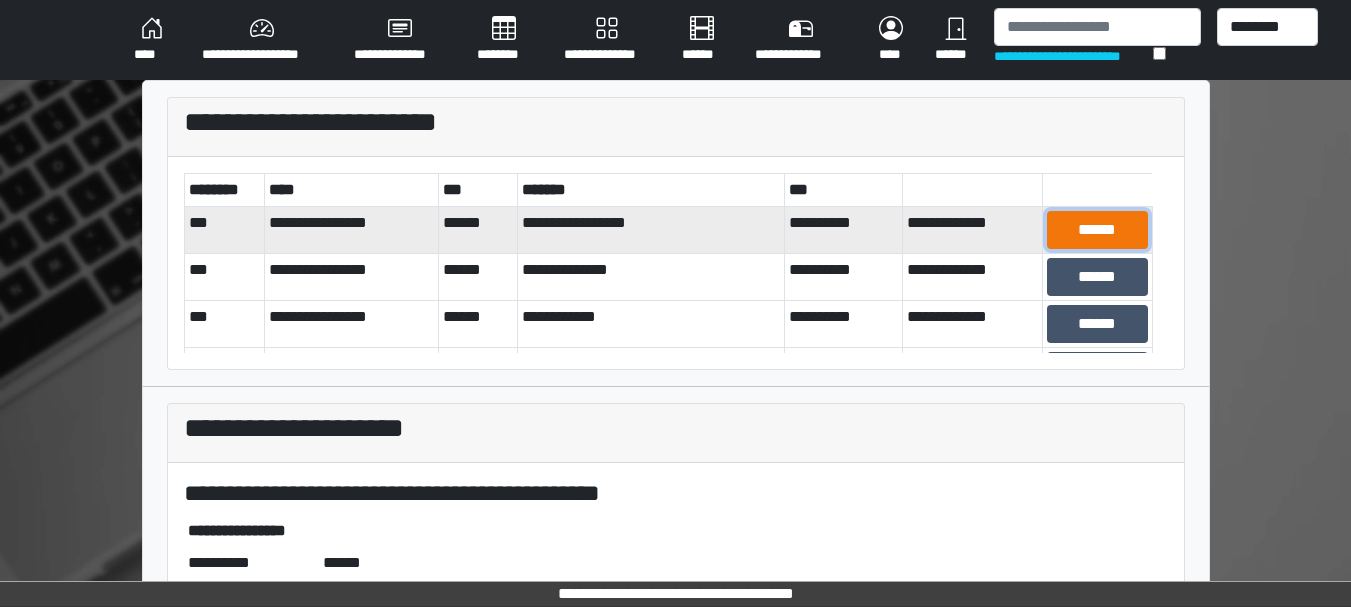 click on "******" at bounding box center [1097, 230] 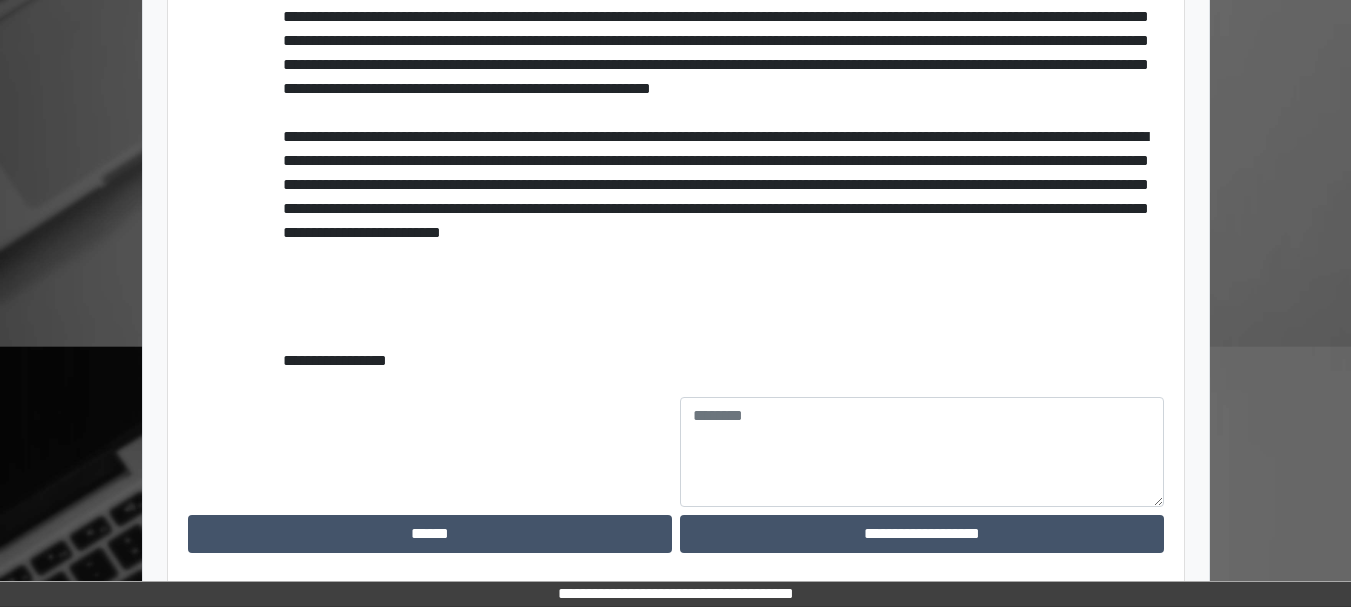 scroll, scrollTop: 1249, scrollLeft: 0, axis: vertical 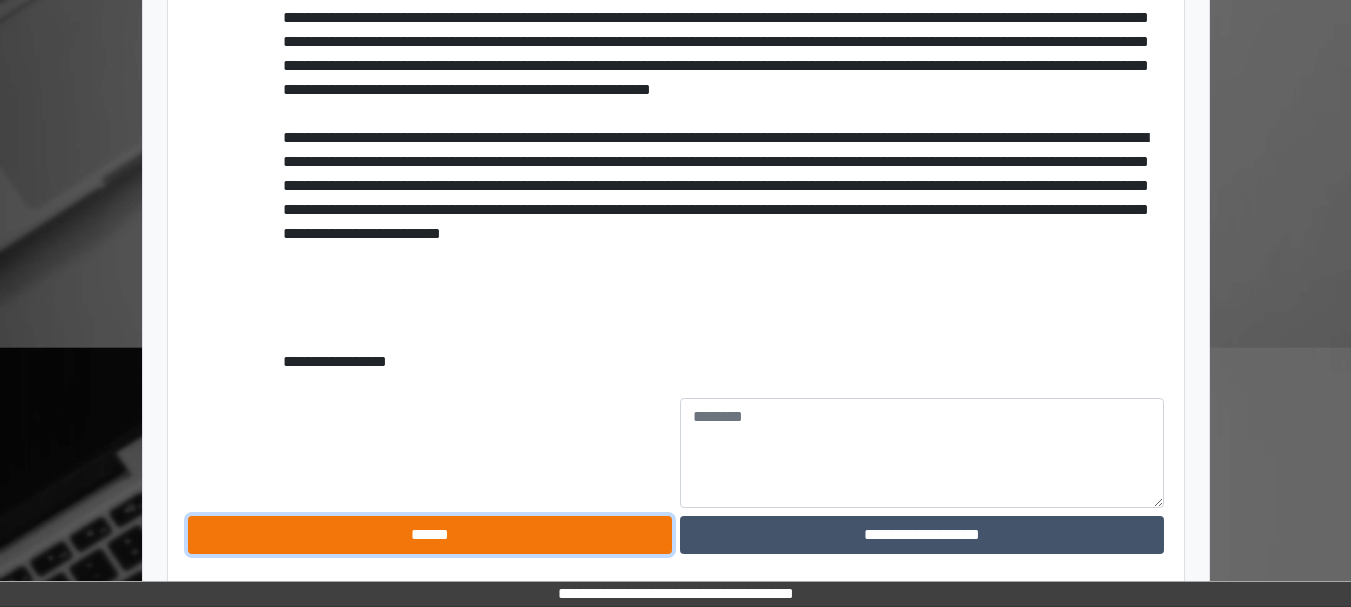 click on "******" at bounding box center (430, 535) 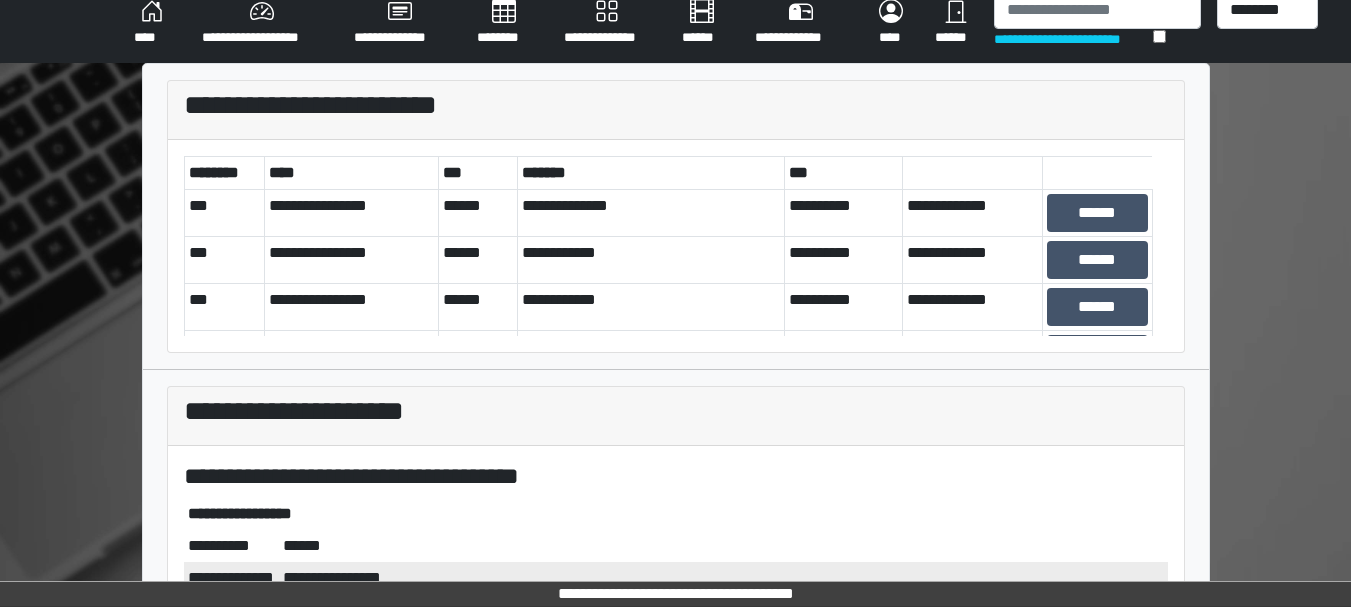 scroll, scrollTop: 16, scrollLeft: 0, axis: vertical 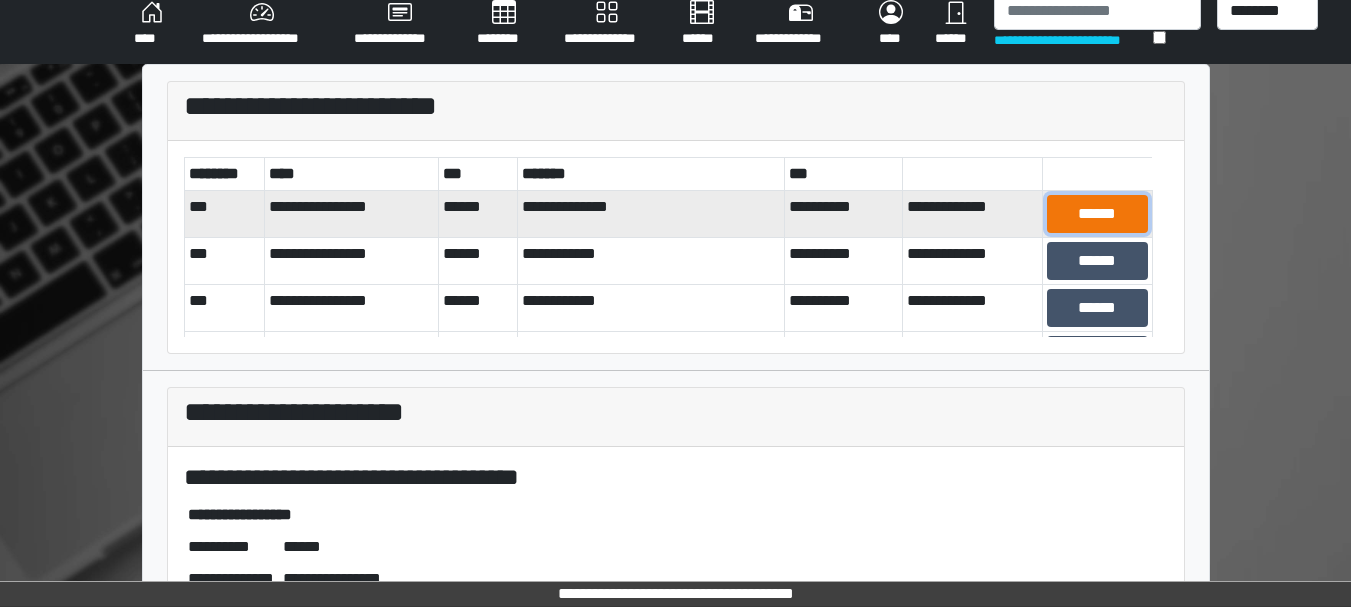 click on "******" at bounding box center [1097, 214] 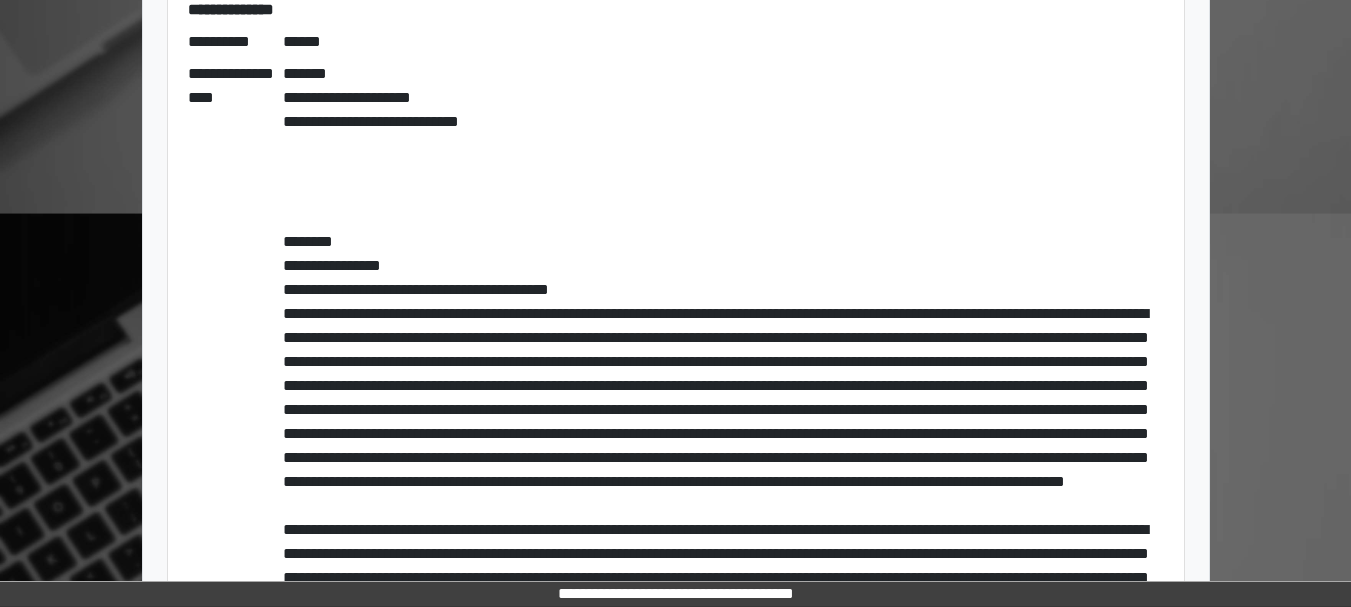 scroll, scrollTop: 938, scrollLeft: 0, axis: vertical 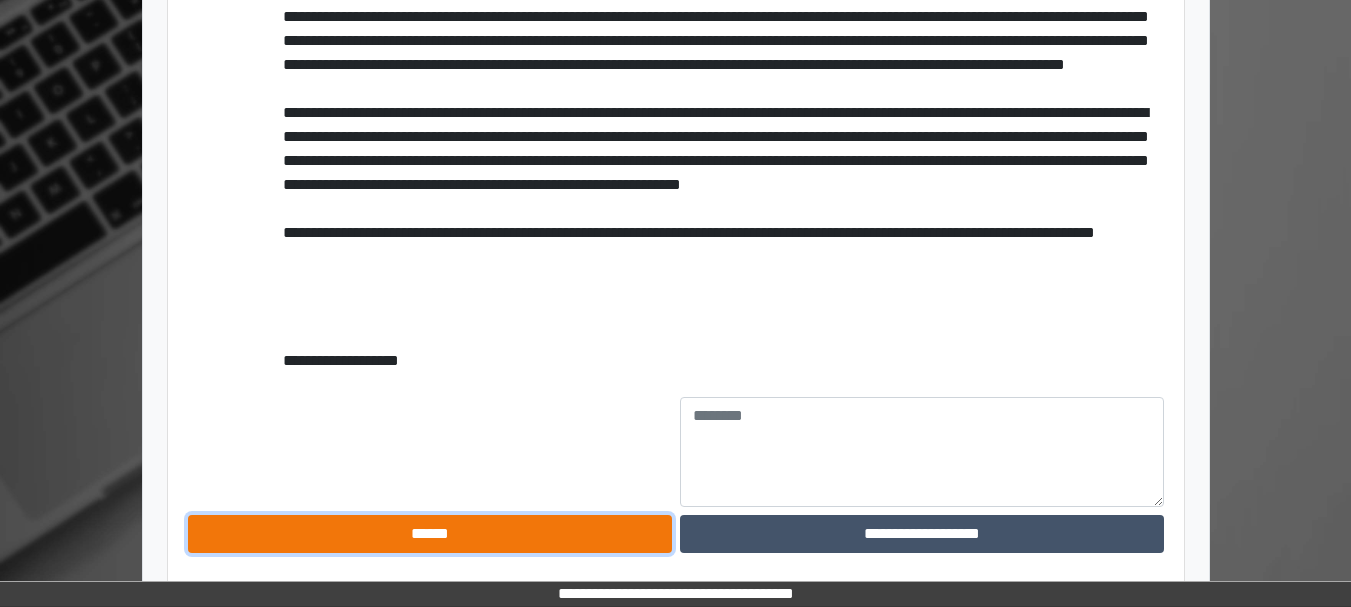 click on "******" at bounding box center [430, 534] 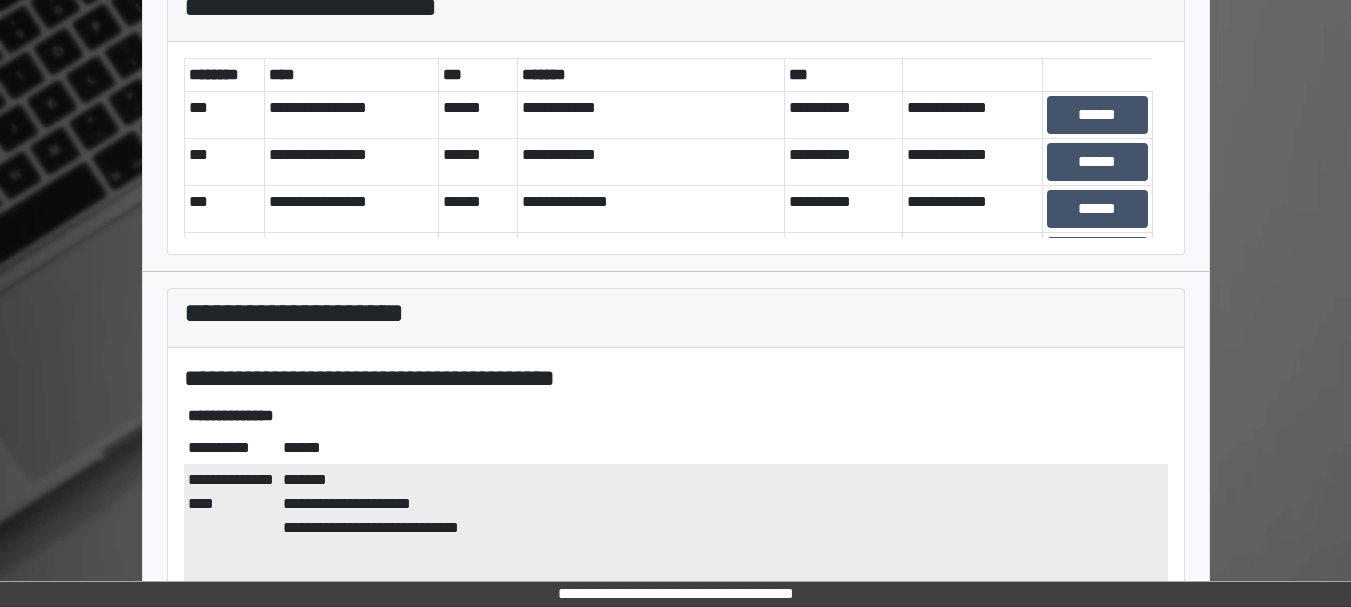 scroll, scrollTop: 113, scrollLeft: 0, axis: vertical 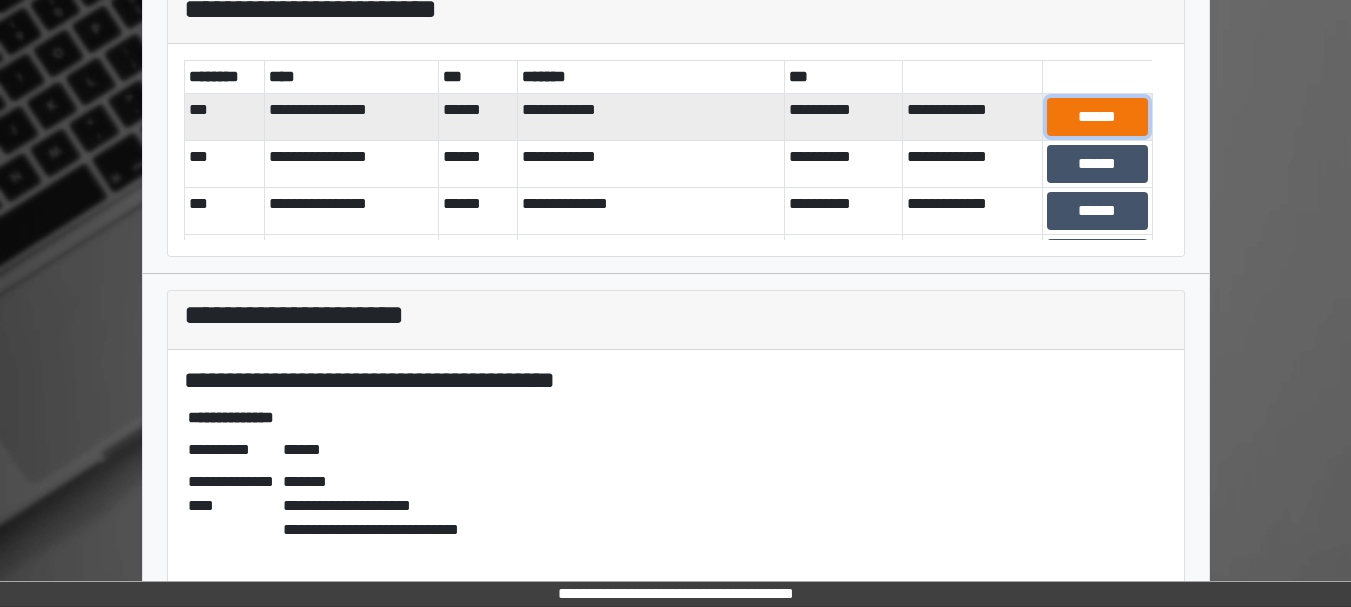 click on "******" at bounding box center (1097, 117) 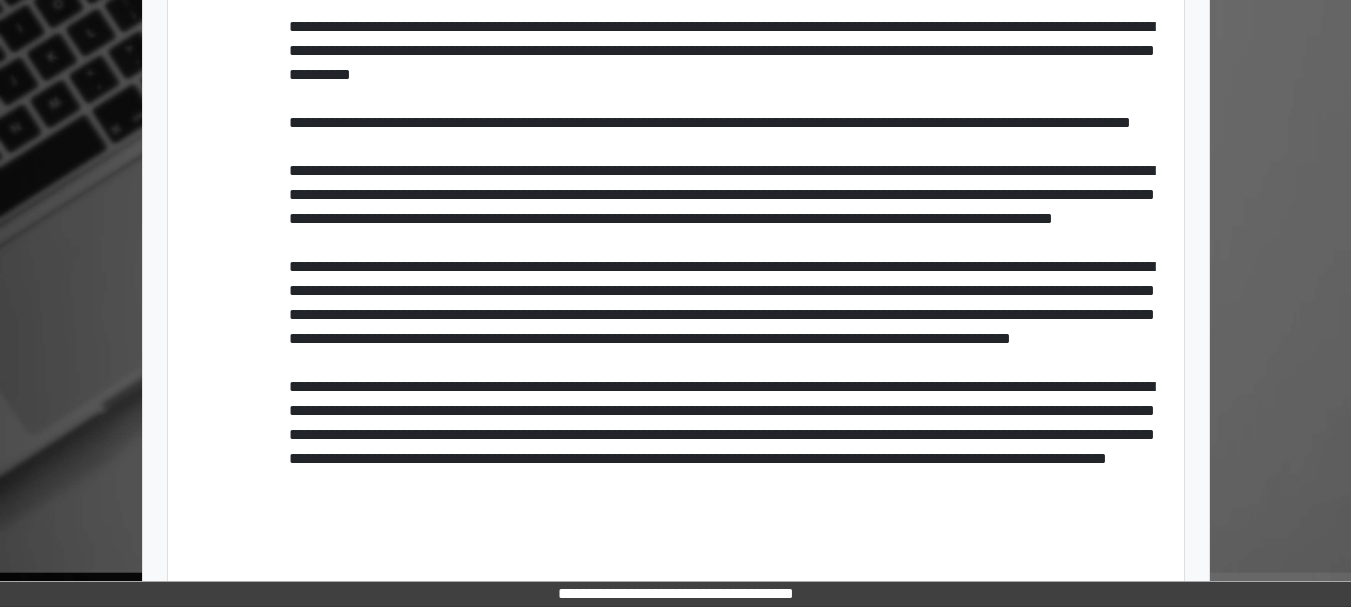 scroll, scrollTop: 1274, scrollLeft: 0, axis: vertical 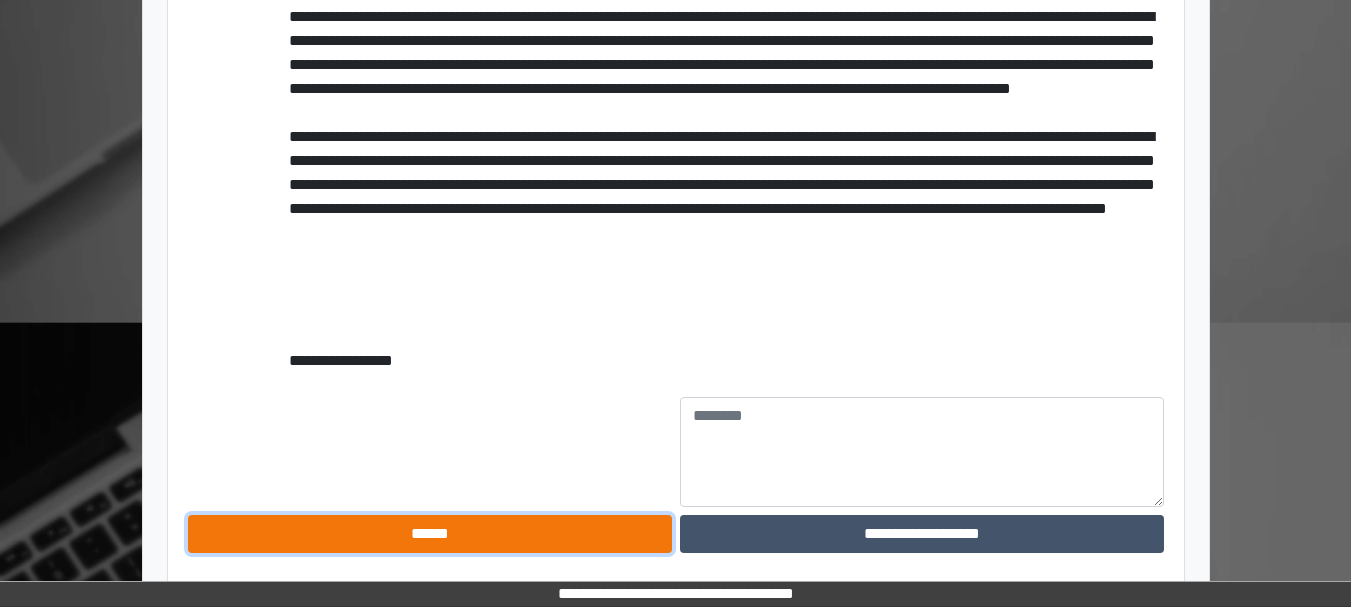 click on "******" at bounding box center [430, 534] 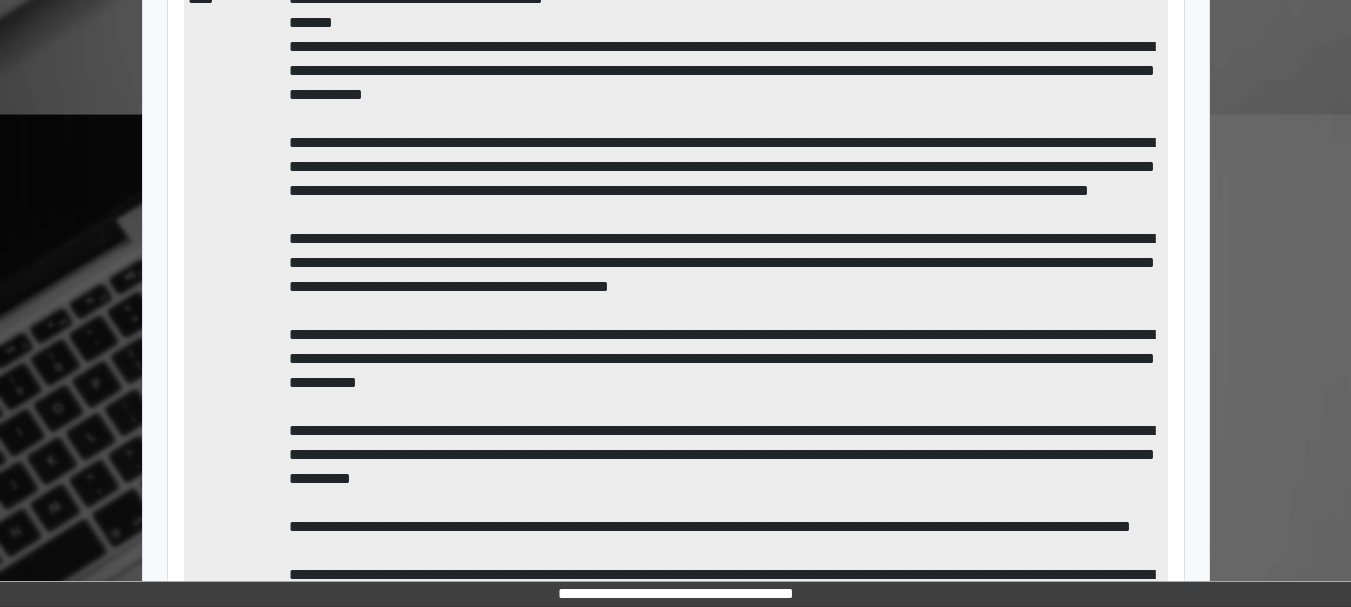 scroll, scrollTop: 0, scrollLeft: 0, axis: both 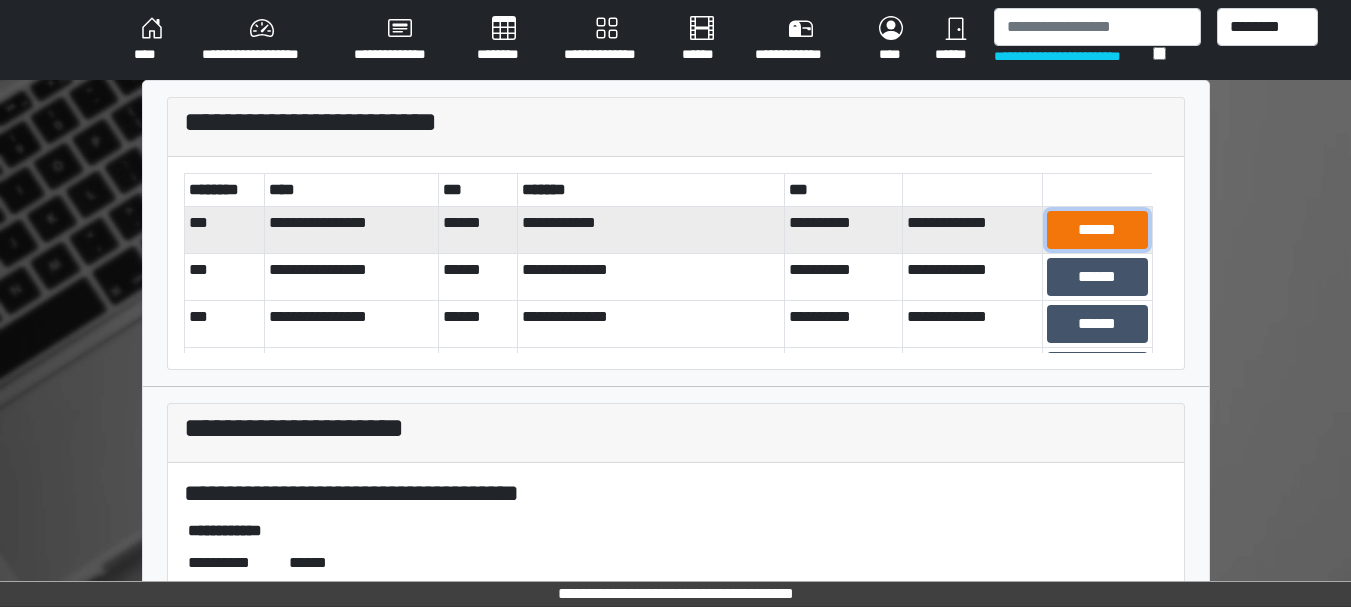 click on "******" at bounding box center [1097, 230] 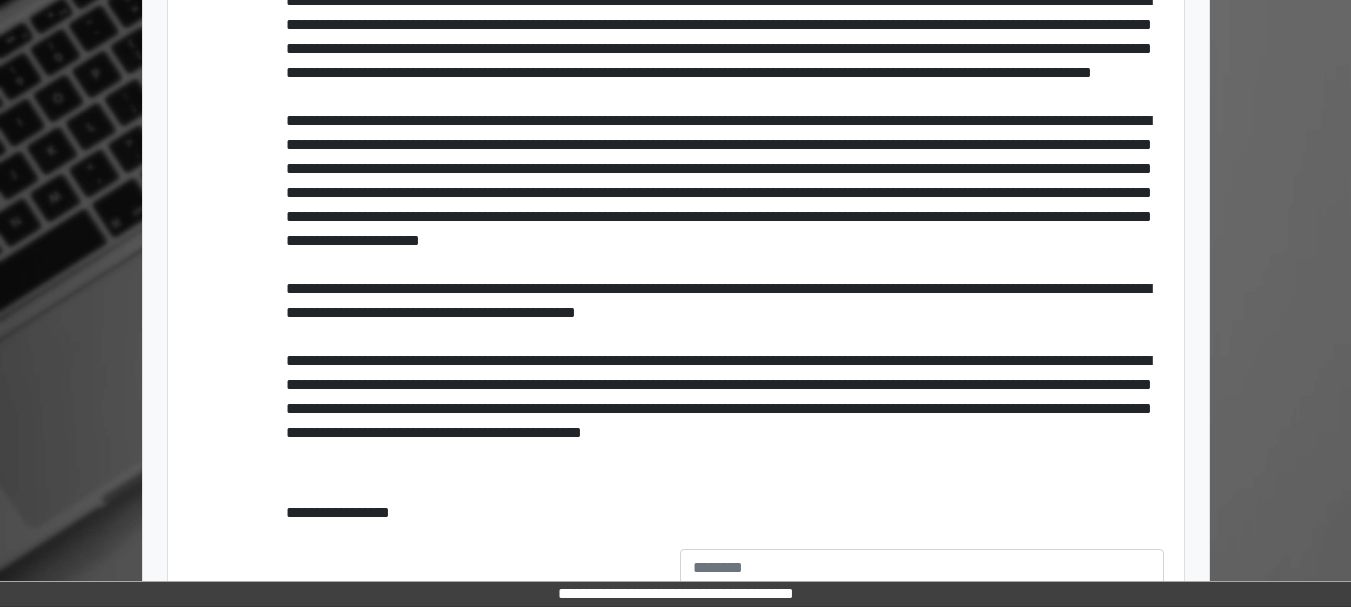scroll, scrollTop: 1082, scrollLeft: 0, axis: vertical 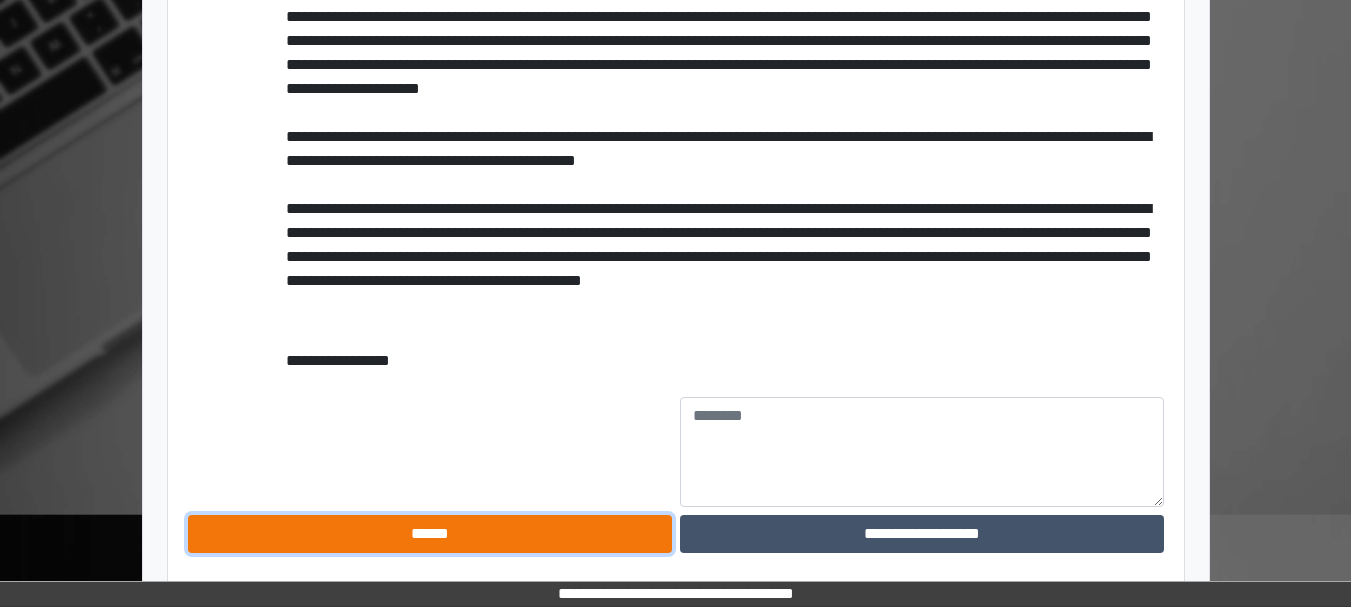click on "******" at bounding box center (430, 534) 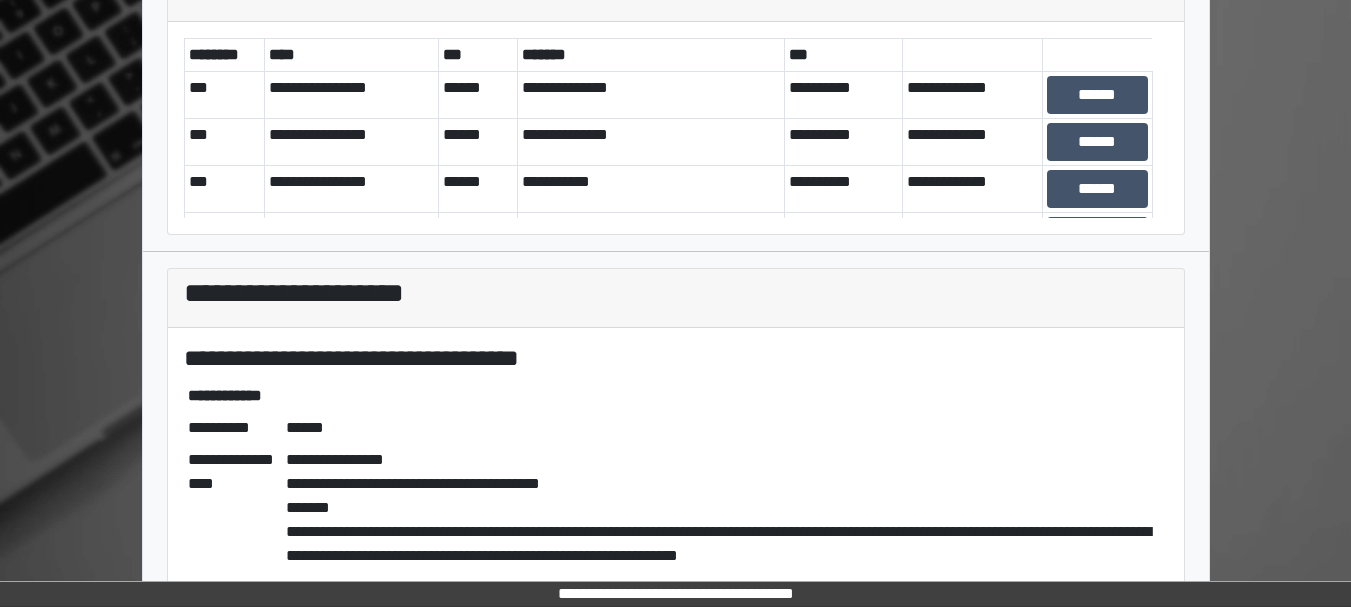 scroll, scrollTop: 134, scrollLeft: 0, axis: vertical 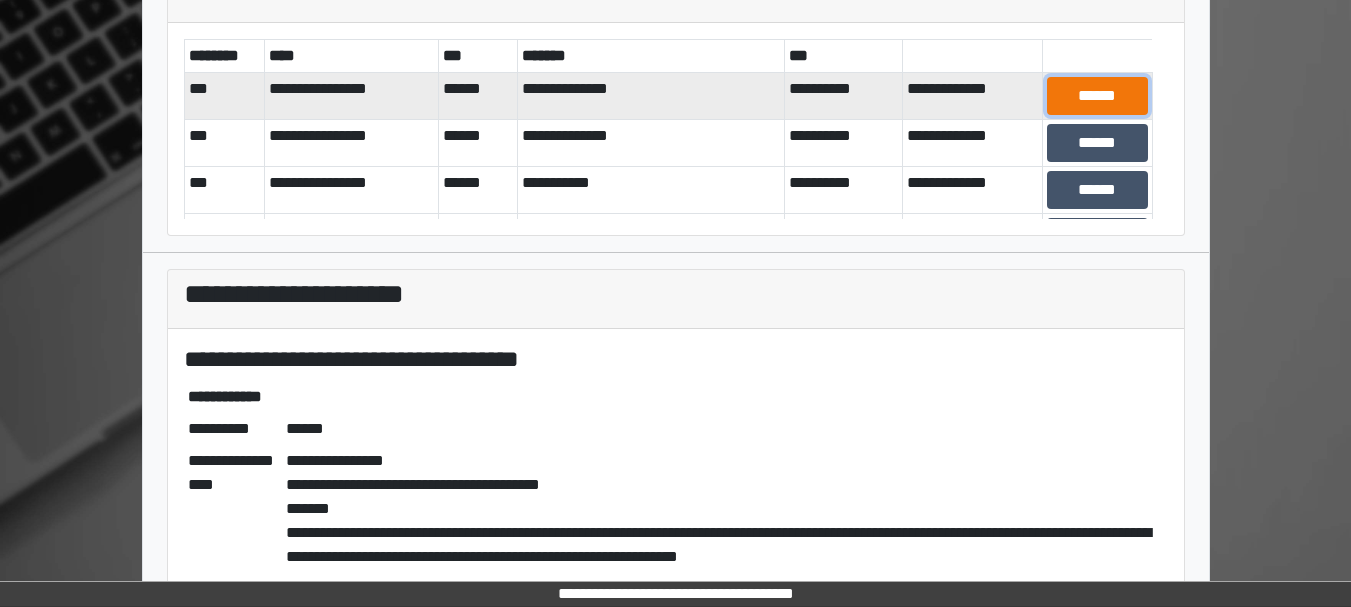 click on "******" at bounding box center [1097, 96] 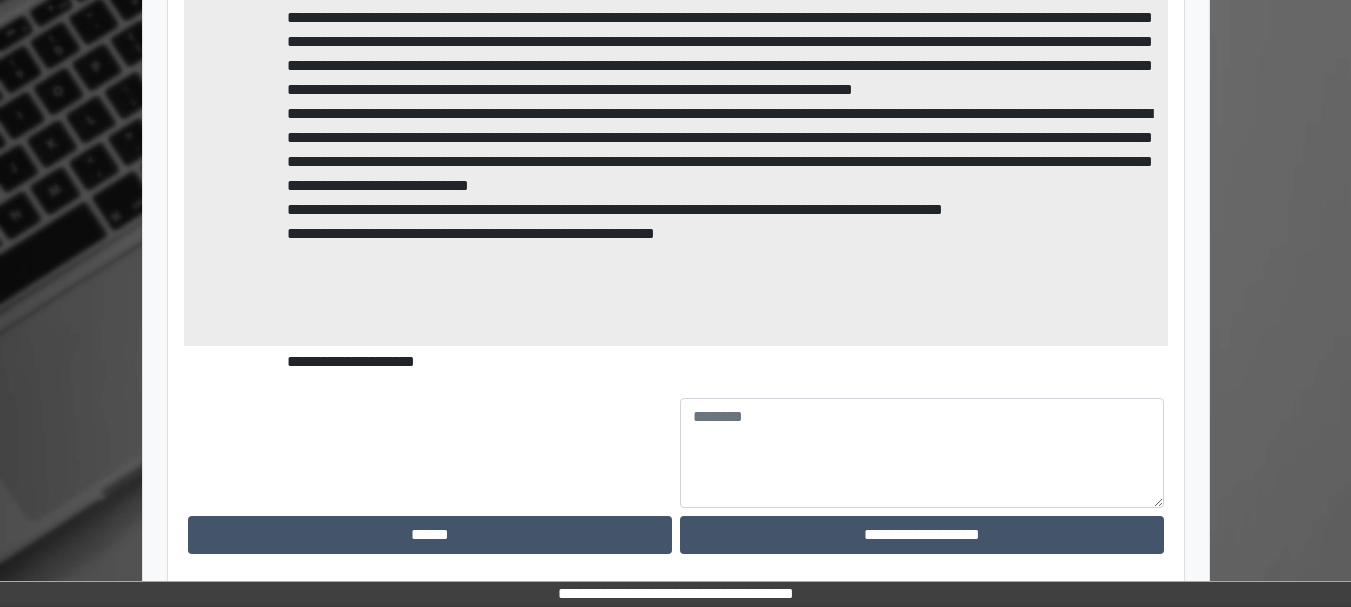 scroll, scrollTop: 938, scrollLeft: 0, axis: vertical 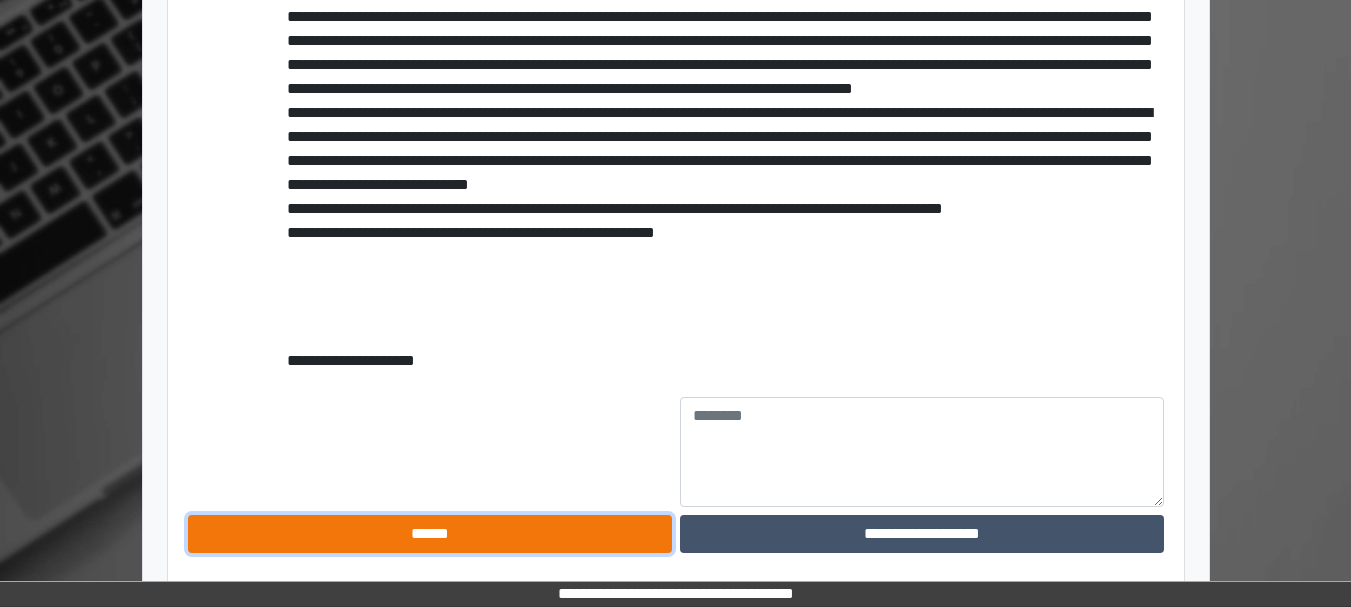 click on "******" at bounding box center [430, 534] 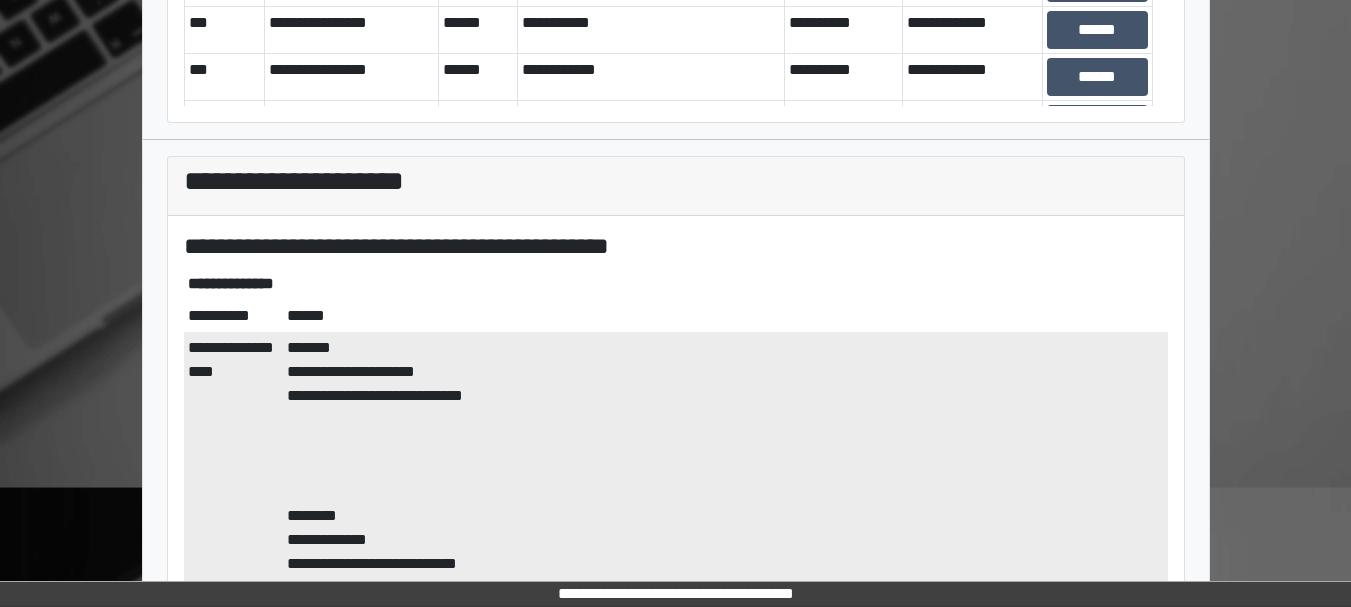 scroll, scrollTop: 0, scrollLeft: 0, axis: both 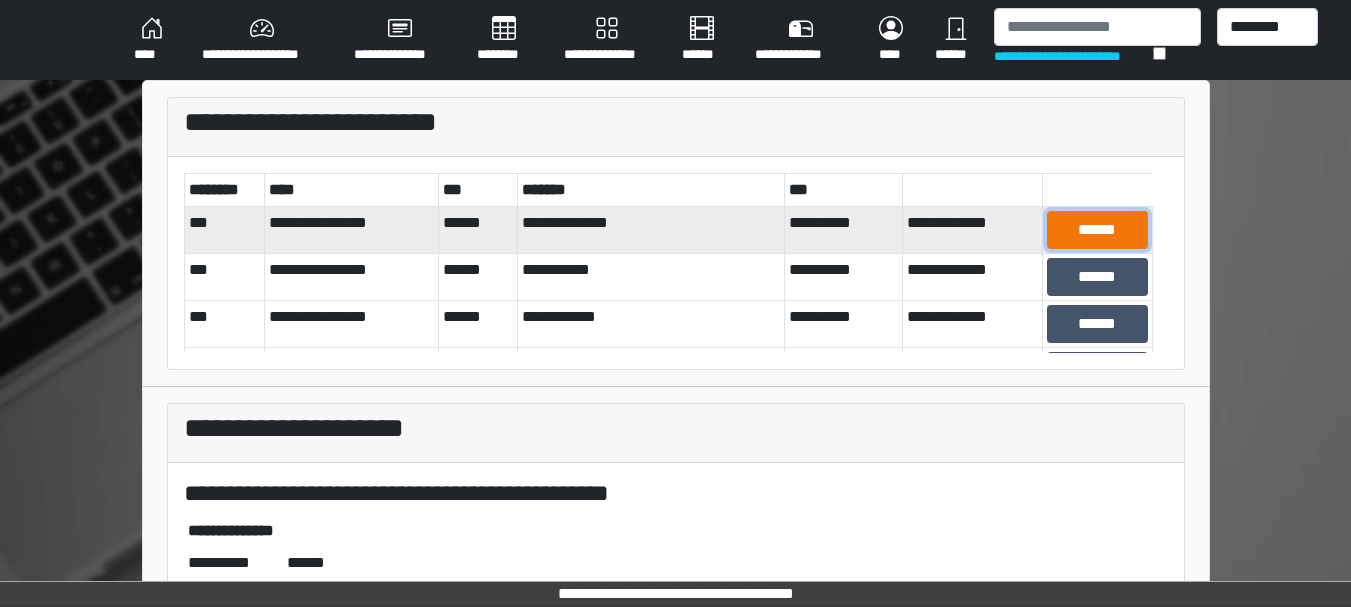 click on "******" at bounding box center [1097, 230] 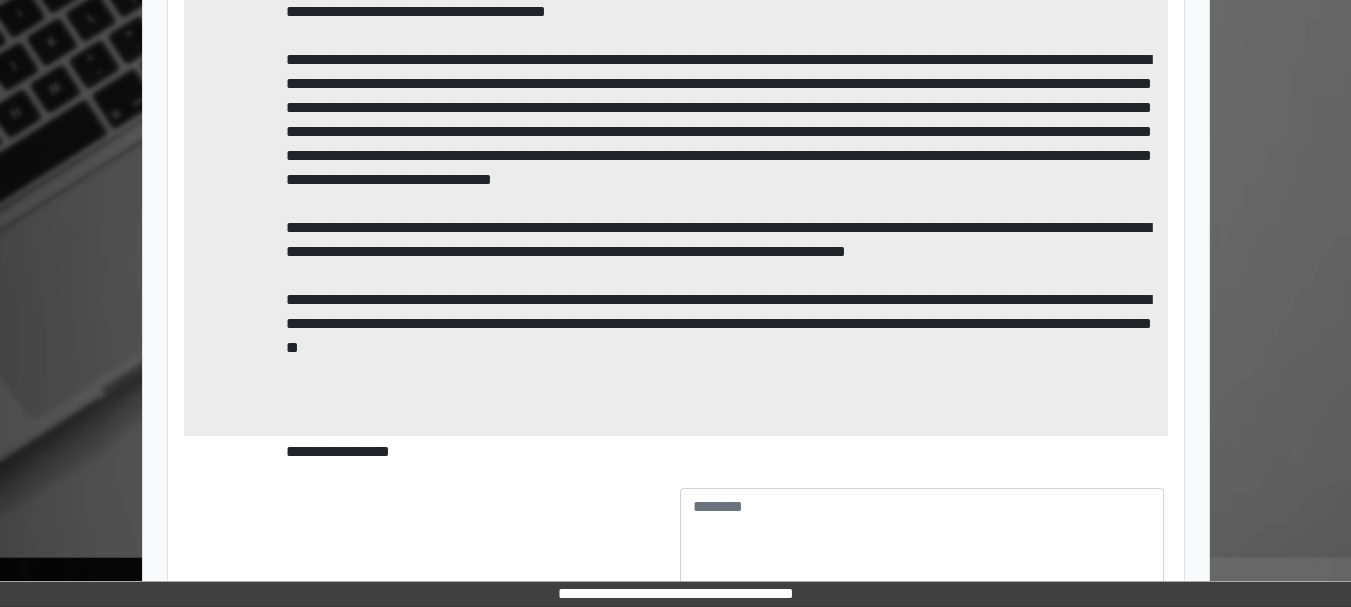 scroll, scrollTop: 1130, scrollLeft: 0, axis: vertical 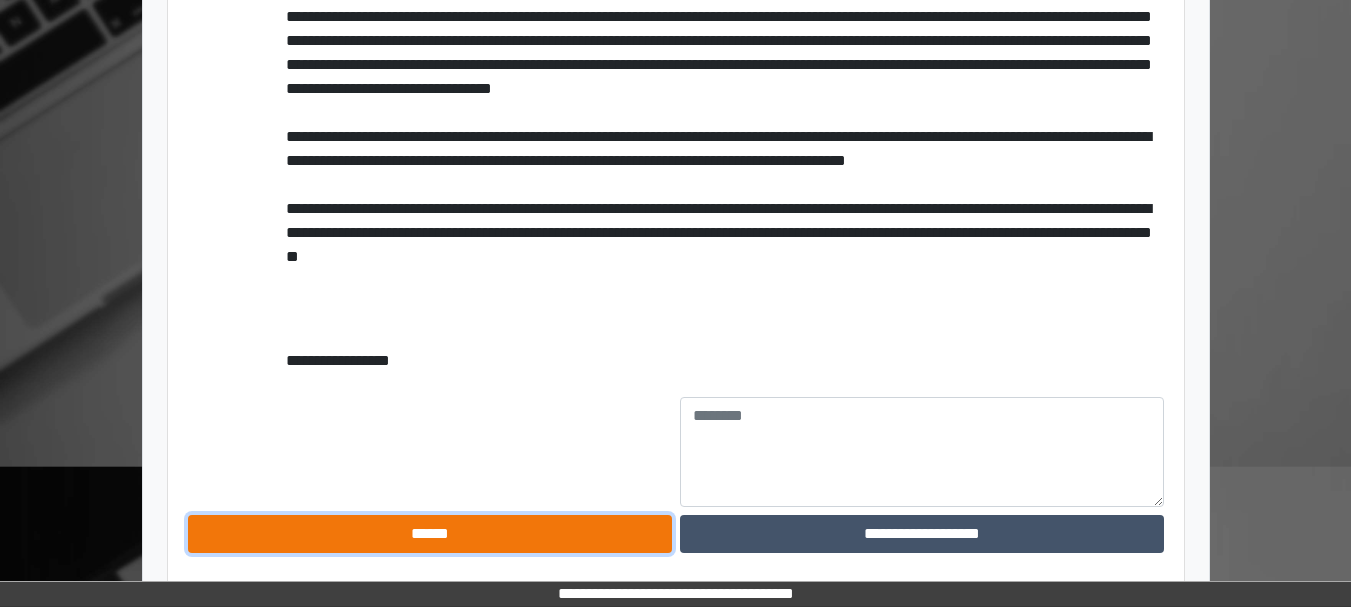 click on "******" at bounding box center (430, 534) 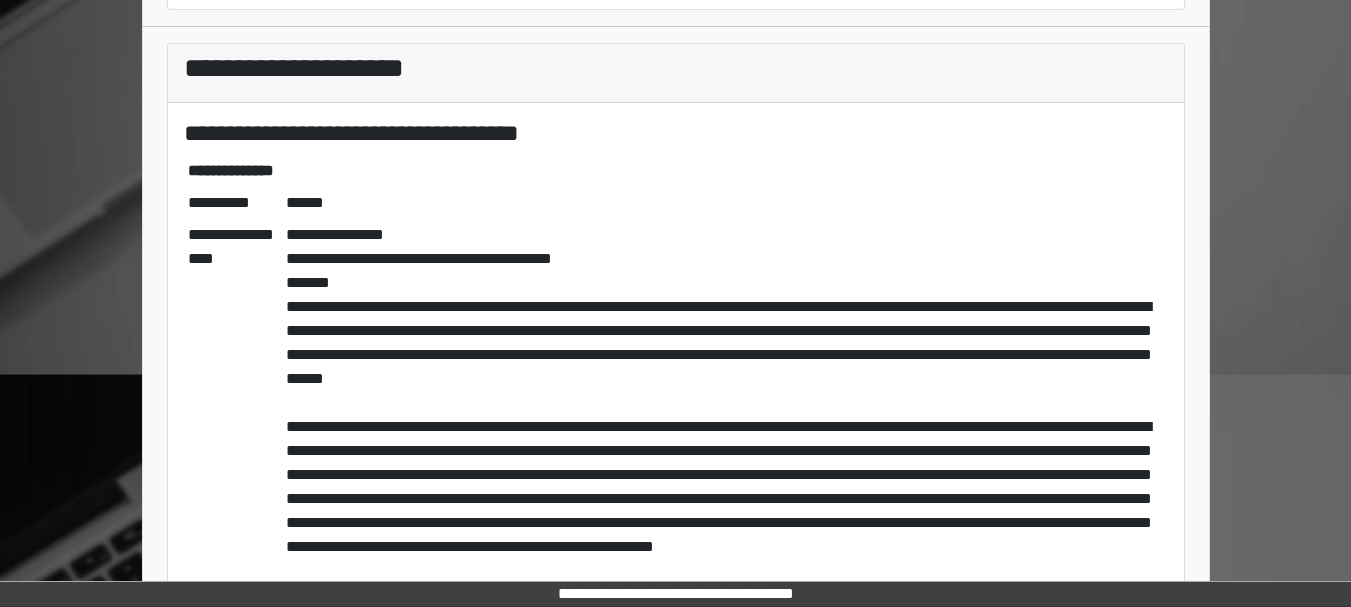 scroll, scrollTop: 0, scrollLeft: 0, axis: both 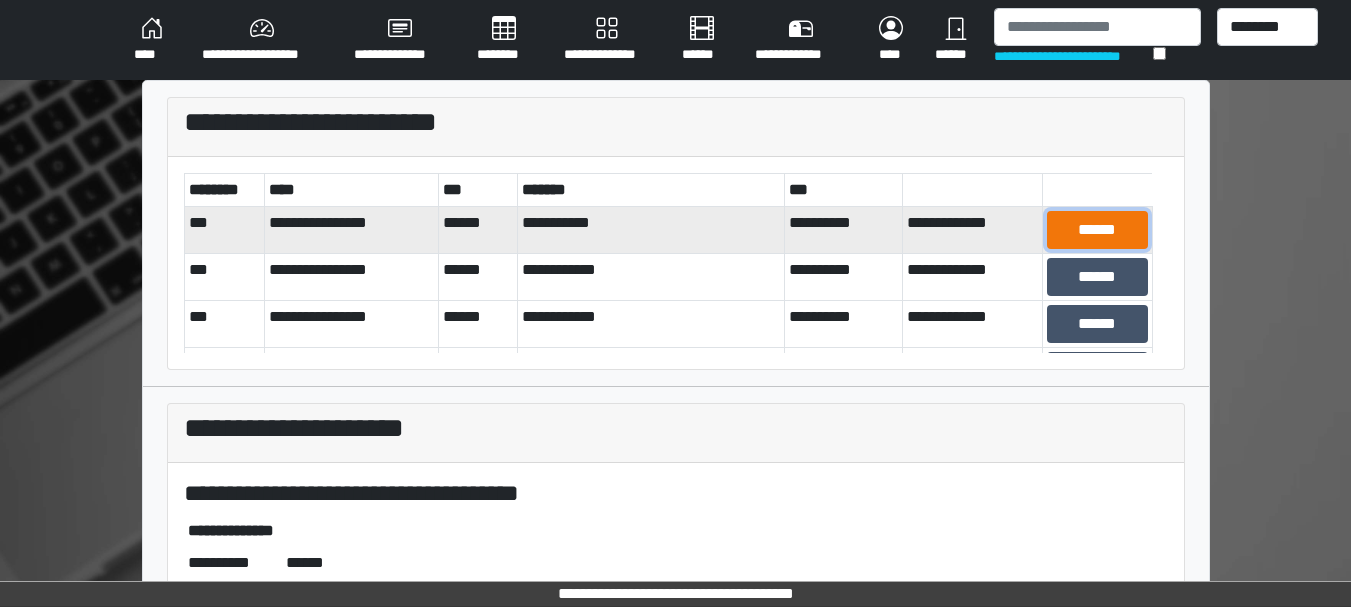 click on "******" at bounding box center [1097, 230] 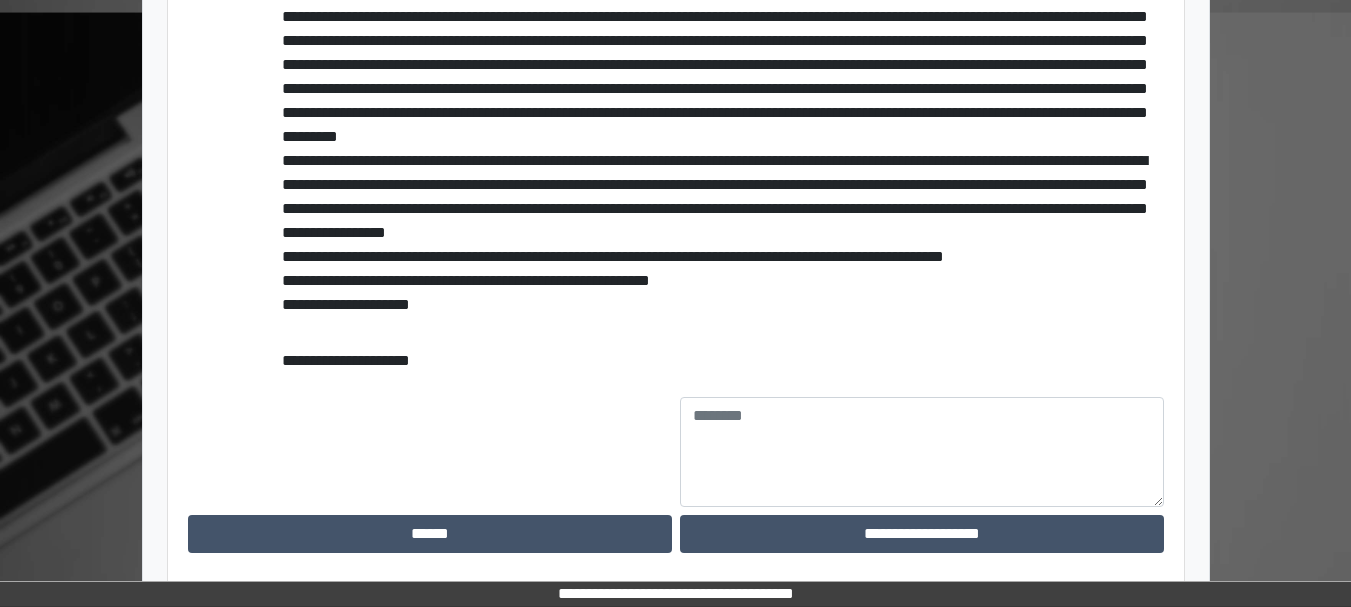 scroll, scrollTop: 721, scrollLeft: 0, axis: vertical 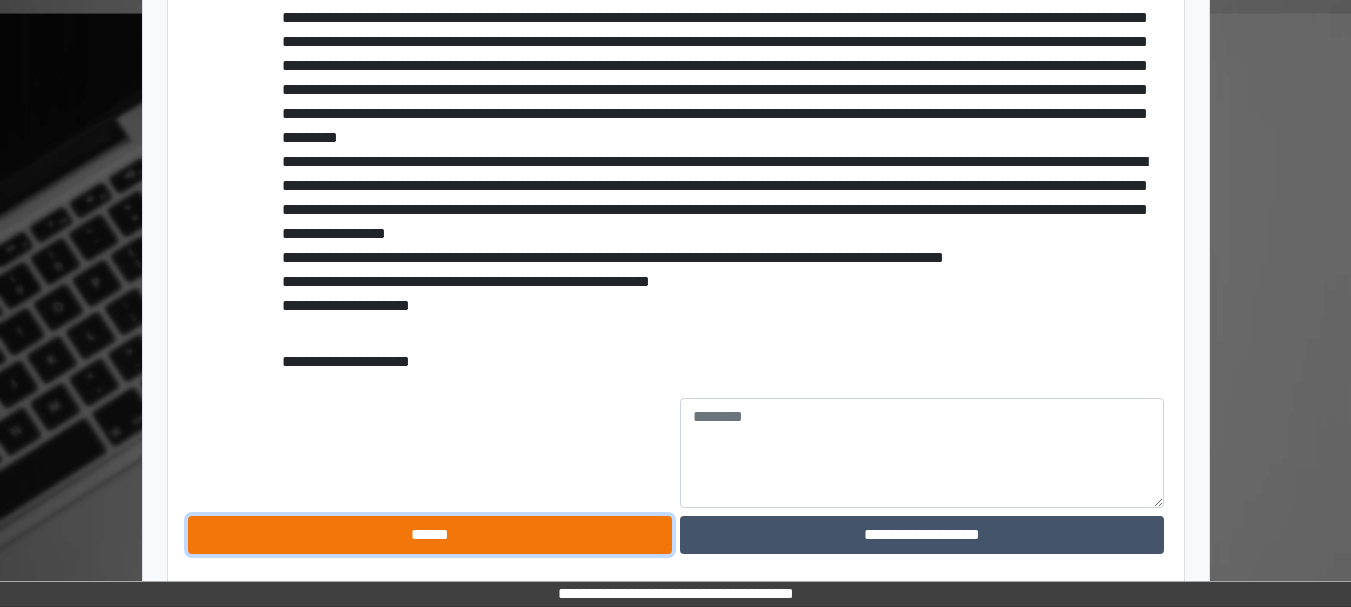 click on "******" at bounding box center (430, 535) 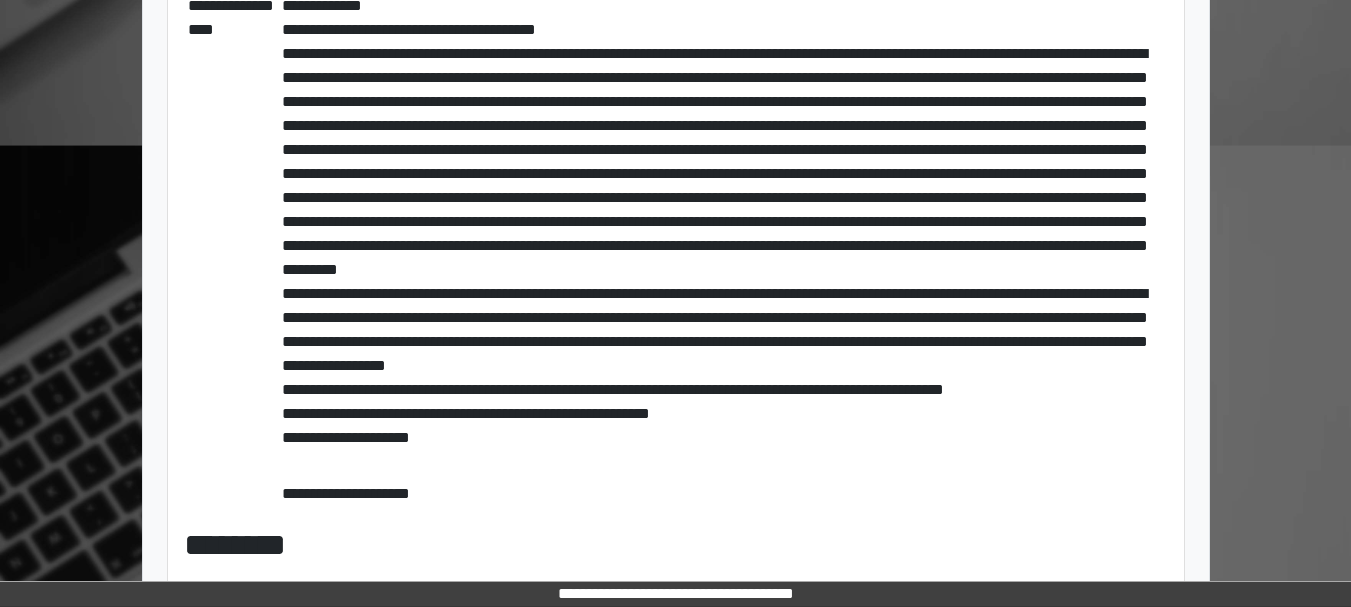 scroll, scrollTop: 0, scrollLeft: 0, axis: both 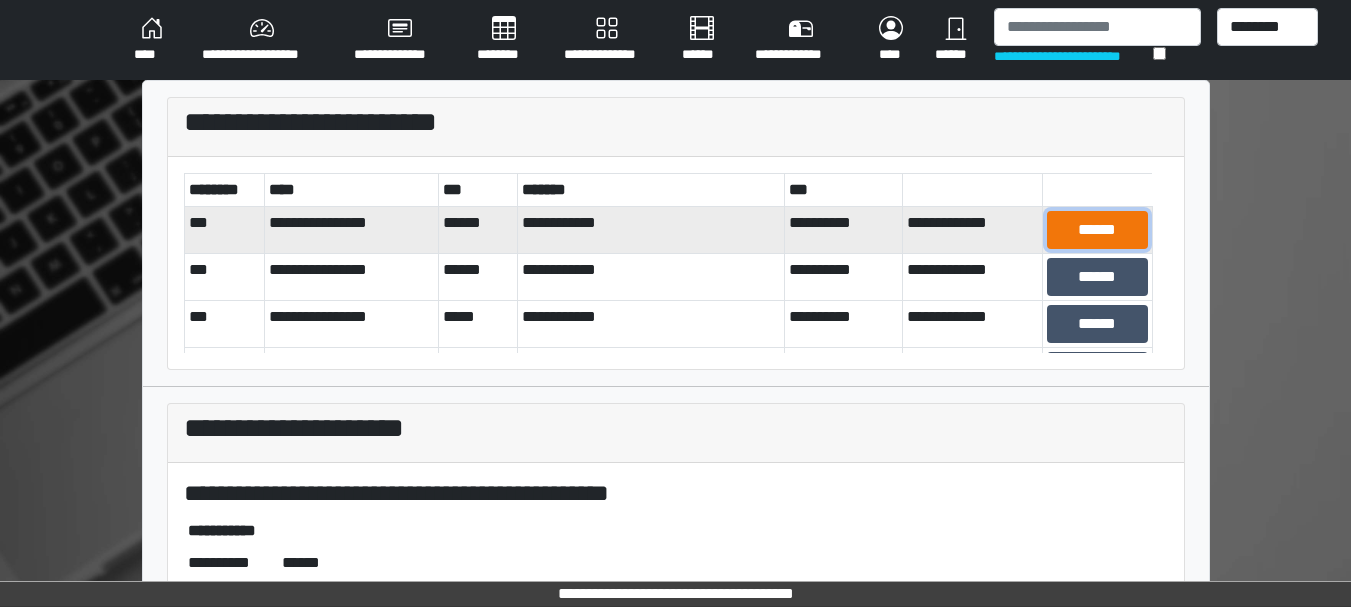 click on "******" at bounding box center [1097, 230] 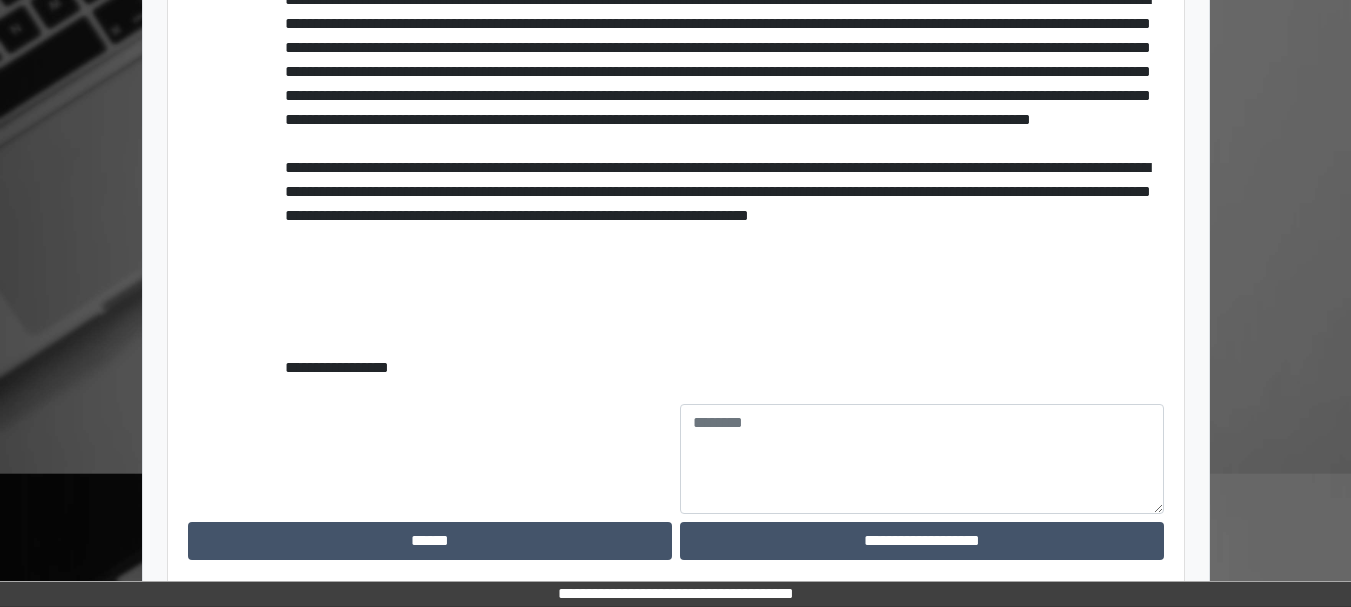 scroll, scrollTop: 1122, scrollLeft: 0, axis: vertical 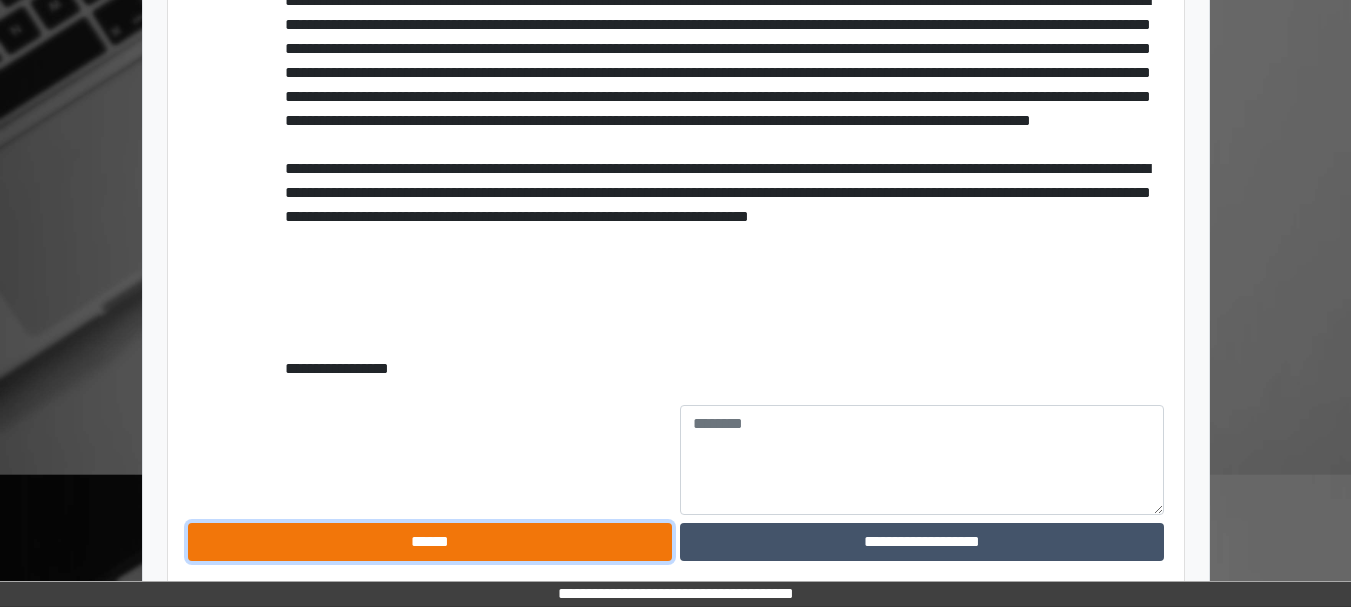 click on "******" at bounding box center (430, 542) 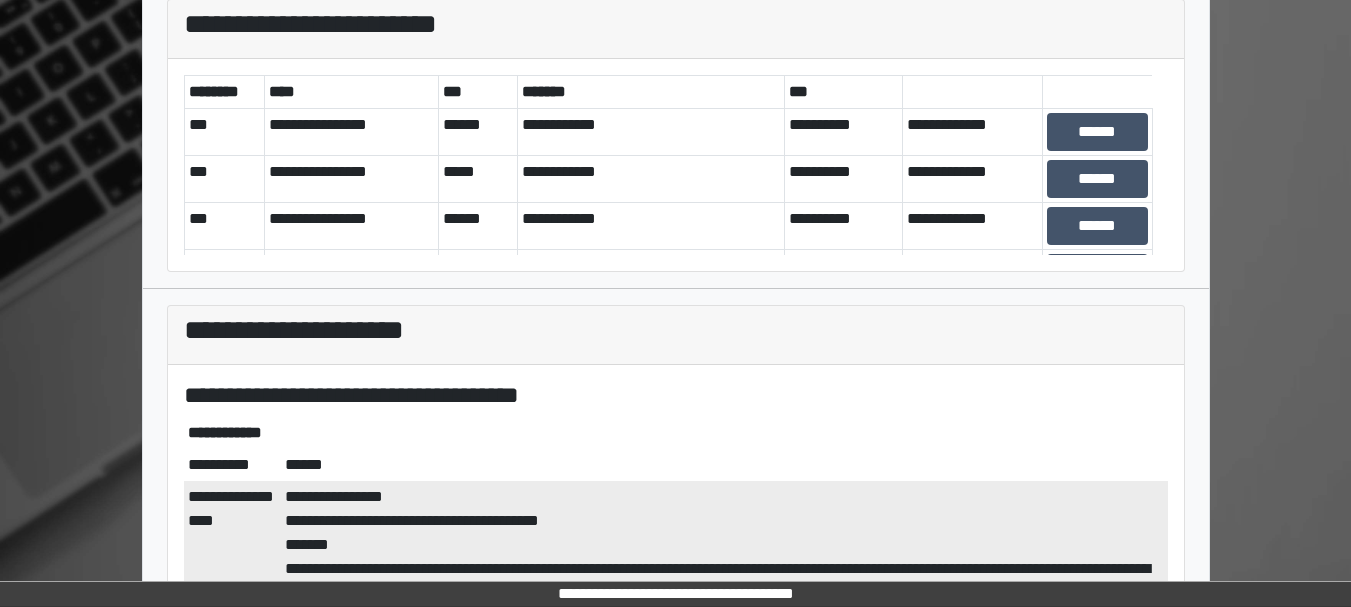 scroll, scrollTop: 0, scrollLeft: 0, axis: both 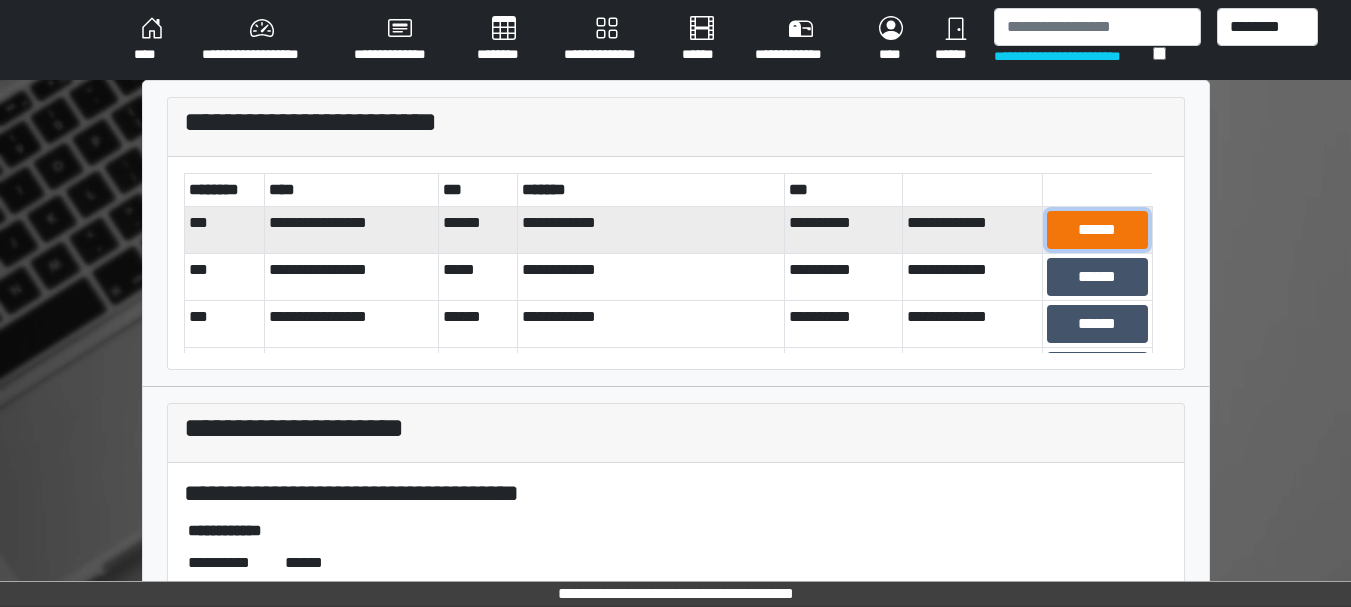 click on "******" at bounding box center [1097, 230] 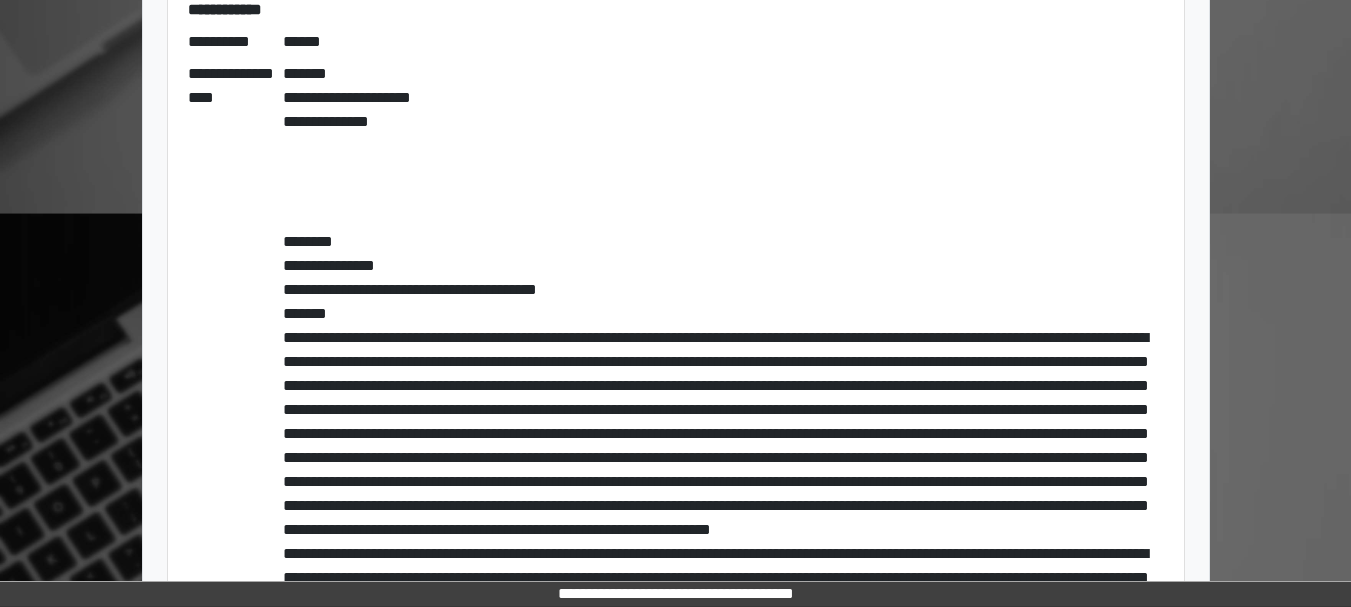 scroll, scrollTop: 914, scrollLeft: 0, axis: vertical 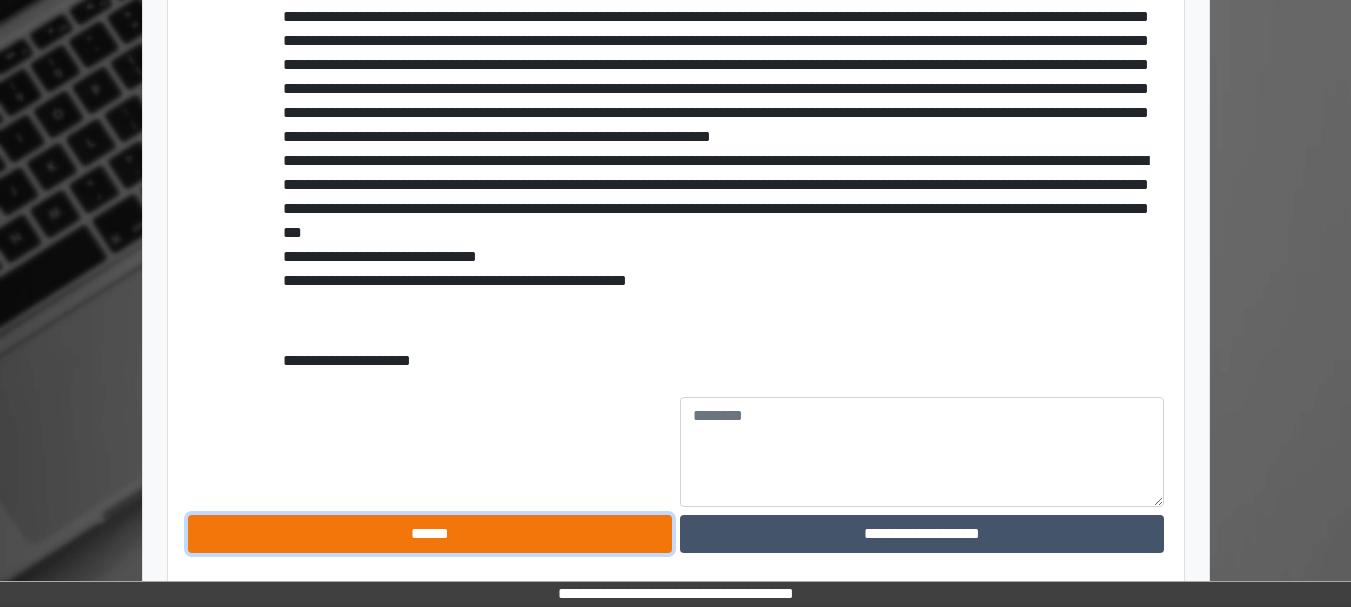 click on "******" at bounding box center [430, 534] 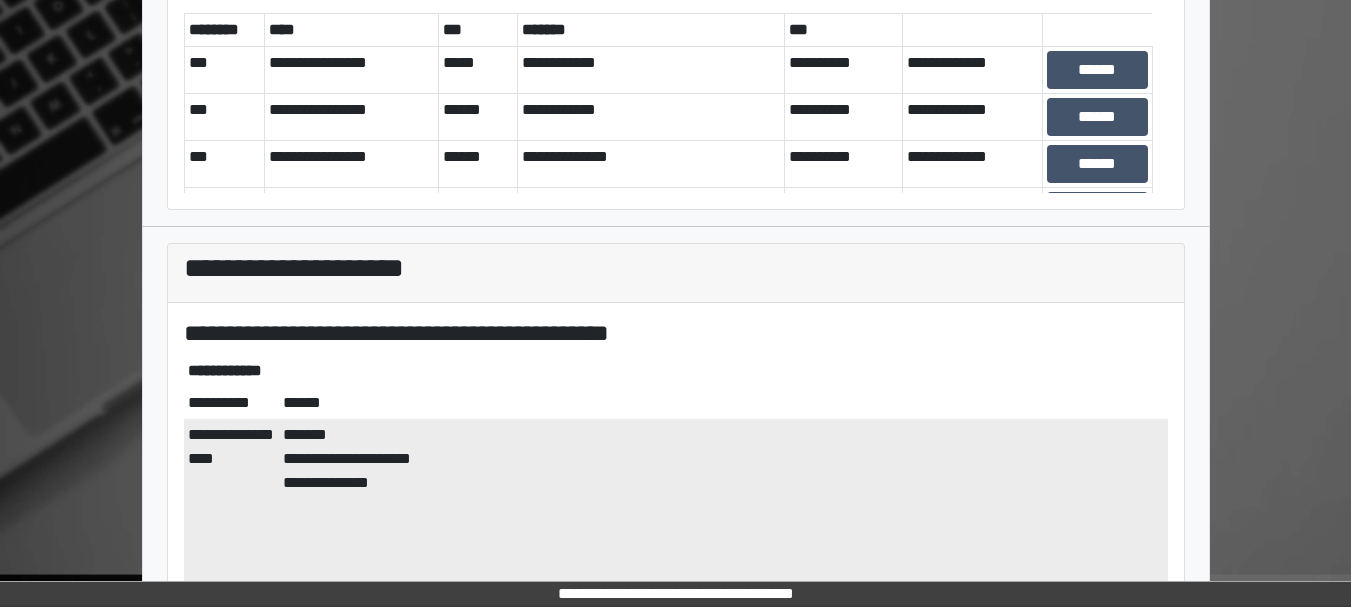 scroll, scrollTop: 158, scrollLeft: 0, axis: vertical 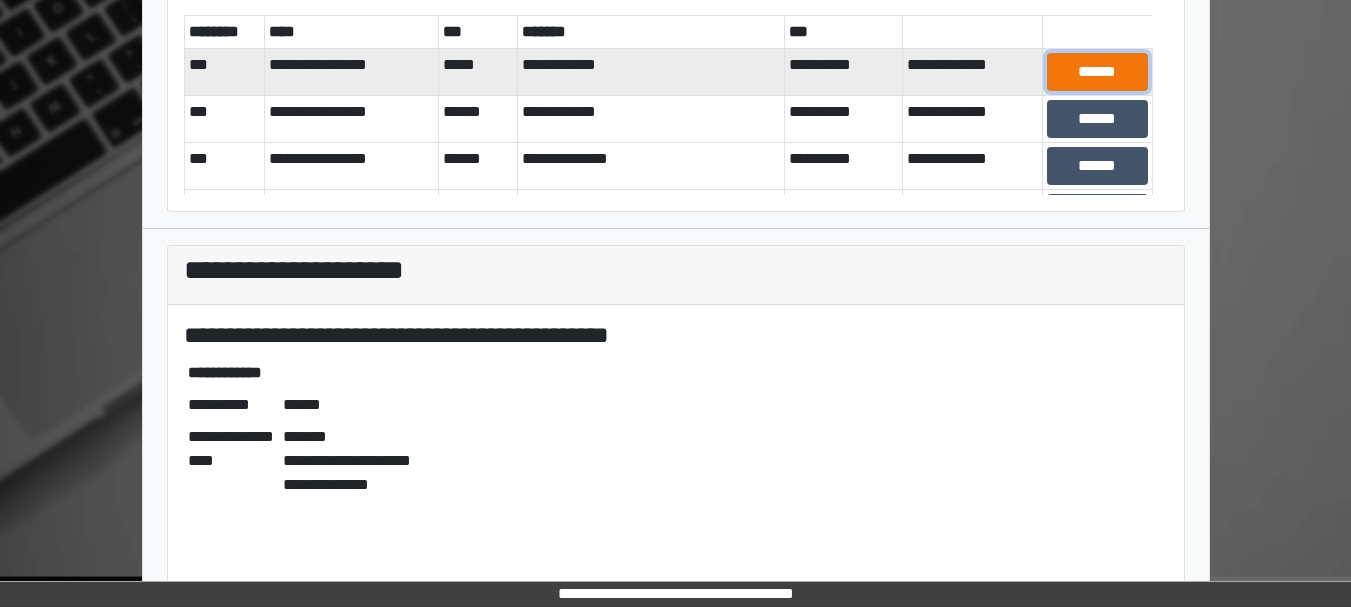 click on "******" at bounding box center (1097, 72) 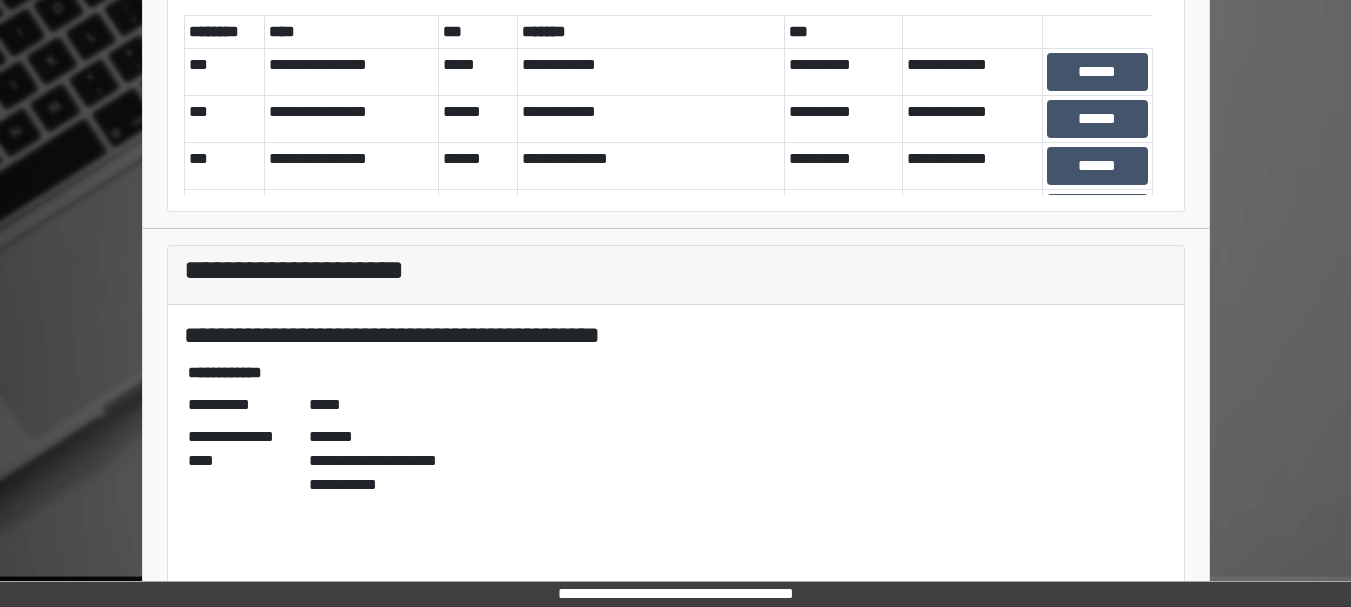 scroll, scrollTop: 482, scrollLeft: 0, axis: vertical 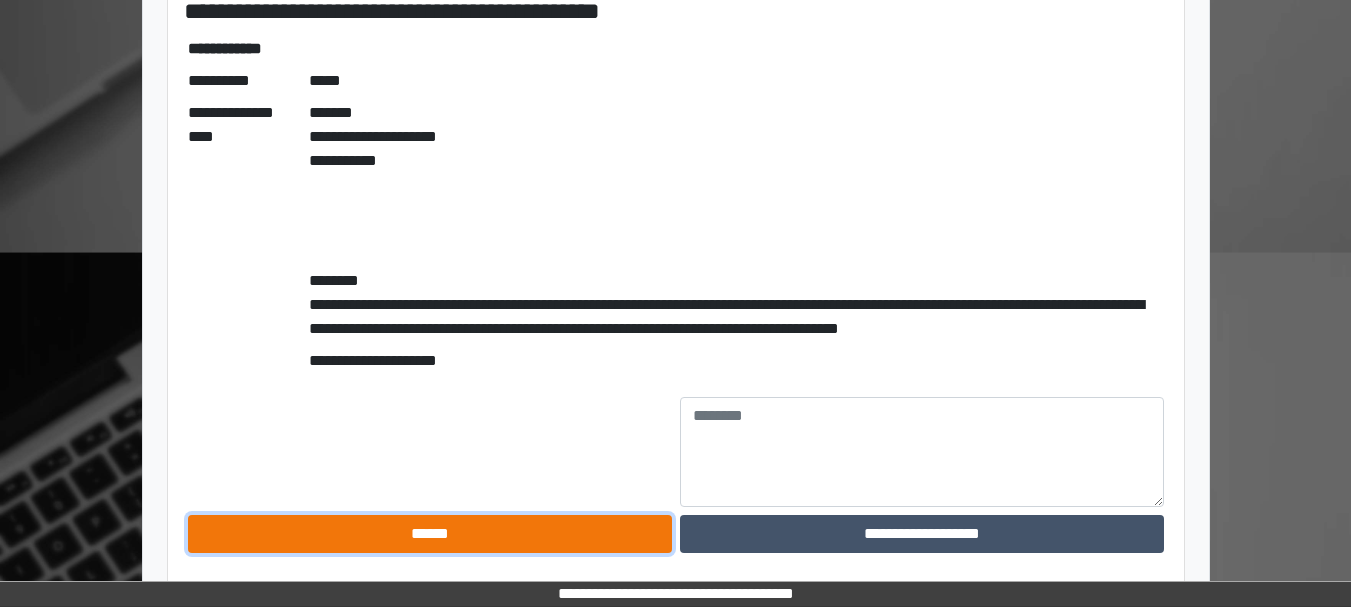 click on "******" at bounding box center (430, 534) 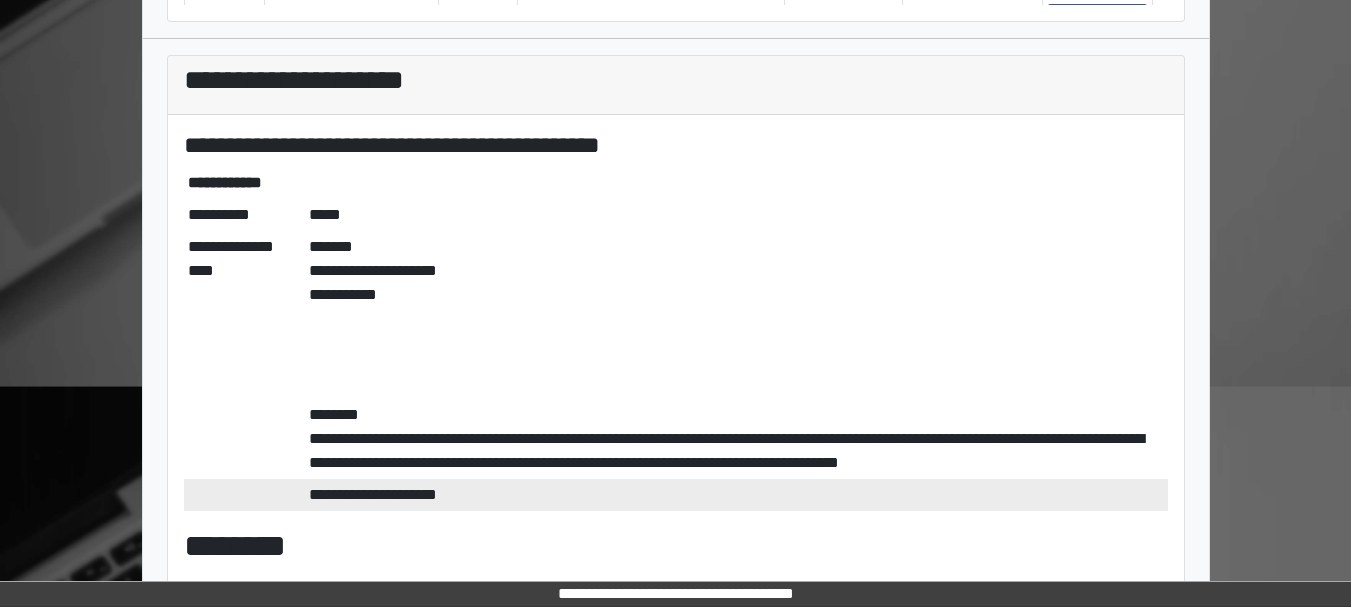 scroll, scrollTop: 0, scrollLeft: 0, axis: both 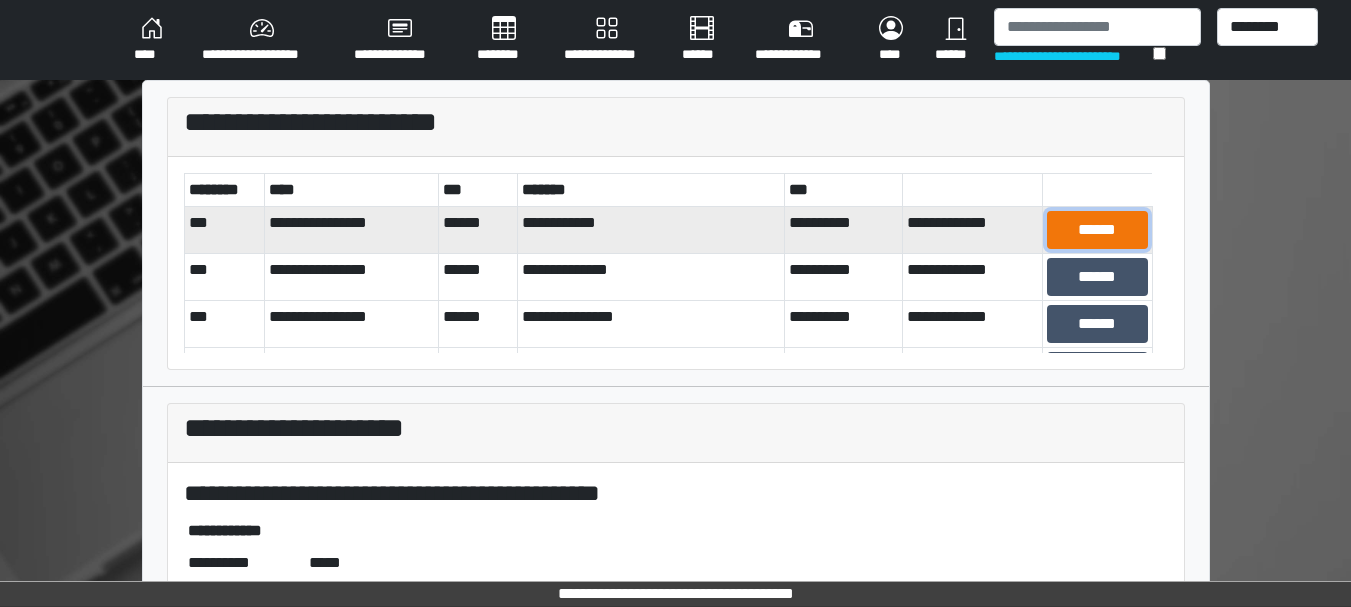 click on "******" at bounding box center (1097, 230) 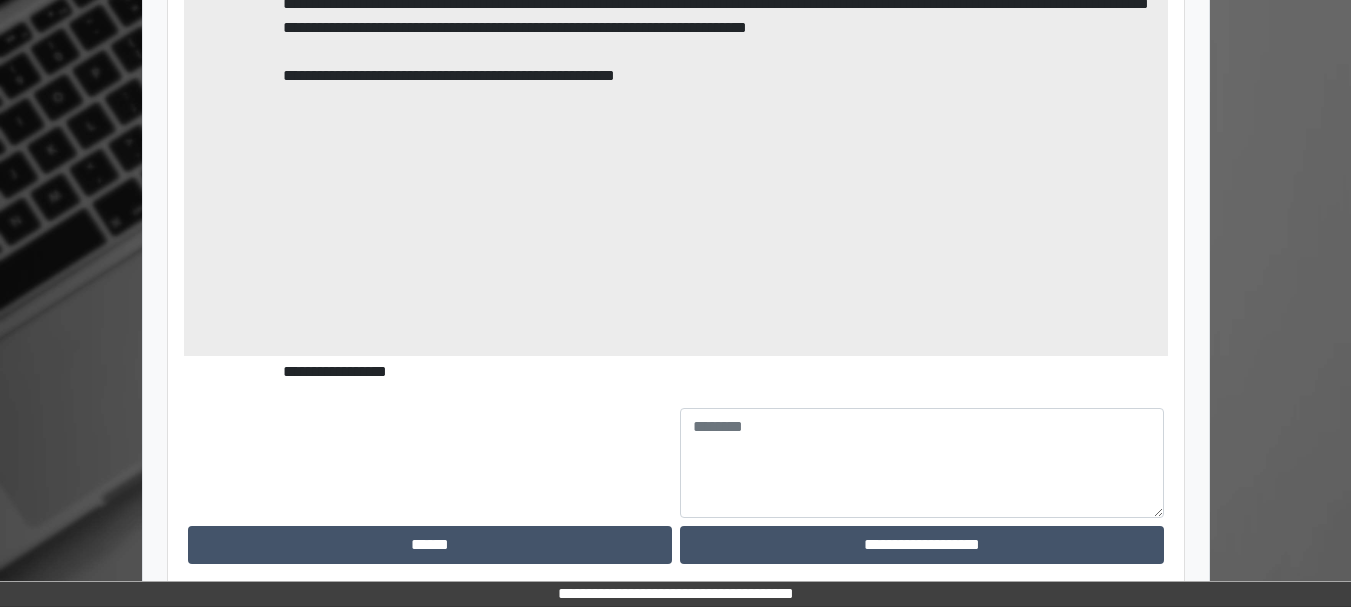 scroll, scrollTop: 2656, scrollLeft: 0, axis: vertical 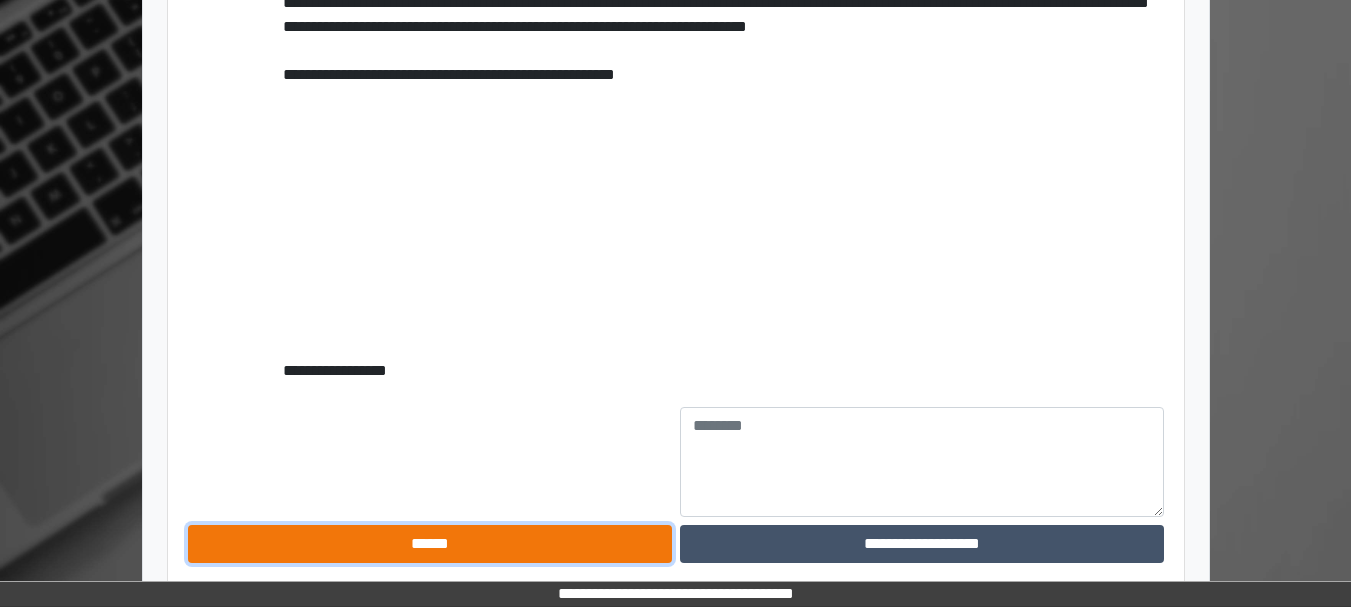 click on "******" at bounding box center [430, 544] 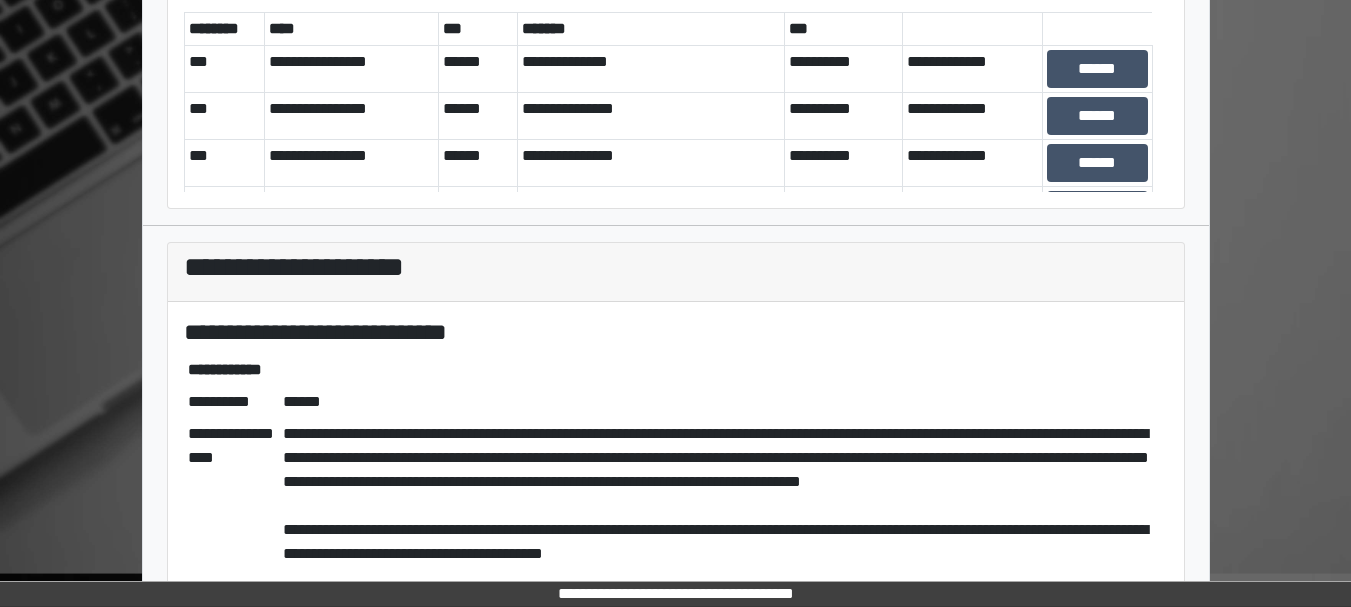 scroll, scrollTop: 144, scrollLeft: 0, axis: vertical 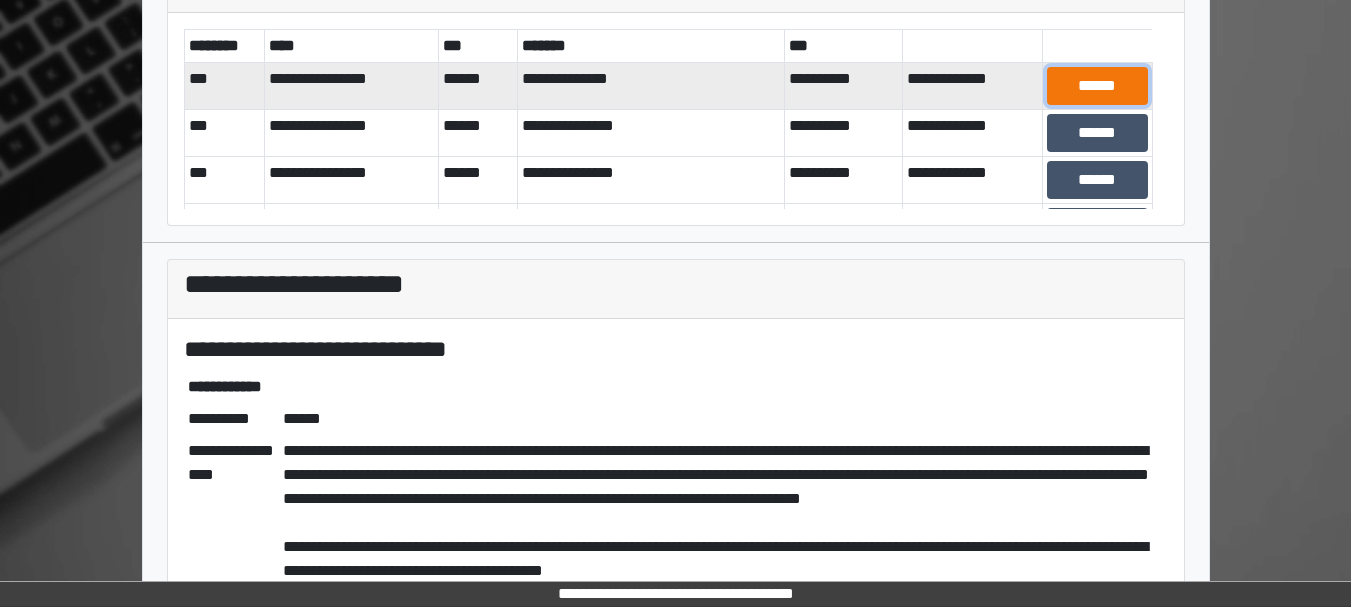 click on "******" at bounding box center [1097, 86] 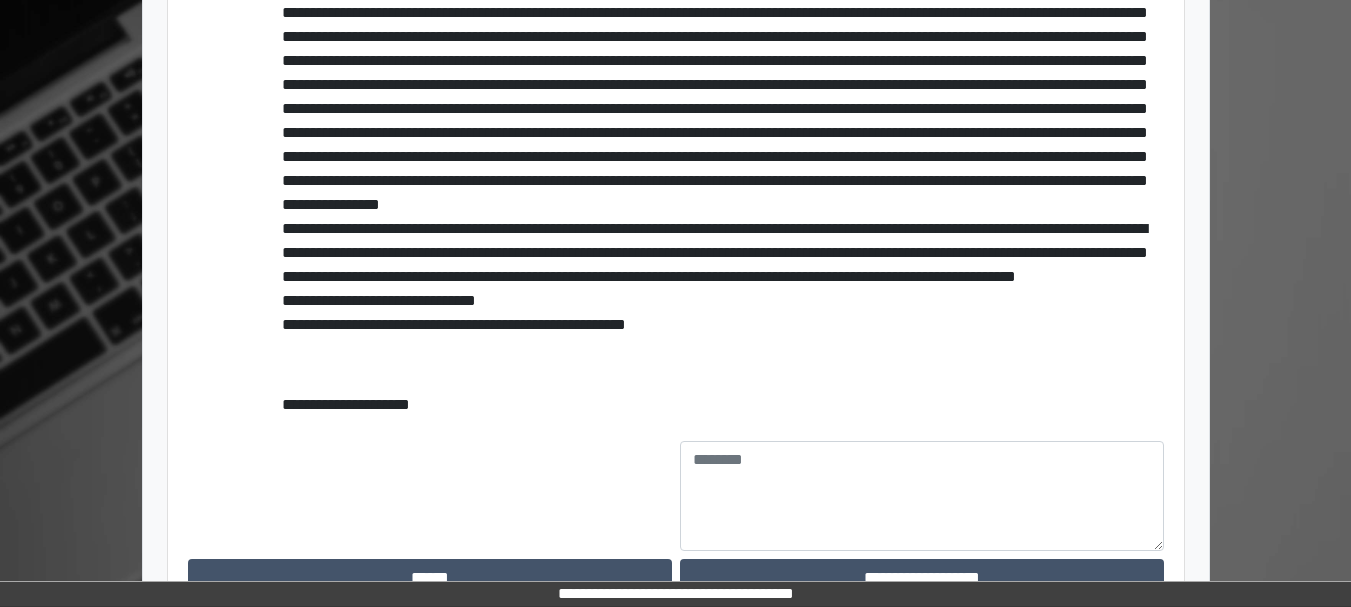scroll, scrollTop: 866, scrollLeft: 0, axis: vertical 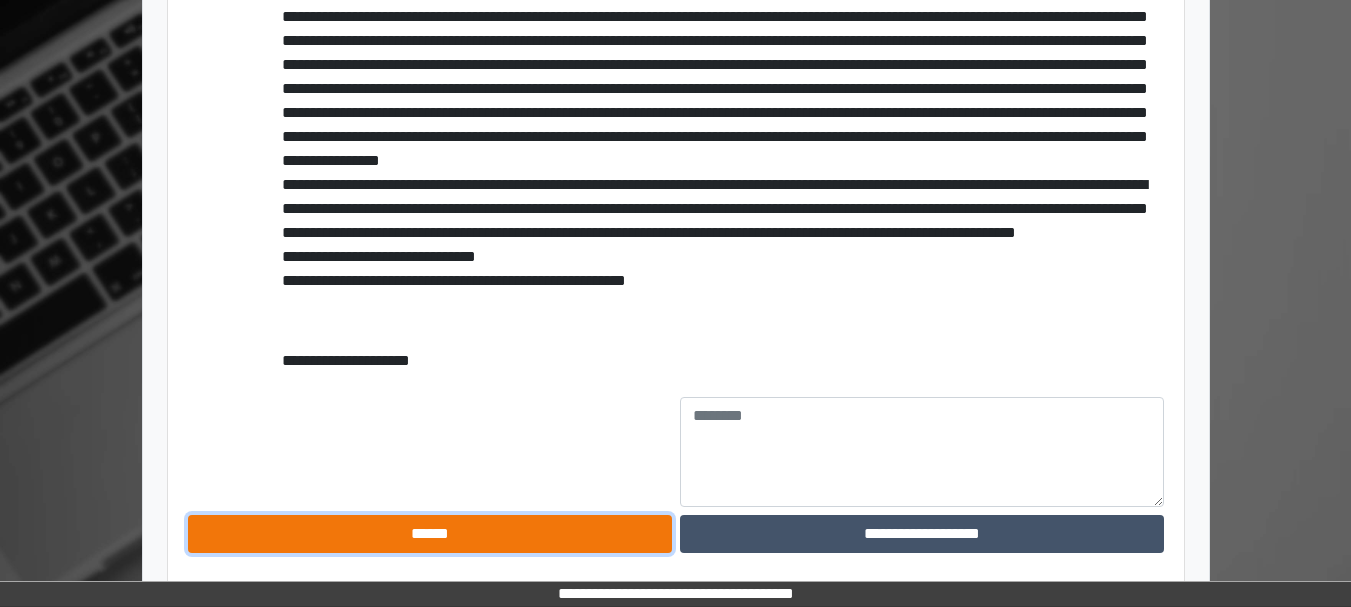 click on "******" at bounding box center (430, 534) 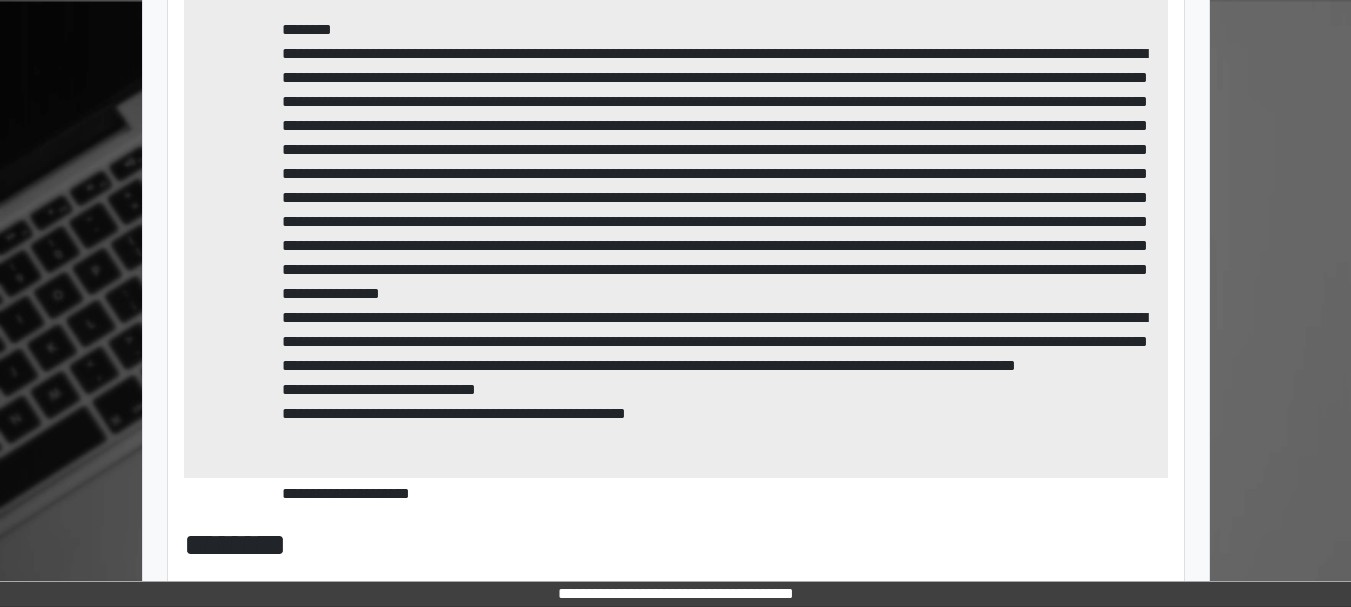 scroll, scrollTop: 0, scrollLeft: 0, axis: both 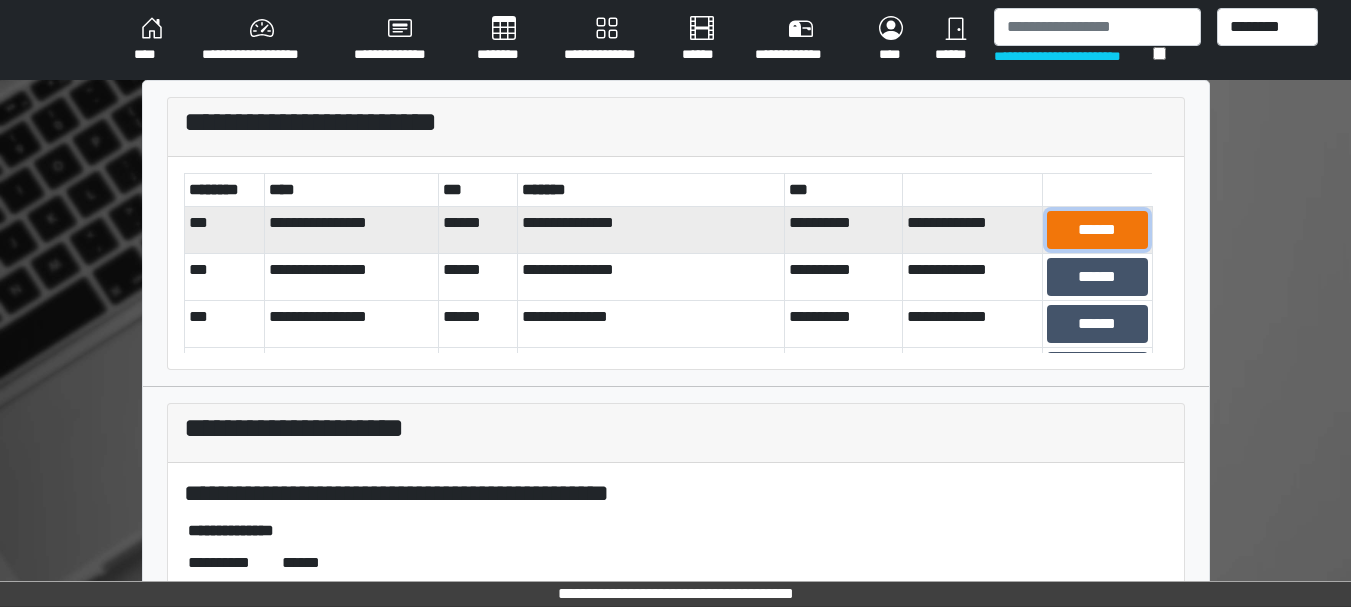 click on "******" at bounding box center [1097, 230] 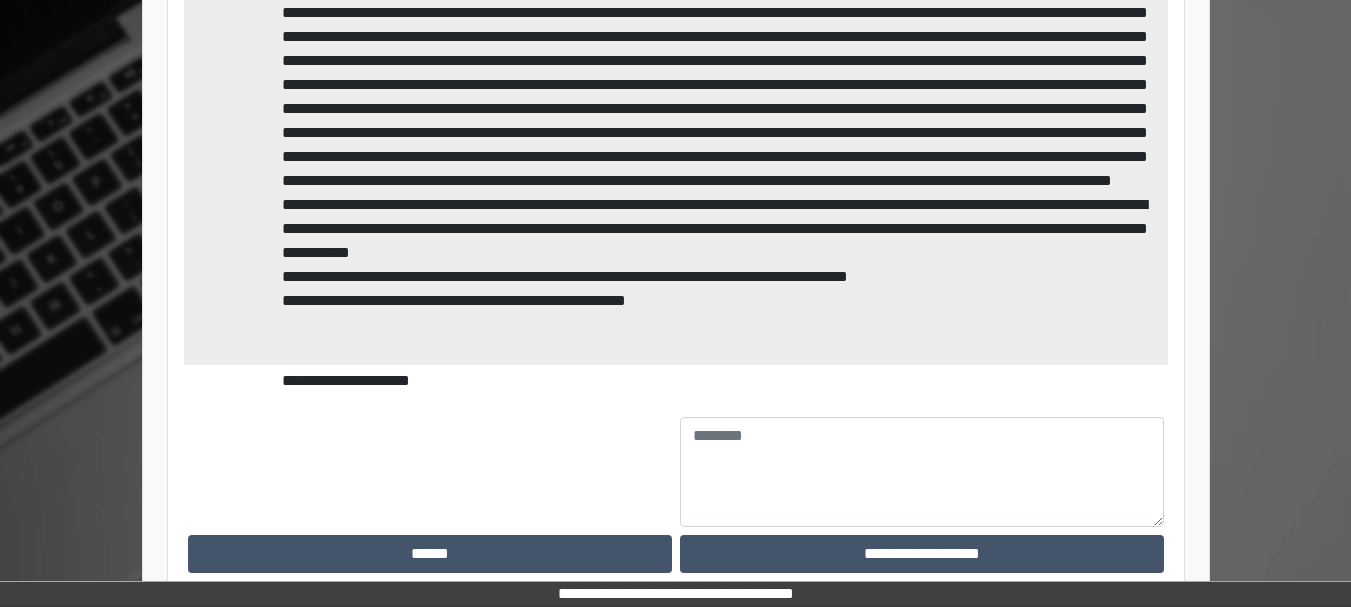 scroll, scrollTop: 842, scrollLeft: 0, axis: vertical 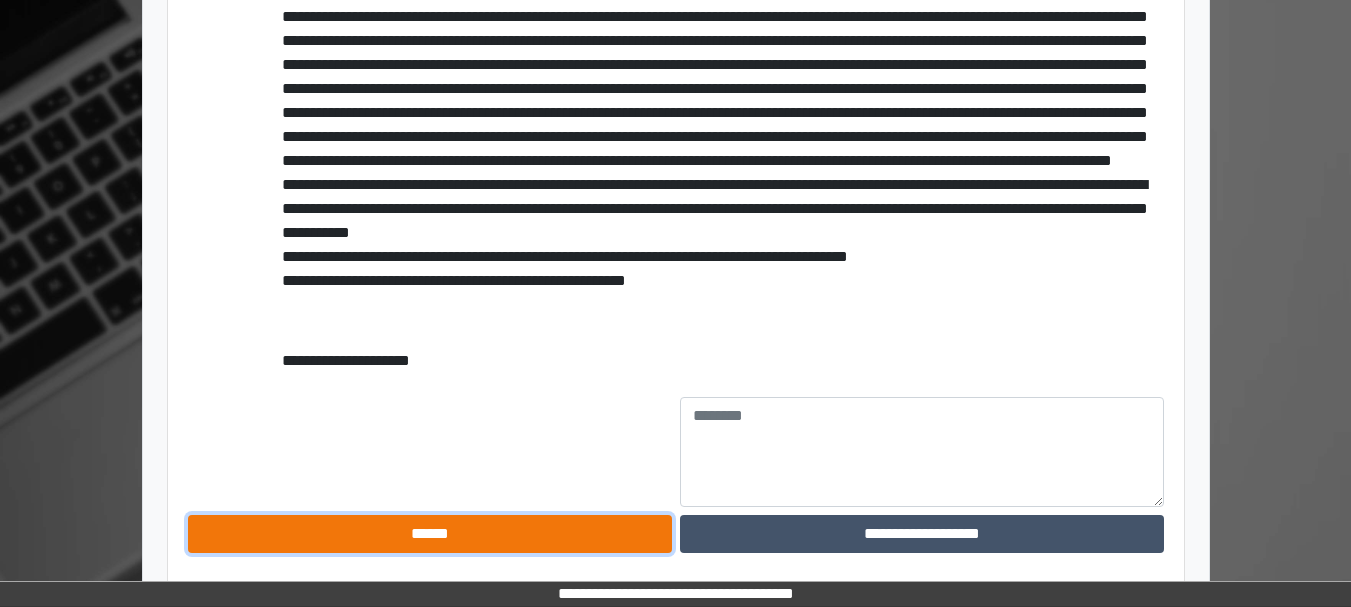 click on "******" at bounding box center (430, 534) 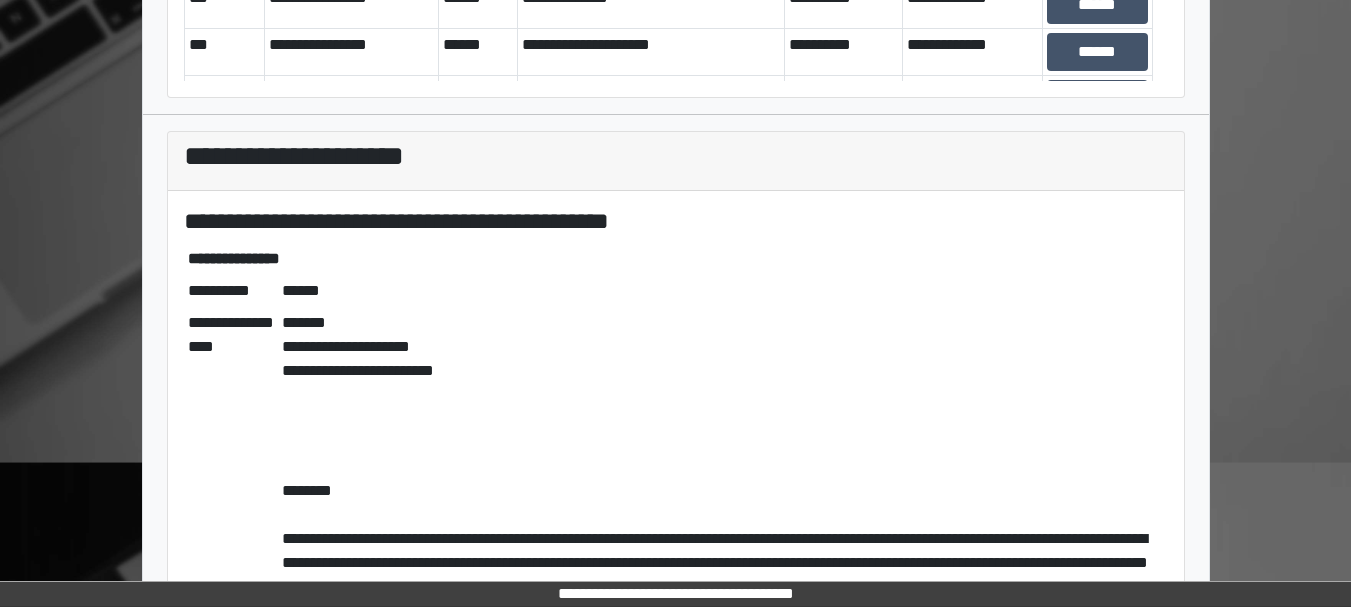 scroll, scrollTop: 0, scrollLeft: 0, axis: both 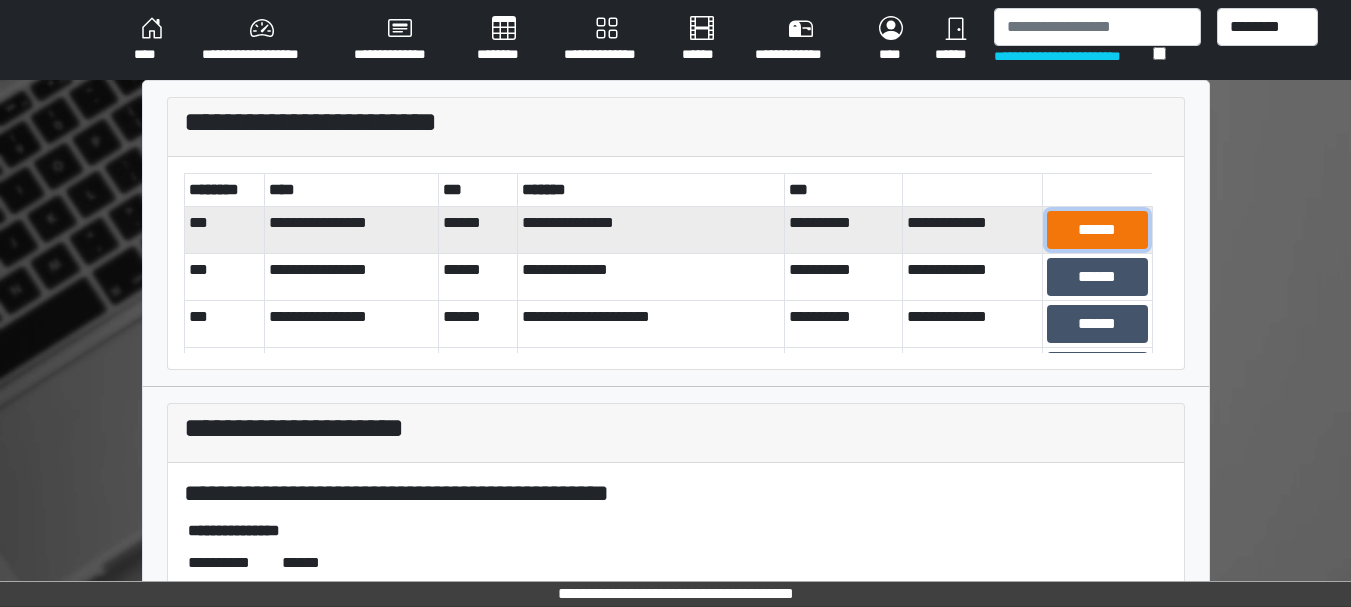 click on "******" at bounding box center (1097, 230) 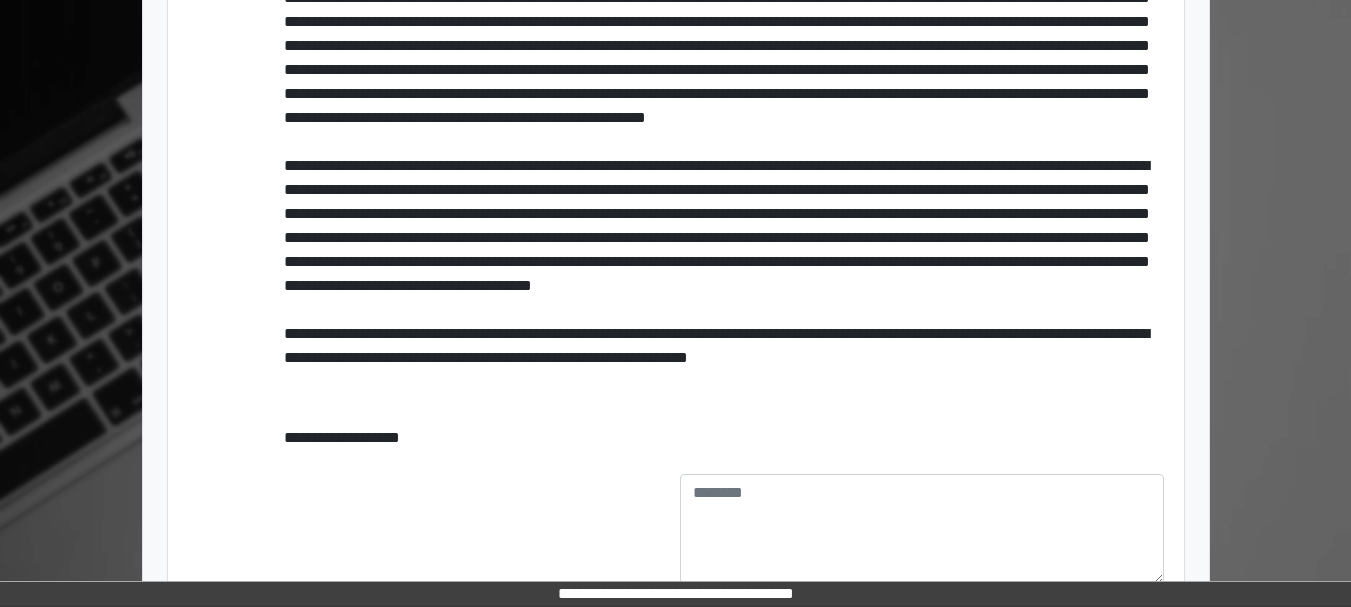 scroll, scrollTop: 818, scrollLeft: 0, axis: vertical 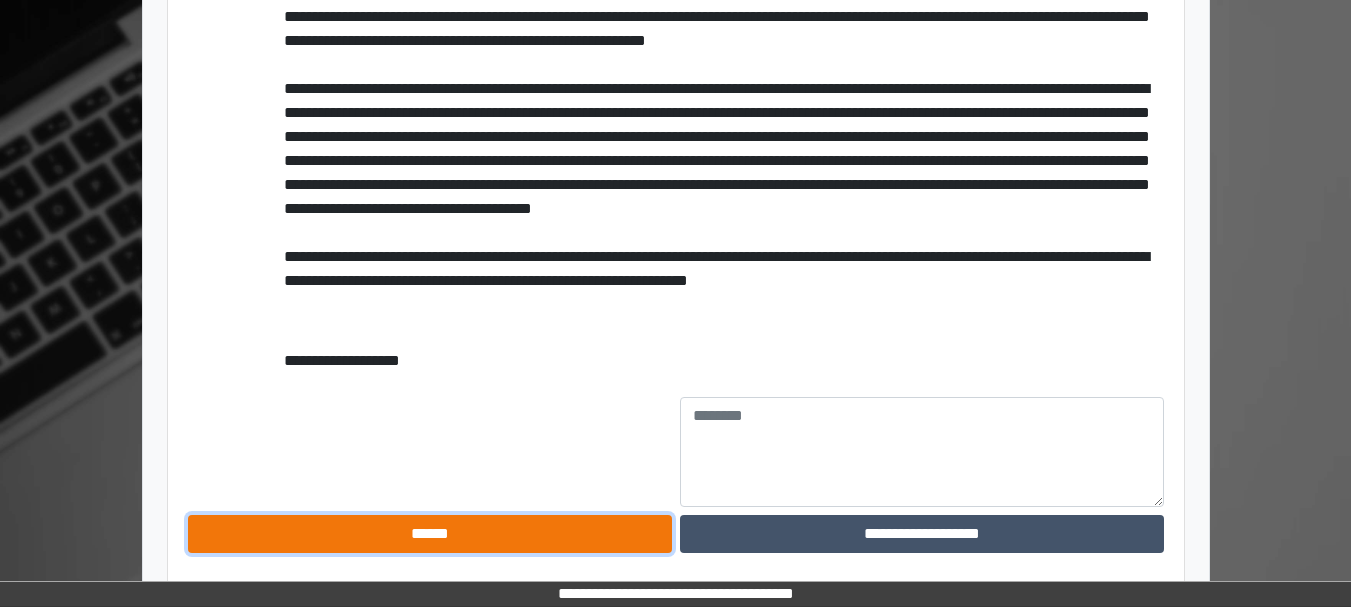 click on "******" at bounding box center (430, 534) 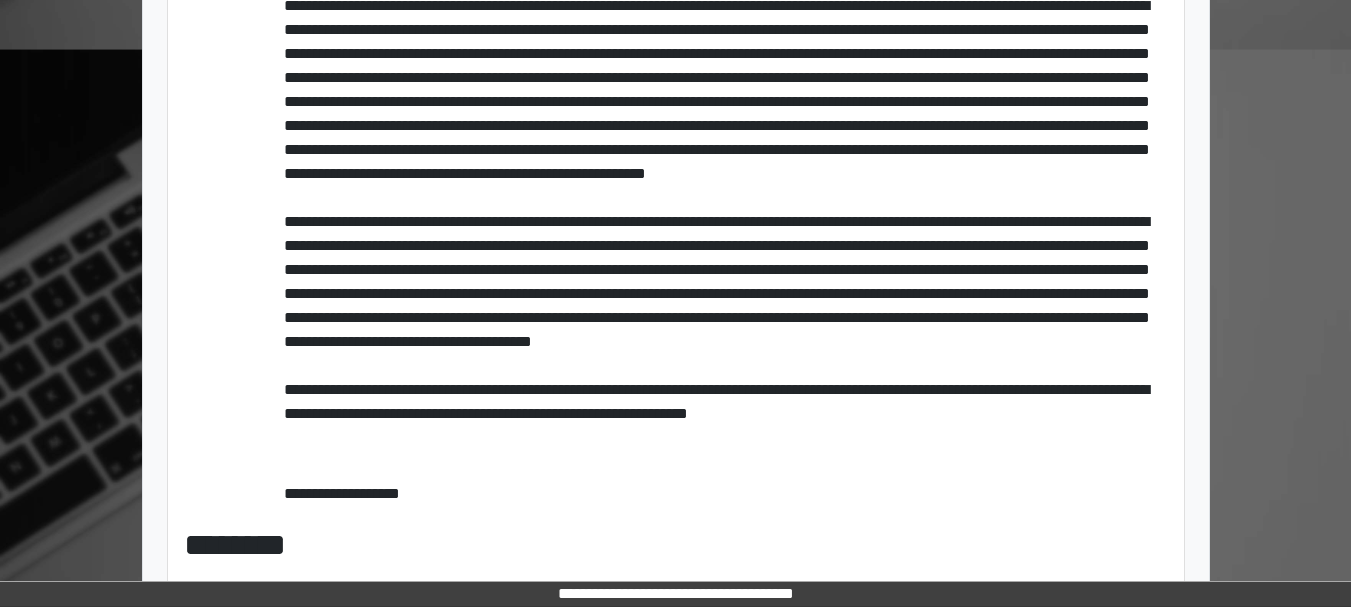 scroll, scrollTop: 0, scrollLeft: 0, axis: both 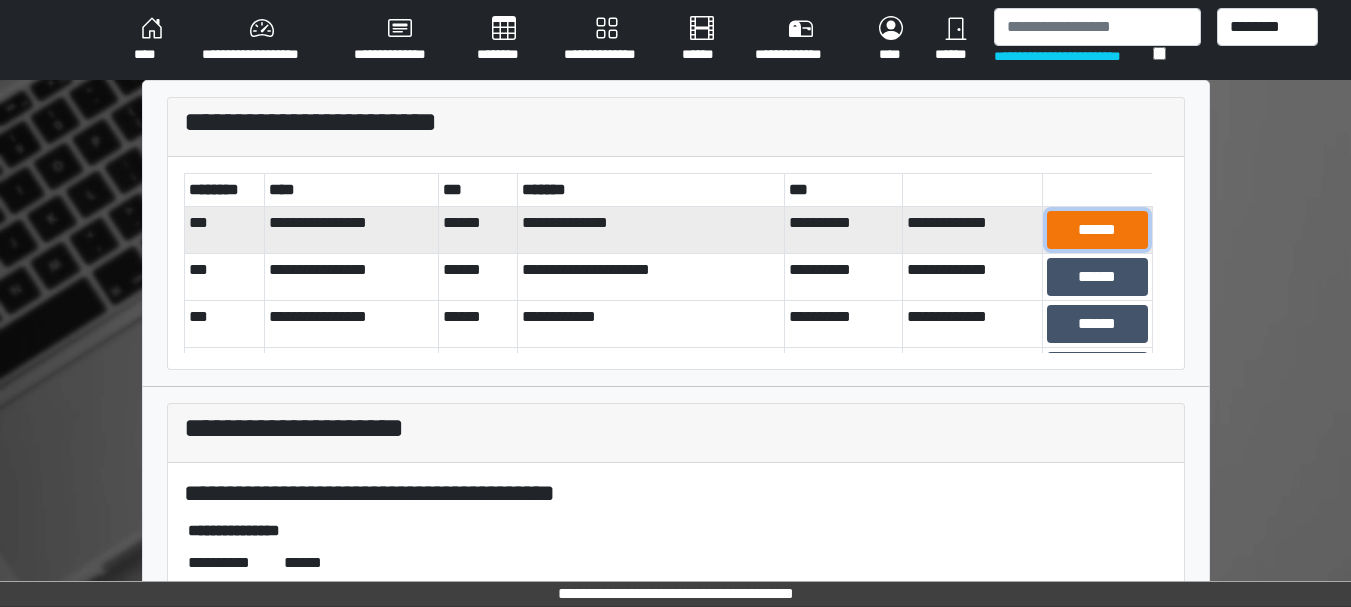 click on "******" at bounding box center [1097, 230] 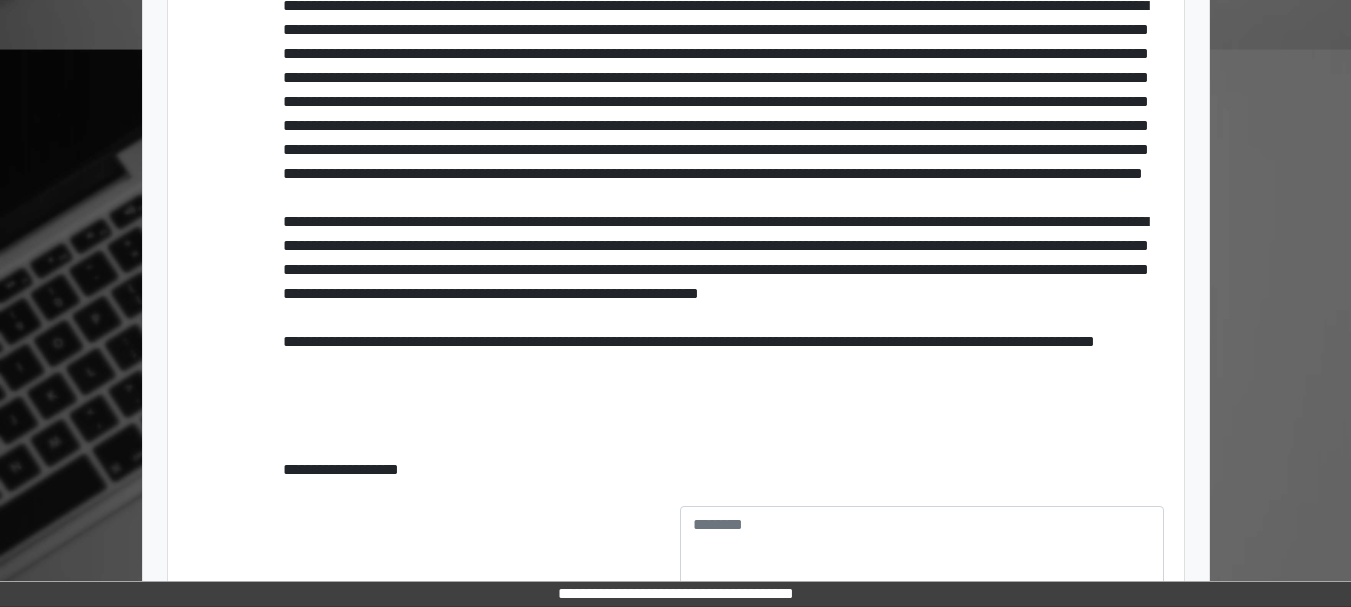 scroll, scrollTop: 794, scrollLeft: 0, axis: vertical 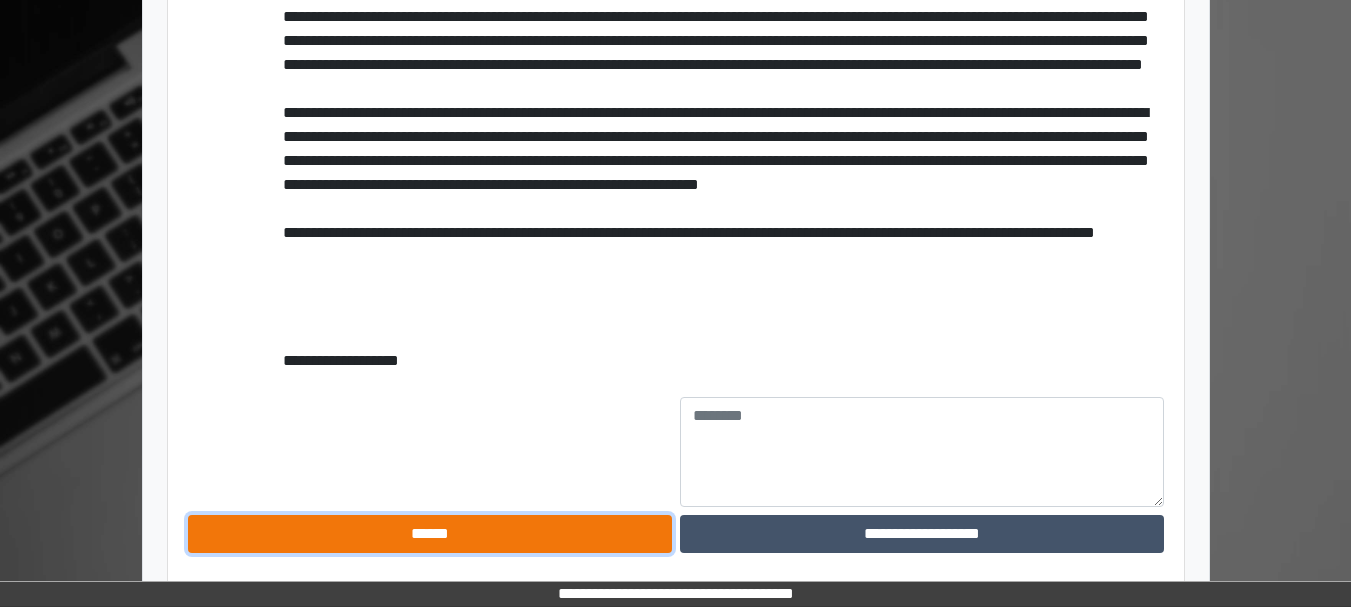 click on "******" at bounding box center [430, 534] 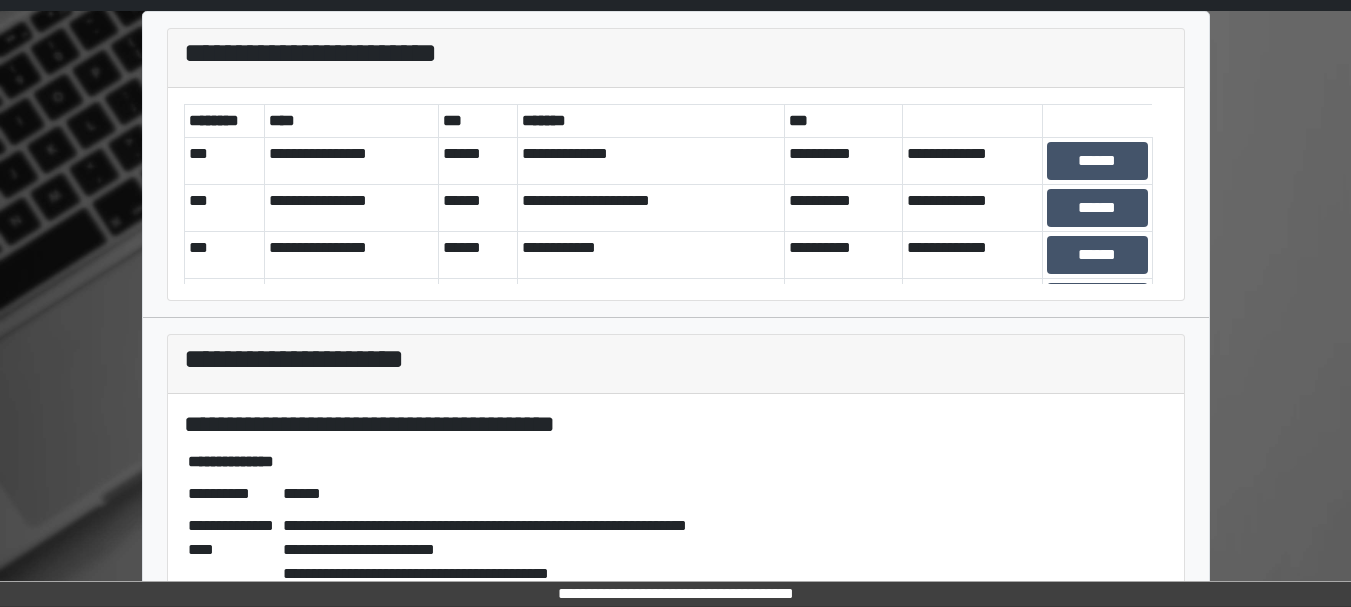 scroll, scrollTop: 67, scrollLeft: 0, axis: vertical 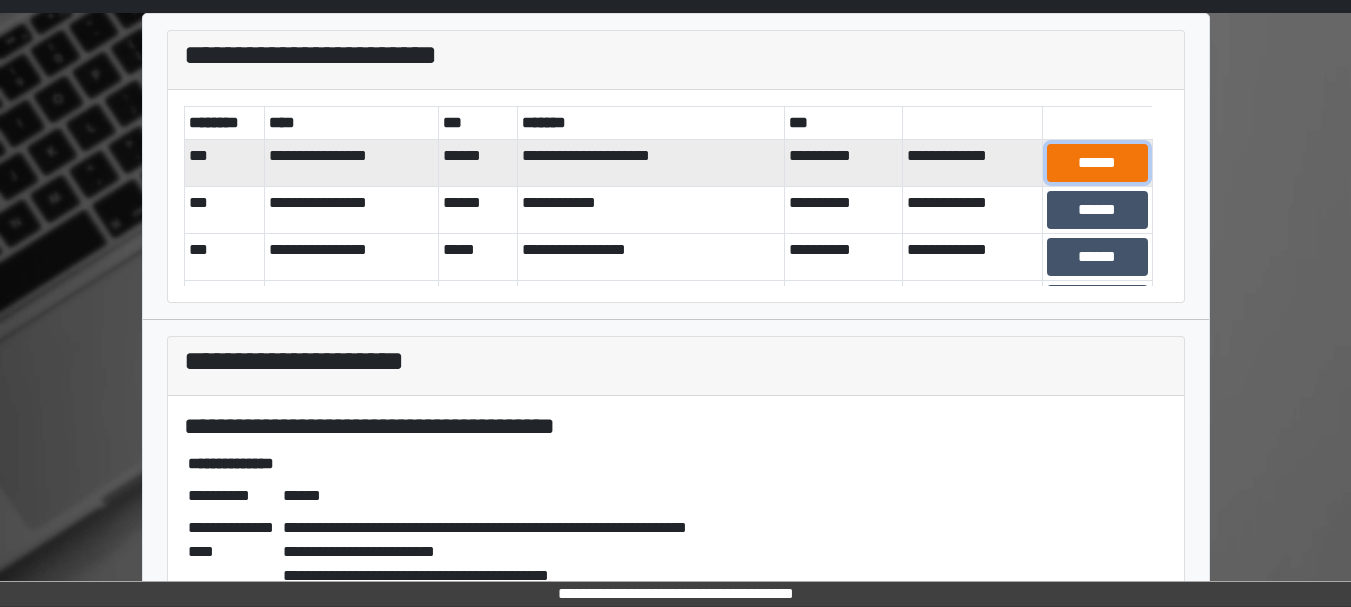click on "******" at bounding box center (1097, 163) 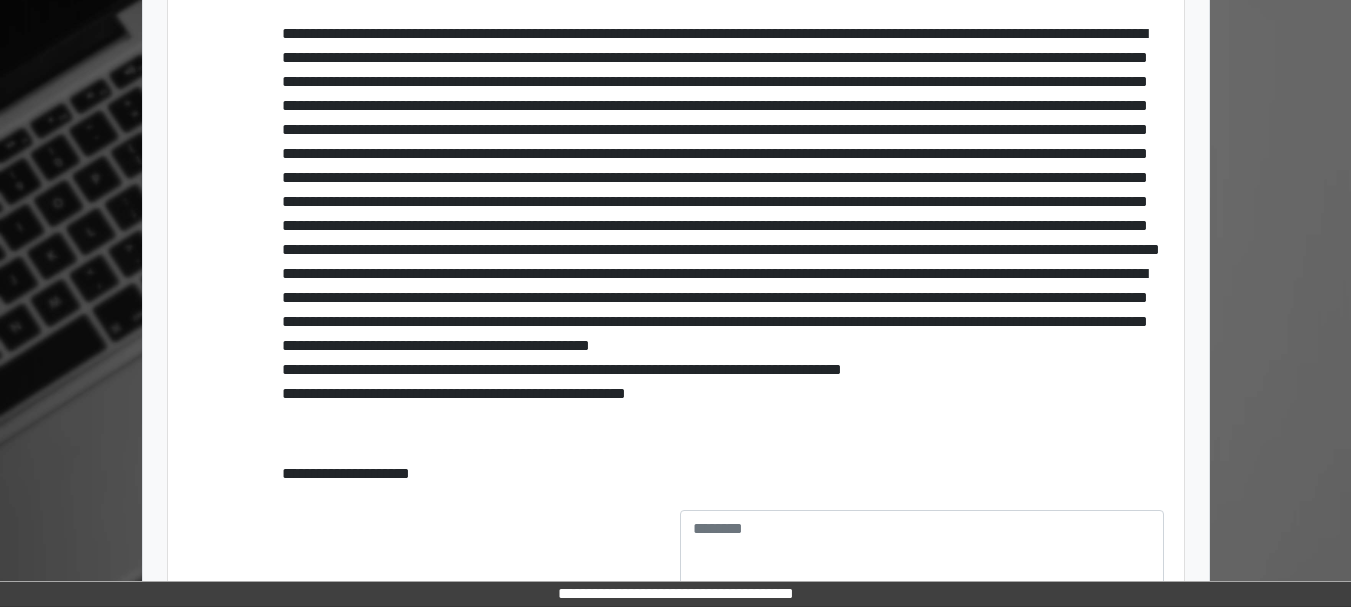 scroll, scrollTop: 938, scrollLeft: 0, axis: vertical 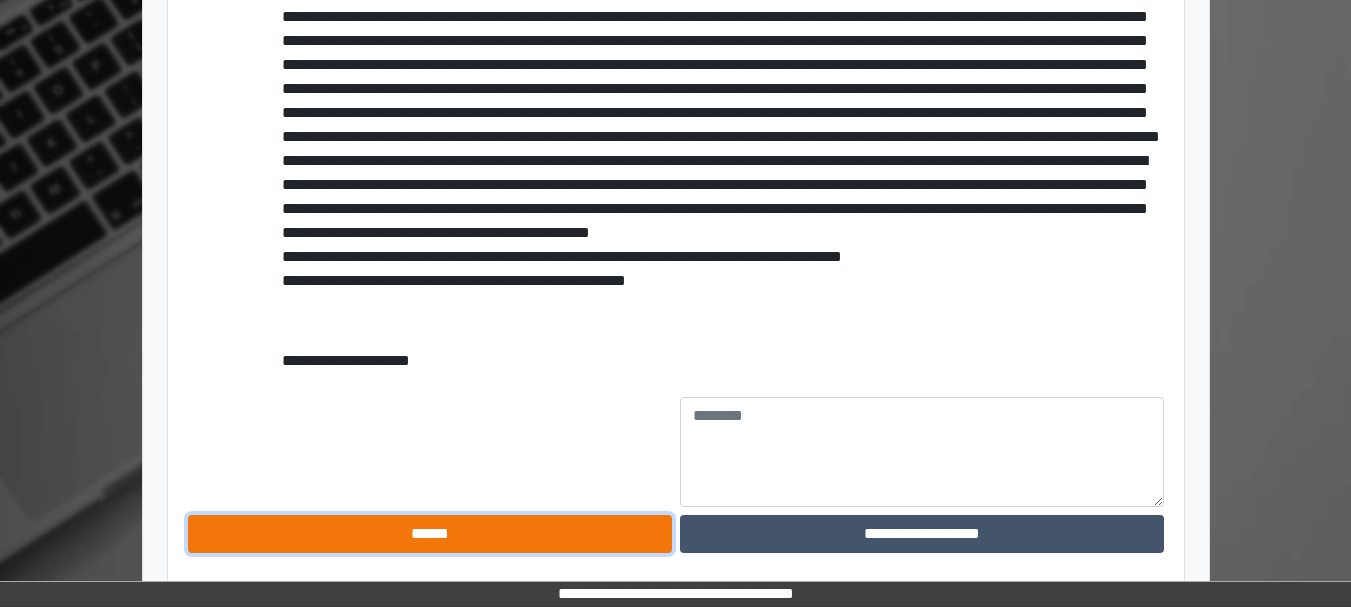 click on "******" at bounding box center [430, 534] 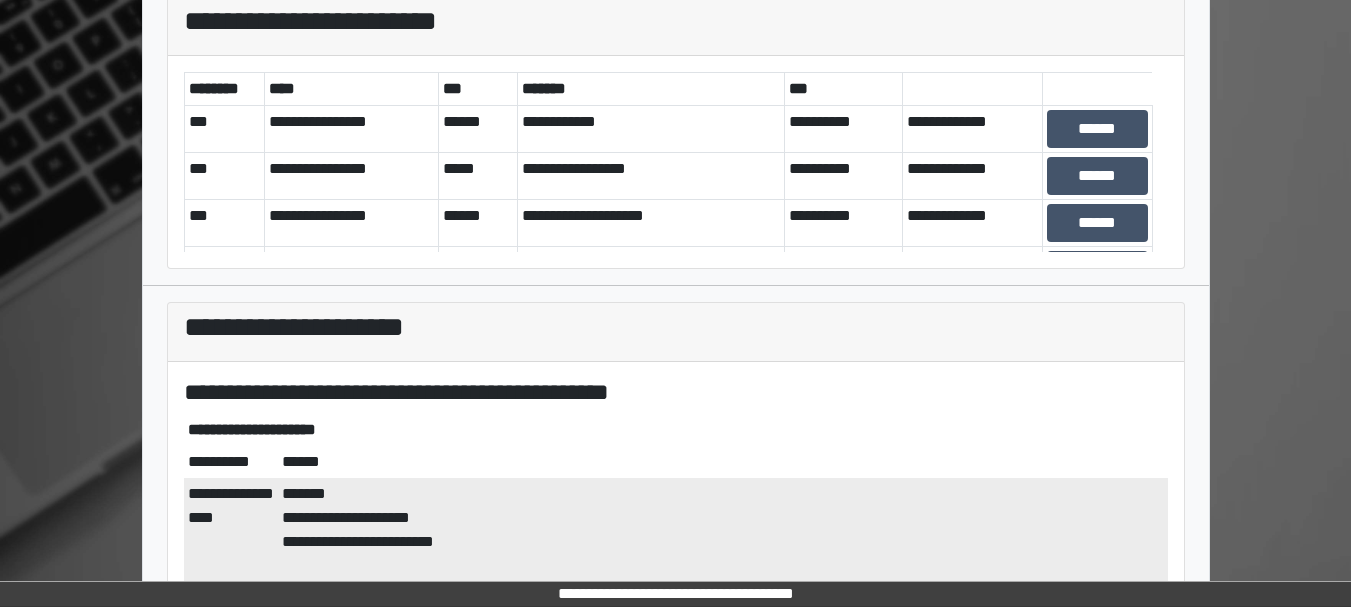 scroll, scrollTop: 18, scrollLeft: 0, axis: vertical 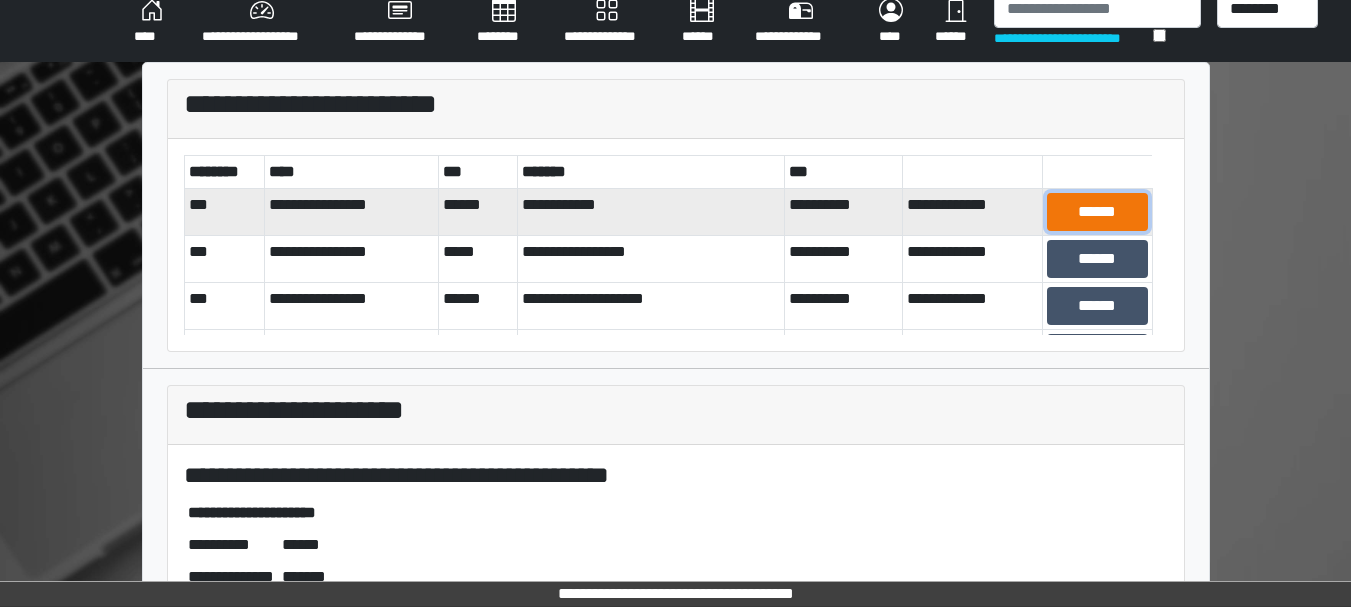 click on "******" at bounding box center (1097, 212) 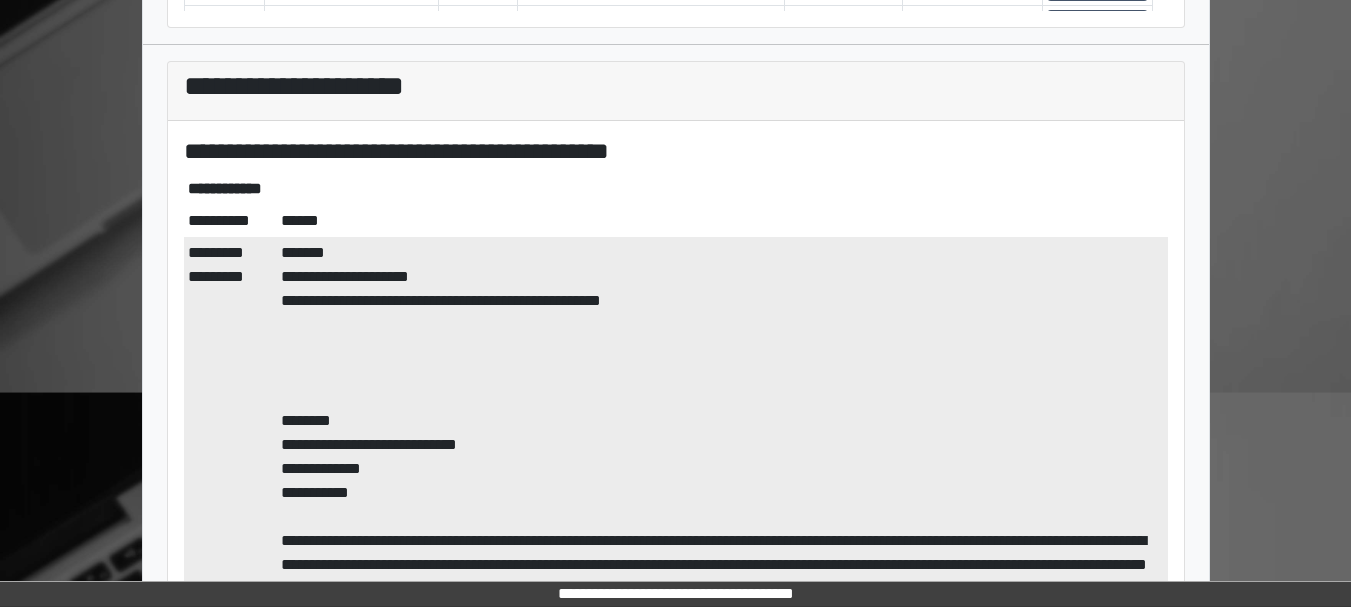 scroll, scrollTop: 0, scrollLeft: 0, axis: both 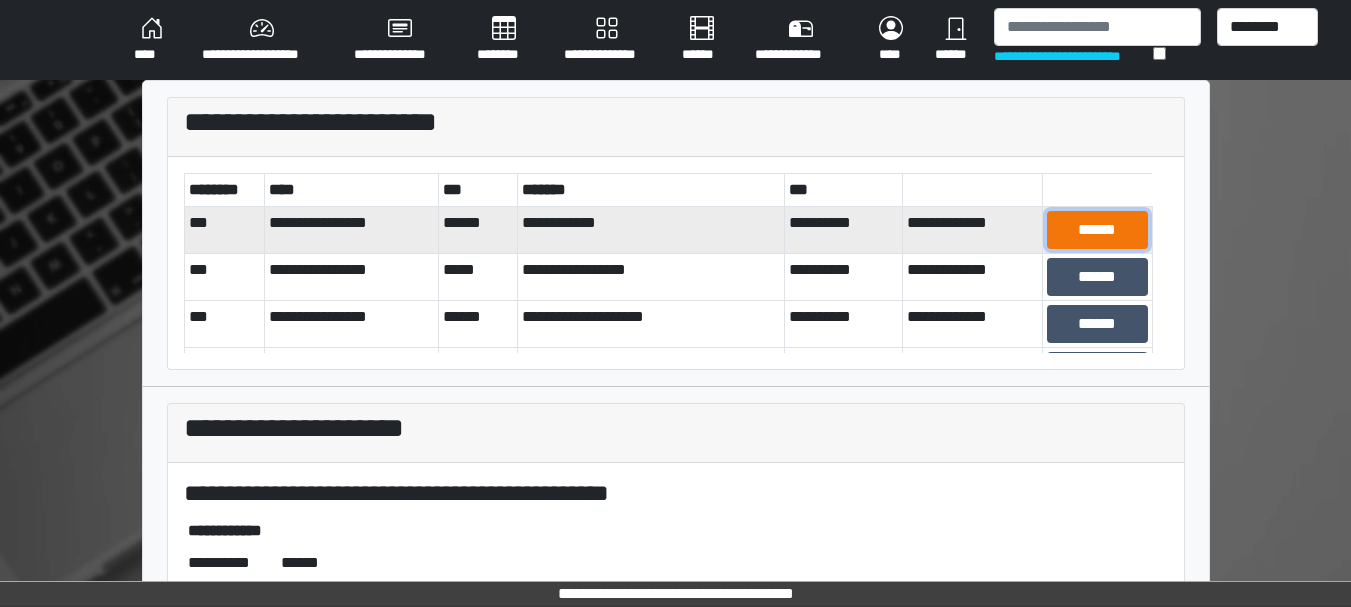 click on "******" at bounding box center [1097, 230] 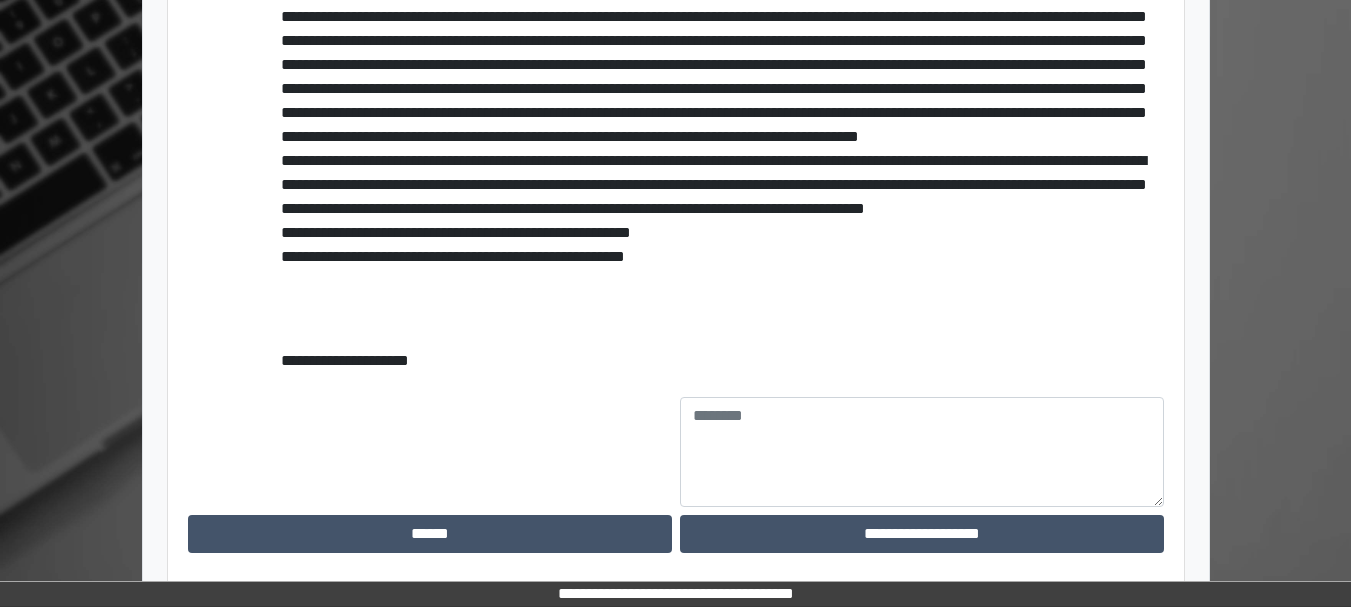 scroll, scrollTop: 985, scrollLeft: 0, axis: vertical 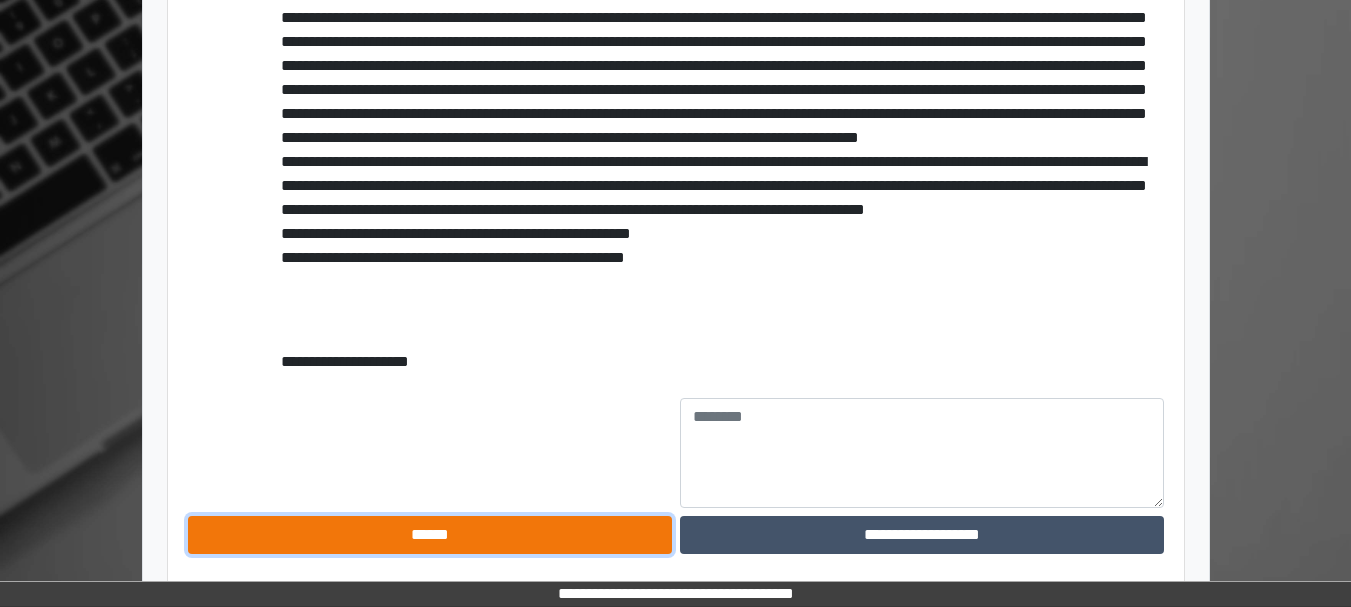 click on "******" at bounding box center (430, 535) 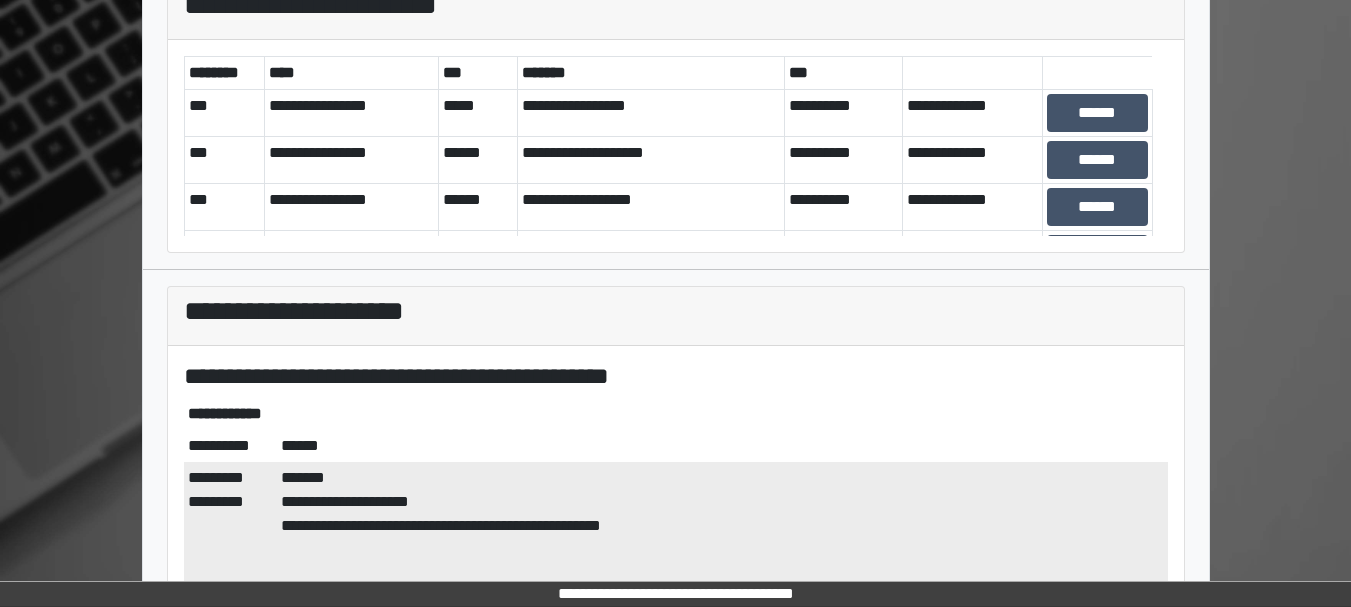 scroll, scrollTop: 0, scrollLeft: 0, axis: both 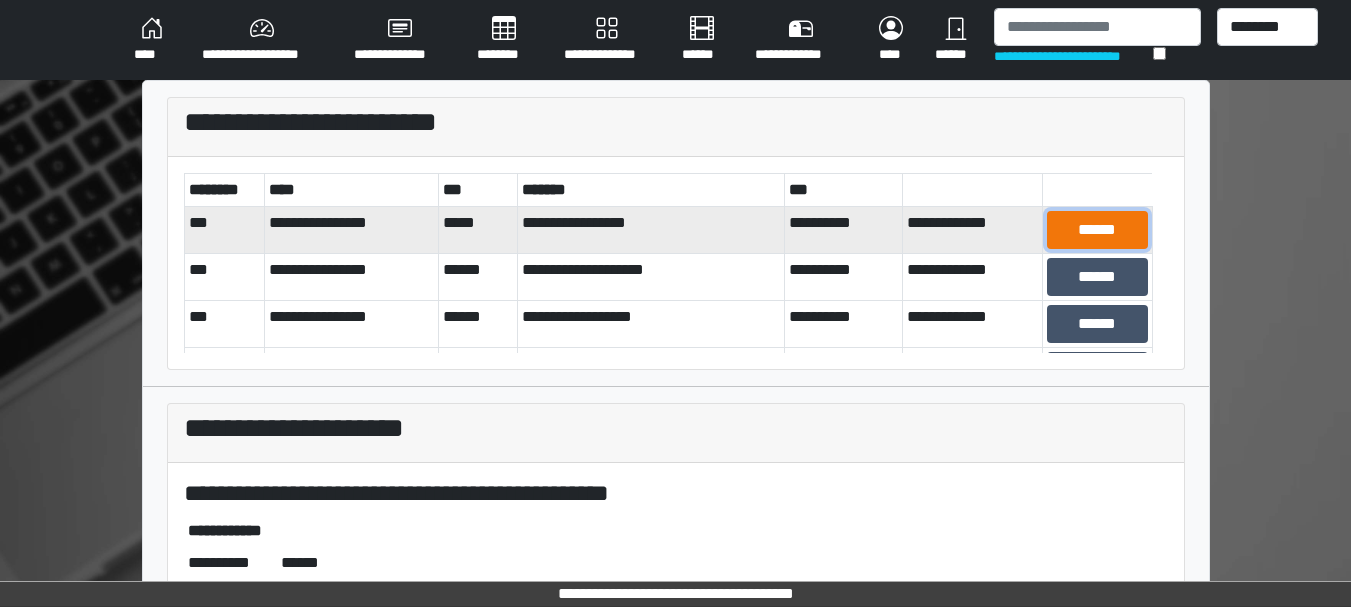 click on "******" at bounding box center (1097, 230) 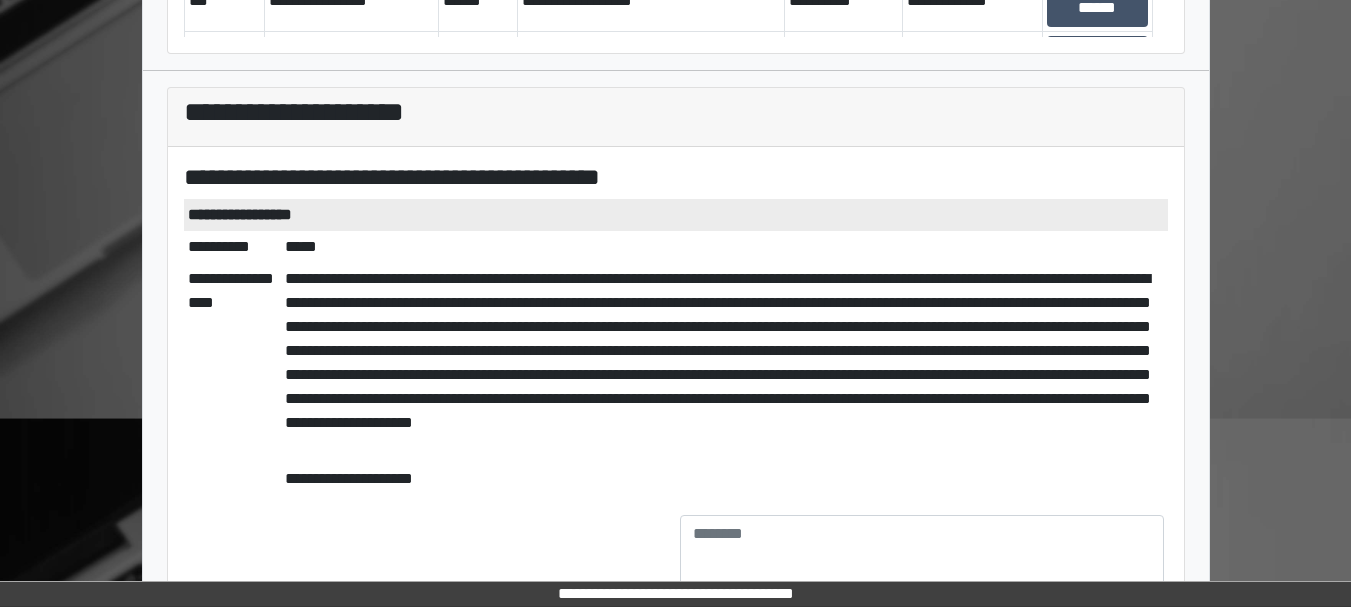 scroll, scrollTop: 434, scrollLeft: 0, axis: vertical 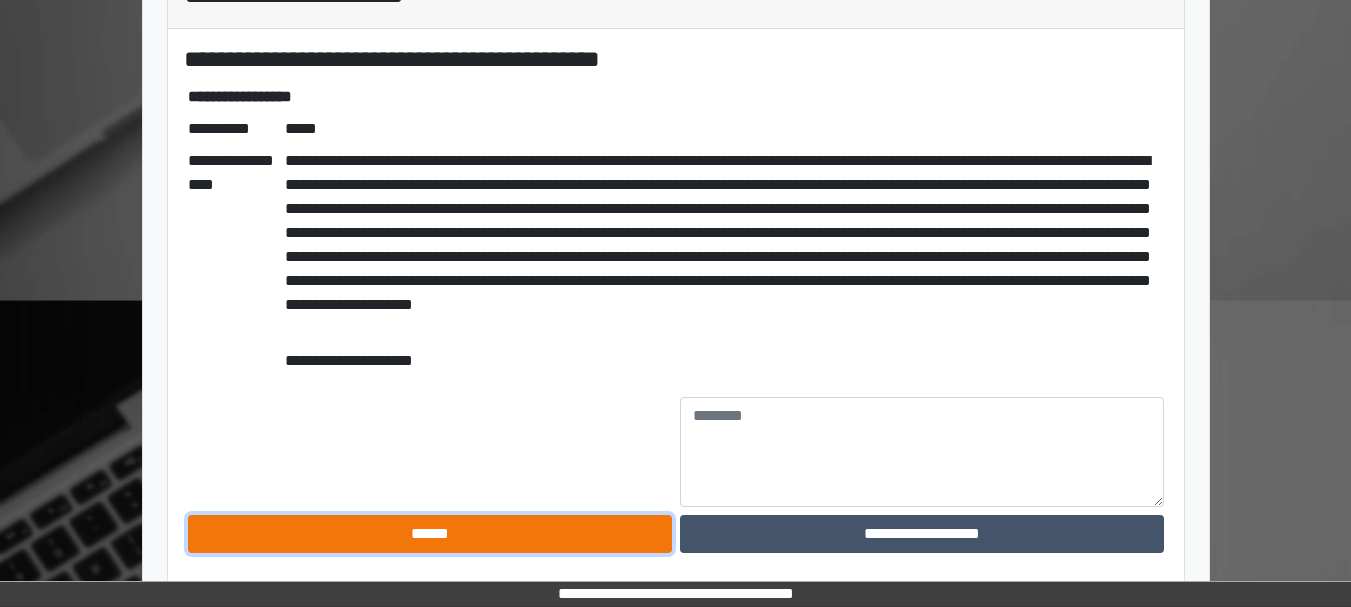 click on "******" at bounding box center (430, 534) 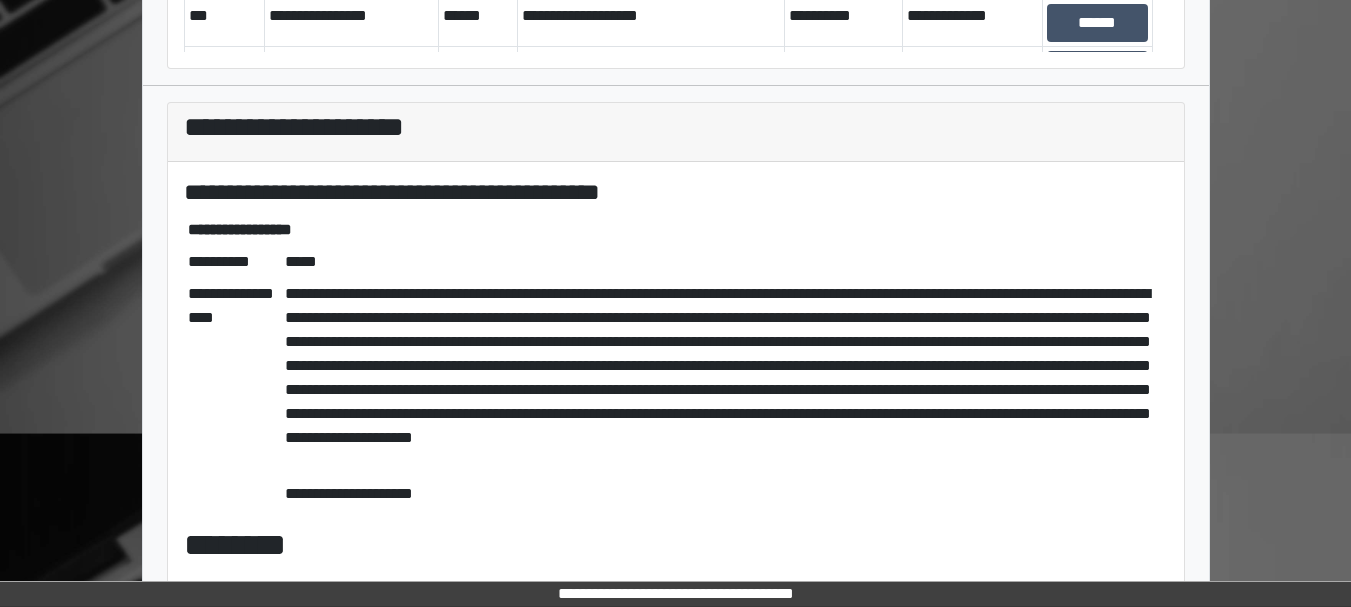 scroll, scrollTop: 0, scrollLeft: 0, axis: both 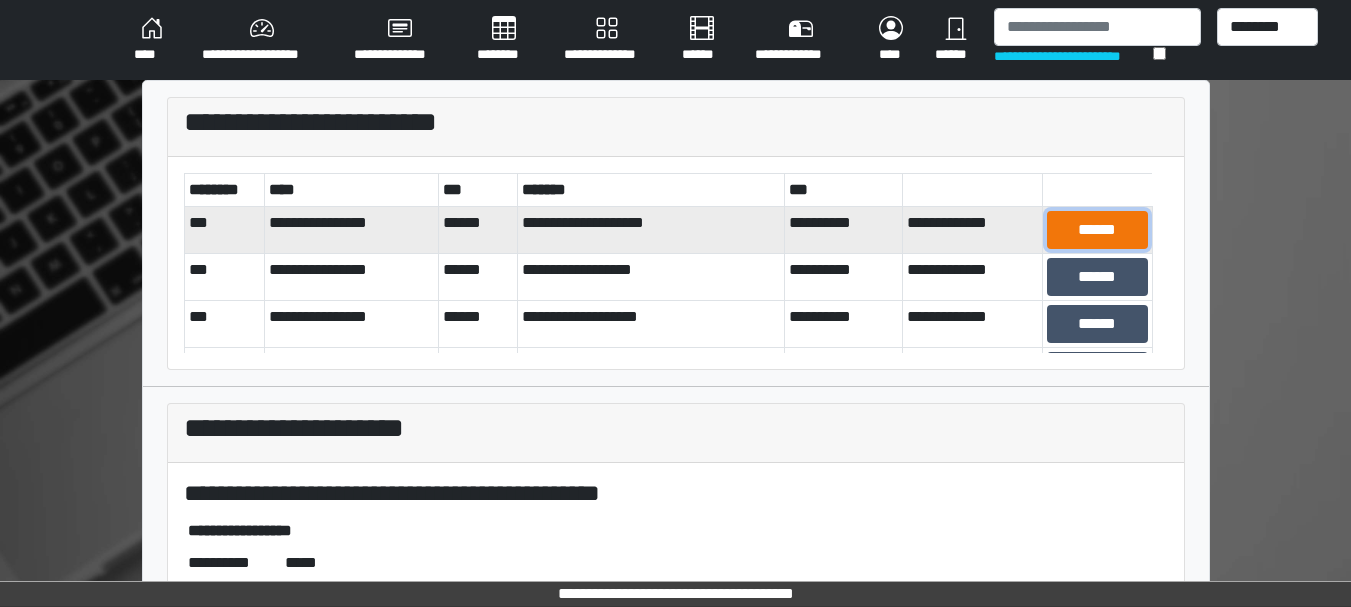 click on "******" at bounding box center (1097, 230) 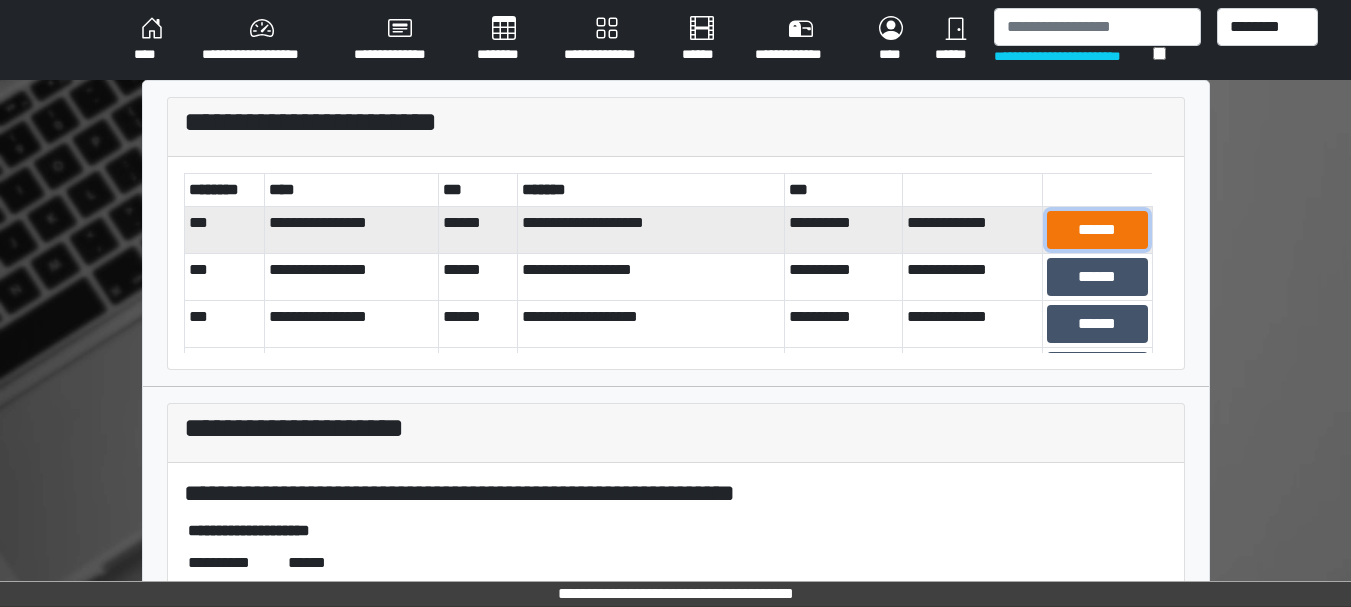 click on "******" at bounding box center [1097, 230] 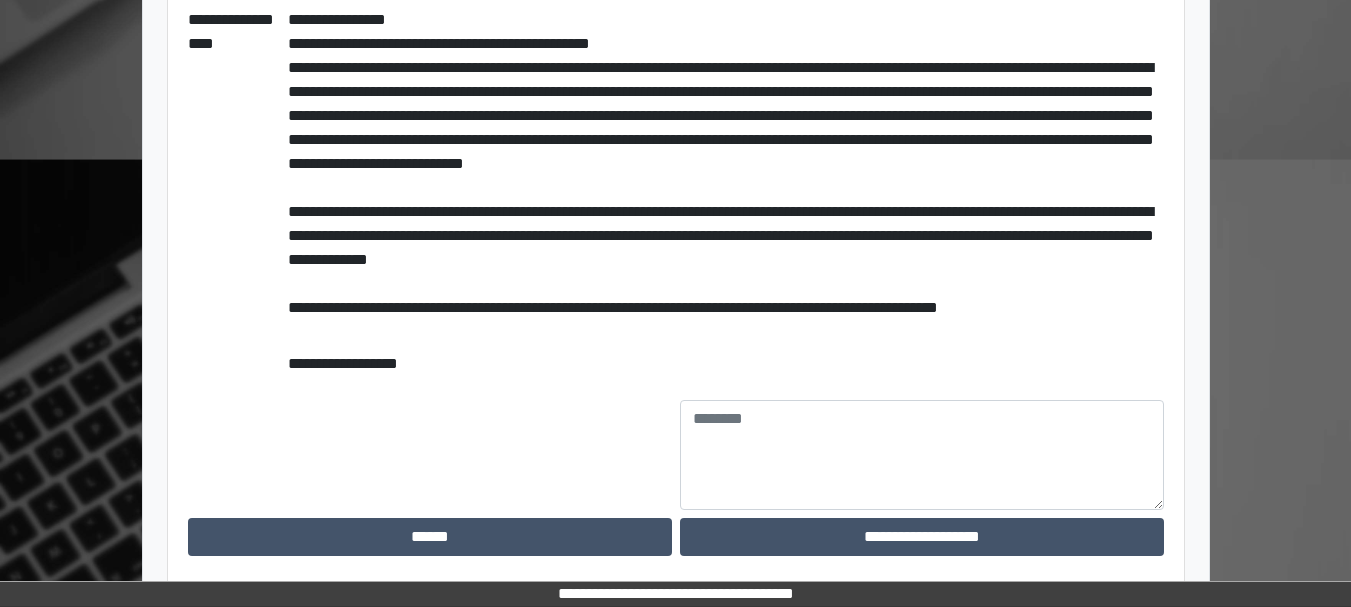 scroll, scrollTop: 574, scrollLeft: 0, axis: vertical 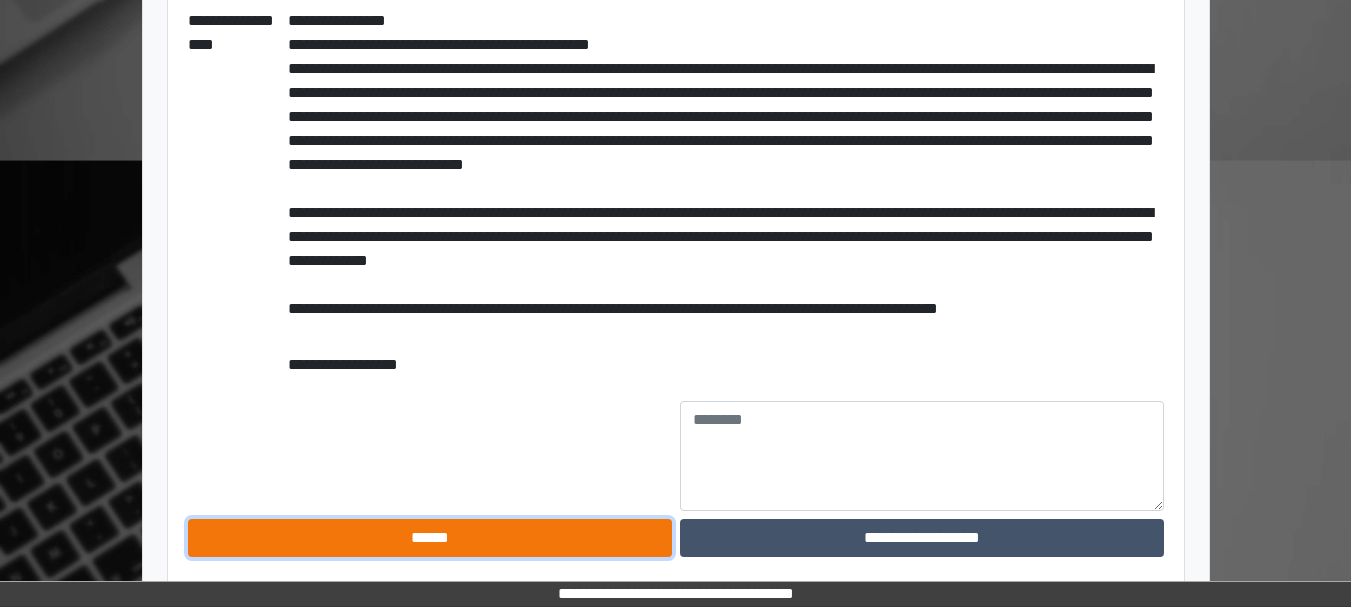 click on "******" at bounding box center (430, 538) 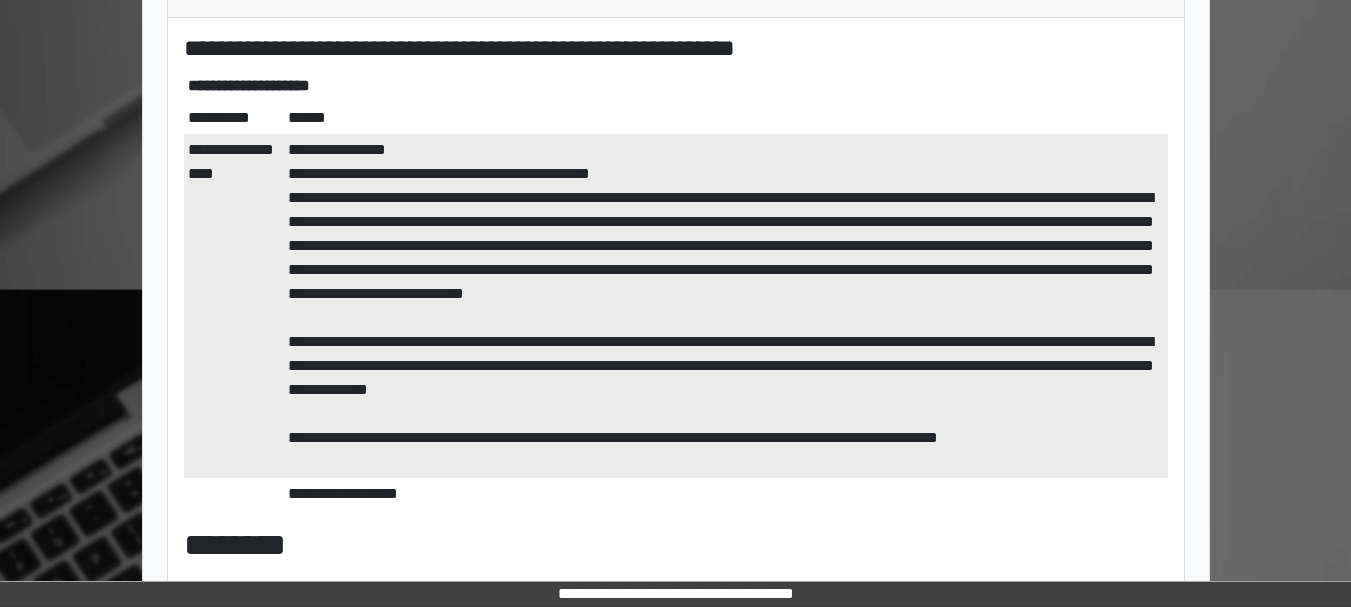 scroll, scrollTop: 0, scrollLeft: 0, axis: both 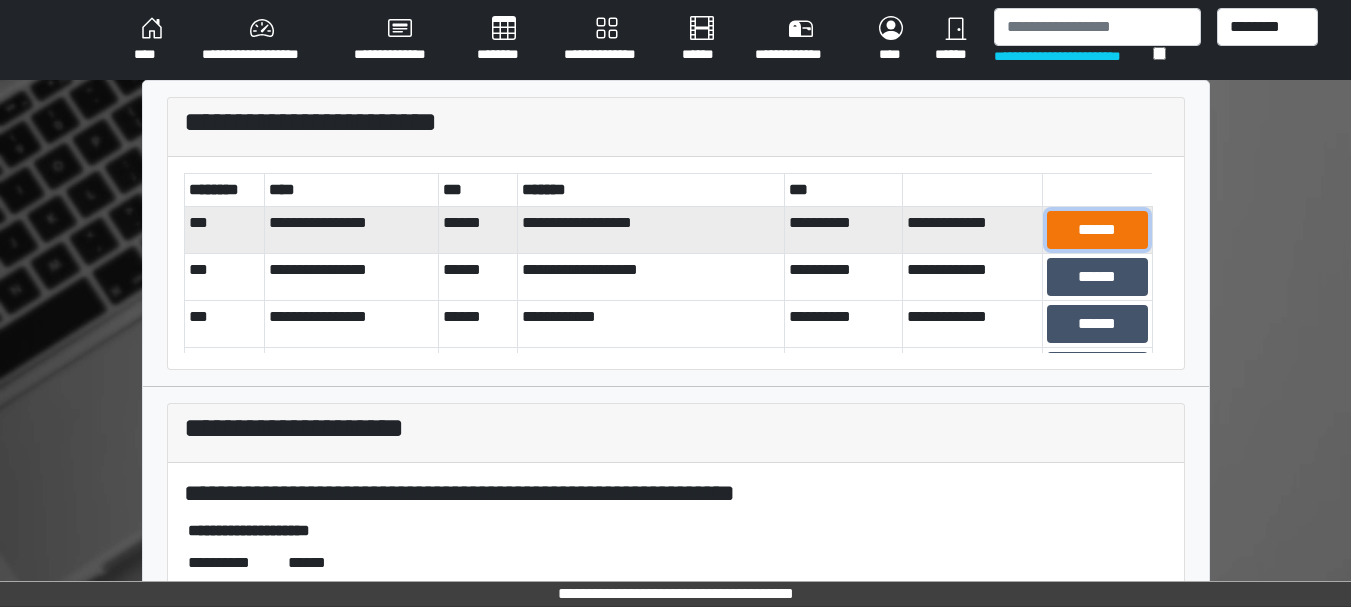 click on "******" at bounding box center [1097, 230] 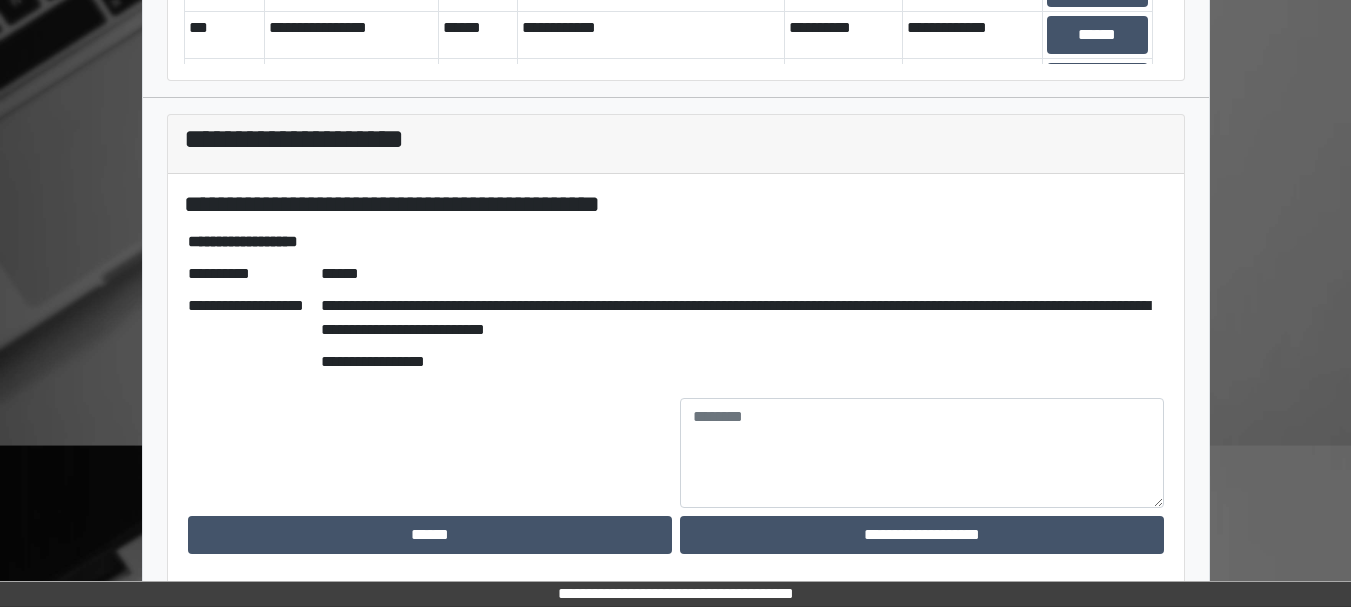 scroll, scrollTop: 288, scrollLeft: 0, axis: vertical 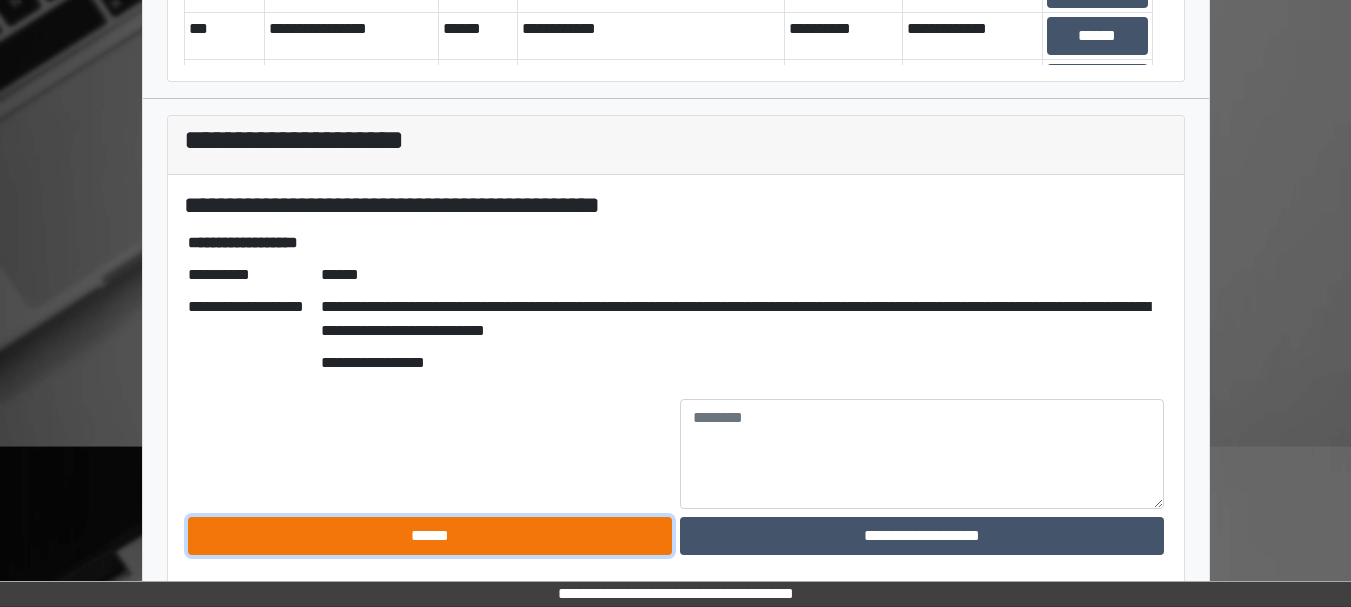 click on "******" at bounding box center (430, 536) 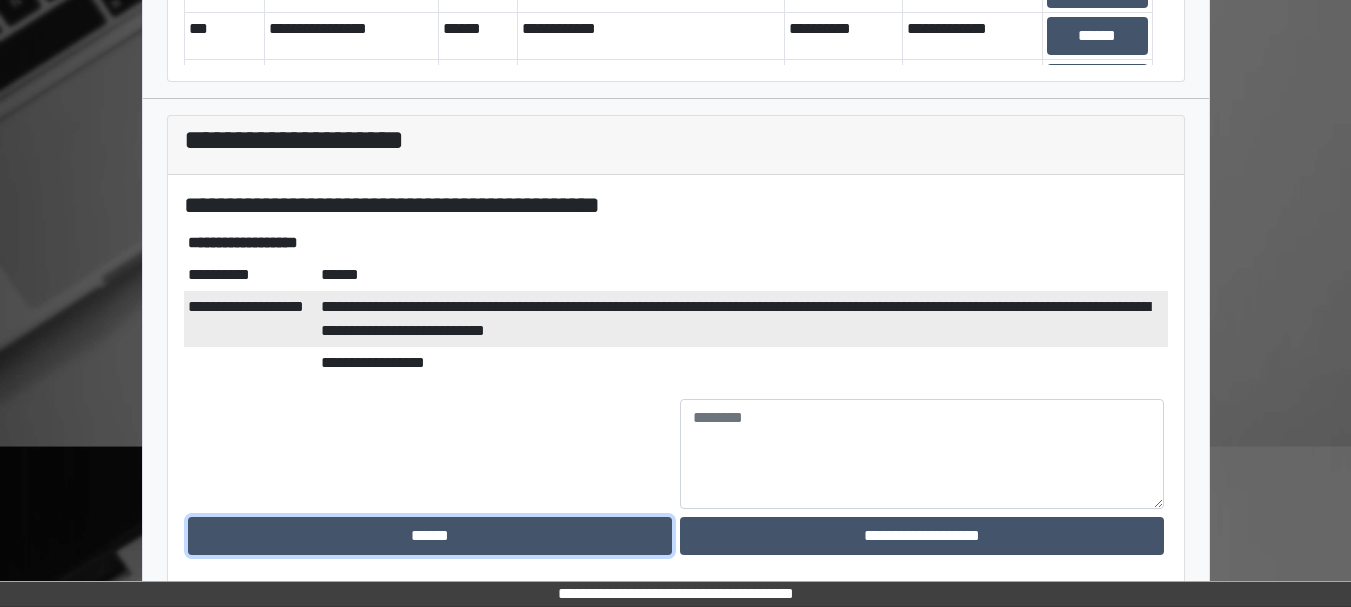 scroll, scrollTop: 0, scrollLeft: 0, axis: both 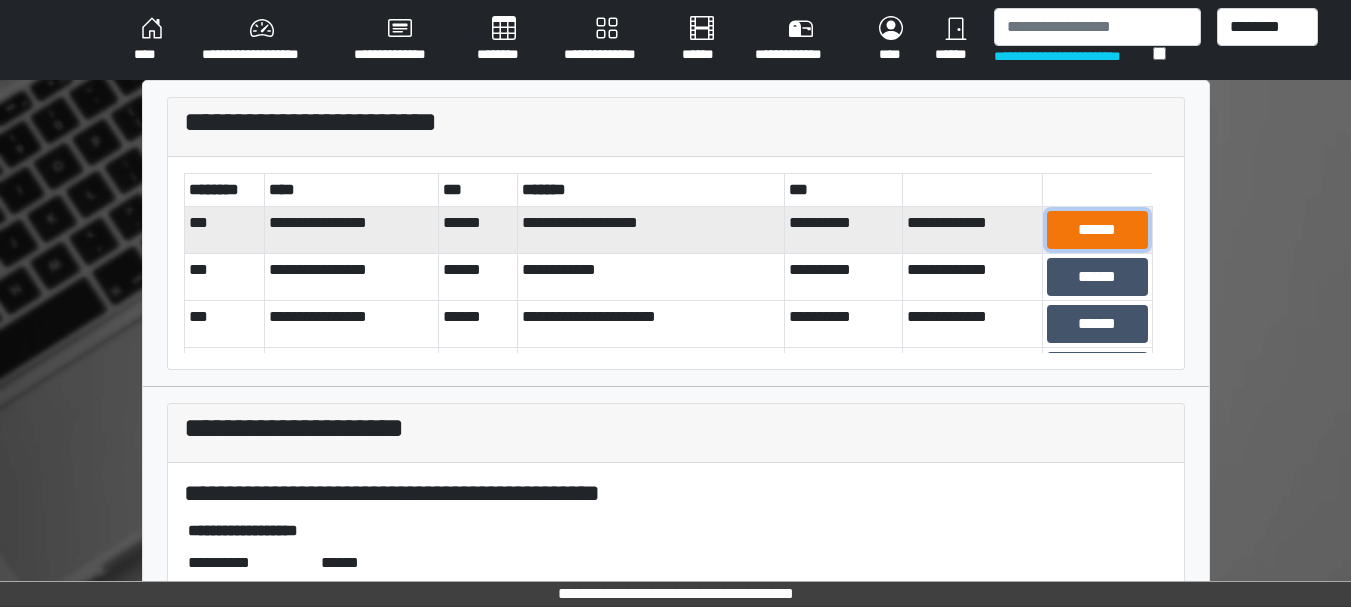 click on "******" at bounding box center [1097, 230] 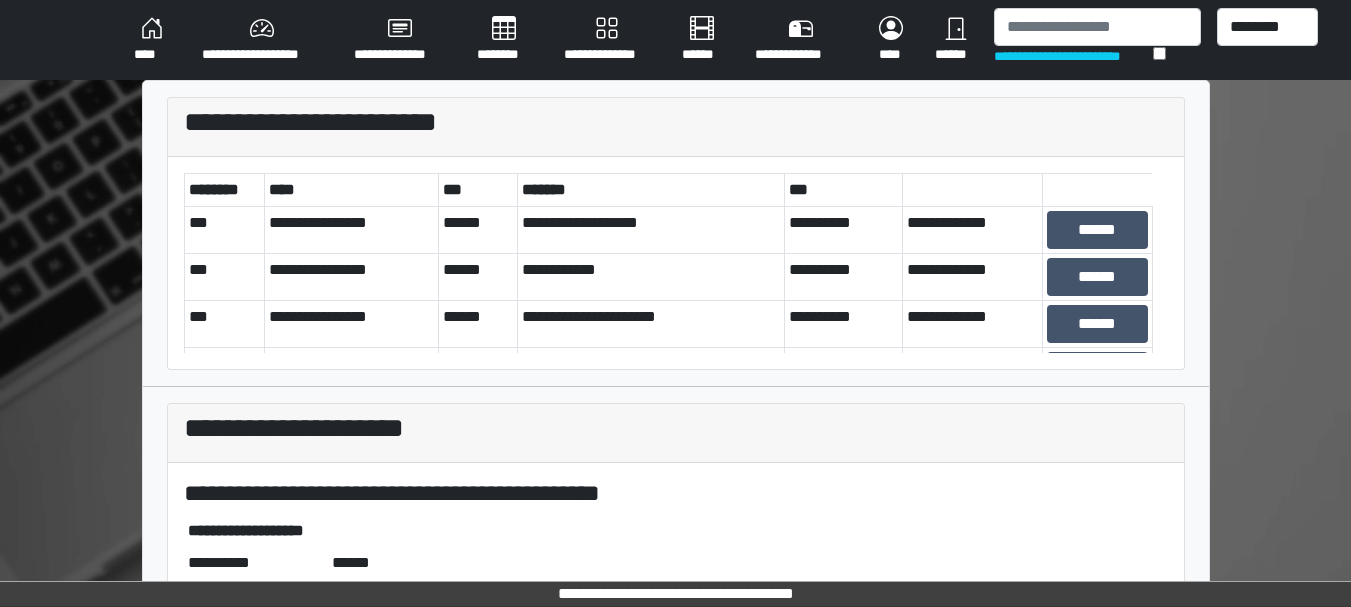 scroll, scrollTop: 290, scrollLeft: 0, axis: vertical 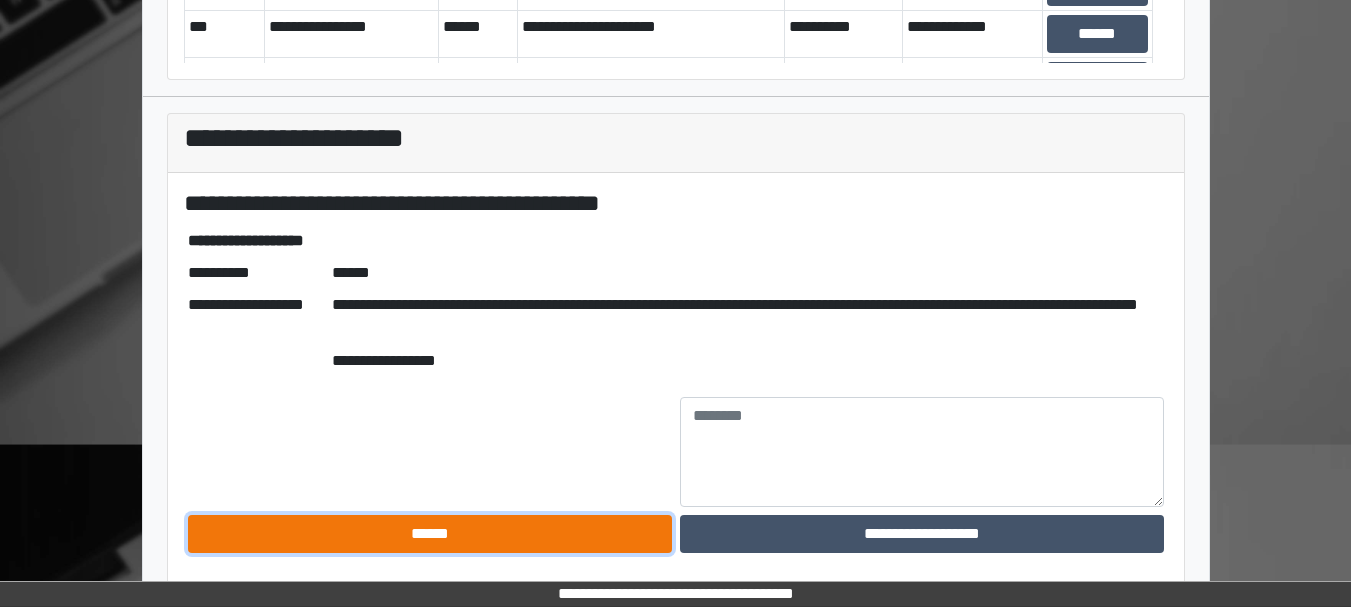 click on "******" at bounding box center (430, 534) 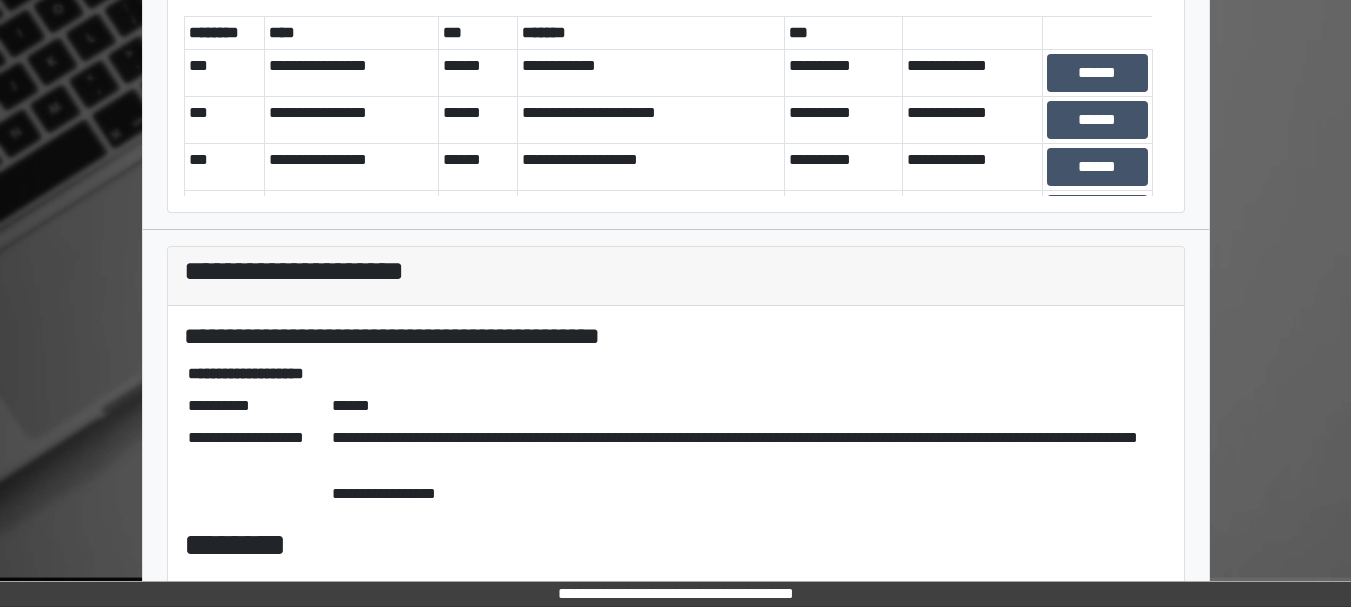 scroll, scrollTop: 0, scrollLeft: 0, axis: both 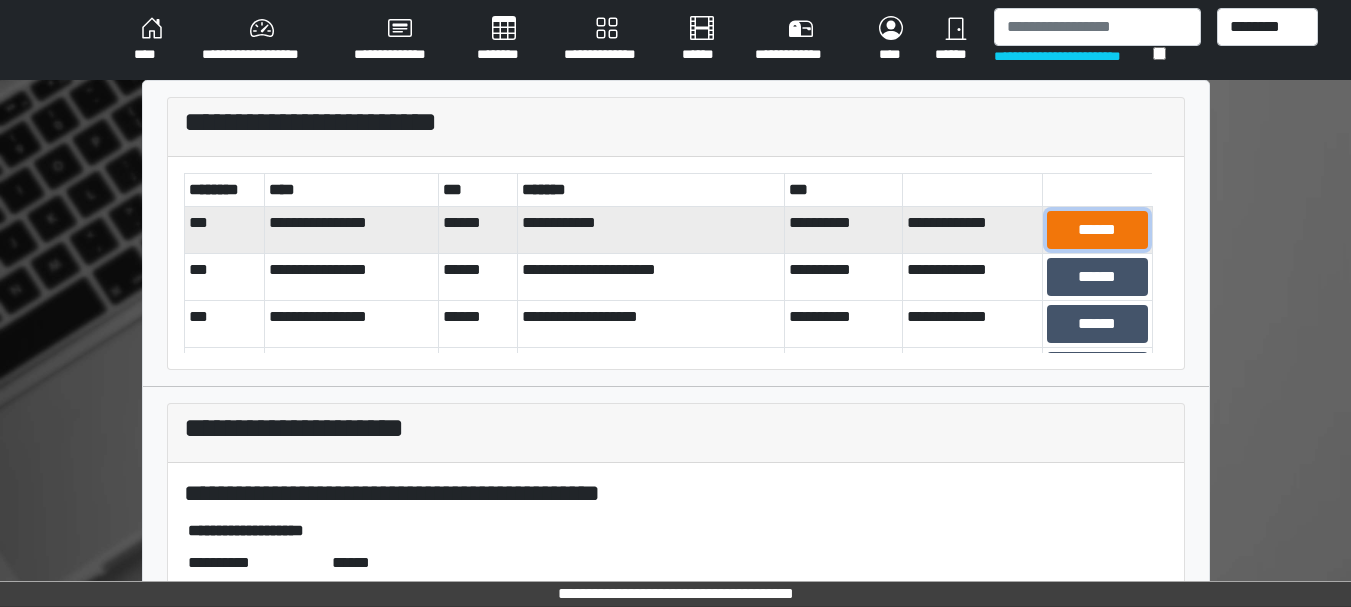 click on "******" at bounding box center [1097, 230] 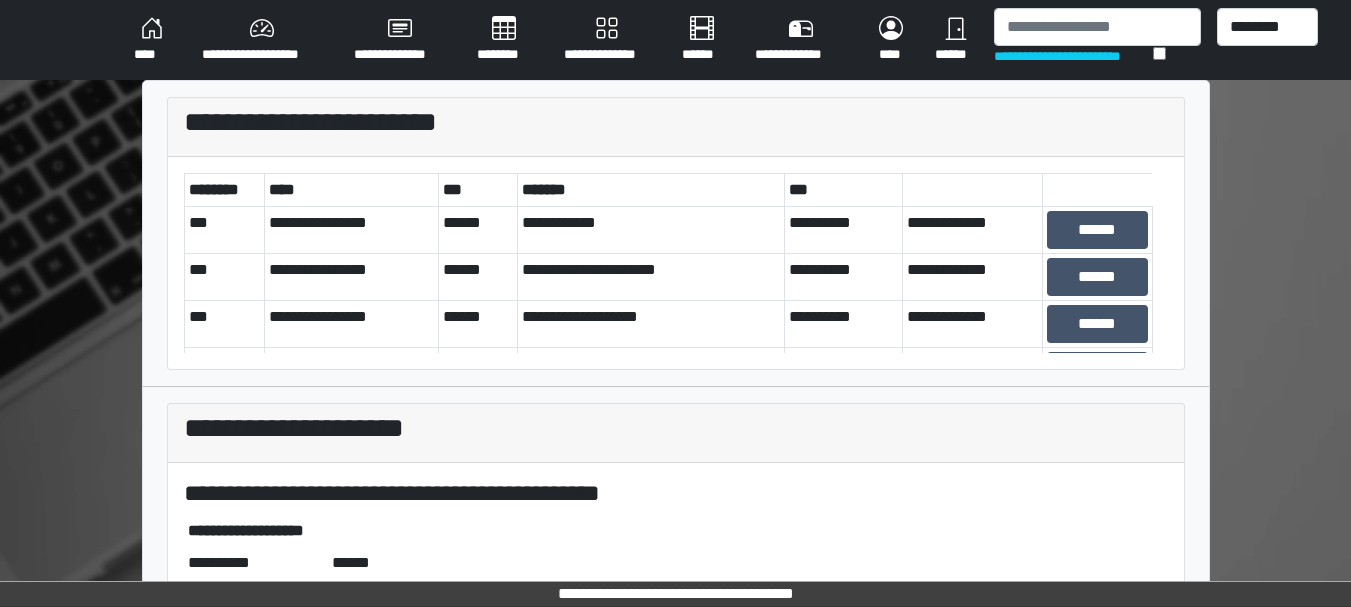 scroll, scrollTop: 314, scrollLeft: 0, axis: vertical 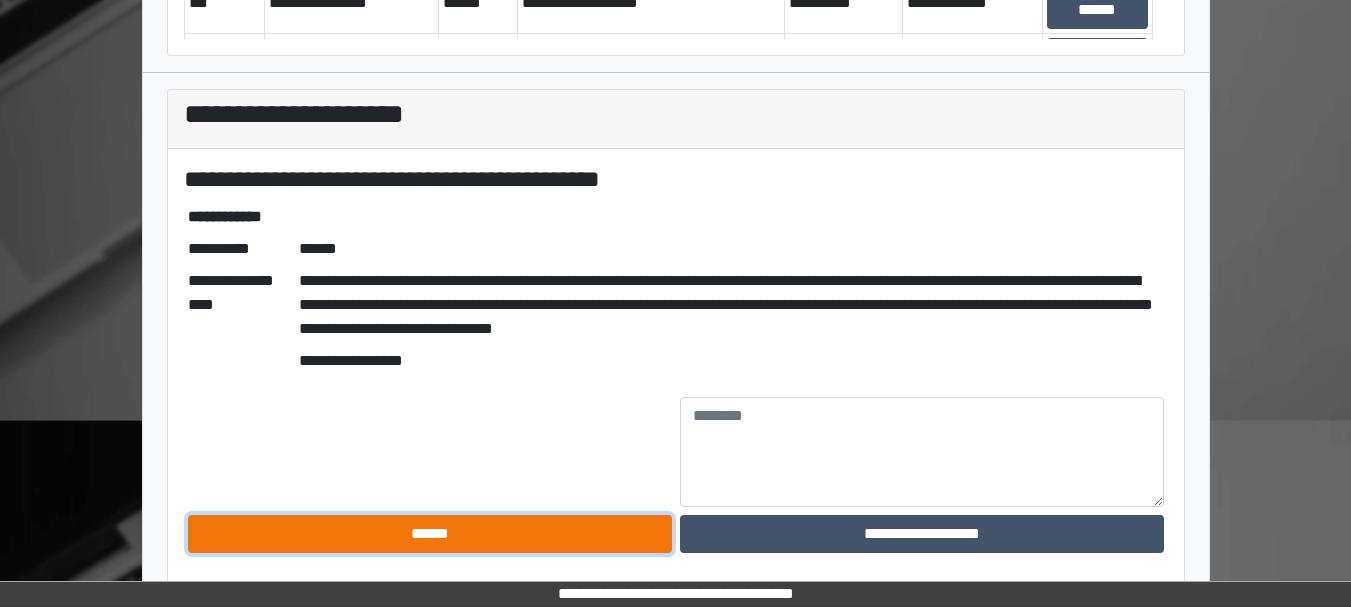 click on "******" at bounding box center (430, 534) 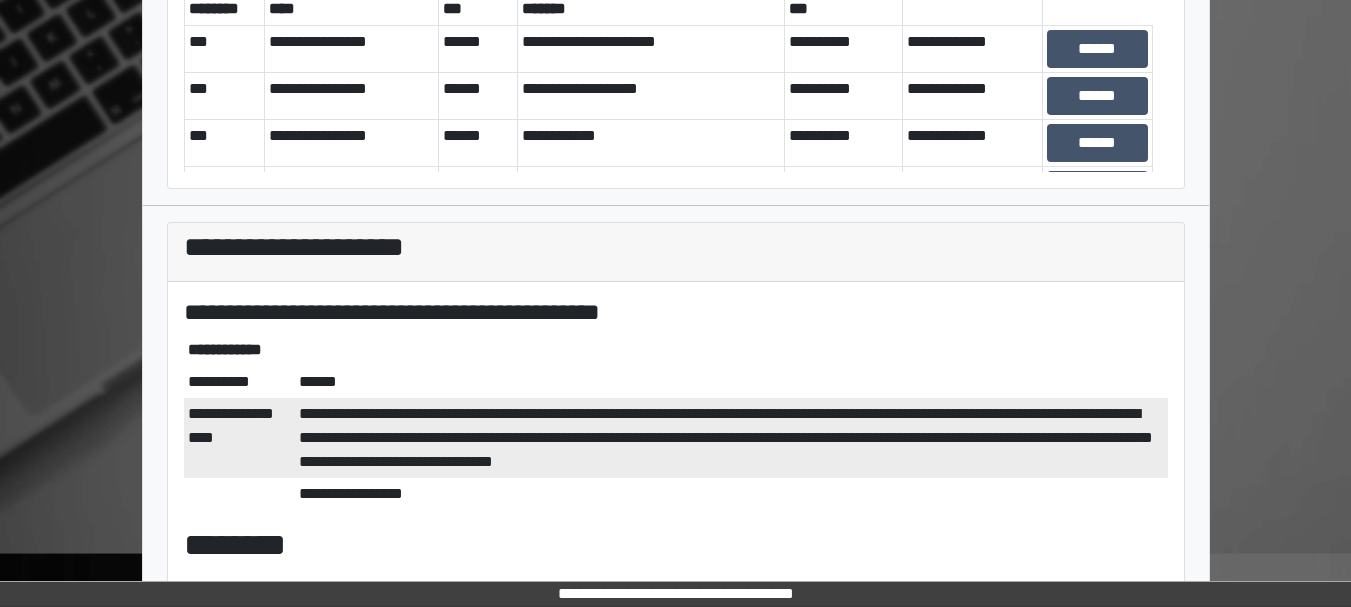 scroll, scrollTop: 0, scrollLeft: 0, axis: both 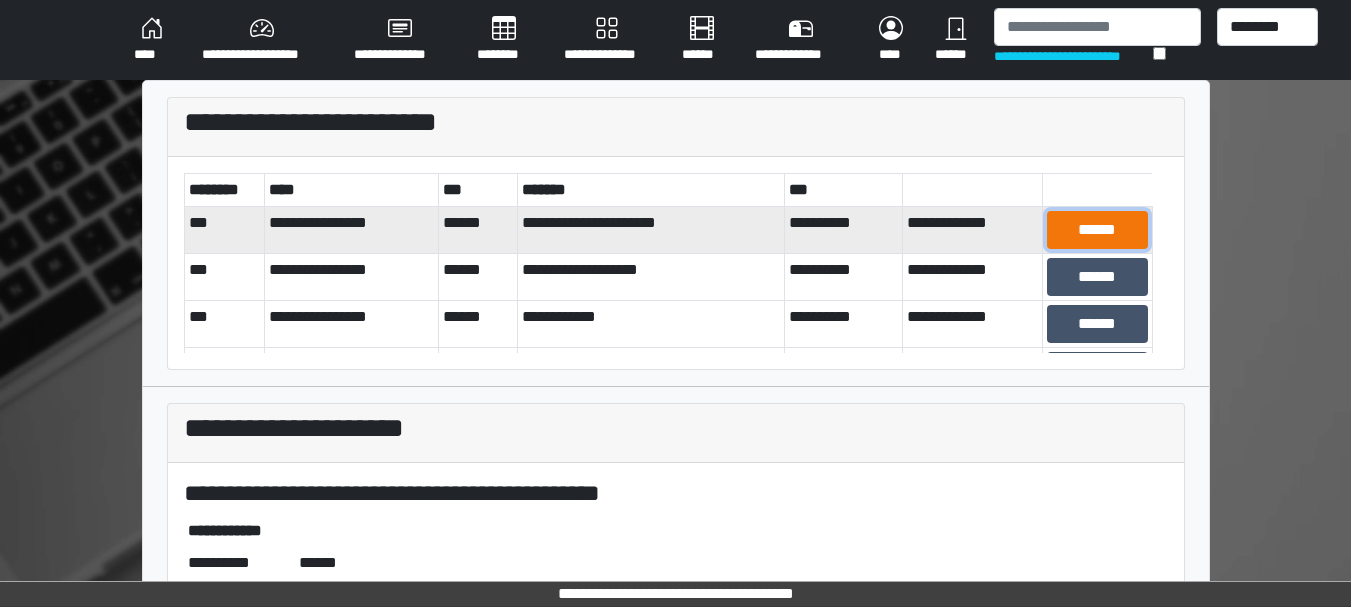 click on "******" at bounding box center [1097, 230] 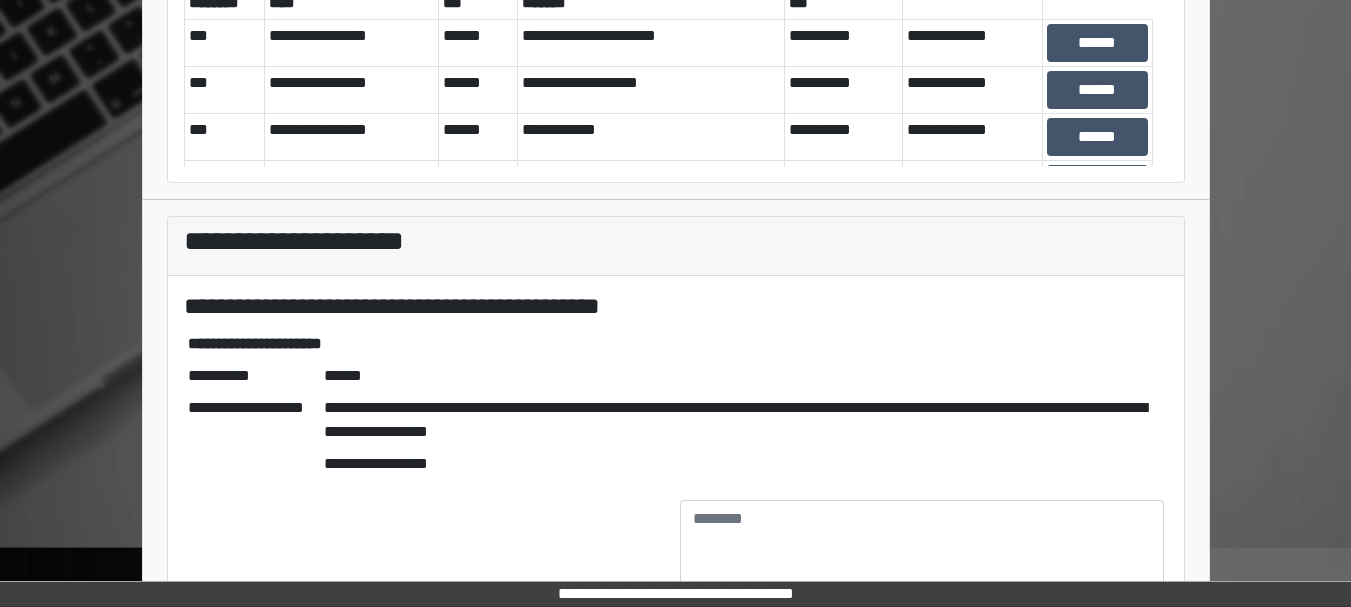 scroll, scrollTop: 290, scrollLeft: 0, axis: vertical 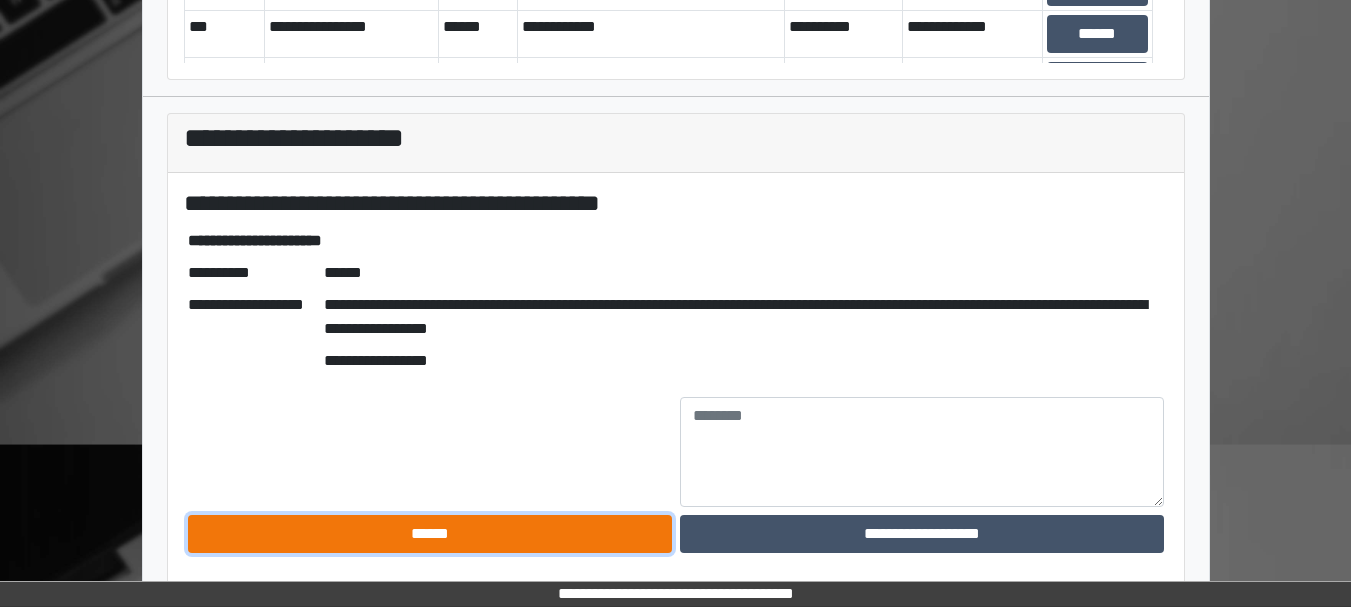 click on "******" at bounding box center (430, 534) 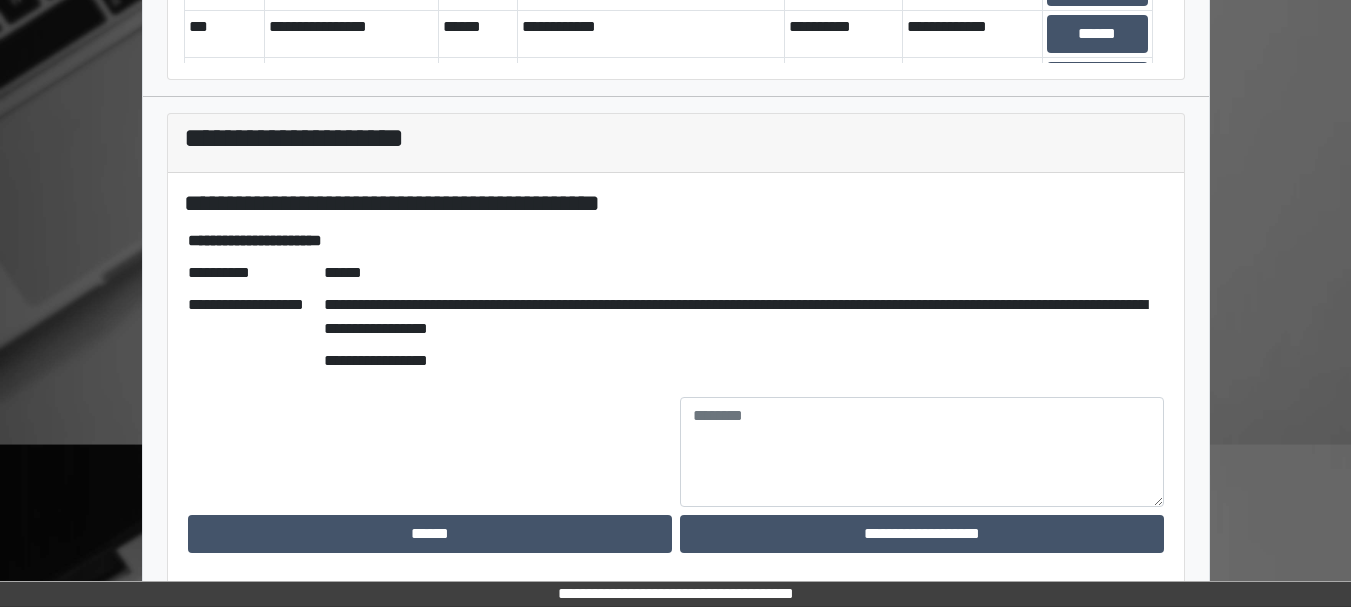 scroll, scrollTop: 157, scrollLeft: 0, axis: vertical 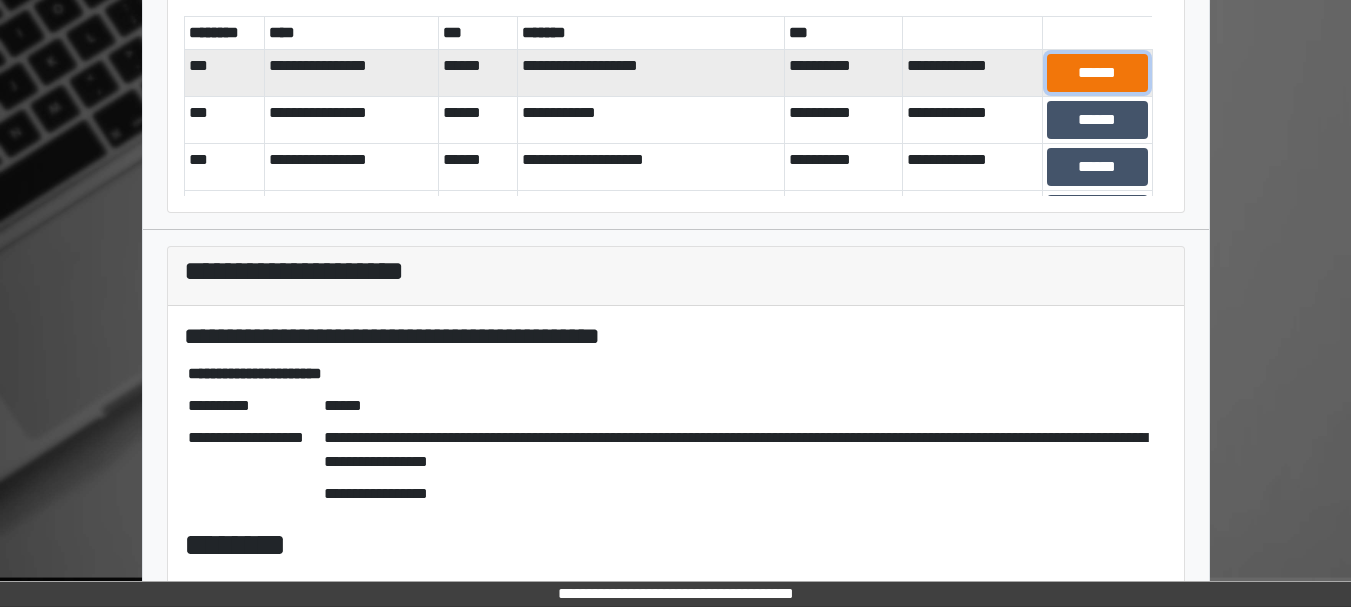 click on "******" at bounding box center [1097, 73] 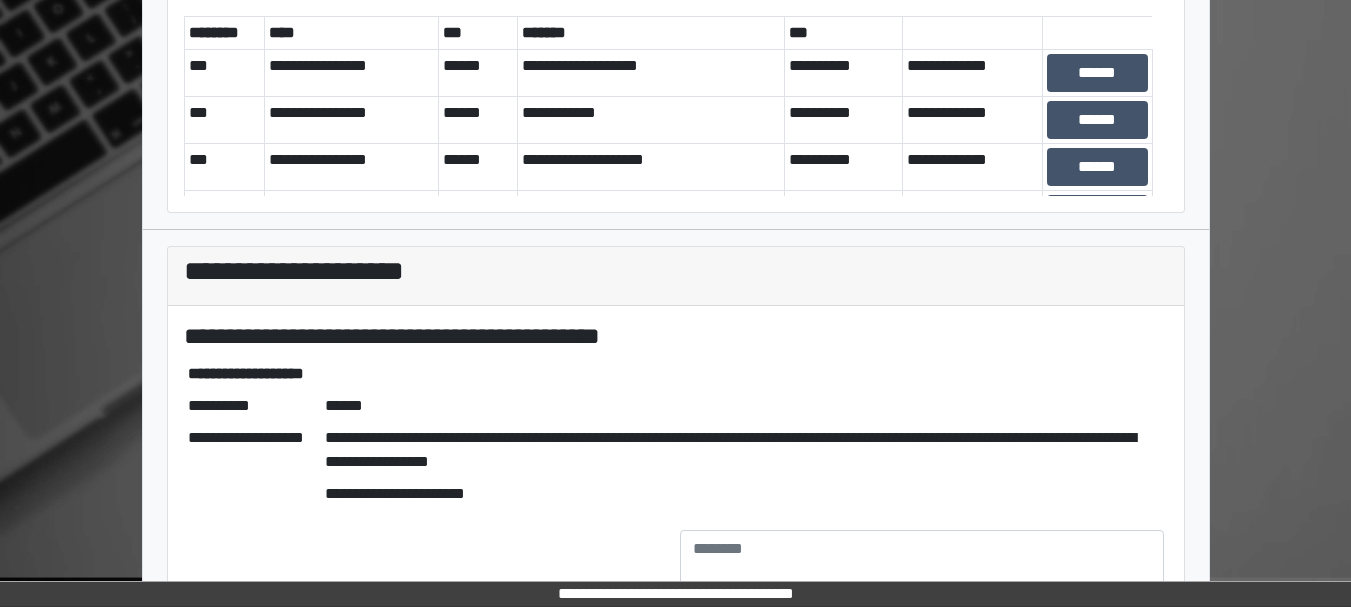 scroll, scrollTop: 290, scrollLeft: 0, axis: vertical 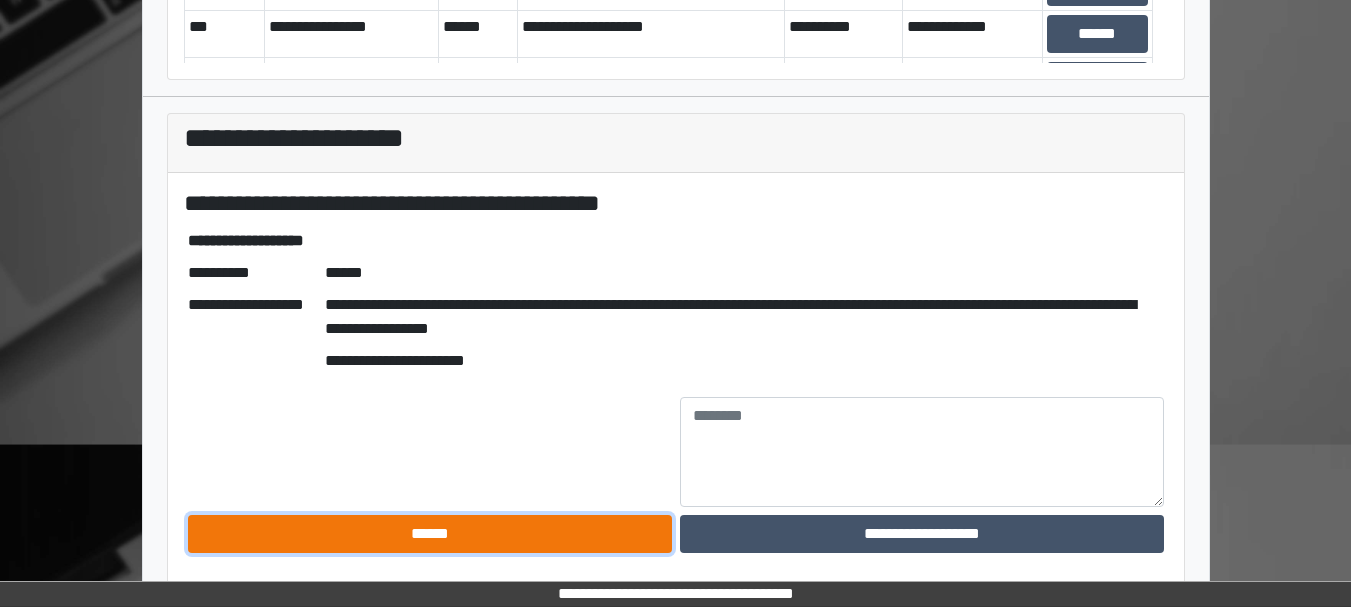 click on "******" at bounding box center (430, 534) 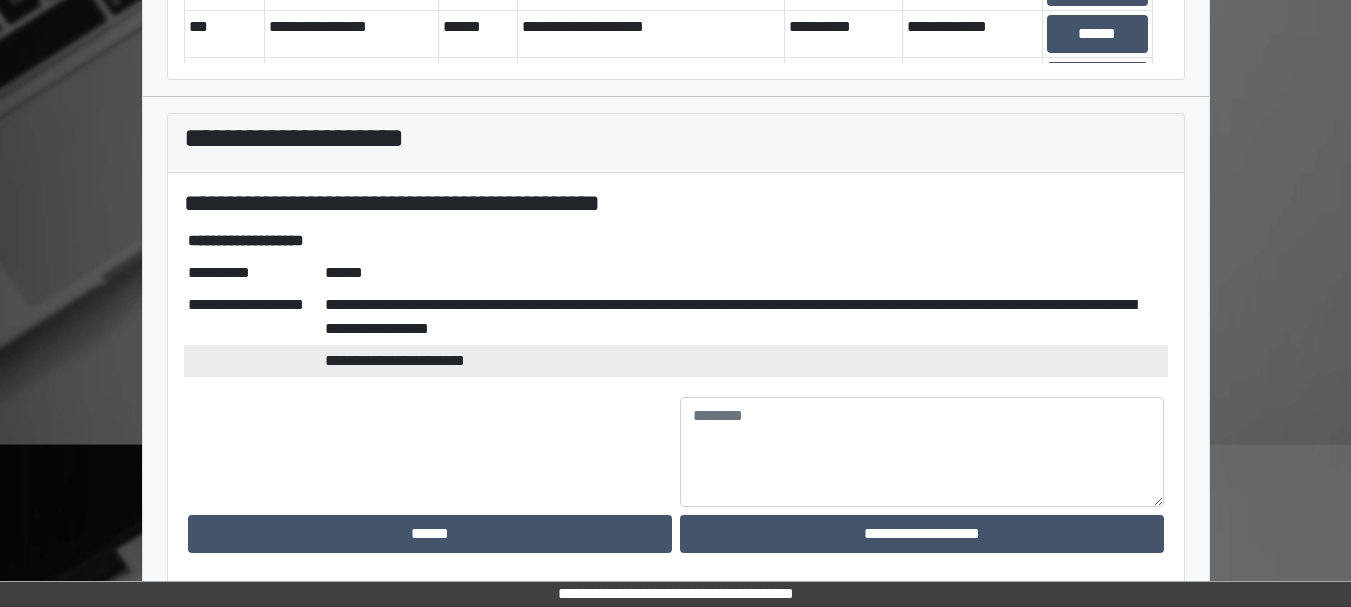 scroll, scrollTop: 157, scrollLeft: 0, axis: vertical 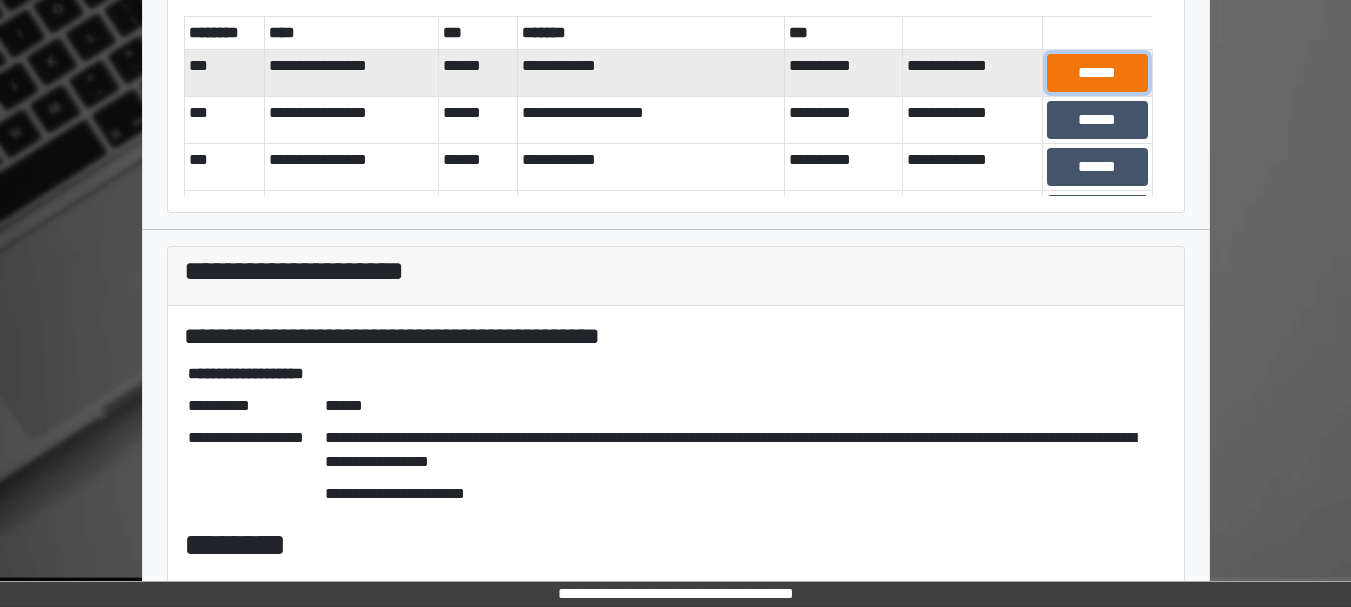 click on "******" at bounding box center (1097, 73) 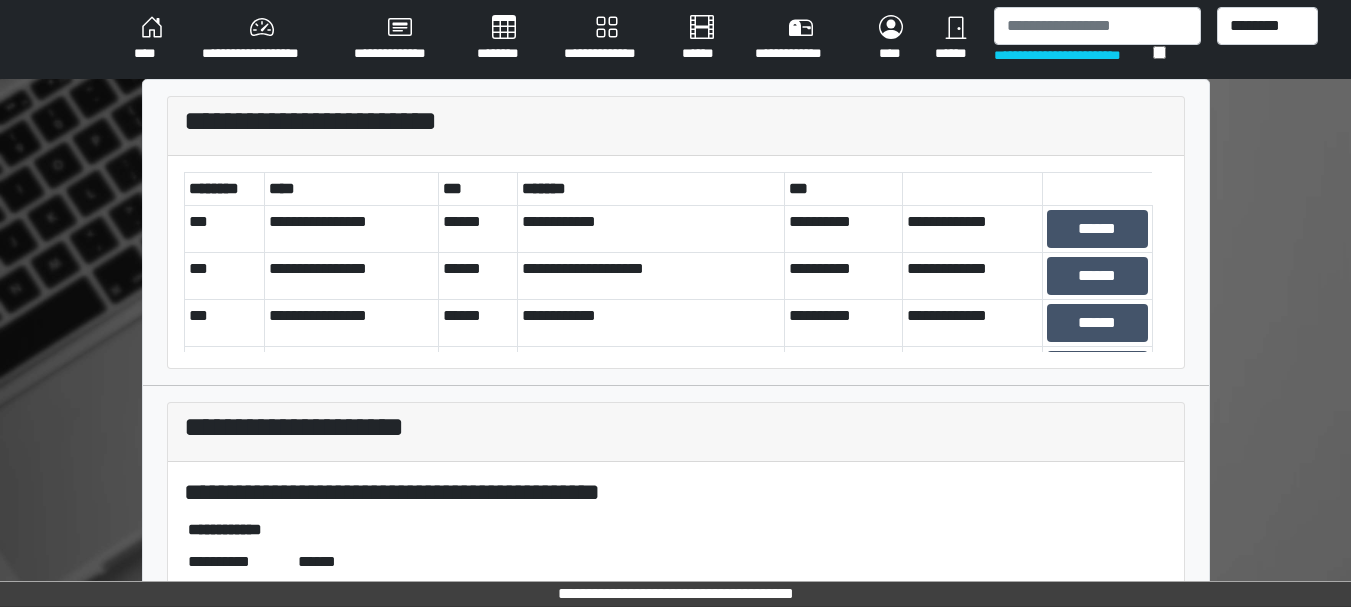 scroll, scrollTop: 0, scrollLeft: 0, axis: both 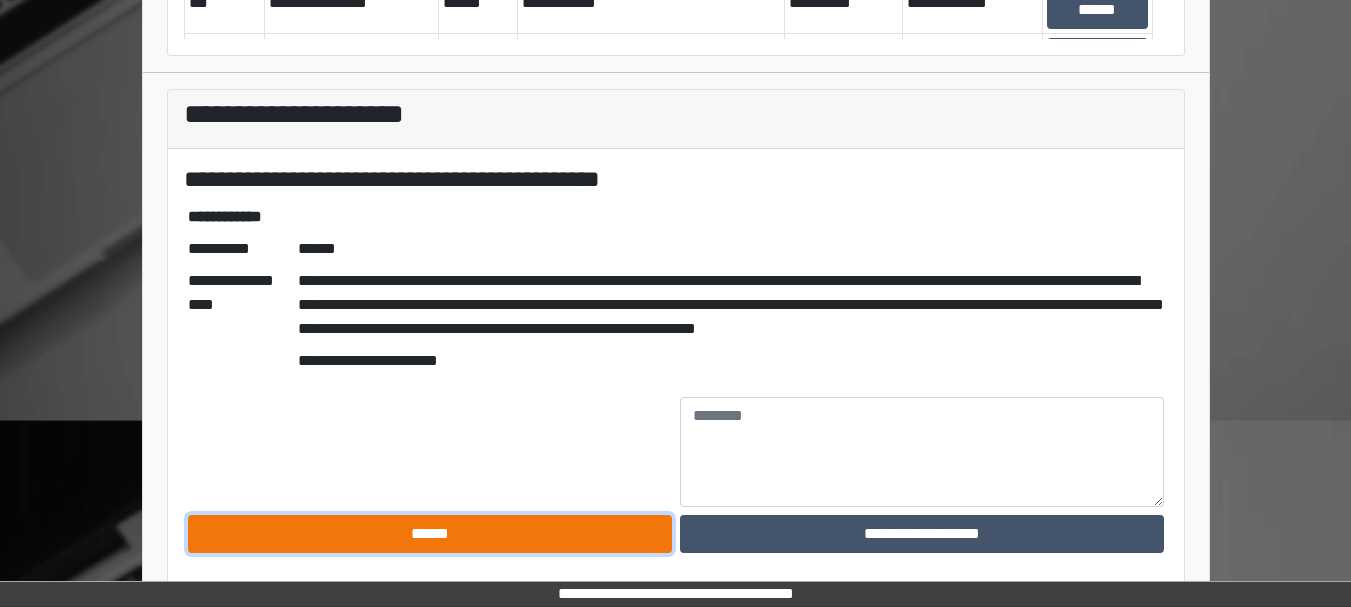 click on "******" at bounding box center (430, 534) 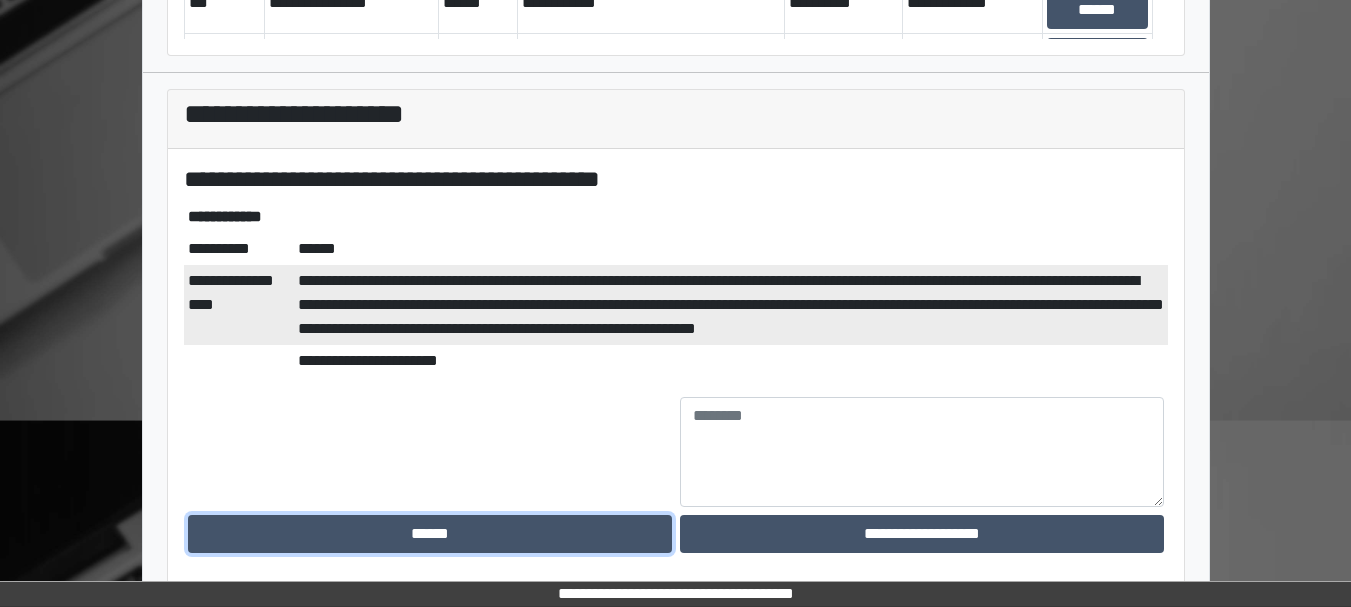 scroll, scrollTop: 0, scrollLeft: 0, axis: both 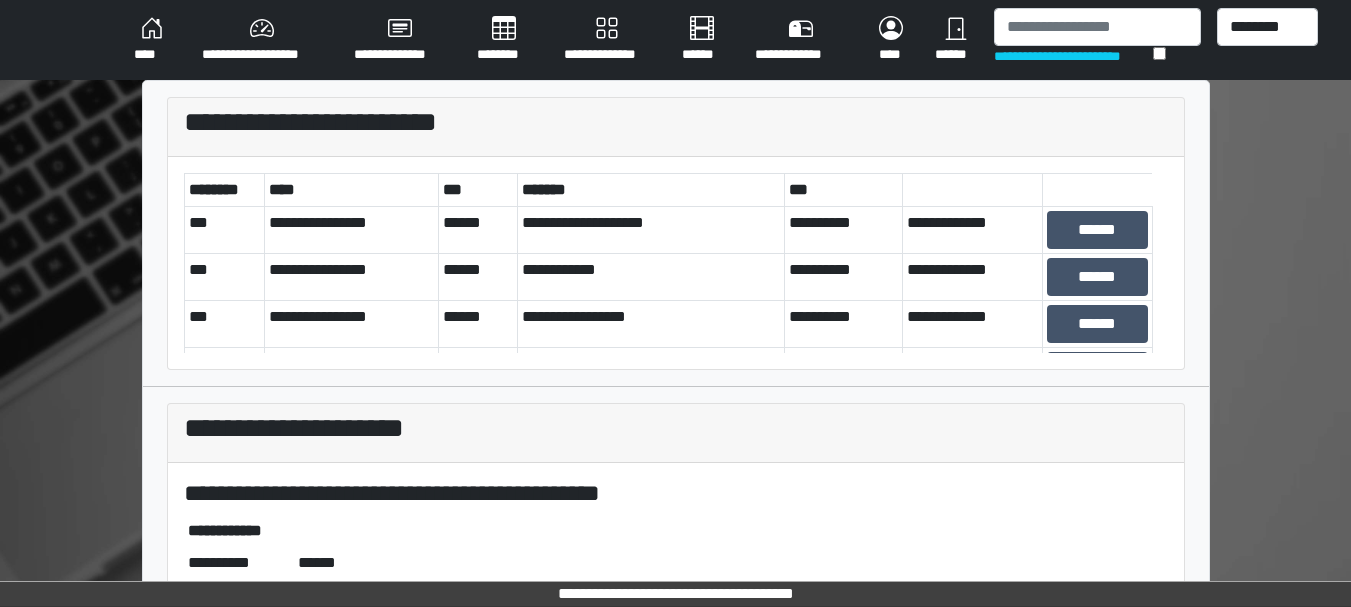 click on "******" at bounding box center [1097, 230] 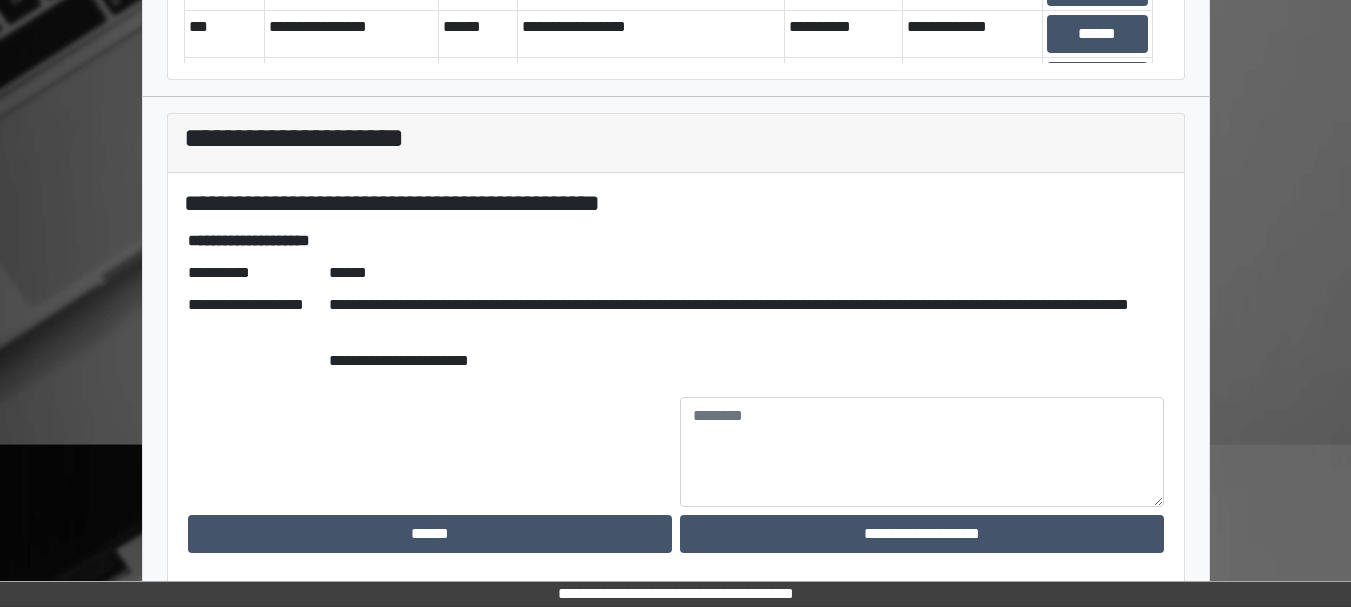 scroll, scrollTop: 289, scrollLeft: 0, axis: vertical 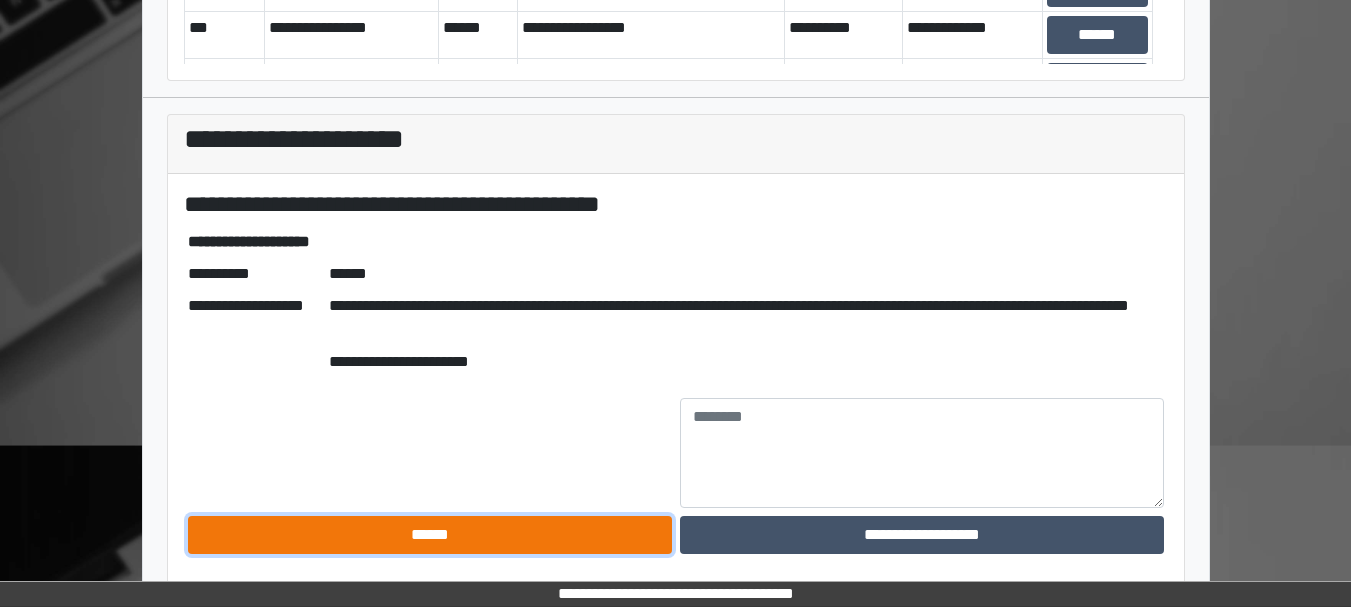 click on "******" at bounding box center (430, 535) 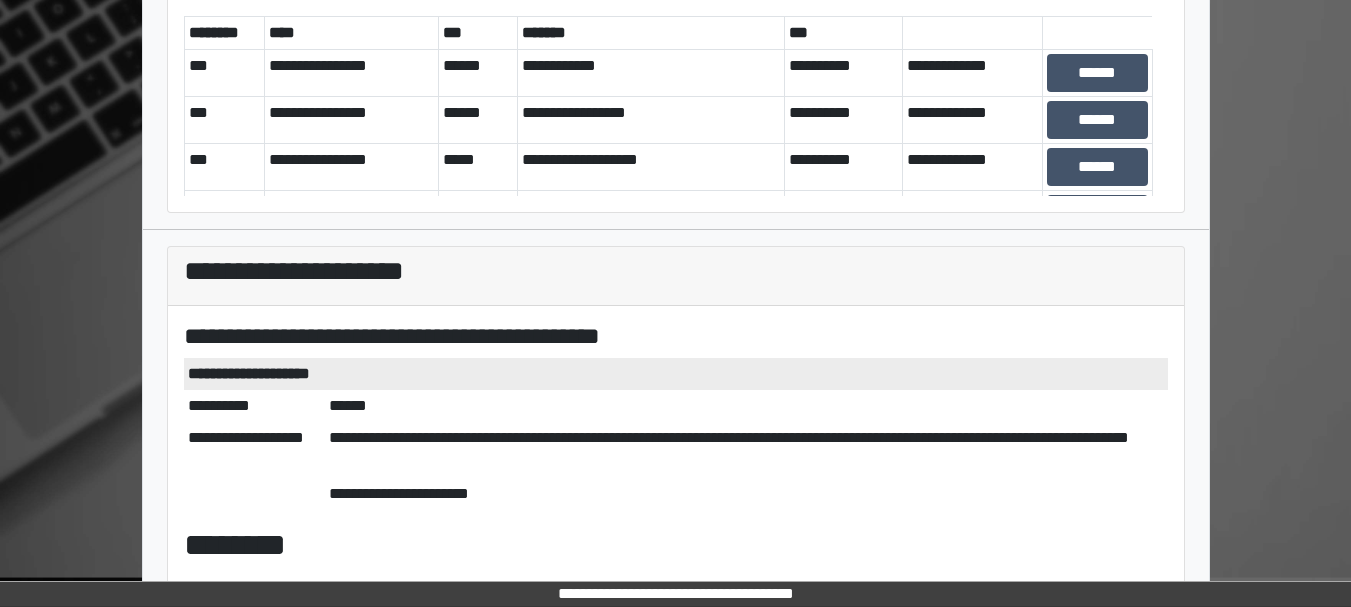 scroll, scrollTop: 0, scrollLeft: 0, axis: both 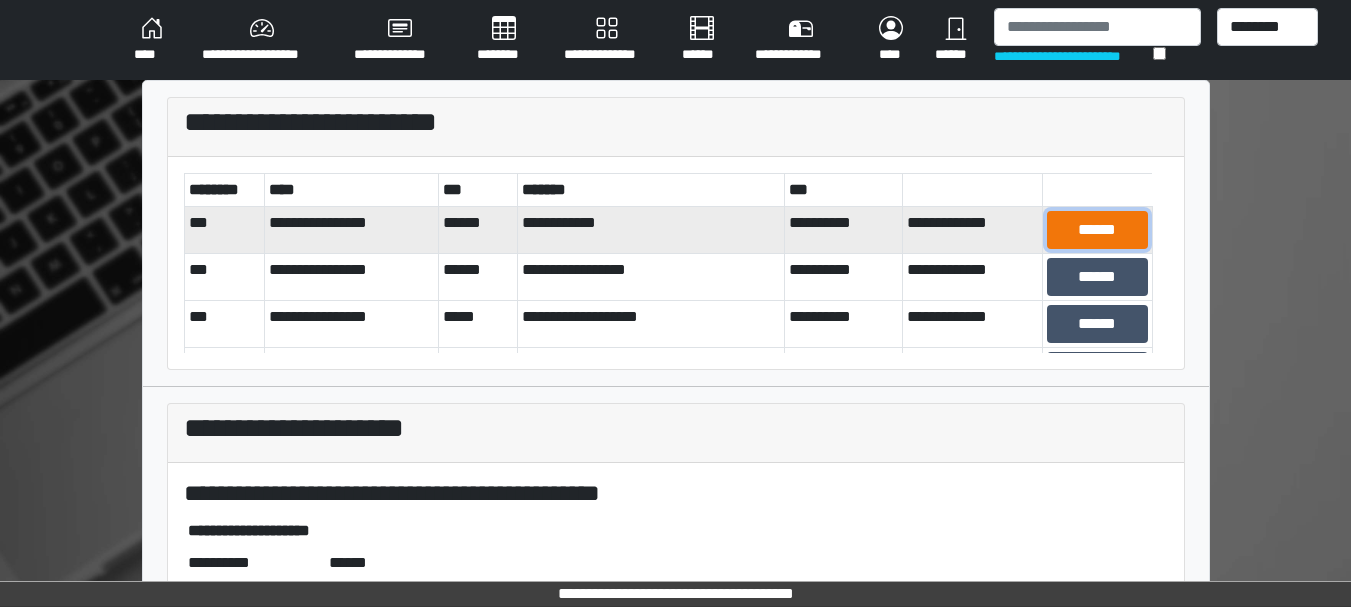 click on "******" at bounding box center (1097, 230) 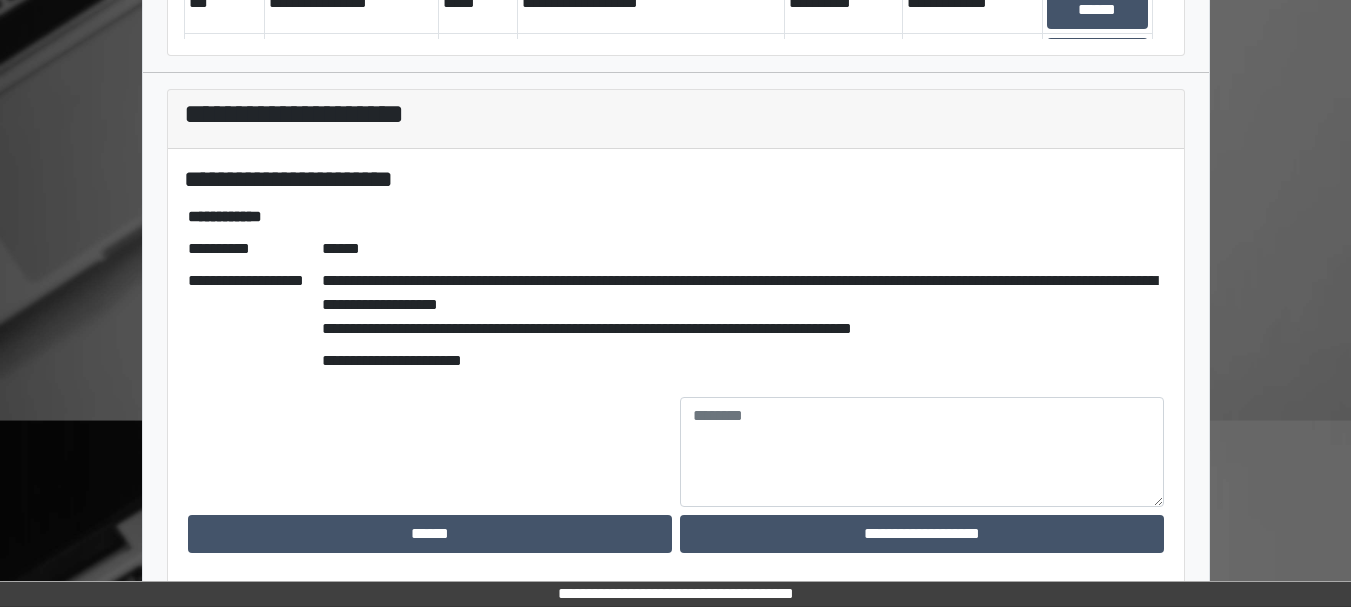 scroll, scrollTop: 313, scrollLeft: 0, axis: vertical 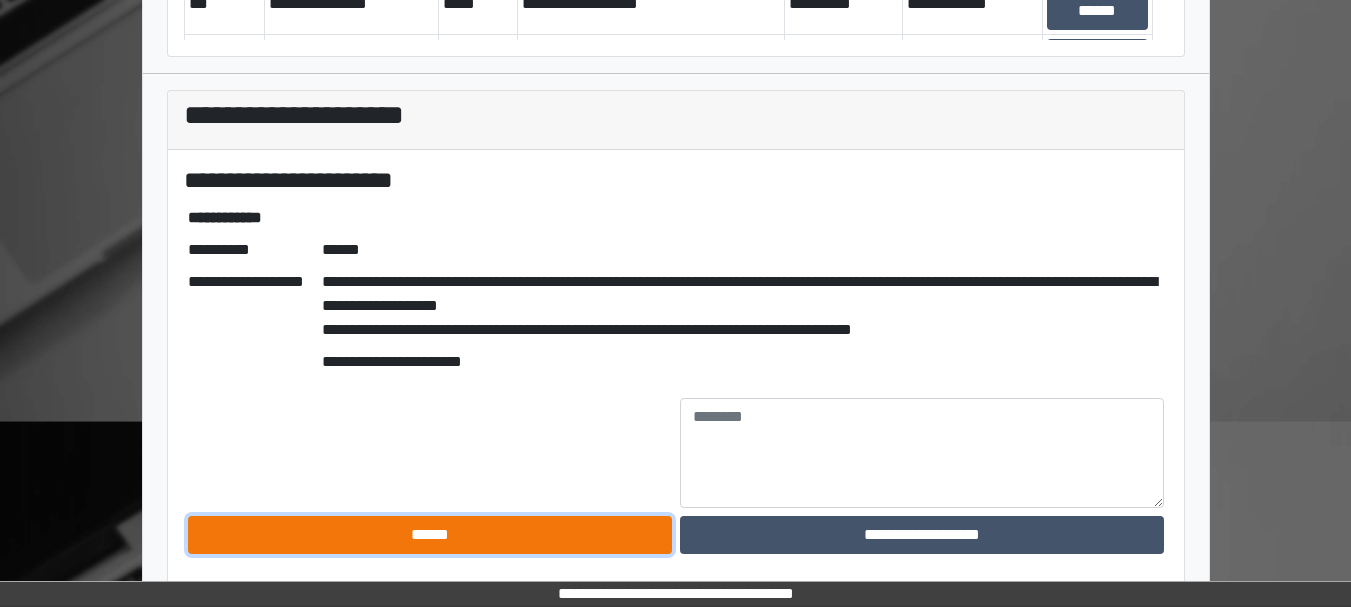 click on "******" at bounding box center (430, 535) 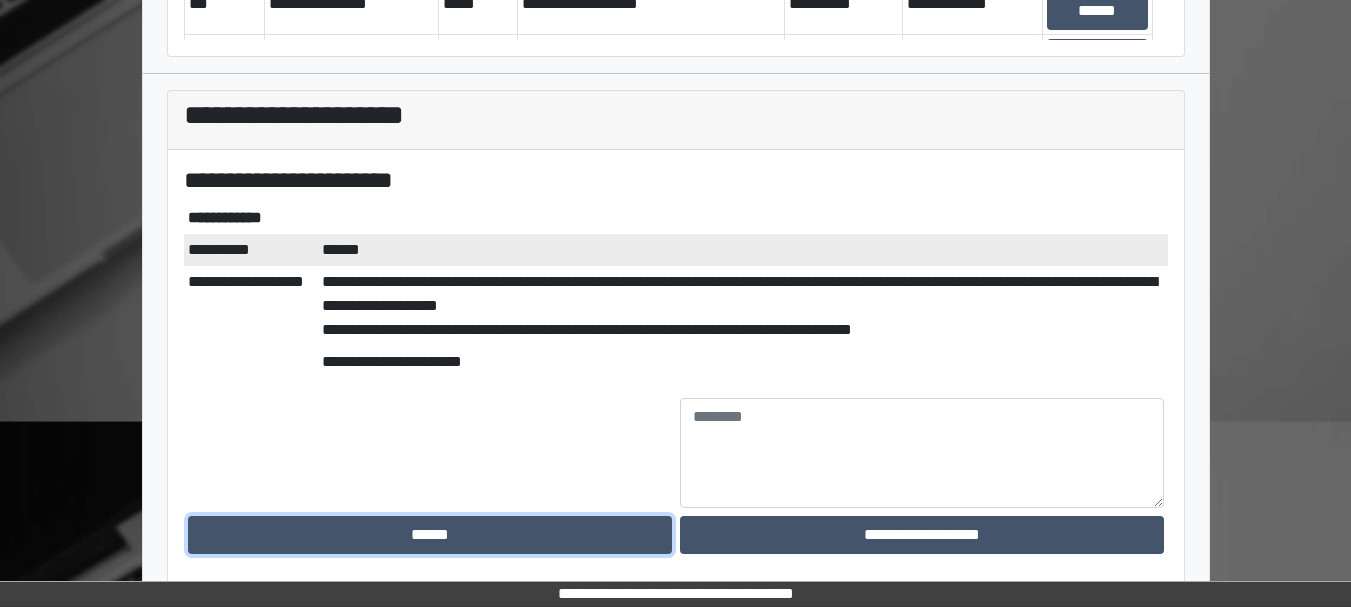 scroll, scrollTop: 0, scrollLeft: 0, axis: both 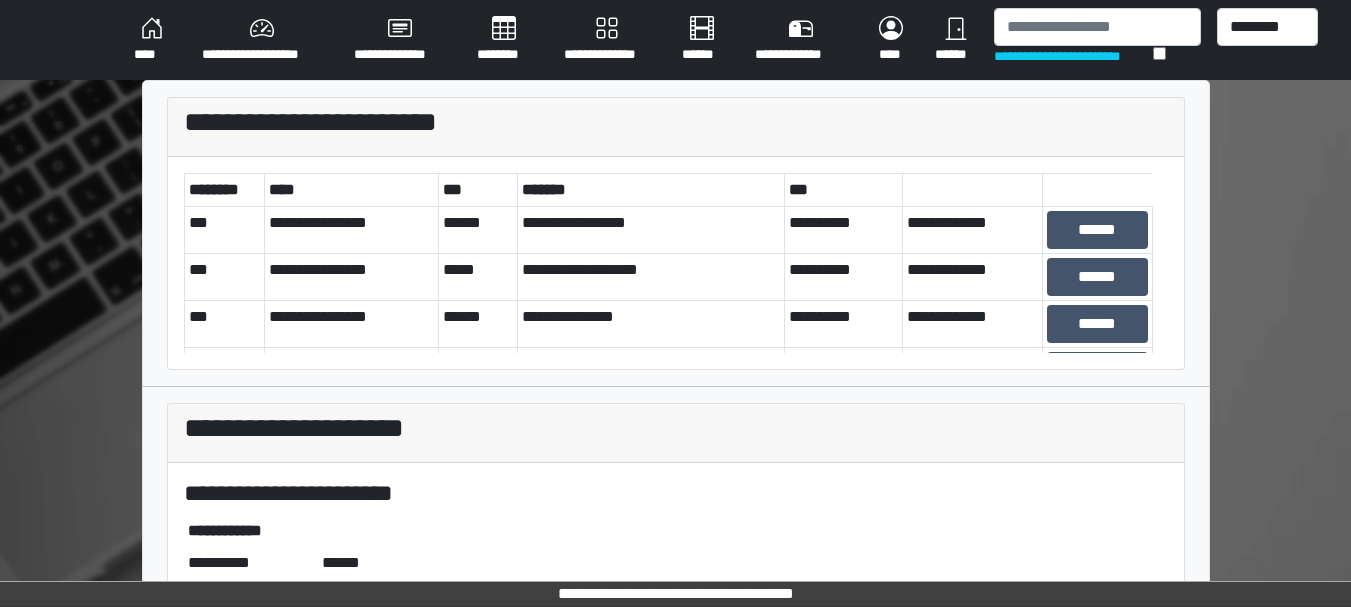 click on "******" at bounding box center (1097, 230) 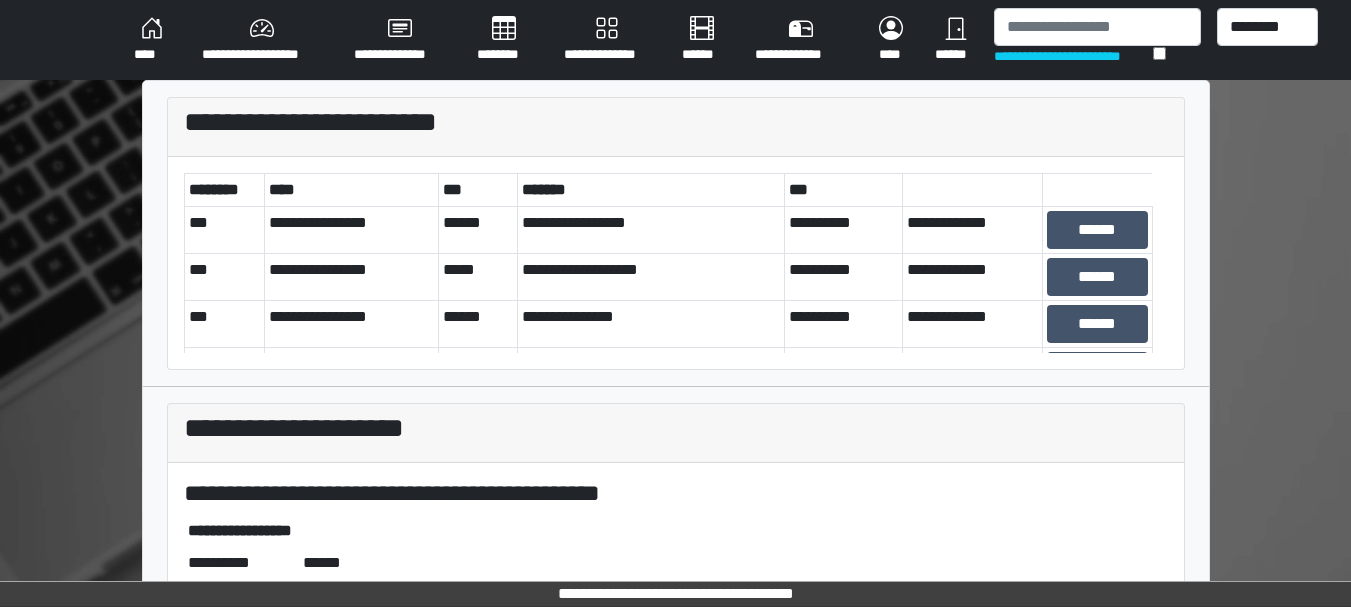 scroll, scrollTop: 314, scrollLeft: 0, axis: vertical 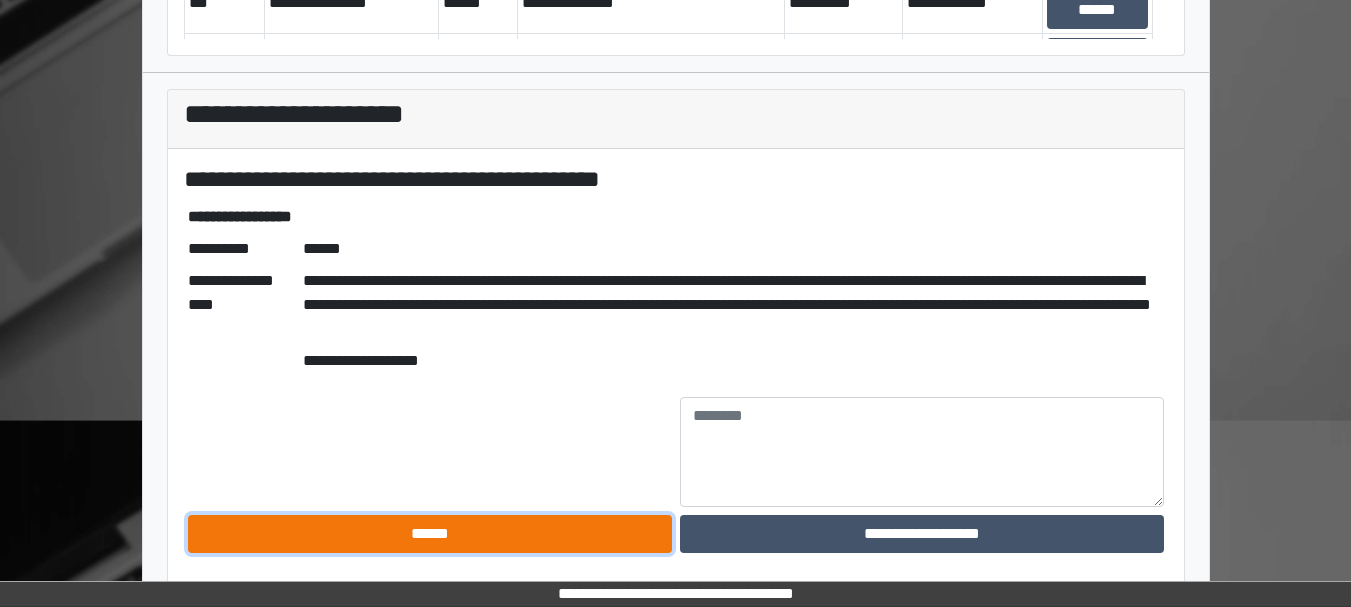 click on "******" at bounding box center (430, 534) 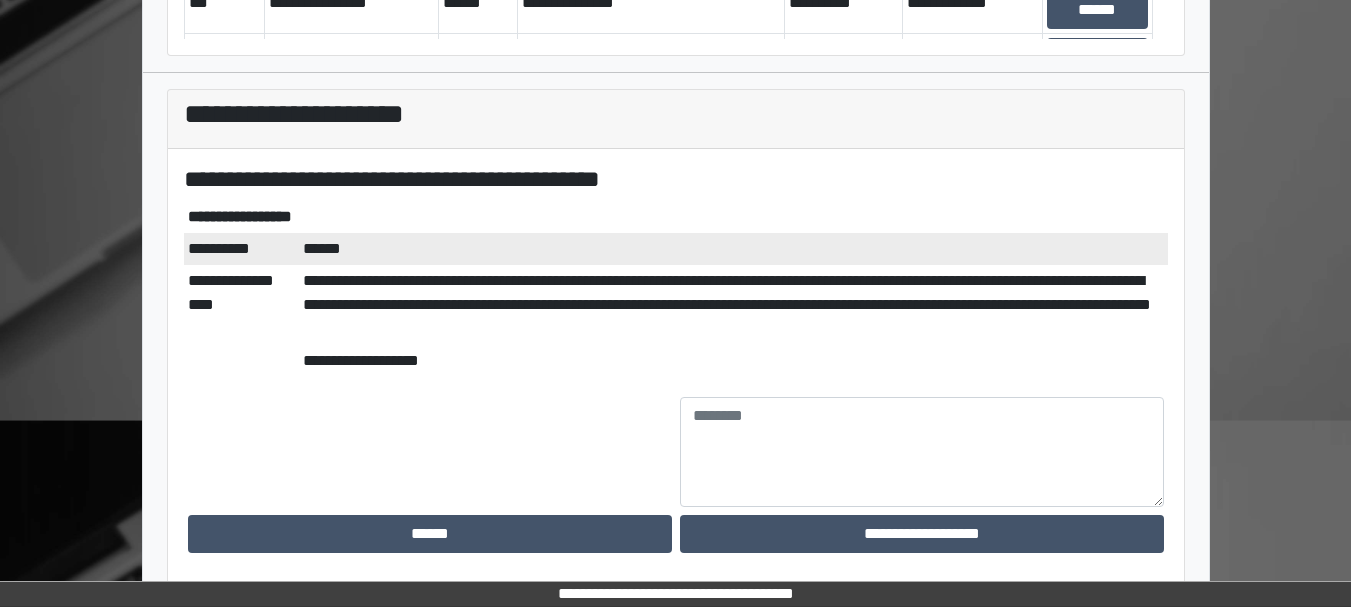scroll, scrollTop: 0, scrollLeft: 0, axis: both 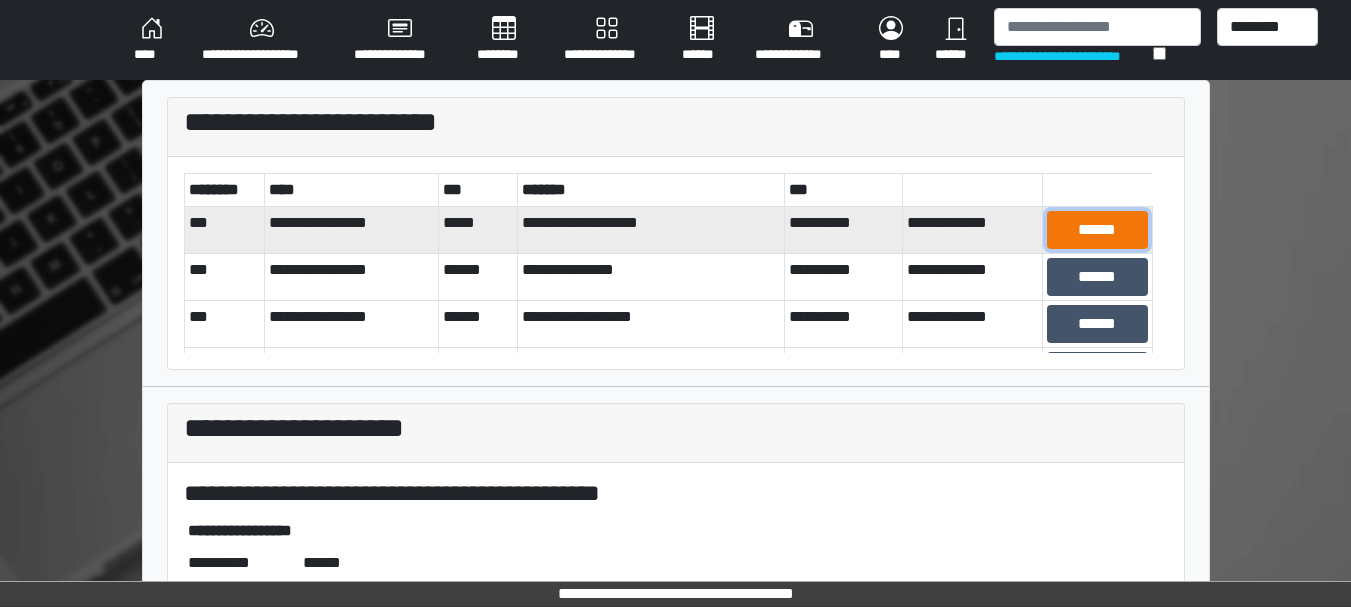 click on "******" at bounding box center (1097, 230) 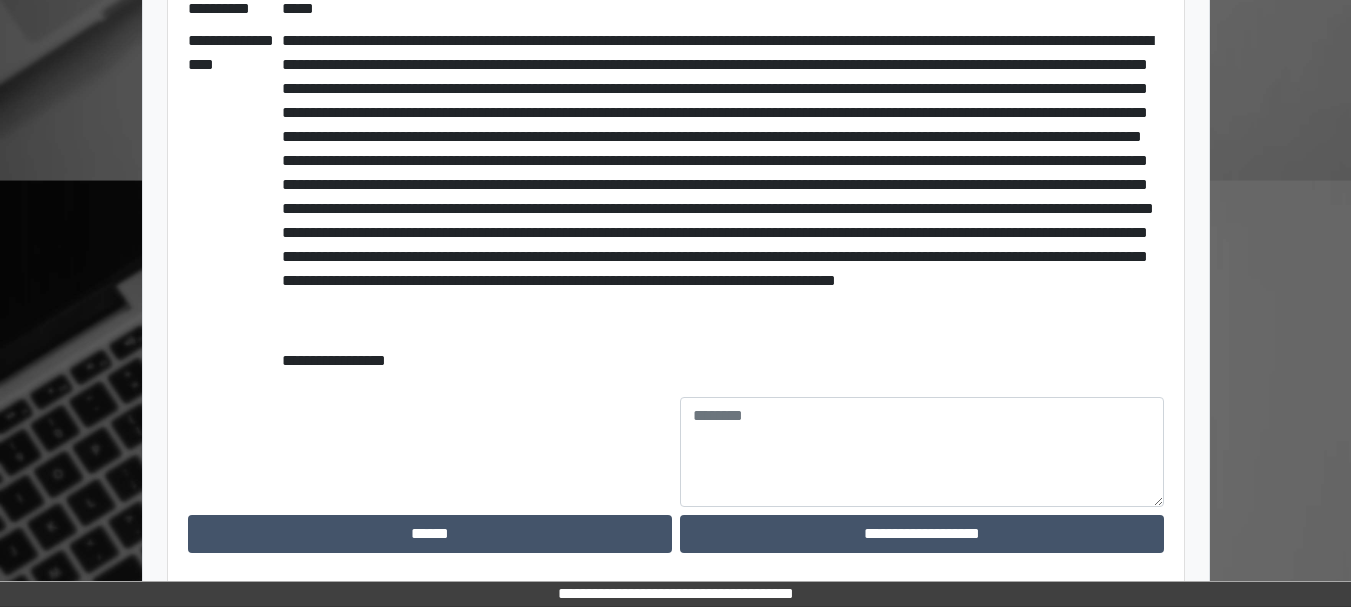 scroll, scrollTop: 553, scrollLeft: 0, axis: vertical 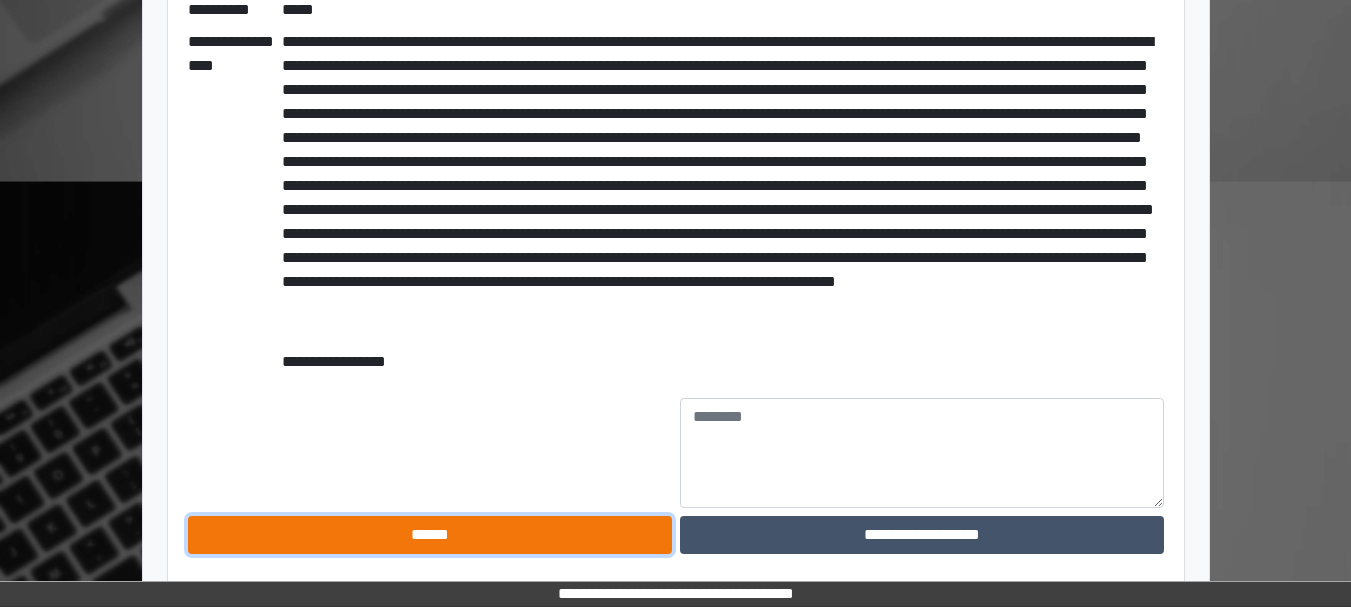 click on "******" at bounding box center [430, 535] 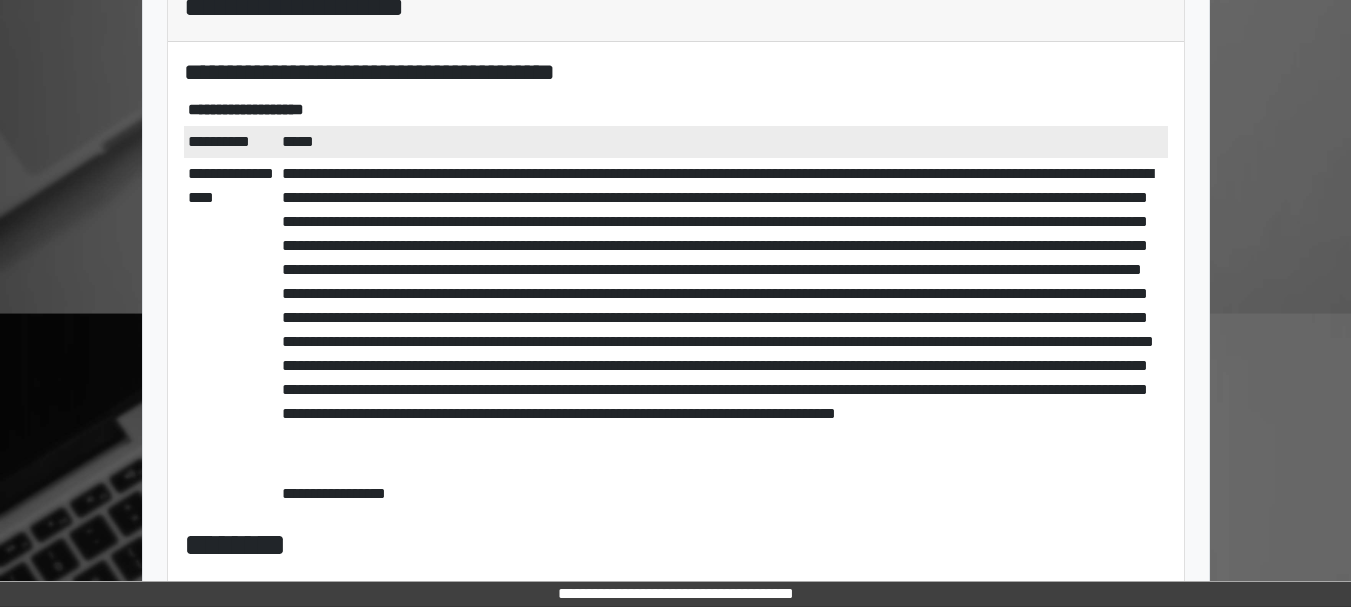 scroll, scrollTop: 0, scrollLeft: 0, axis: both 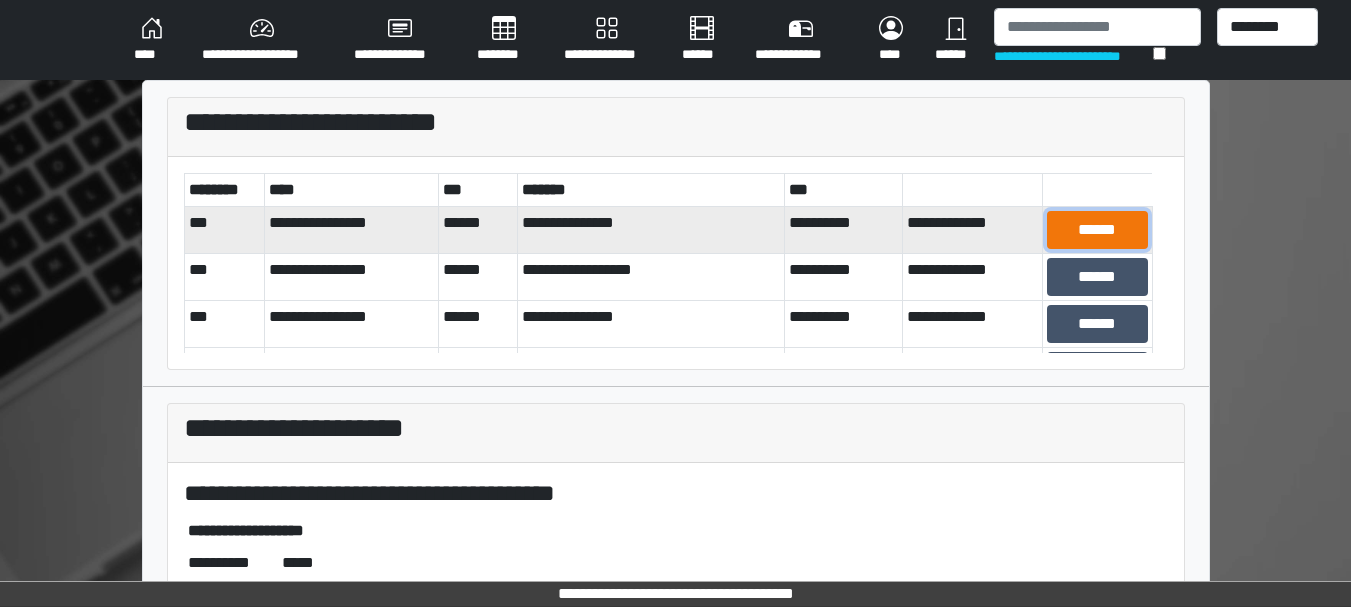 click on "******" at bounding box center [1097, 230] 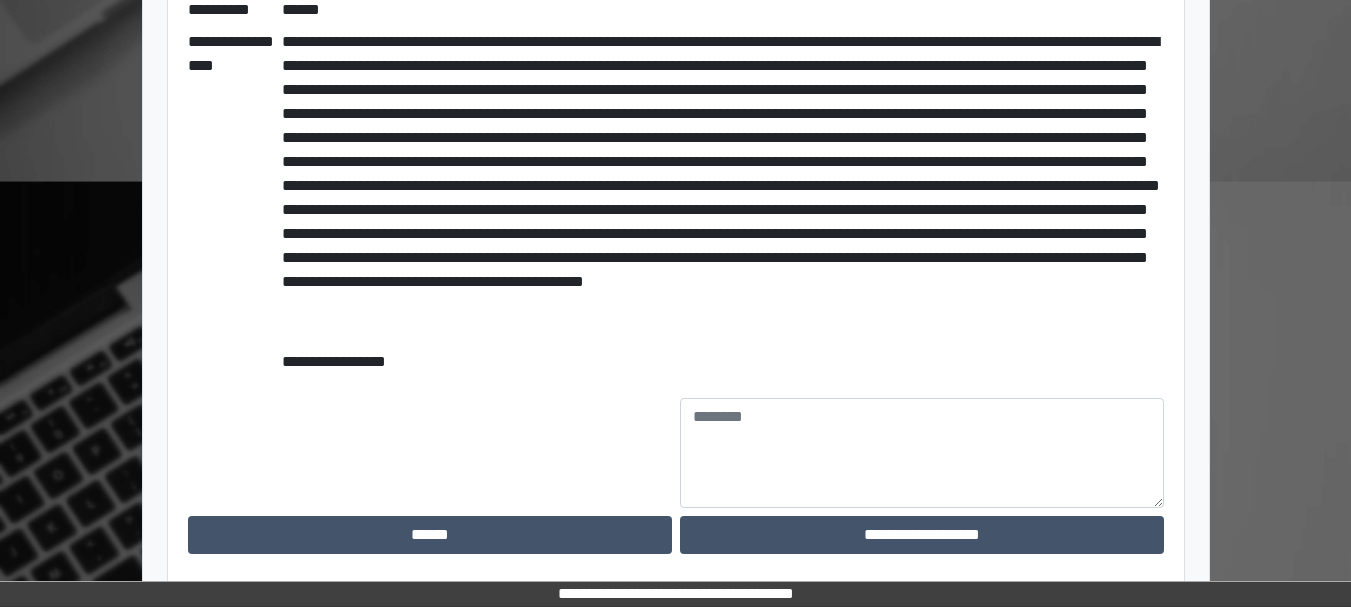 scroll, scrollTop: 554, scrollLeft: 0, axis: vertical 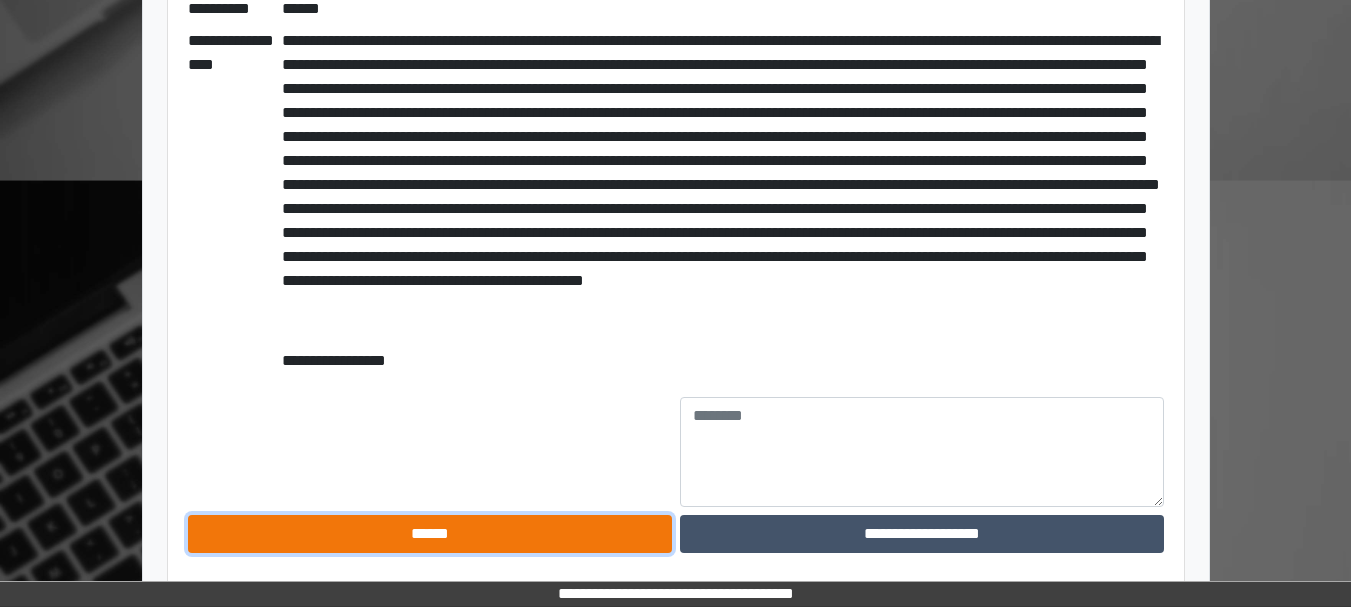 click on "******" at bounding box center [430, 534] 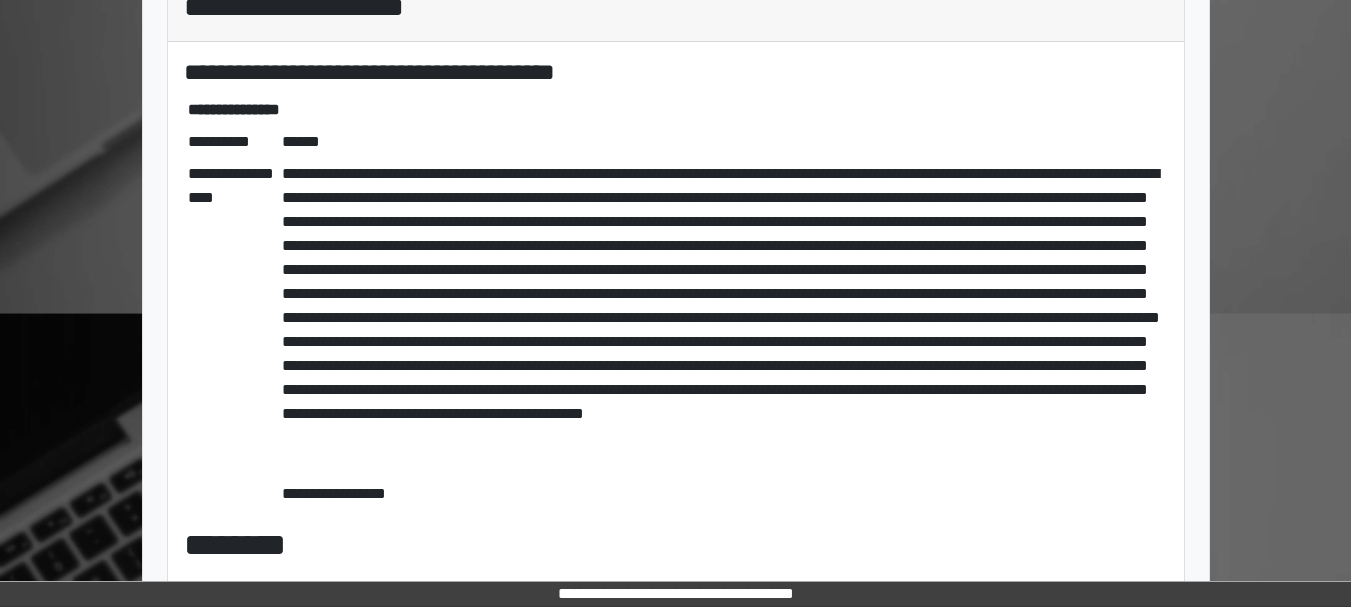 scroll, scrollTop: 0, scrollLeft: 0, axis: both 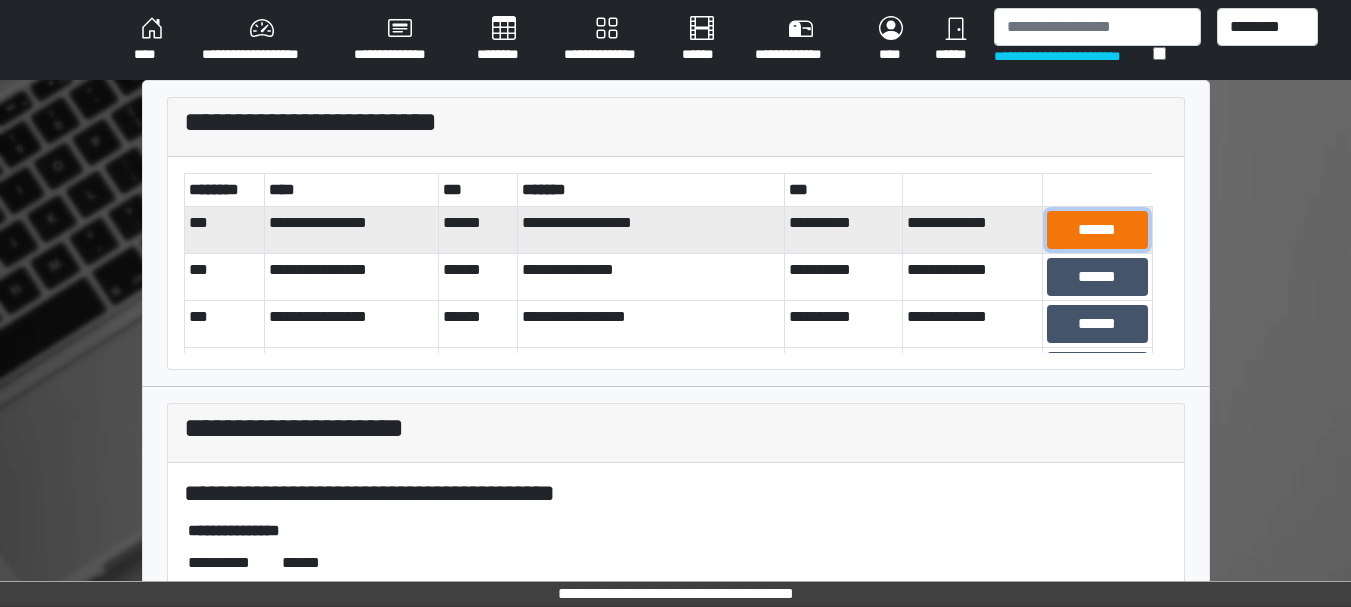 click on "******" at bounding box center (1097, 230) 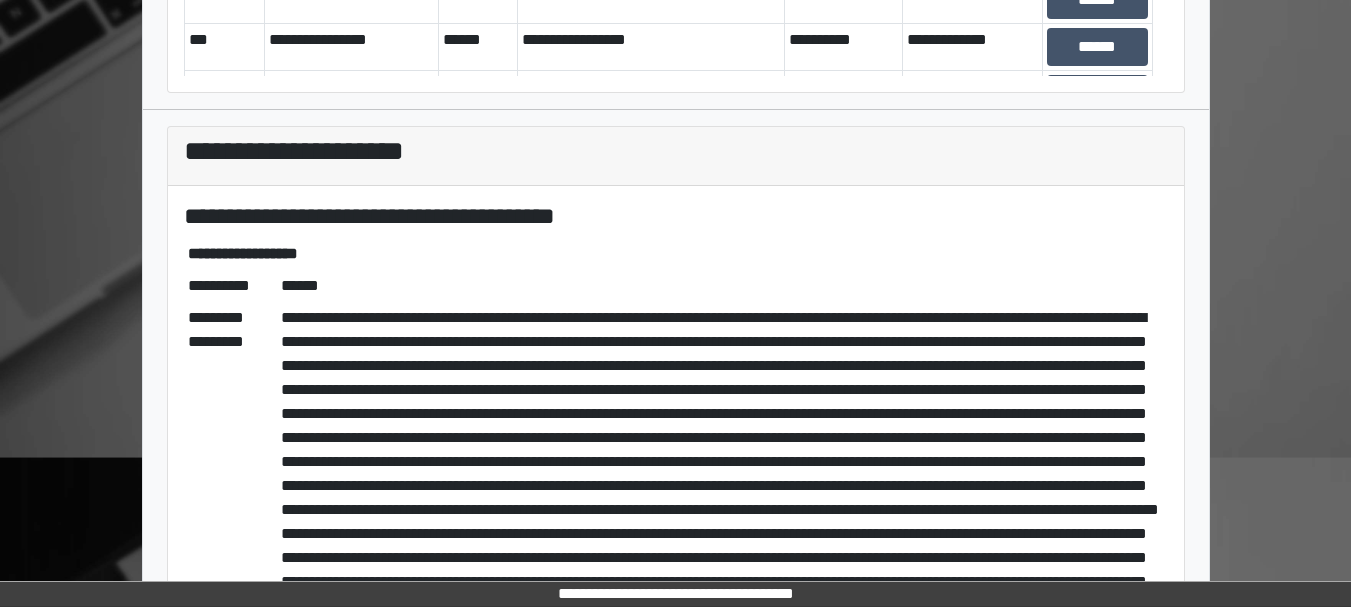 scroll, scrollTop: 626, scrollLeft: 0, axis: vertical 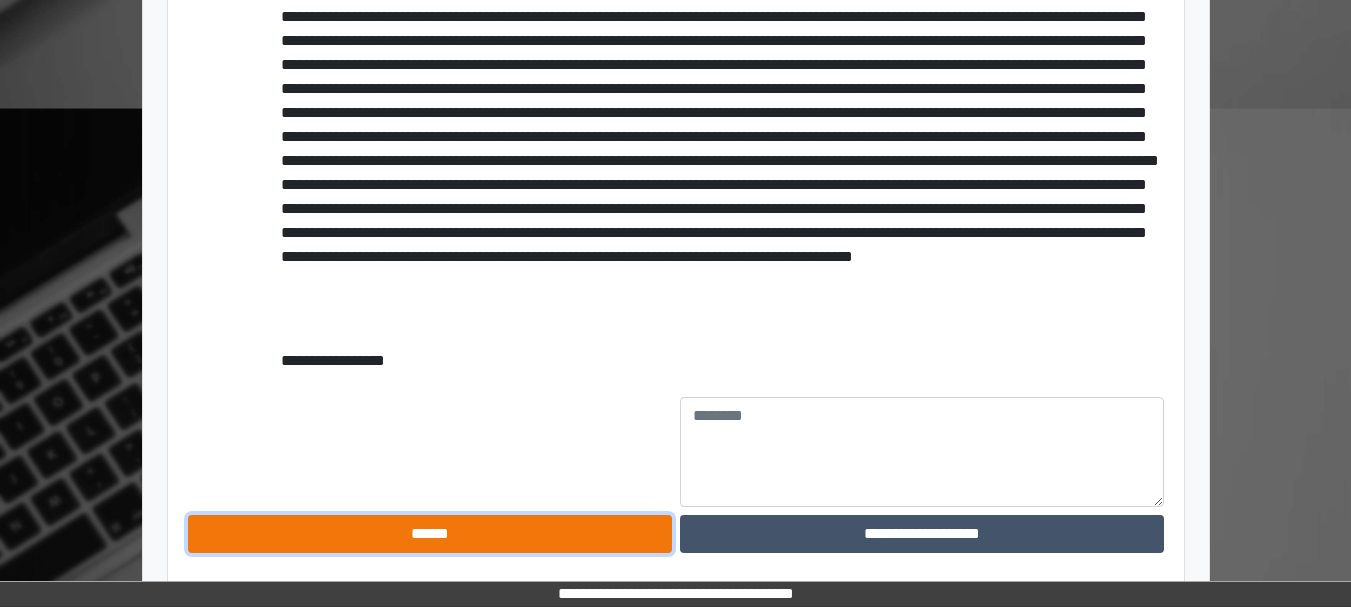 click on "******" at bounding box center [430, 534] 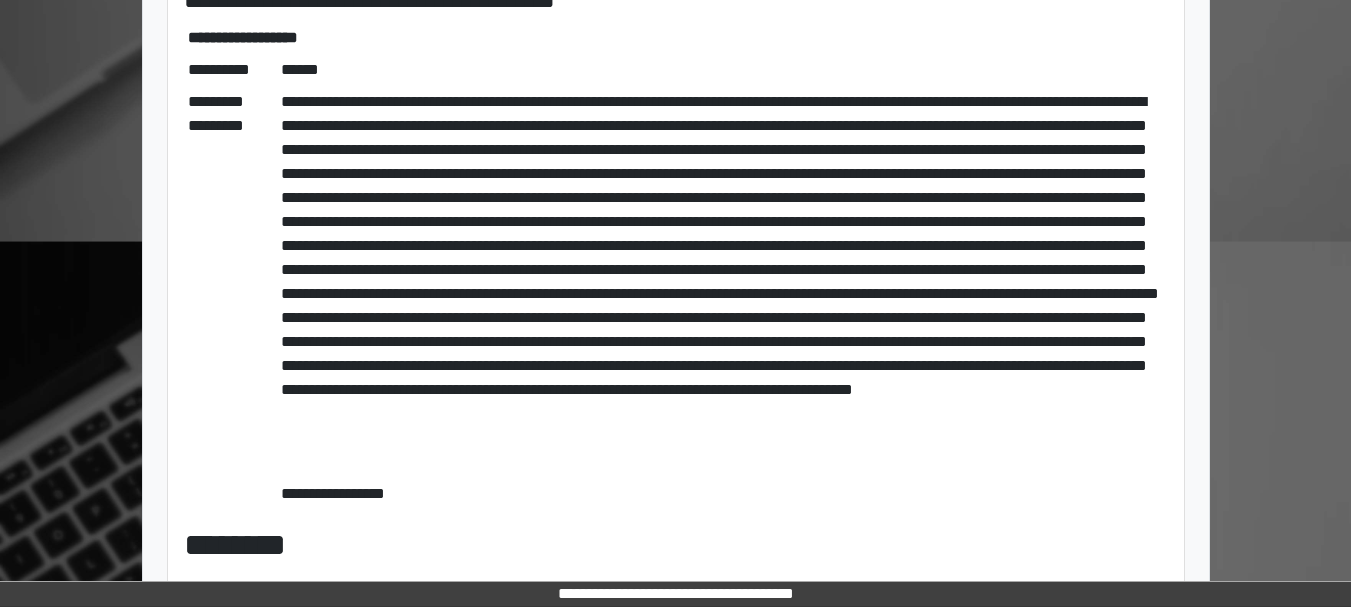 scroll, scrollTop: 0, scrollLeft: 0, axis: both 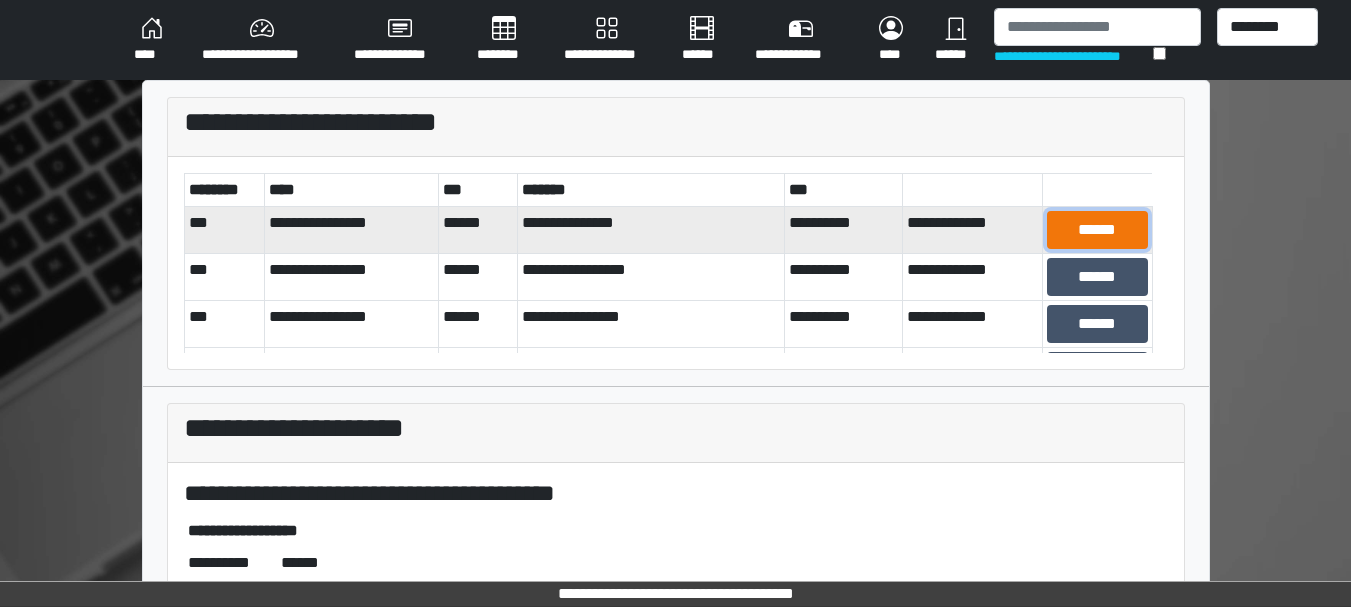 click on "******" at bounding box center [1097, 230] 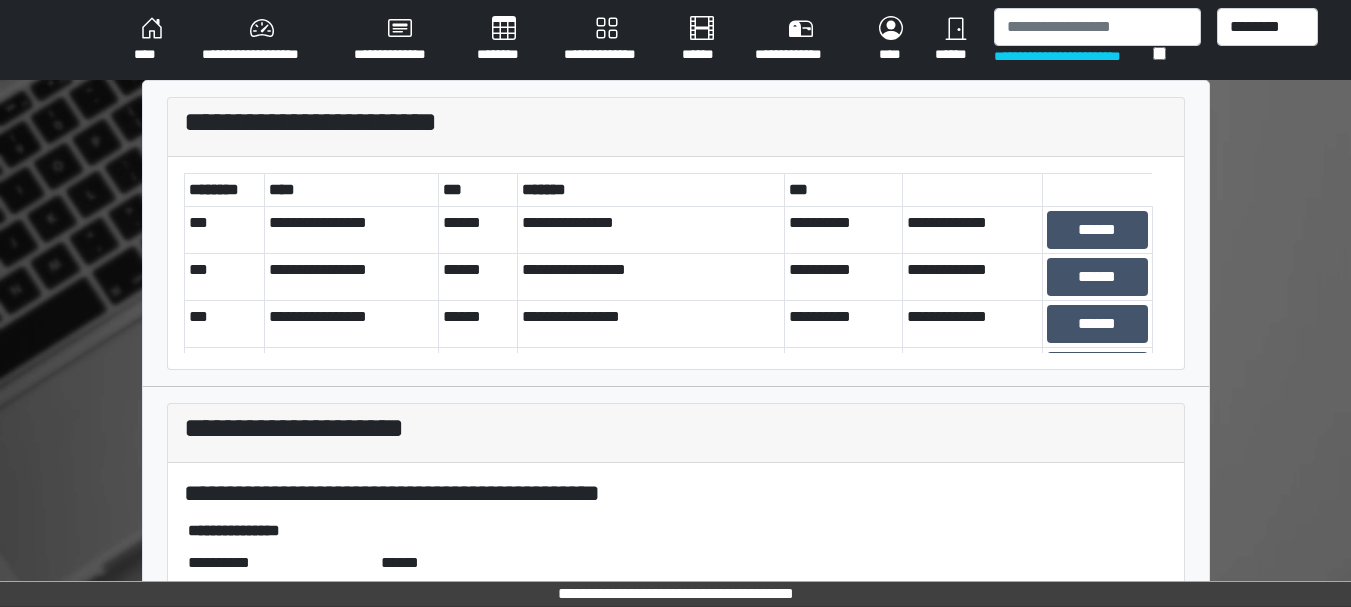 scroll, scrollTop: 266, scrollLeft: 0, axis: vertical 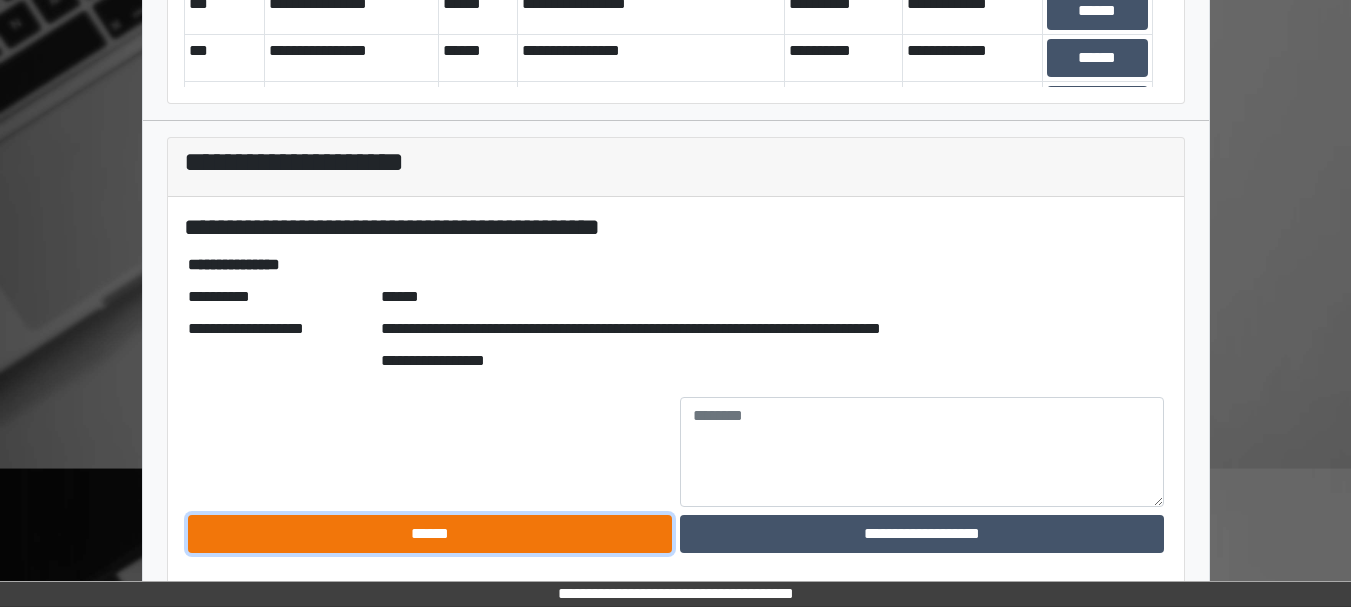 click on "******" at bounding box center [430, 534] 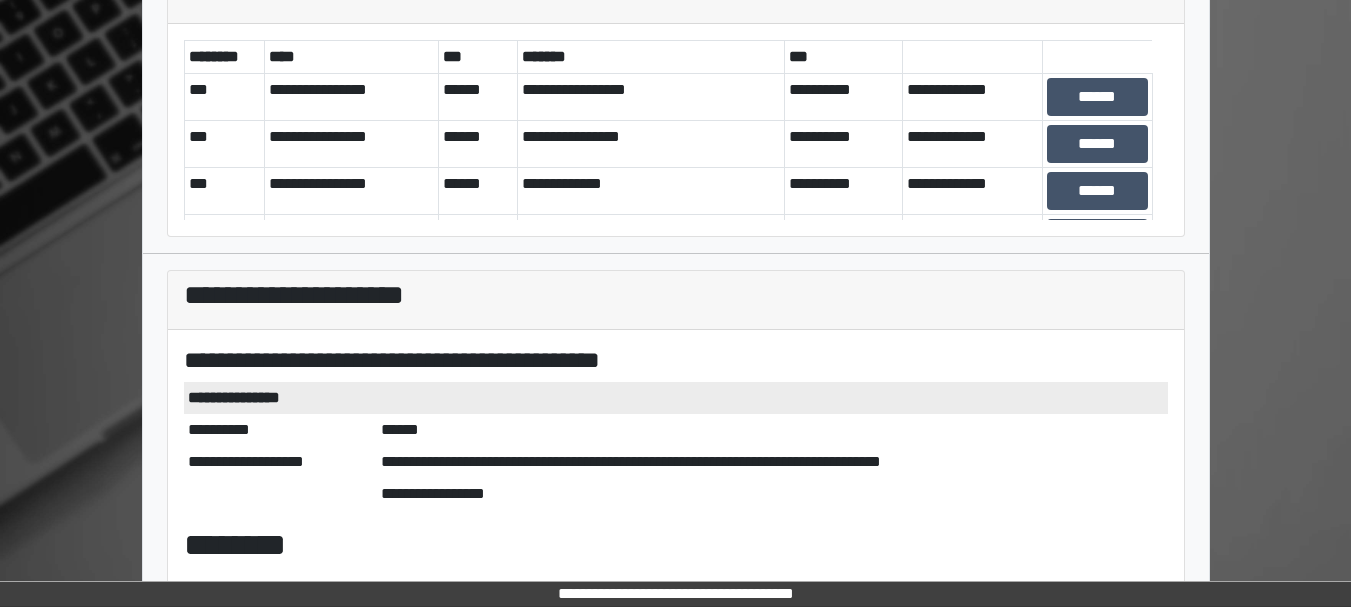 scroll, scrollTop: 0, scrollLeft: 0, axis: both 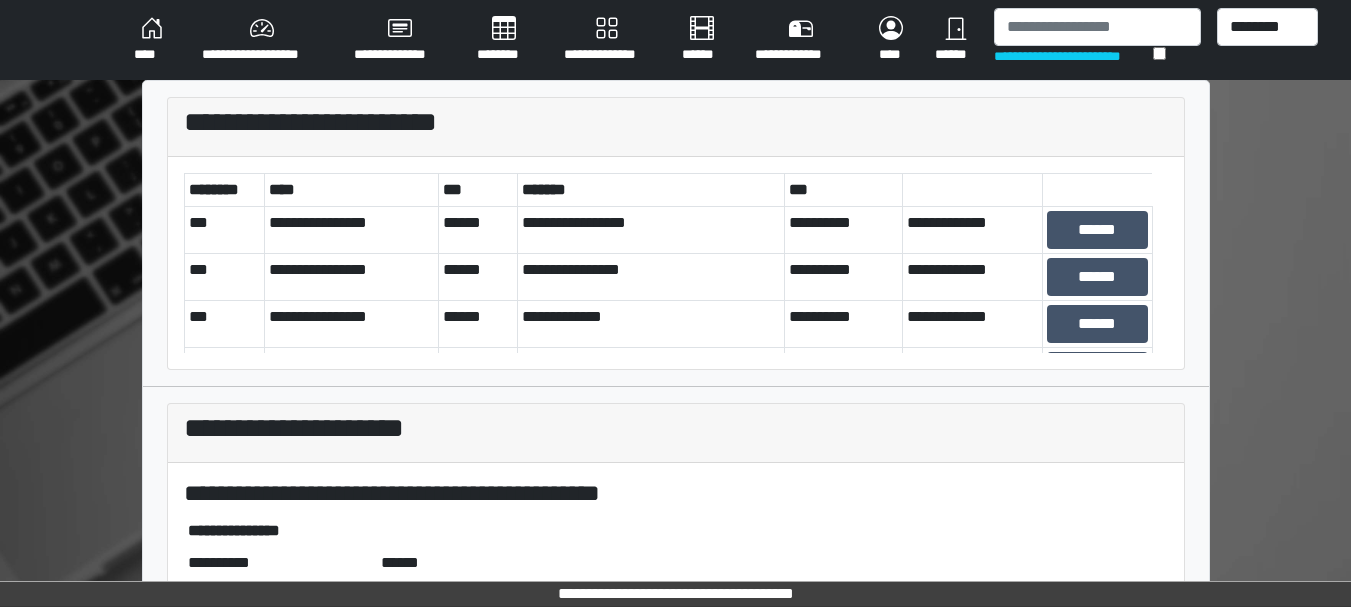 click on "******" at bounding box center [1097, 230] 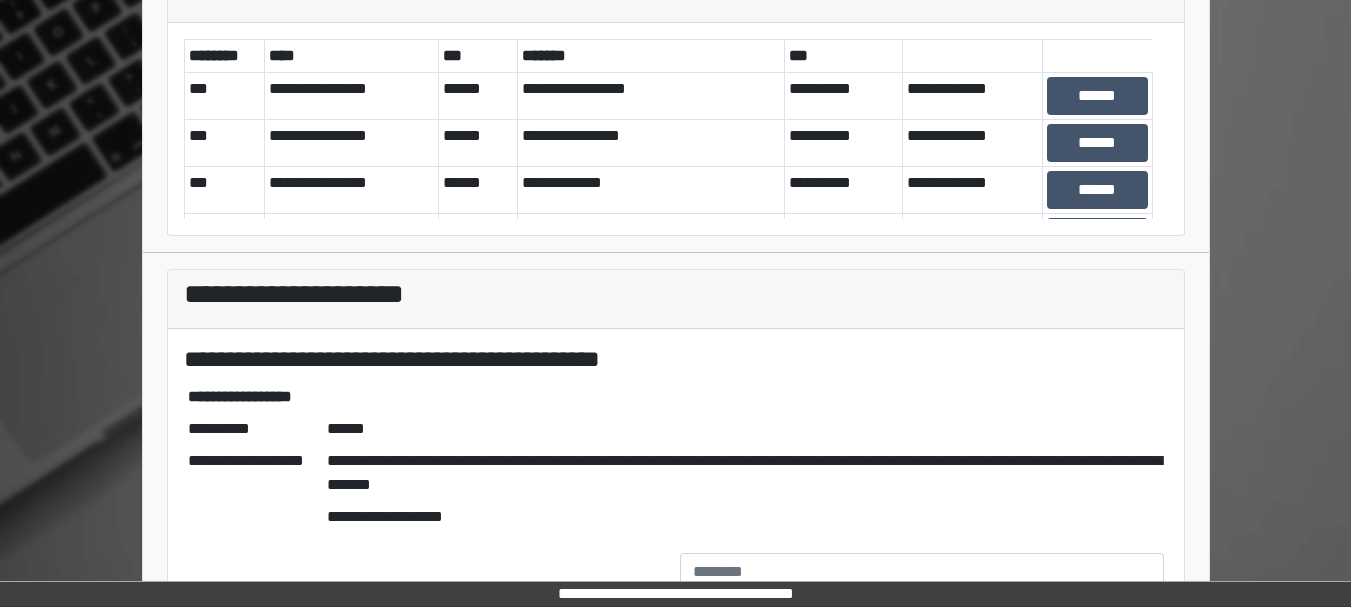 scroll, scrollTop: 290, scrollLeft: 0, axis: vertical 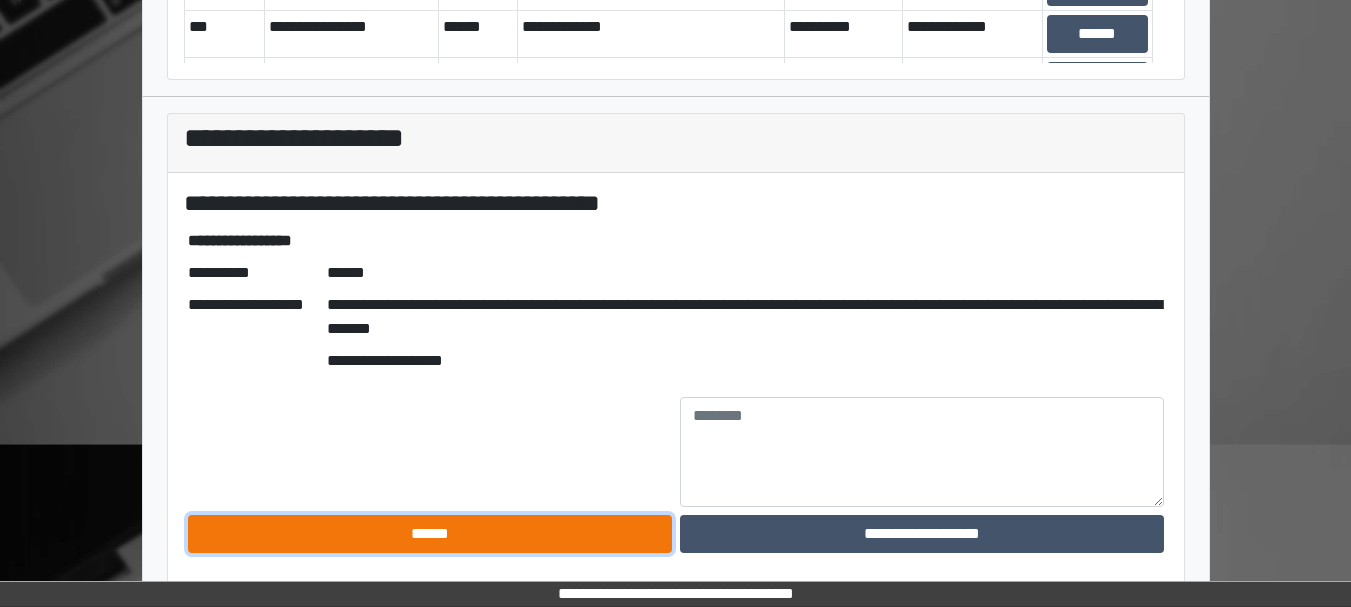 click on "******" at bounding box center (430, 534) 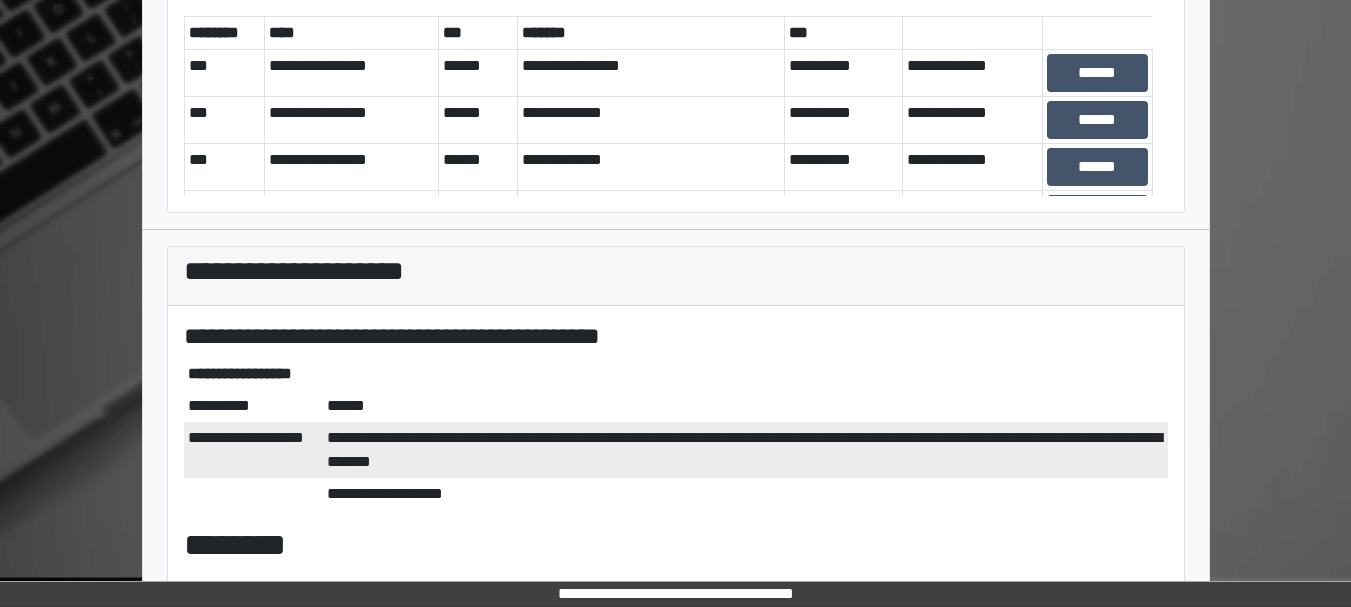 scroll, scrollTop: 0, scrollLeft: 0, axis: both 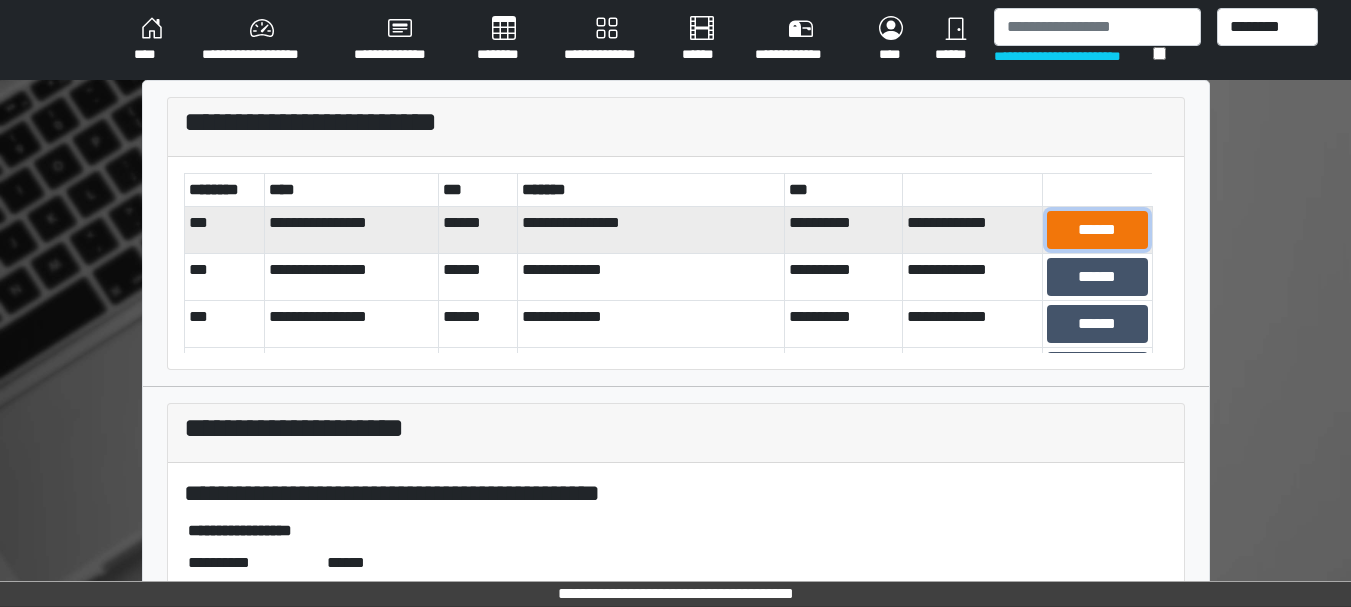 click on "******" at bounding box center [1097, 230] 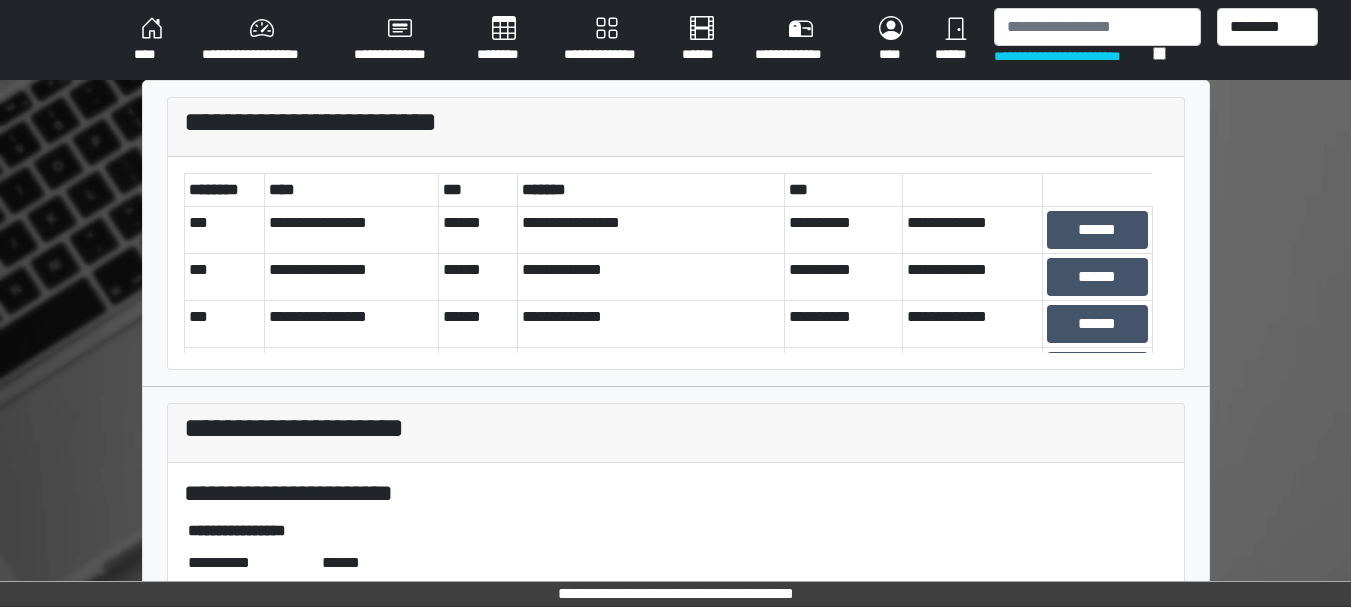 scroll, scrollTop: 314, scrollLeft: 0, axis: vertical 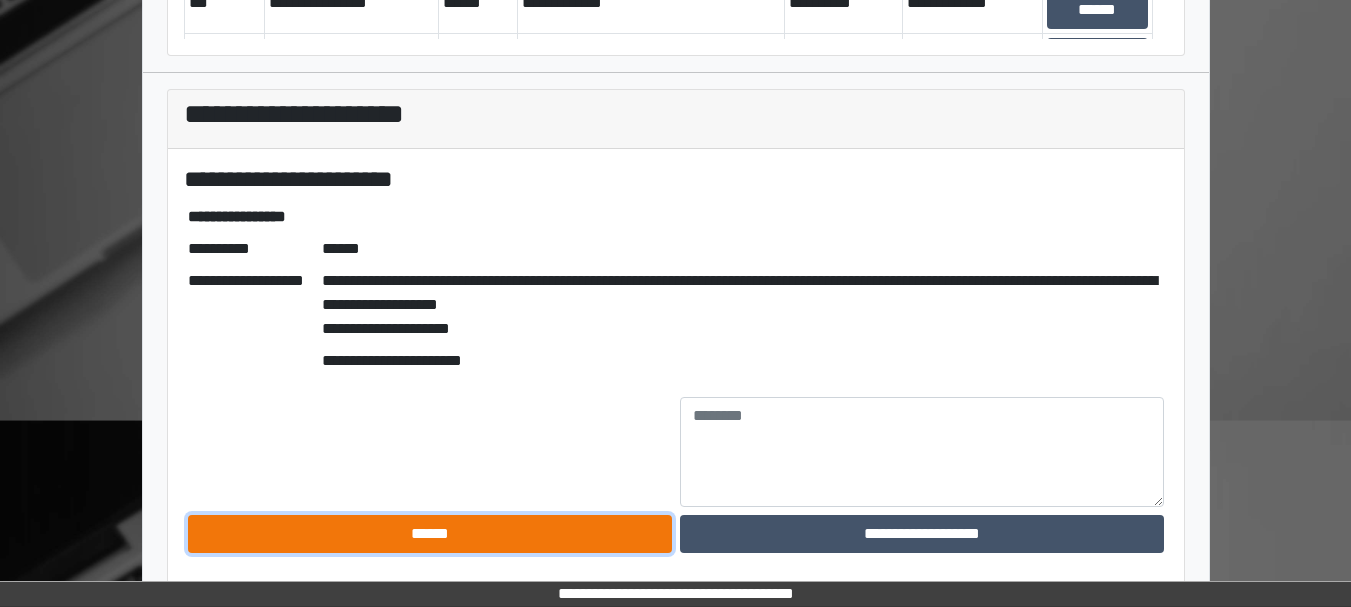 click on "******" at bounding box center (430, 534) 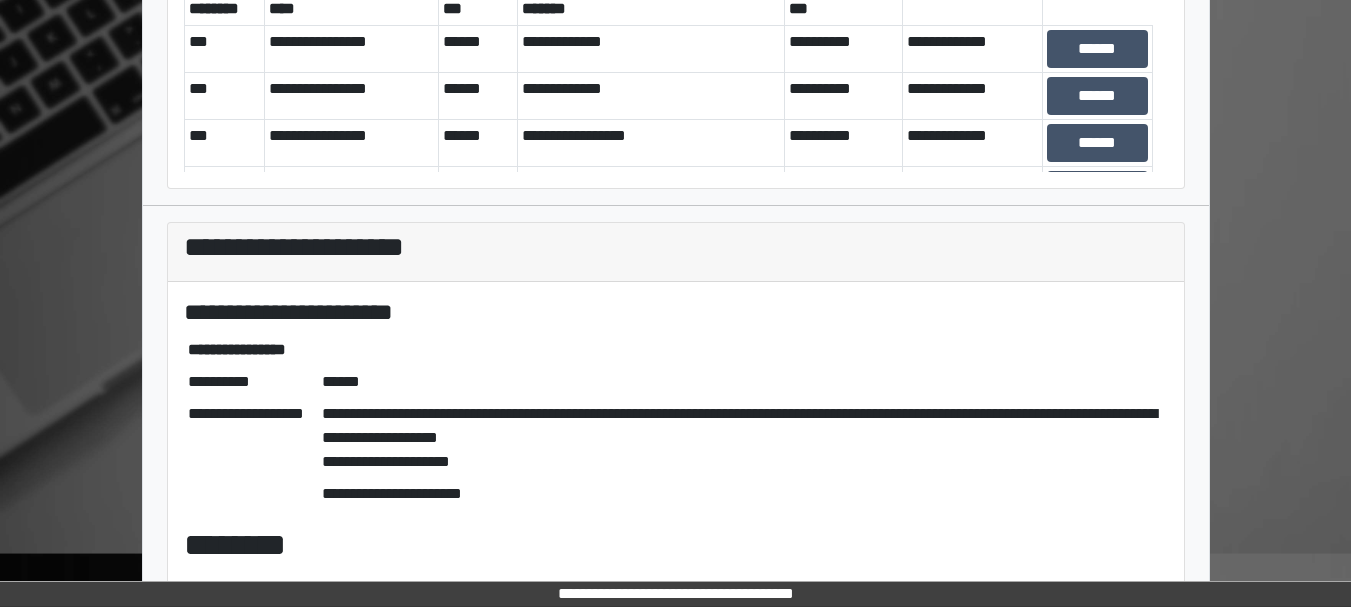 scroll, scrollTop: 0, scrollLeft: 0, axis: both 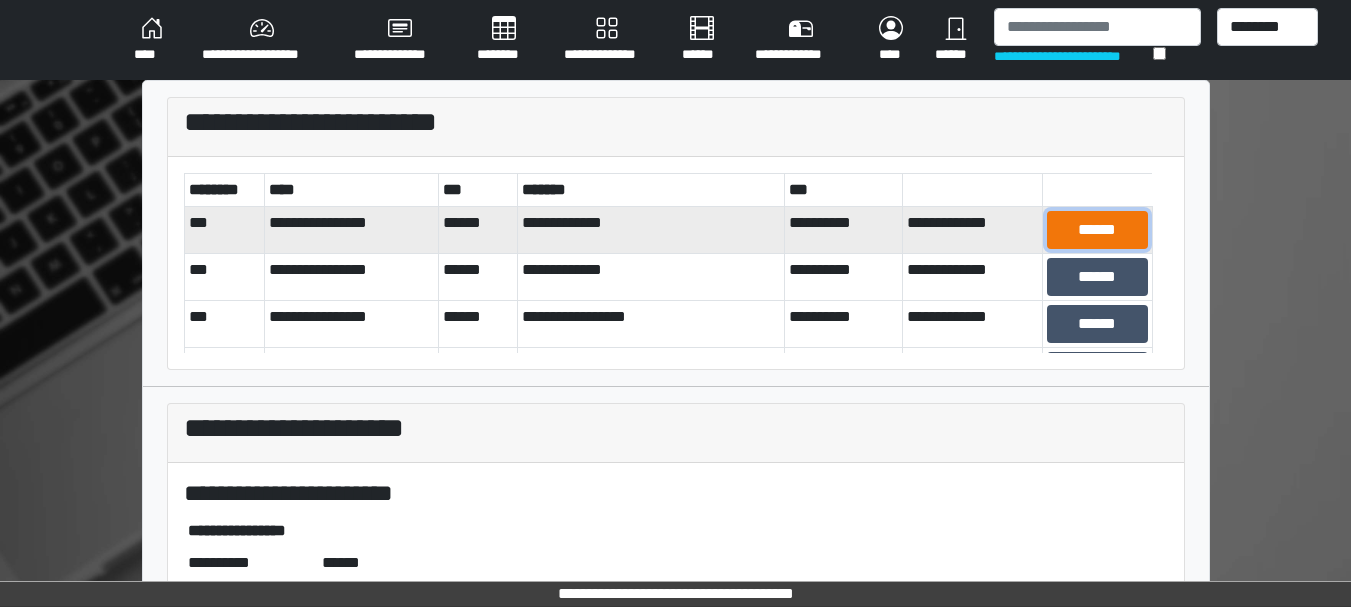 click on "******" at bounding box center [1097, 230] 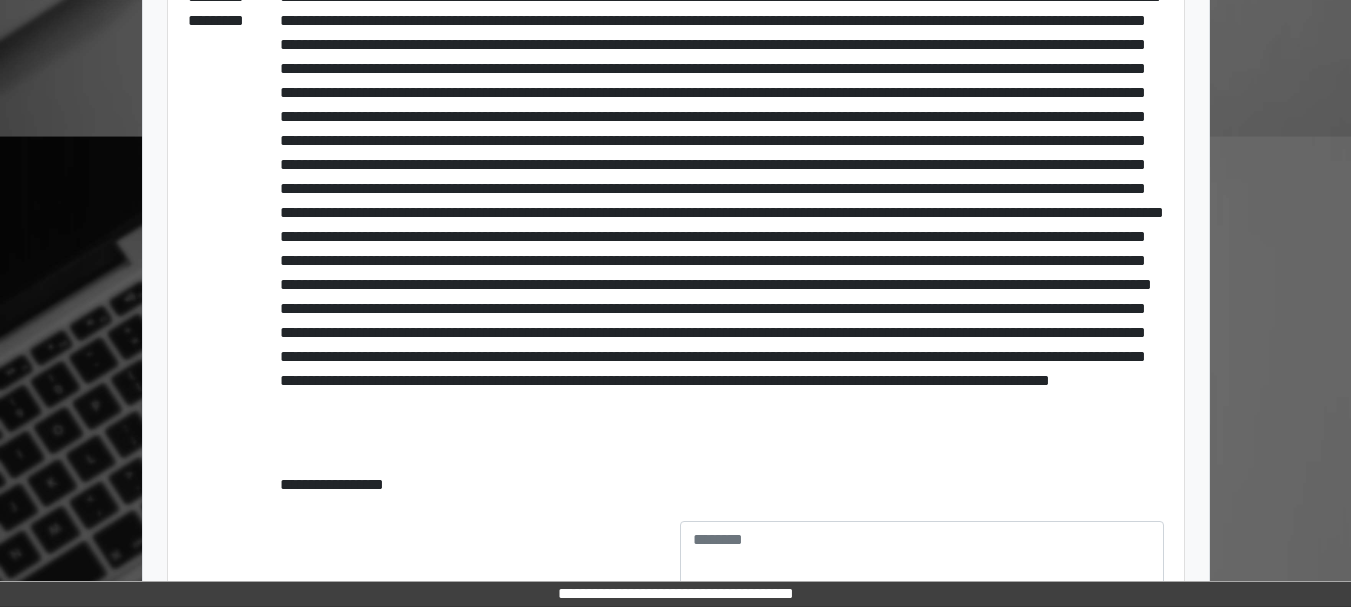 scroll, scrollTop: 722, scrollLeft: 0, axis: vertical 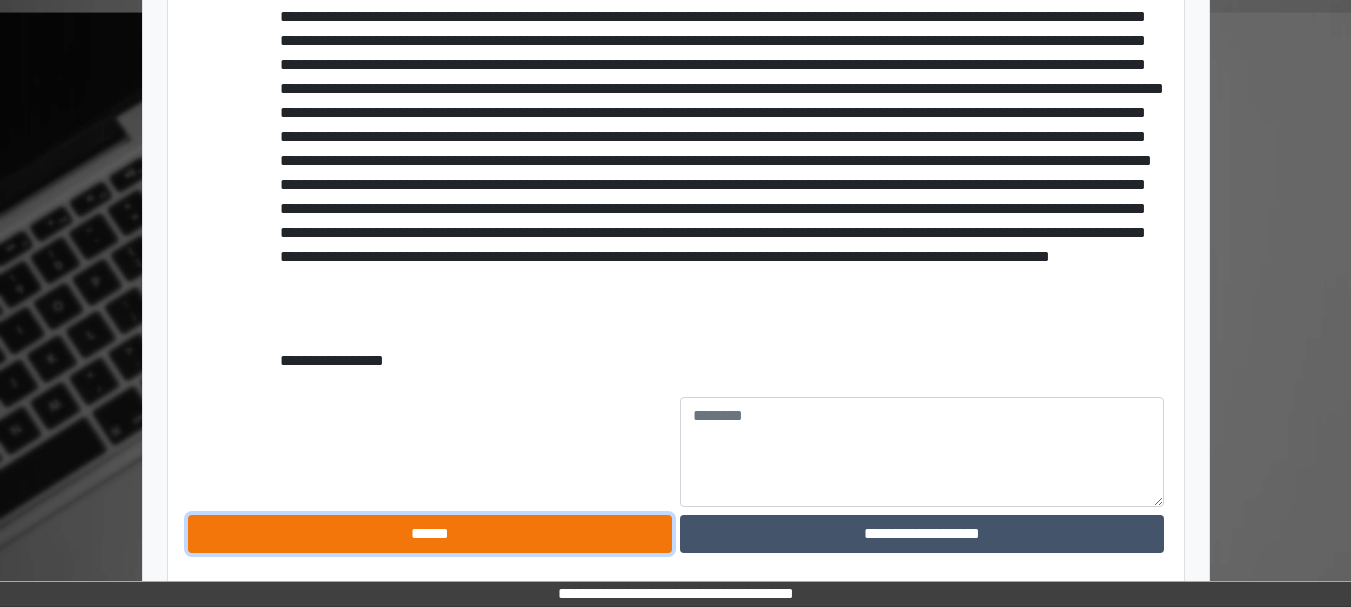 click on "******" at bounding box center [430, 534] 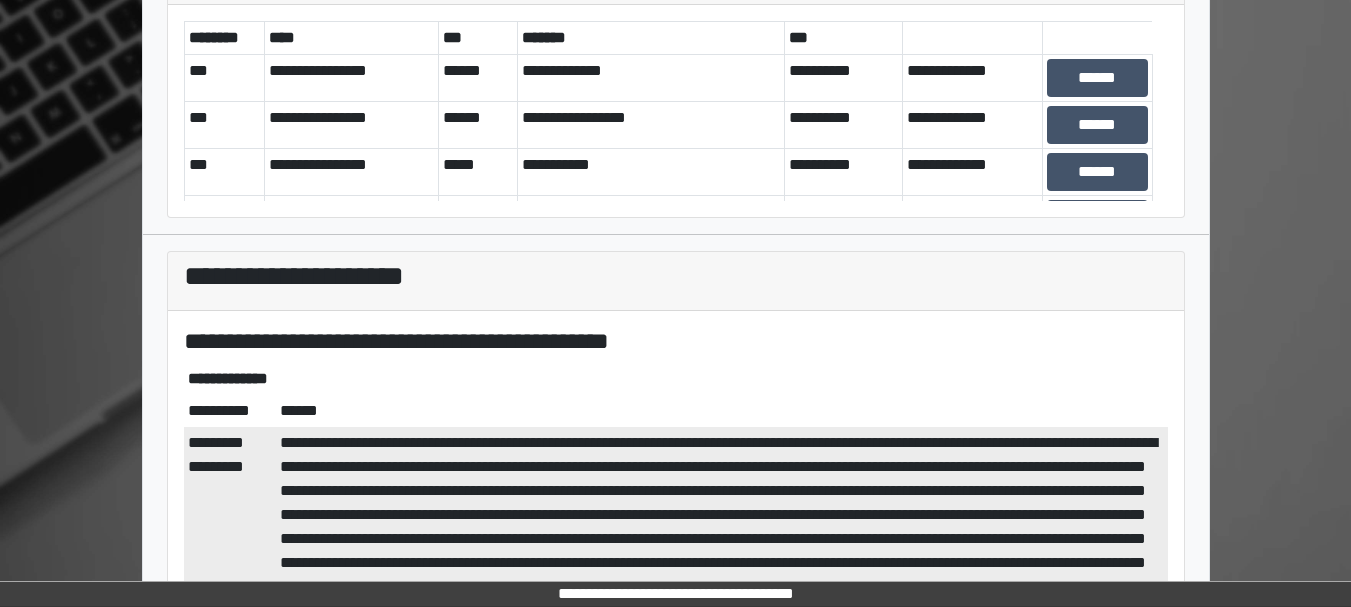 scroll, scrollTop: 0, scrollLeft: 0, axis: both 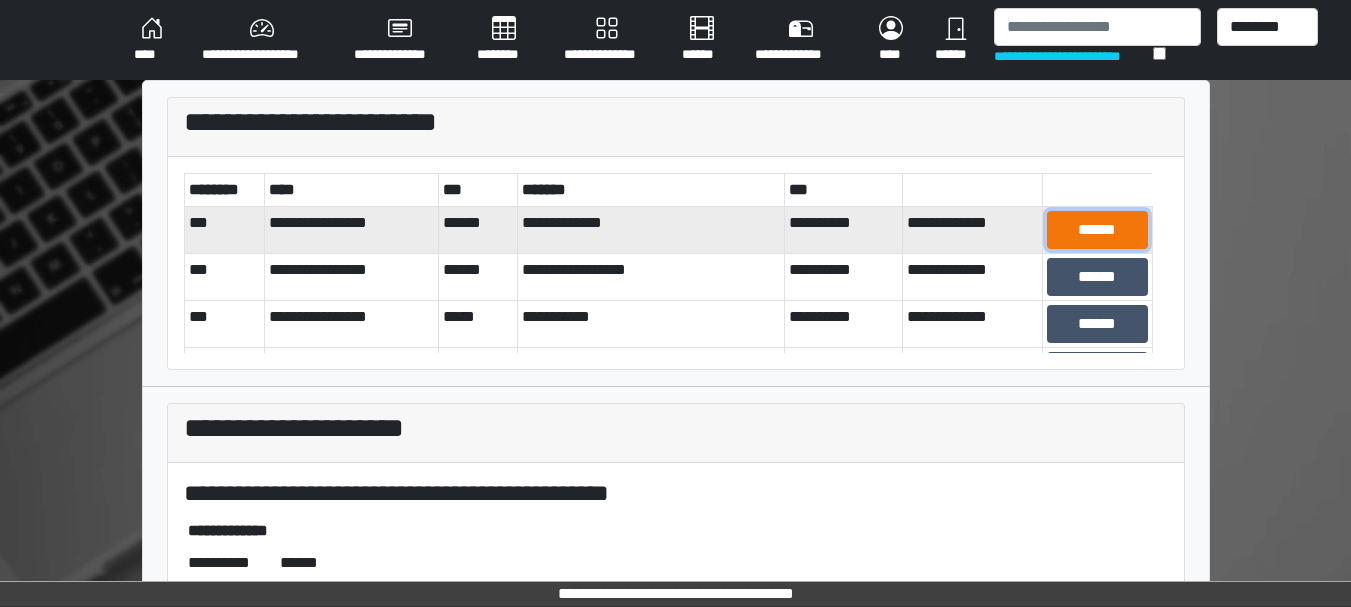 click on "******" at bounding box center (1097, 230) 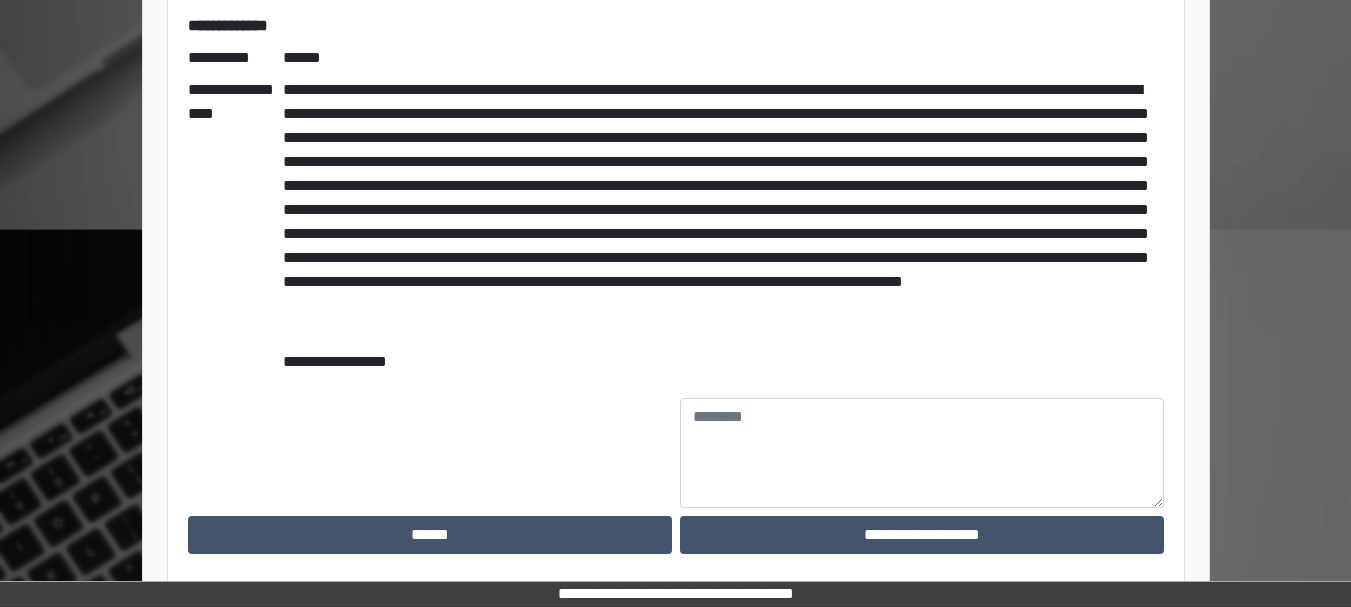 scroll, scrollTop: 506, scrollLeft: 0, axis: vertical 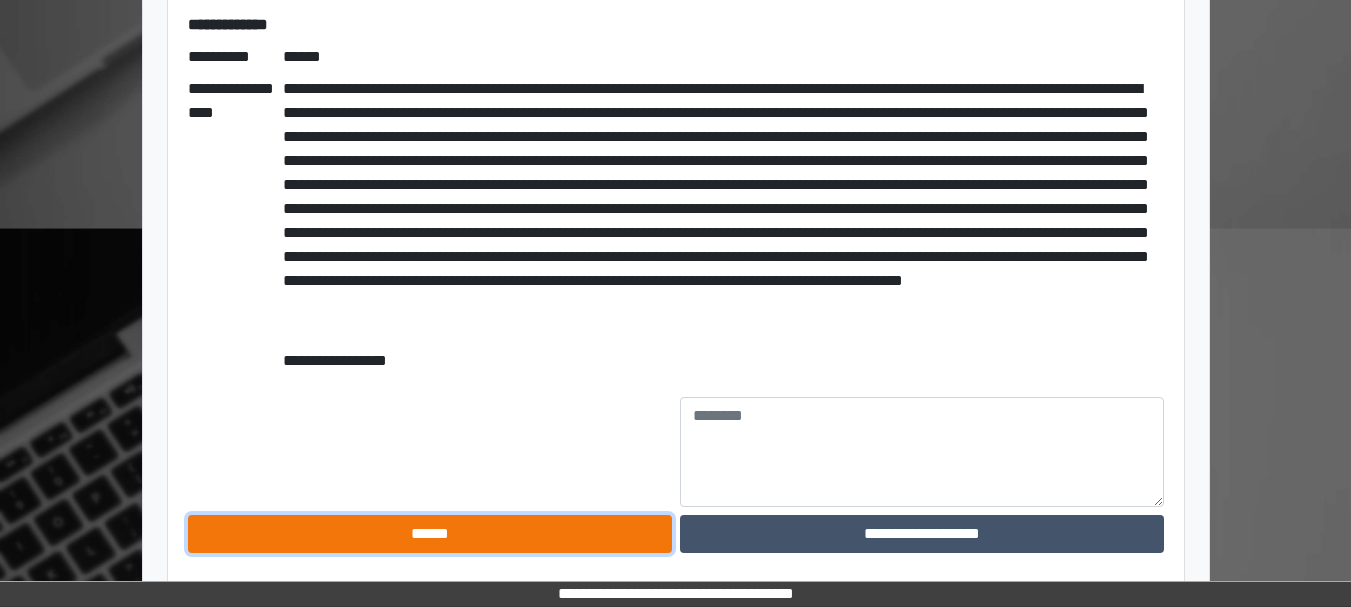 click on "******" at bounding box center (430, 534) 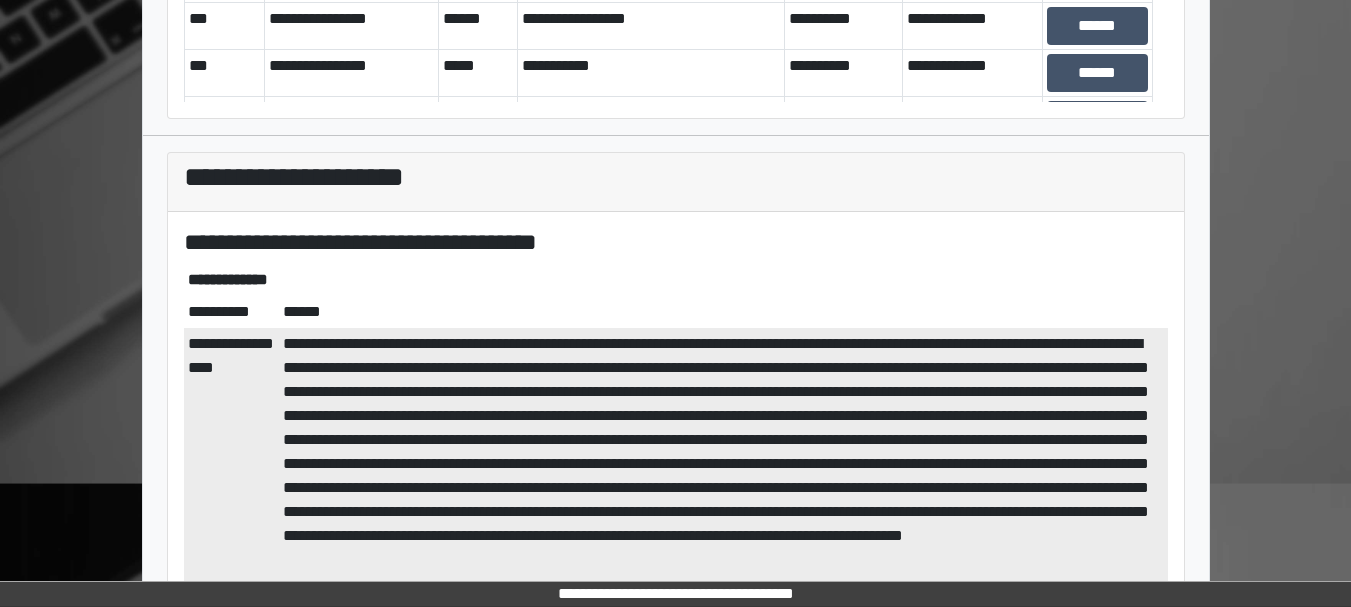 scroll, scrollTop: 0, scrollLeft: 0, axis: both 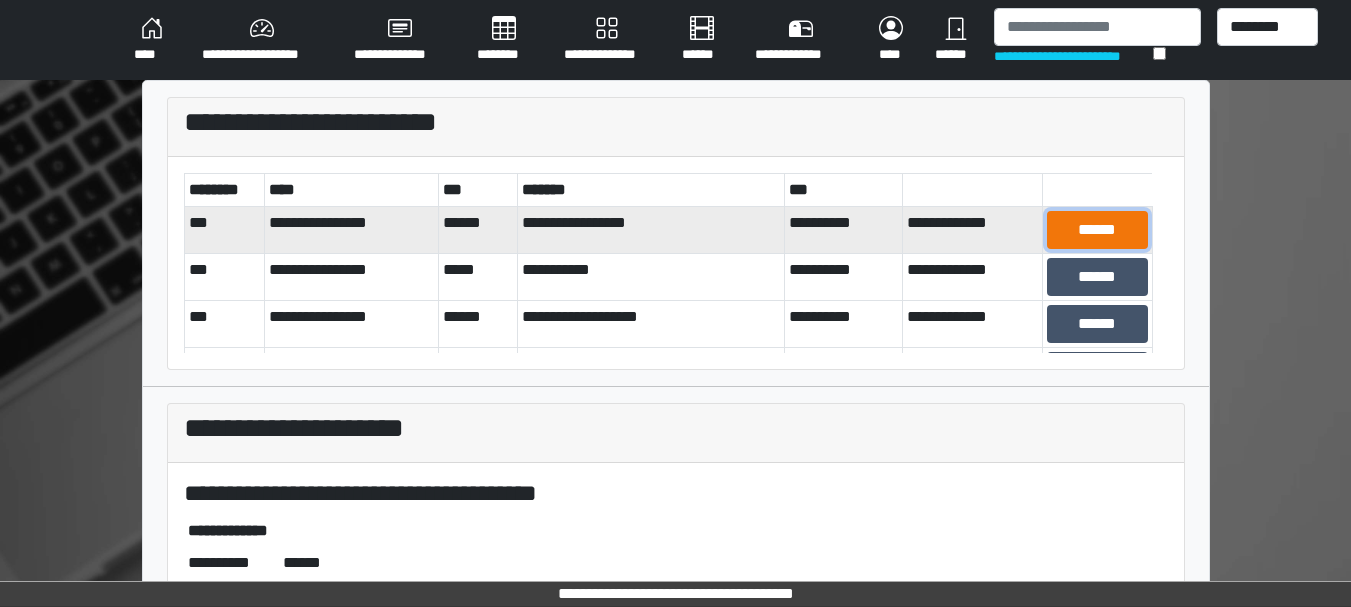 click on "******" at bounding box center (1097, 230) 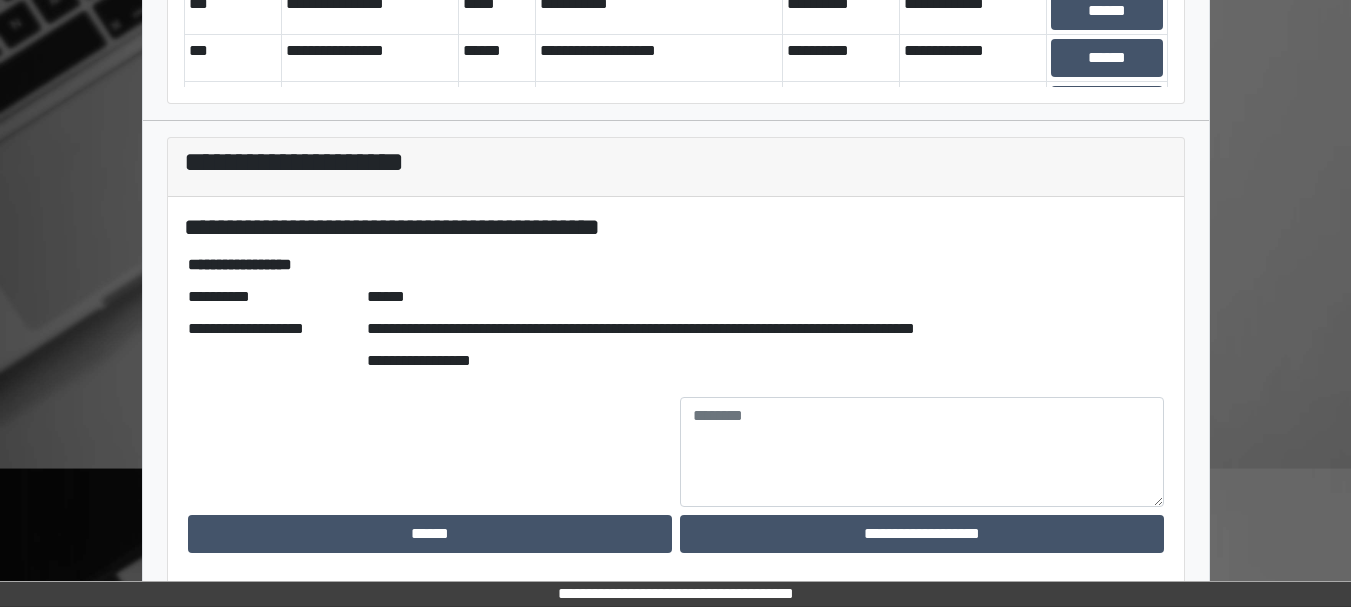 scroll, scrollTop: 266, scrollLeft: 0, axis: vertical 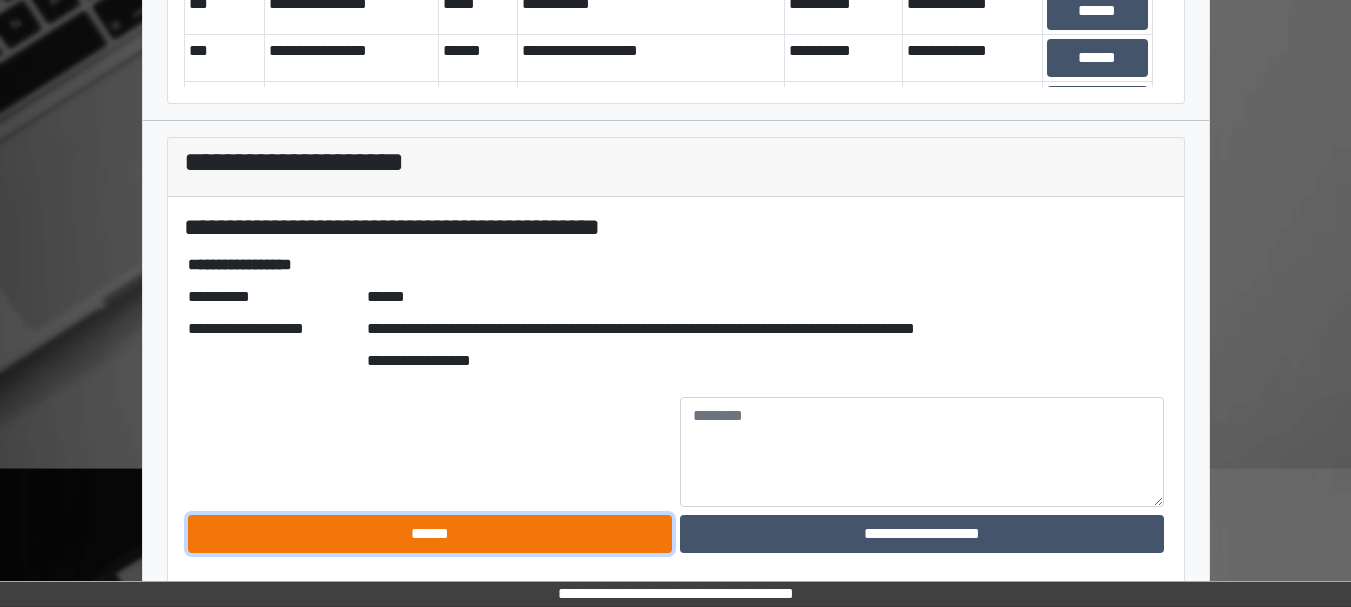 click on "******" at bounding box center [430, 534] 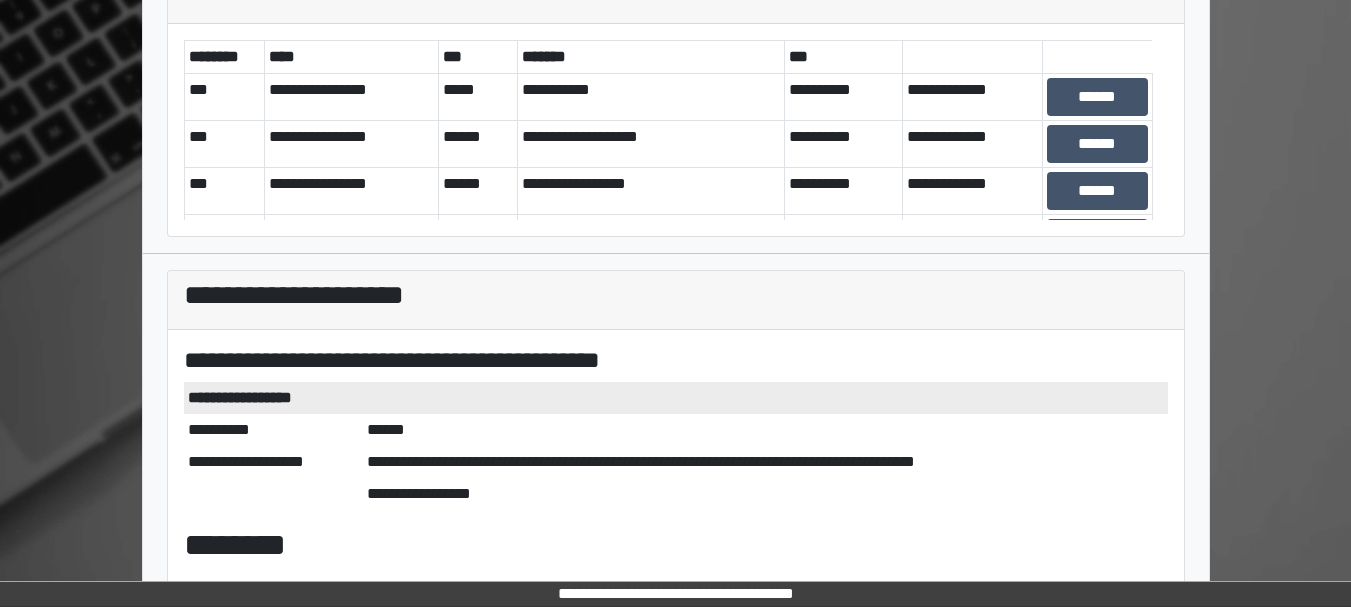 scroll, scrollTop: 0, scrollLeft: 0, axis: both 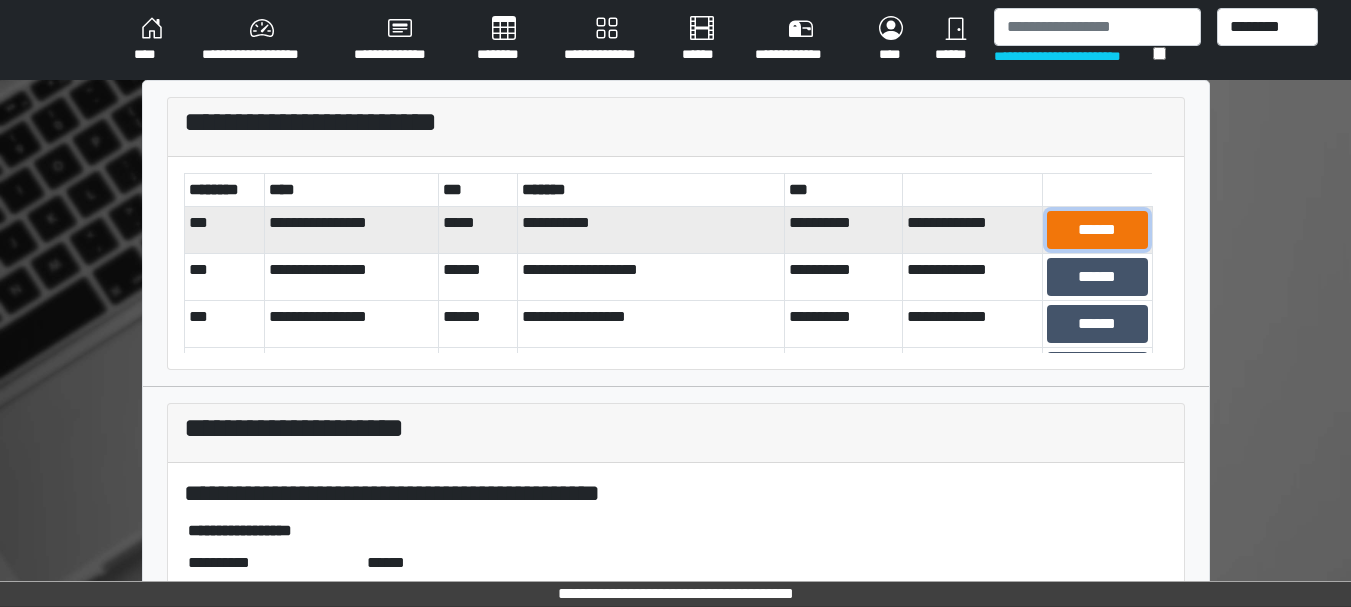 click on "******" at bounding box center (1097, 230) 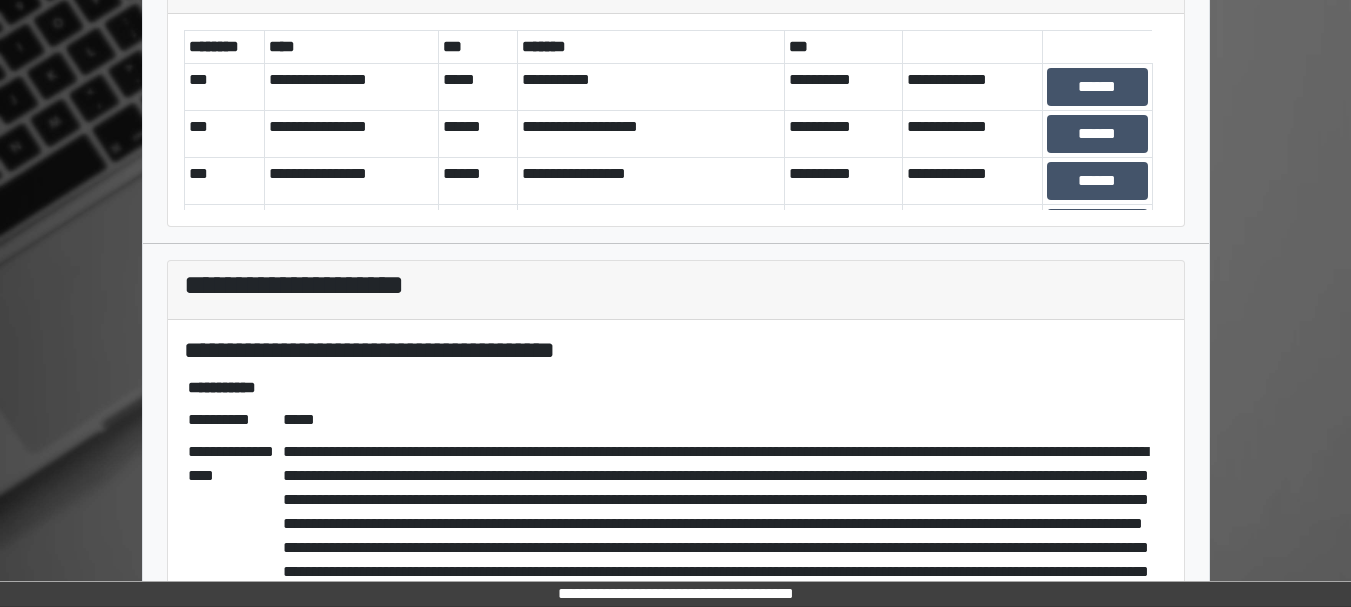 scroll, scrollTop: 482, scrollLeft: 0, axis: vertical 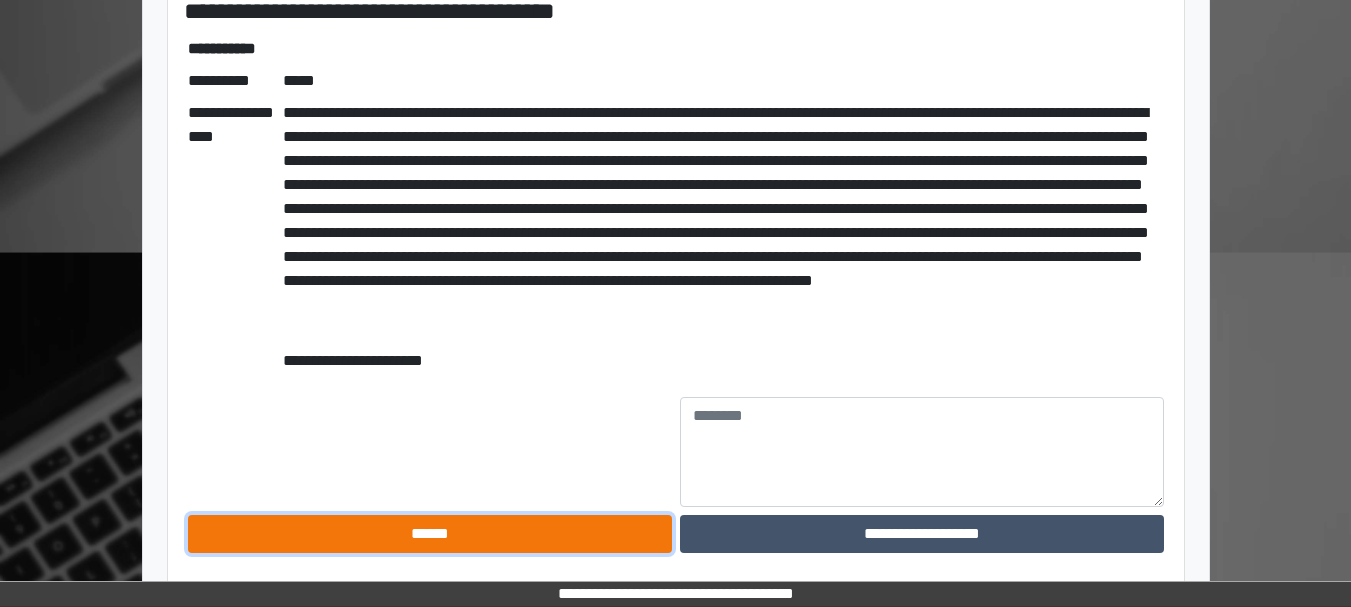 click on "******" at bounding box center (430, 534) 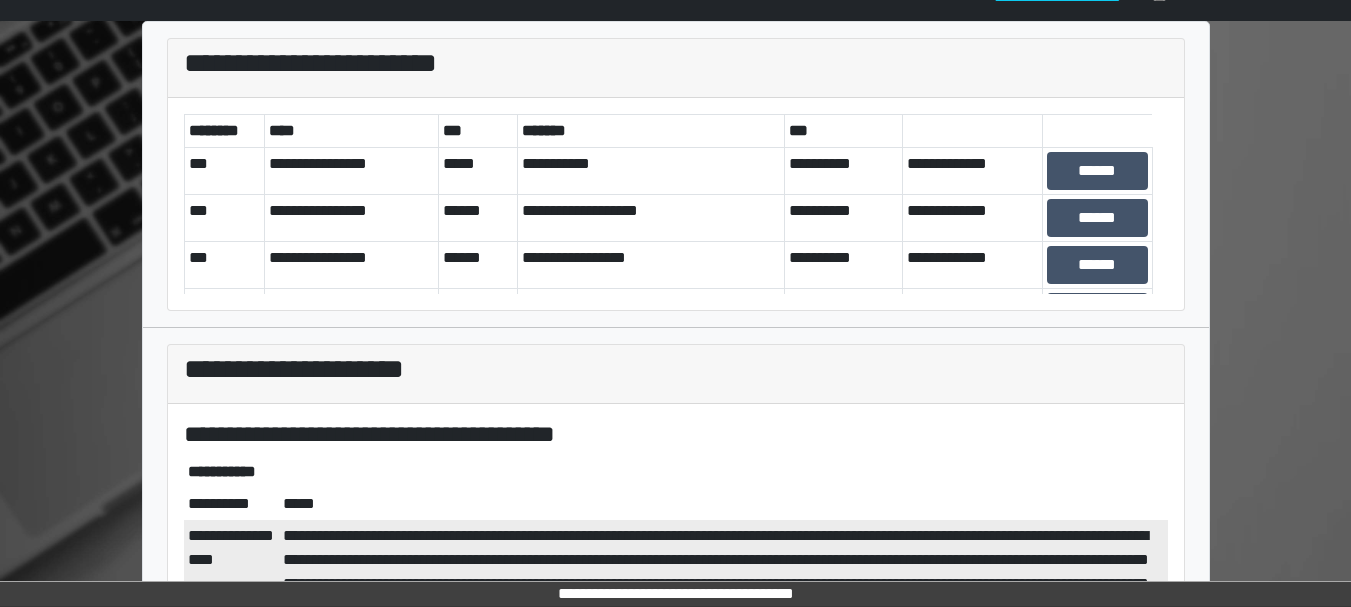 scroll, scrollTop: 0, scrollLeft: 0, axis: both 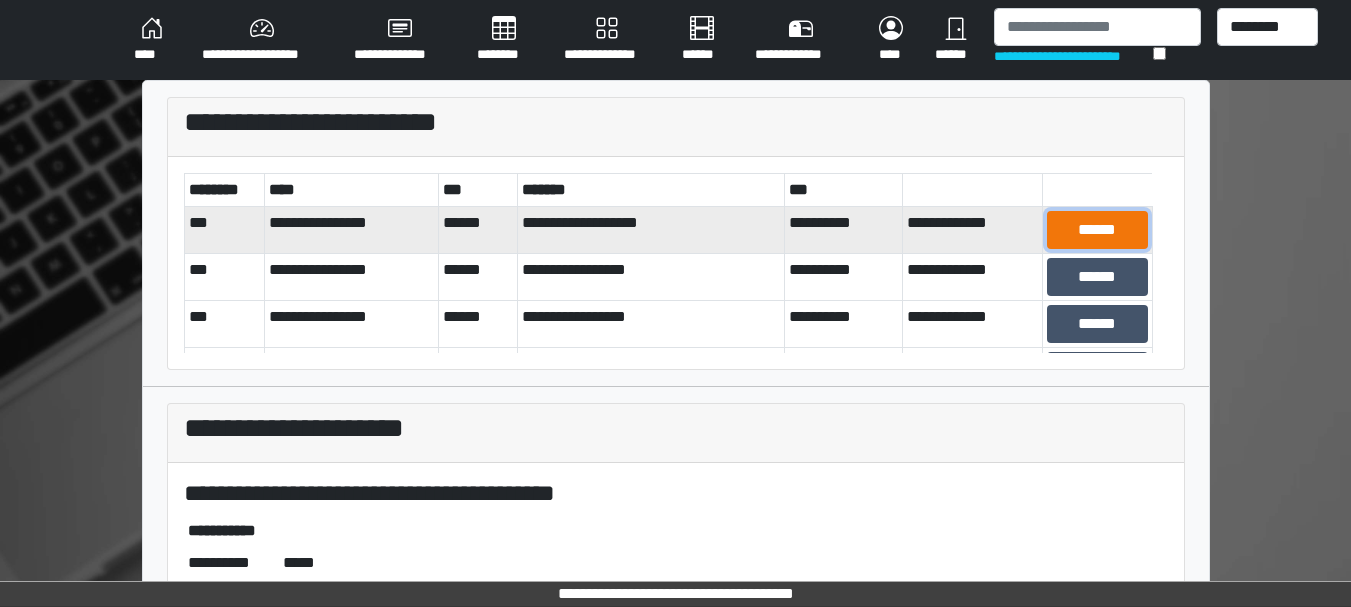 click on "******" at bounding box center [1097, 230] 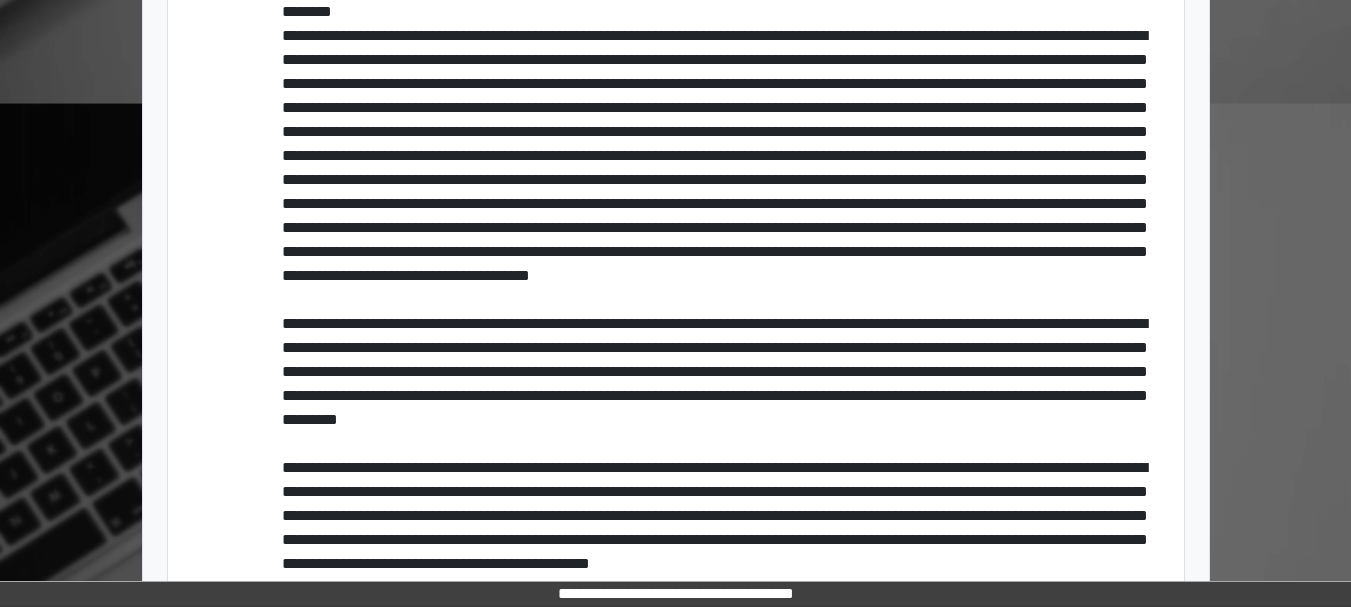 scroll, scrollTop: 938, scrollLeft: 0, axis: vertical 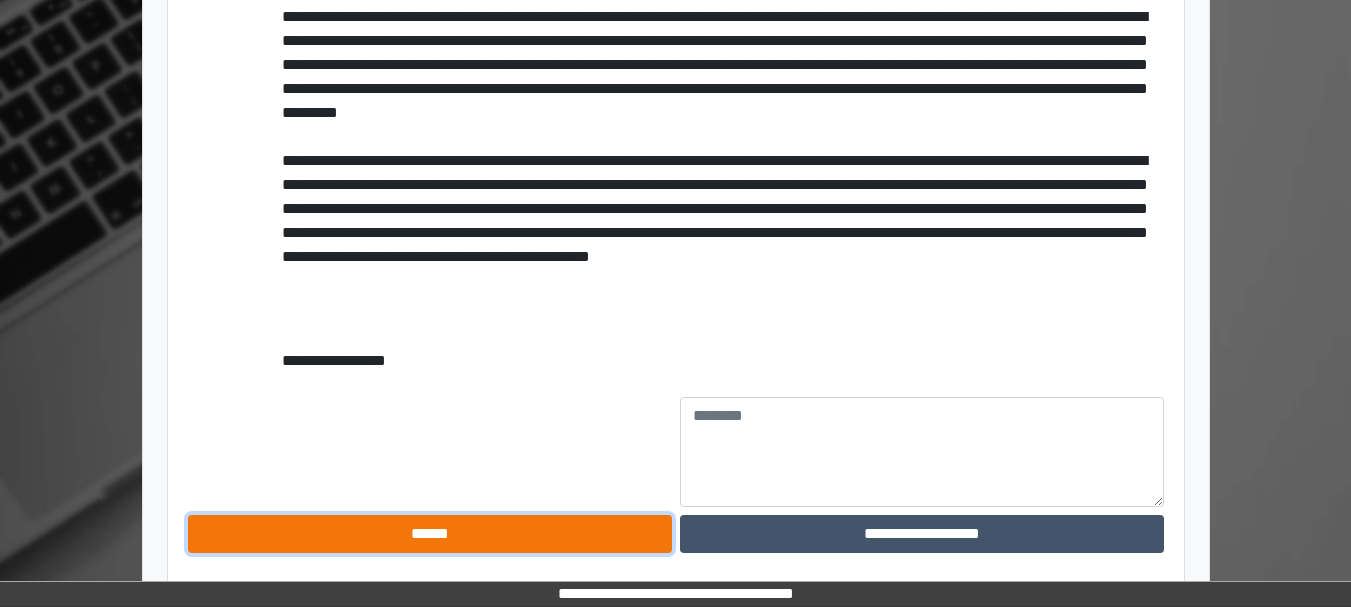 click on "******" at bounding box center (430, 534) 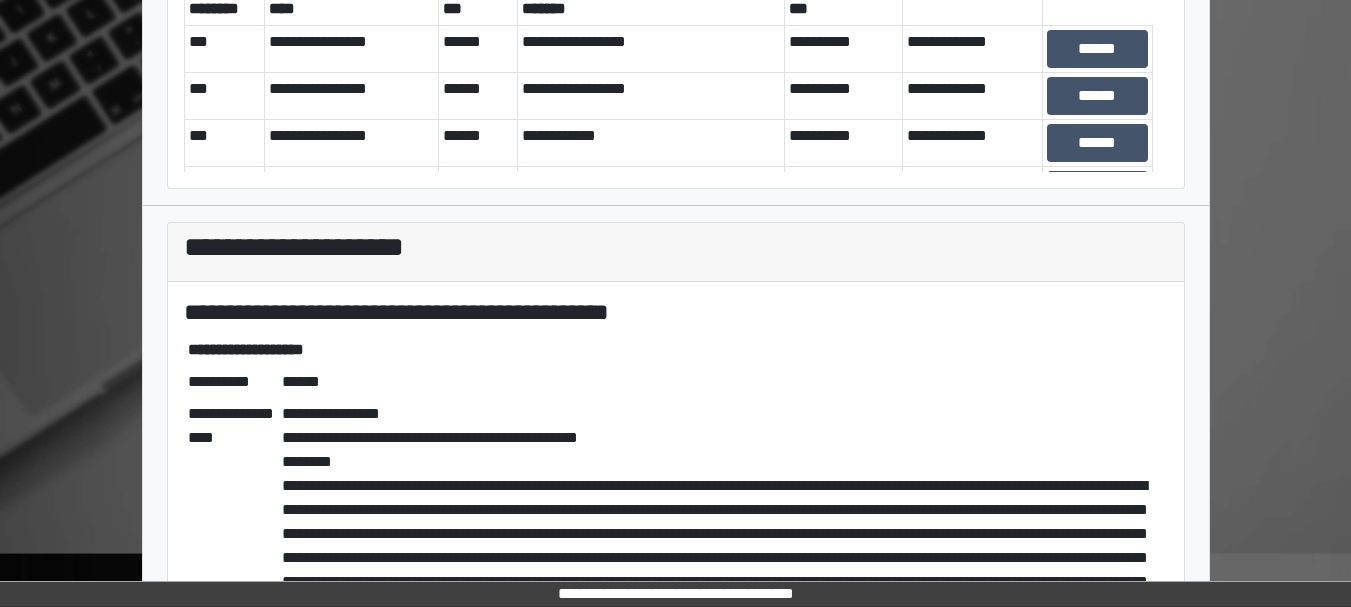 scroll, scrollTop: 173, scrollLeft: 0, axis: vertical 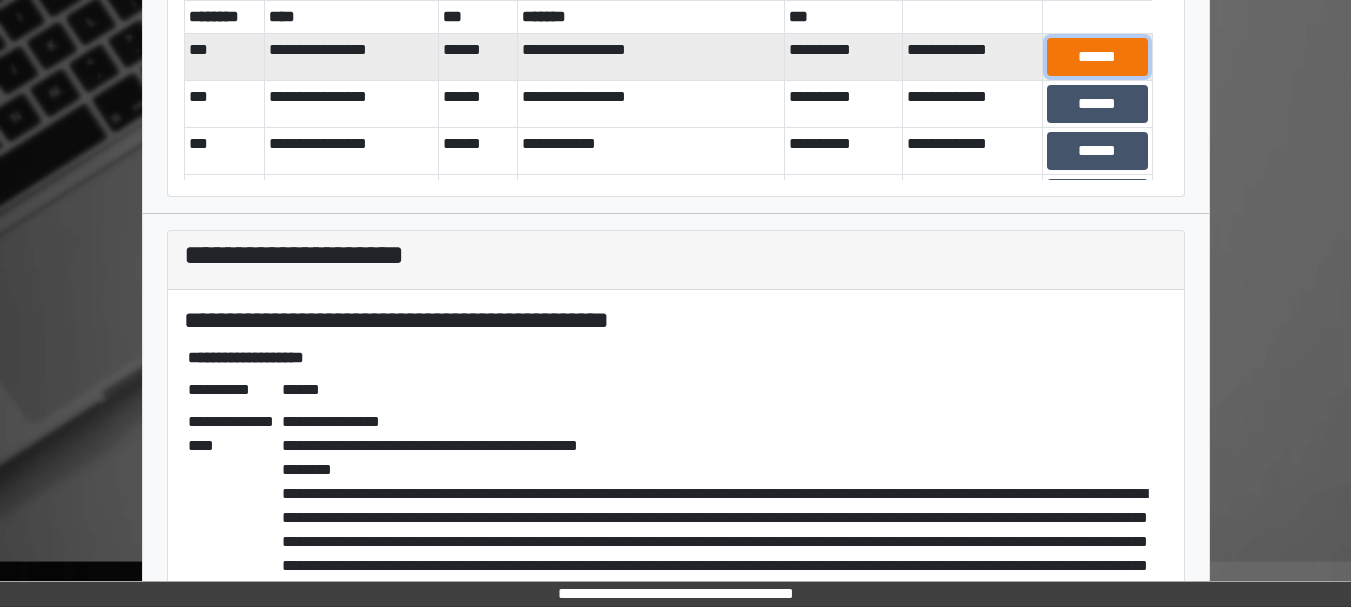 click on "******" at bounding box center [1097, 57] 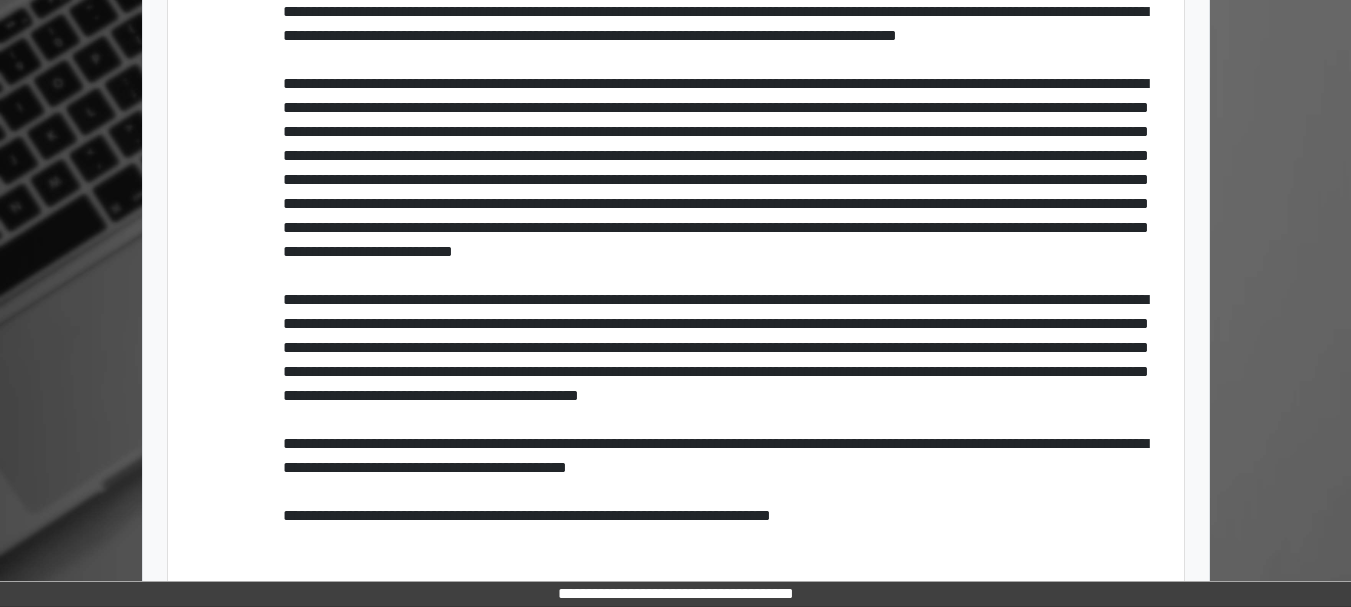 scroll, scrollTop: 2162, scrollLeft: 0, axis: vertical 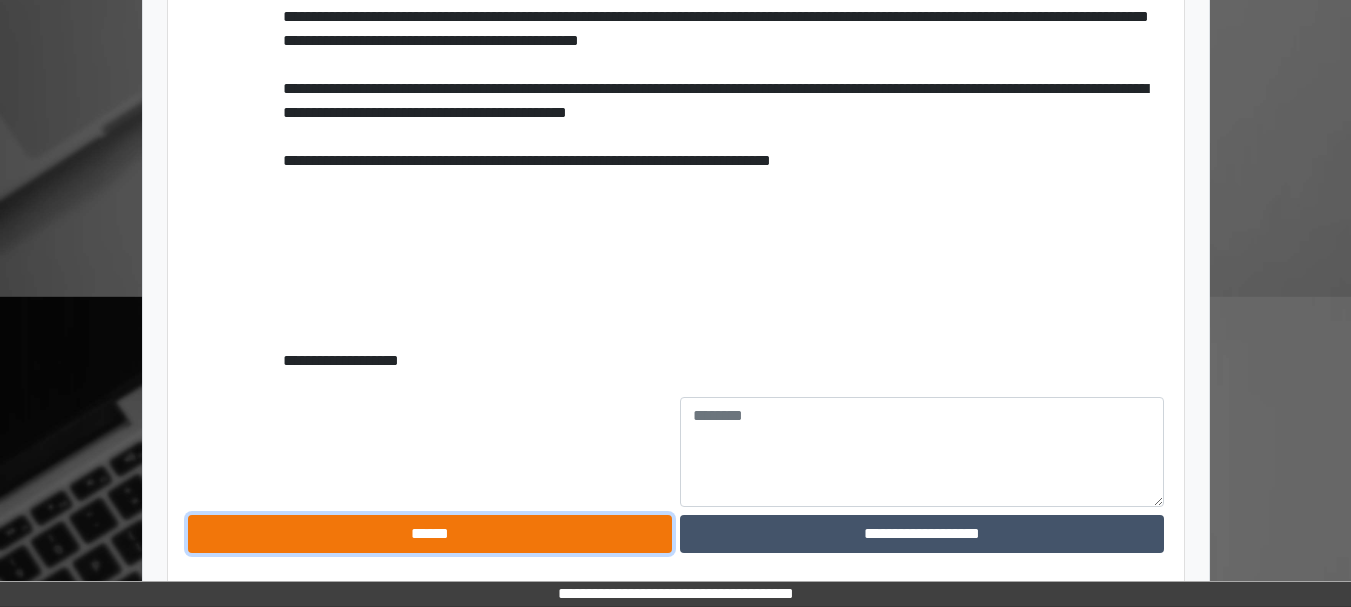 click on "******" at bounding box center [430, 534] 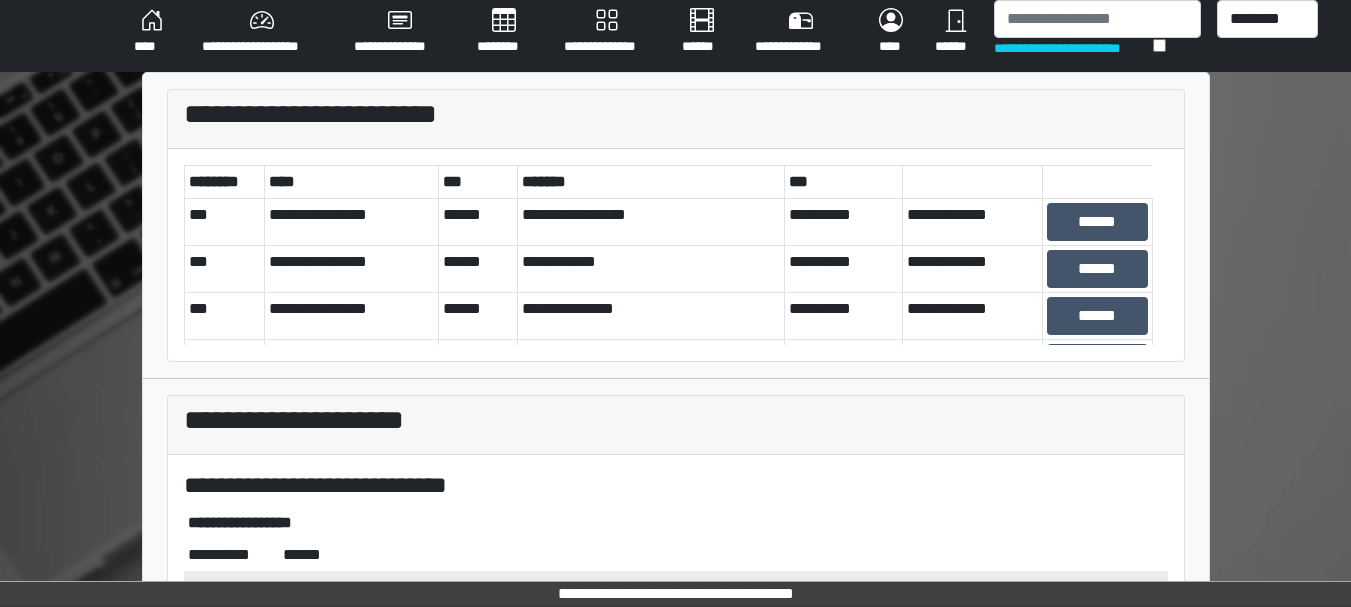 scroll, scrollTop: 0, scrollLeft: 0, axis: both 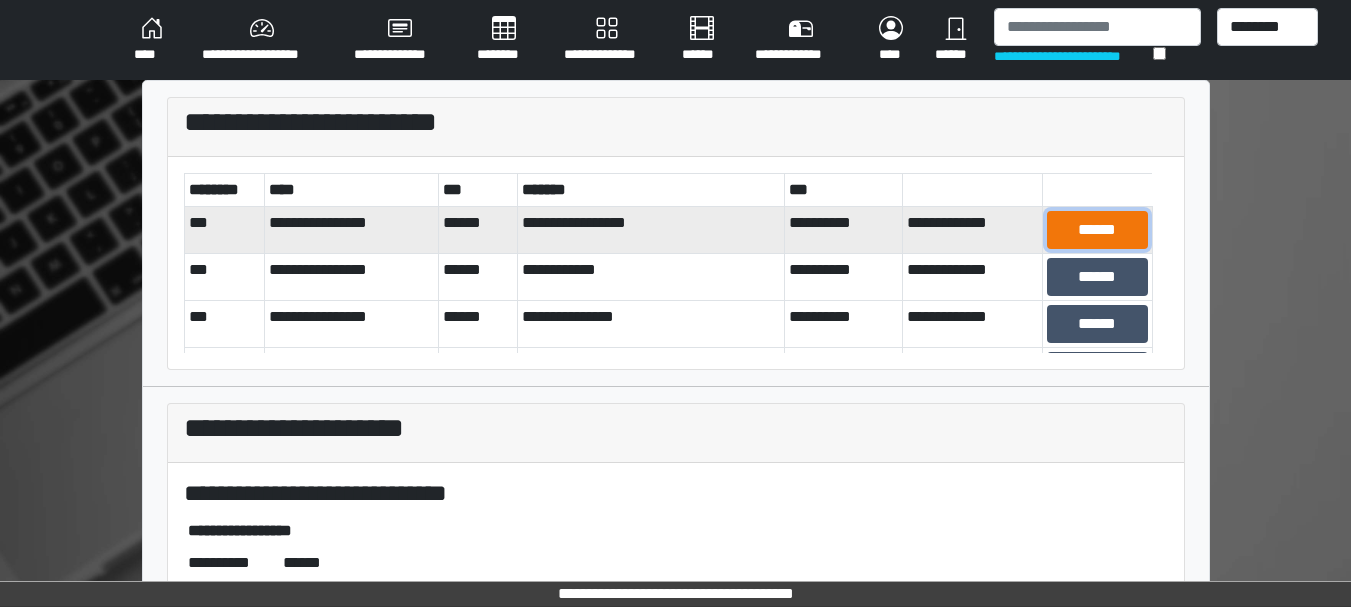 click on "******" at bounding box center [1097, 230] 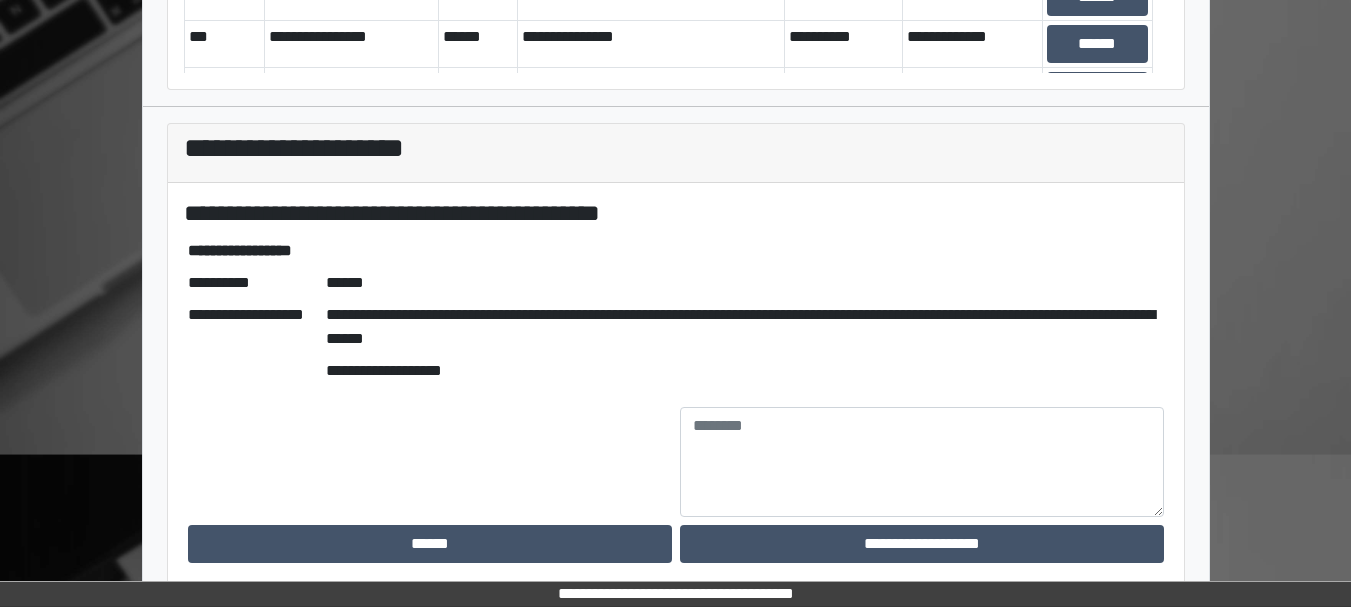 scroll, scrollTop: 290, scrollLeft: 0, axis: vertical 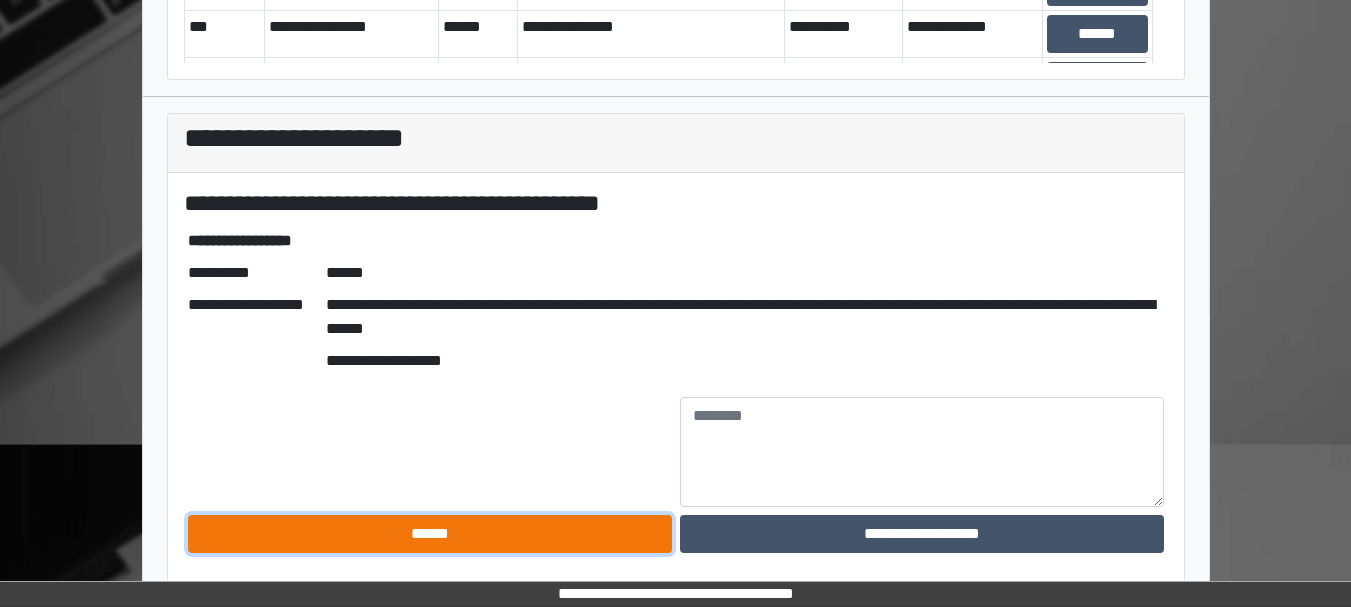 click on "******" at bounding box center (430, 534) 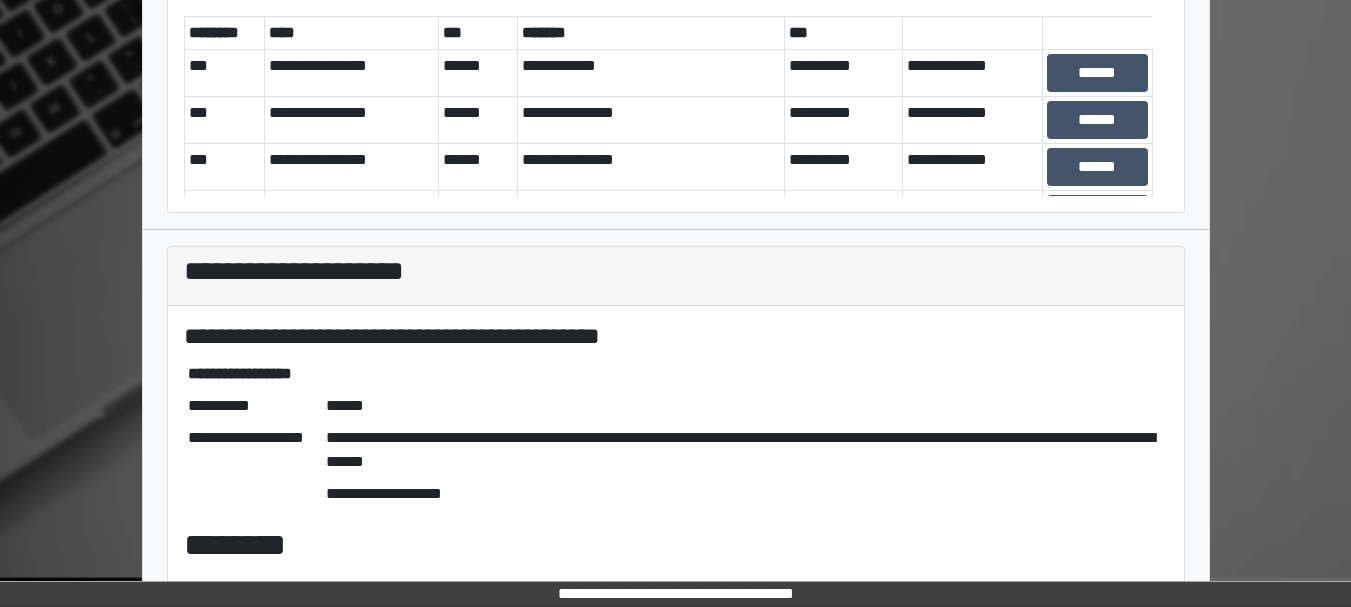 scroll, scrollTop: 0, scrollLeft: 0, axis: both 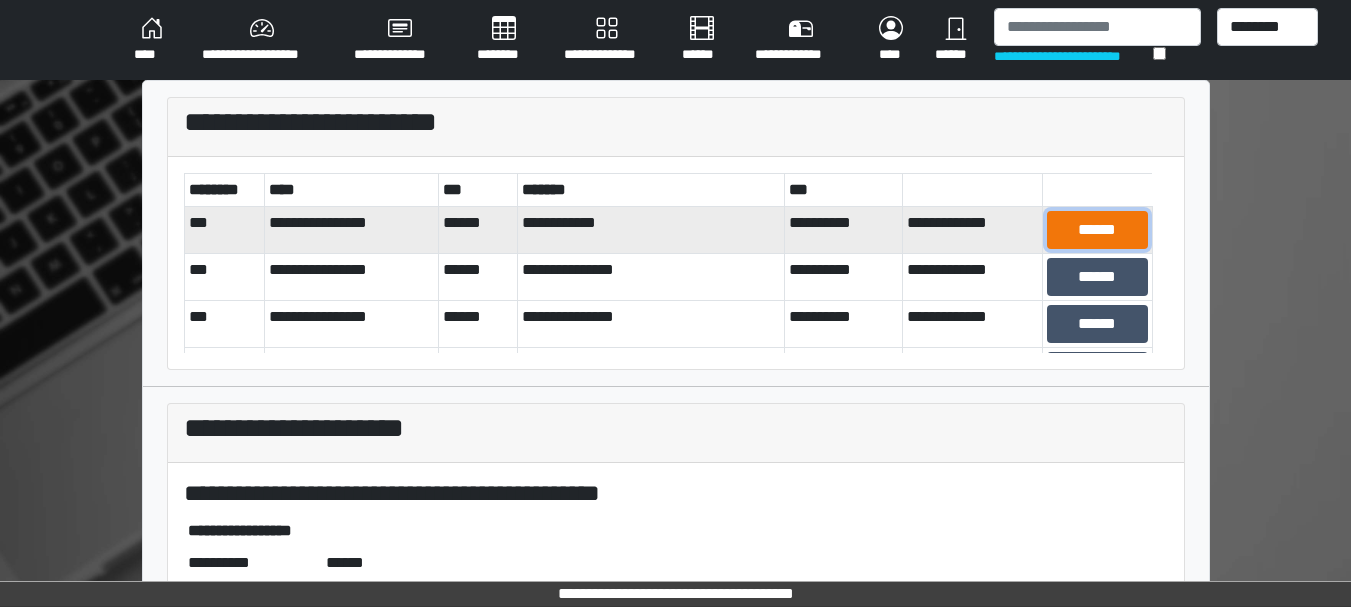 click on "******" at bounding box center [1097, 230] 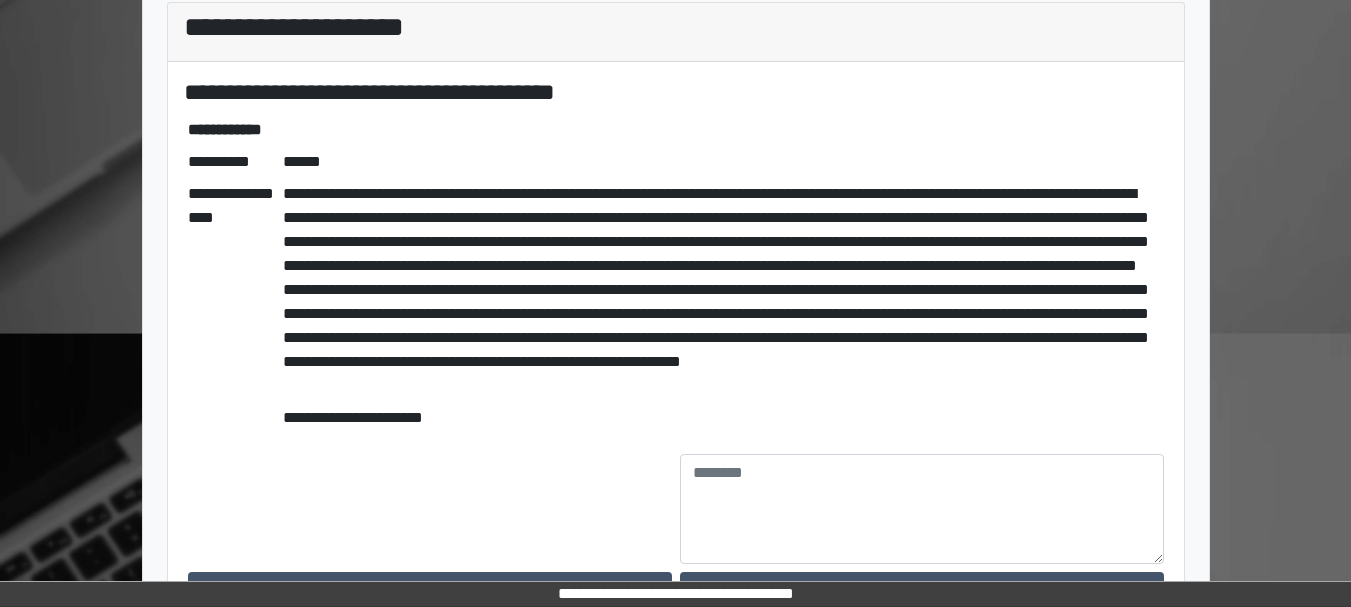 scroll, scrollTop: 458, scrollLeft: 0, axis: vertical 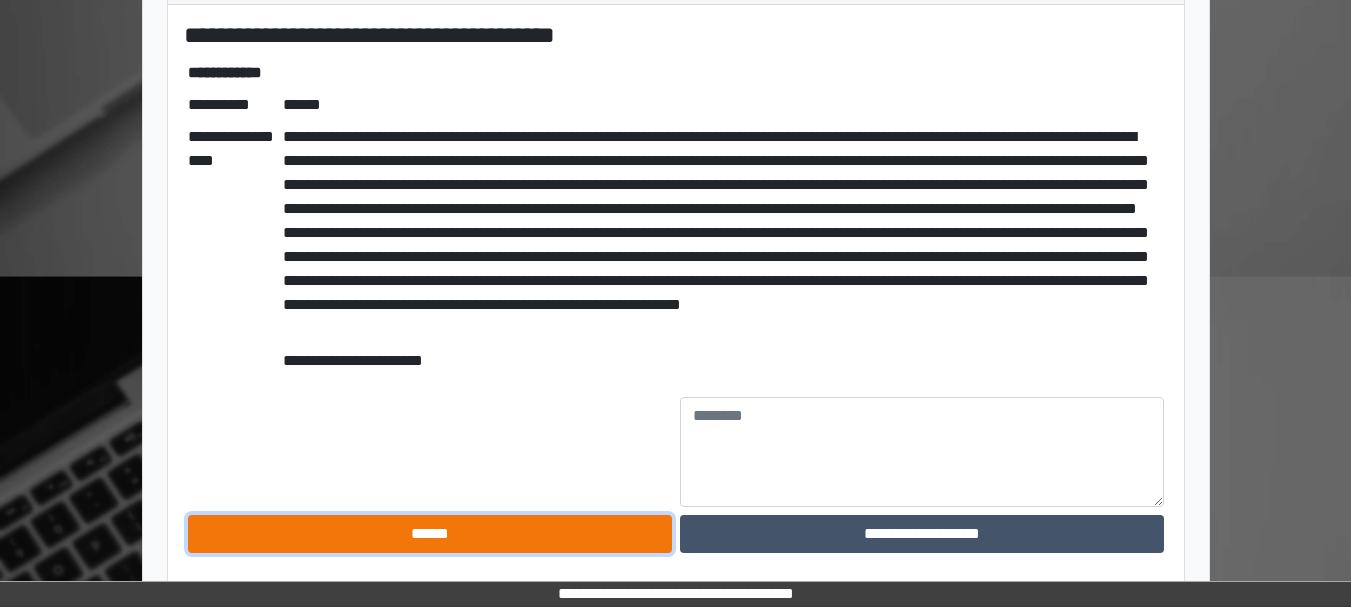 click on "******" at bounding box center [430, 534] 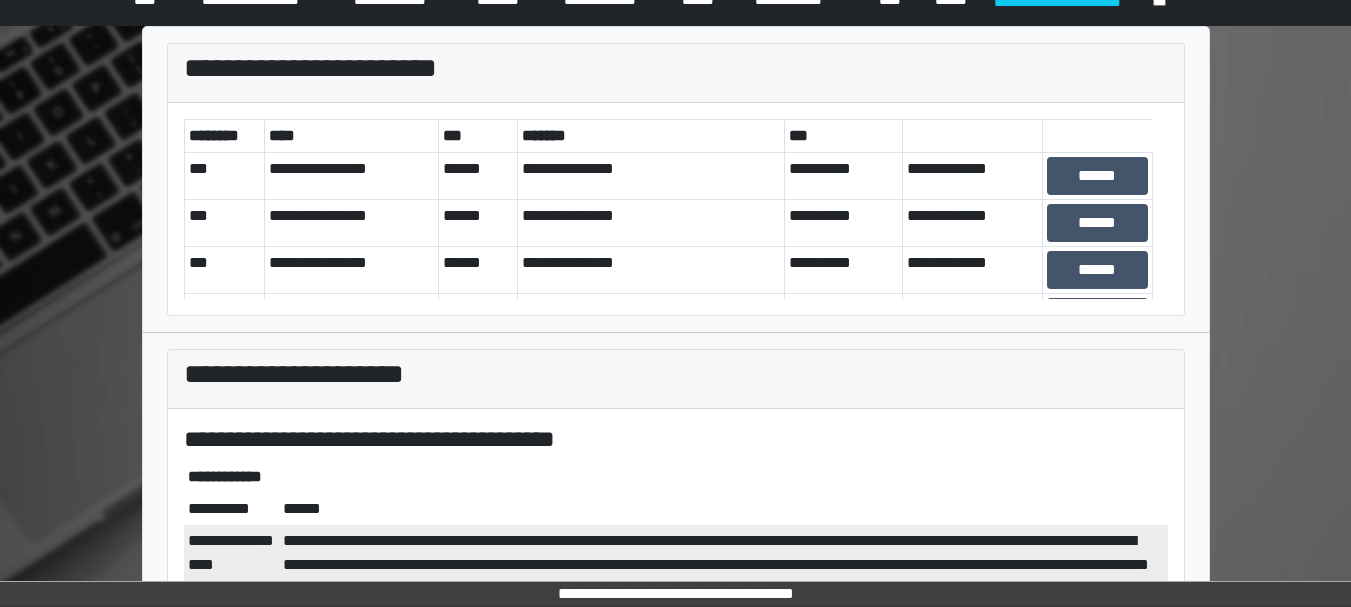 scroll, scrollTop: 0, scrollLeft: 0, axis: both 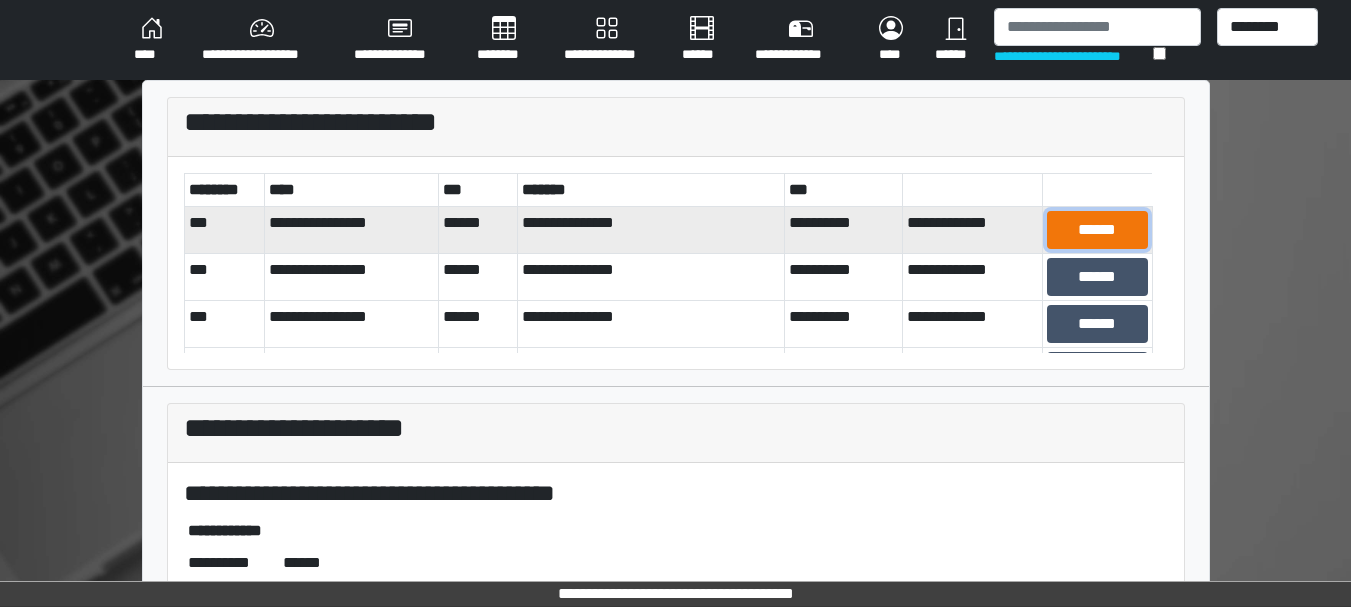 click on "******" at bounding box center (1097, 230) 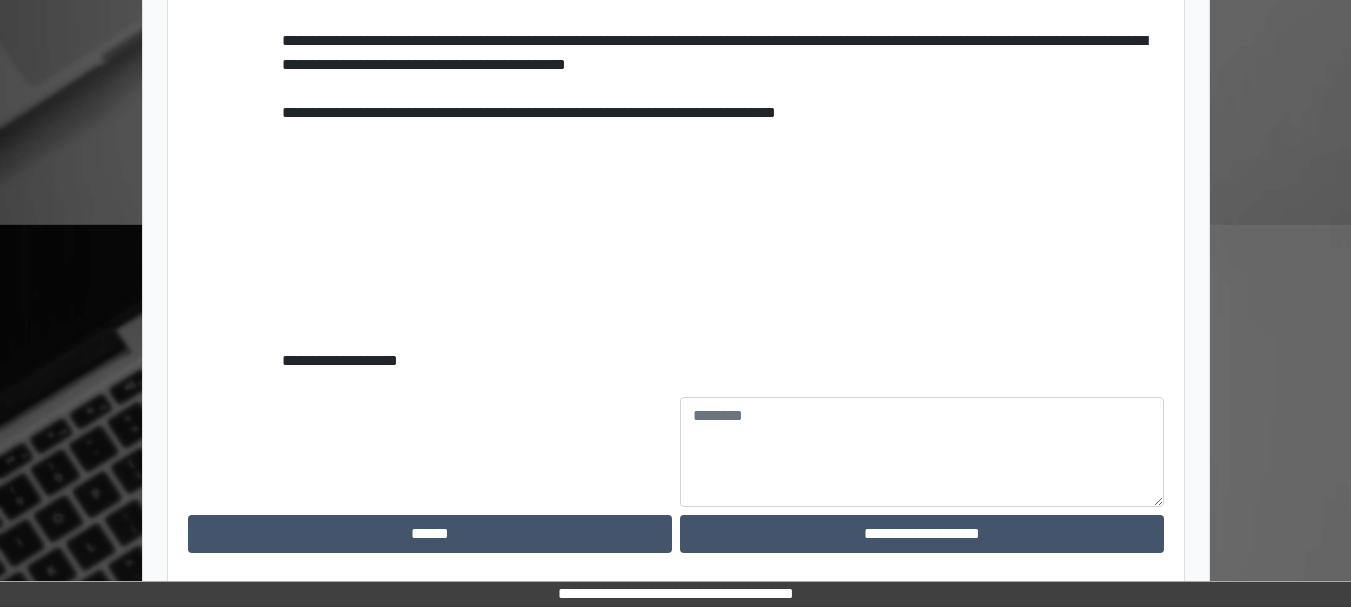 scroll, scrollTop: 2233, scrollLeft: 0, axis: vertical 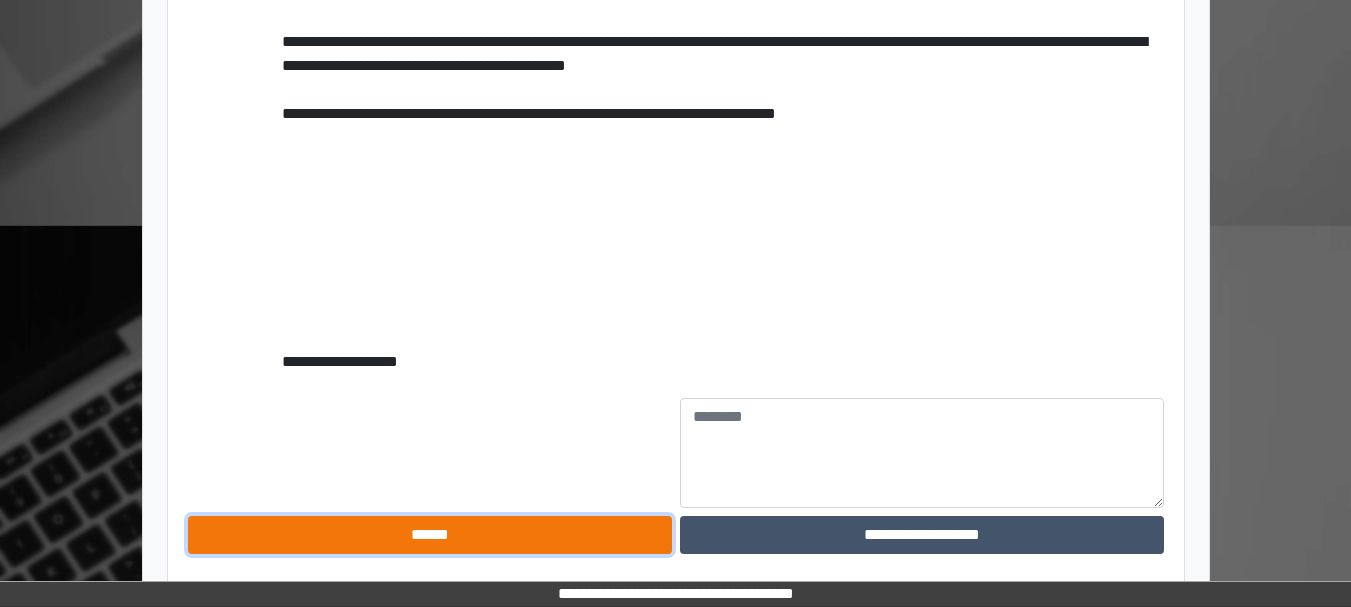 click on "******" at bounding box center [430, 535] 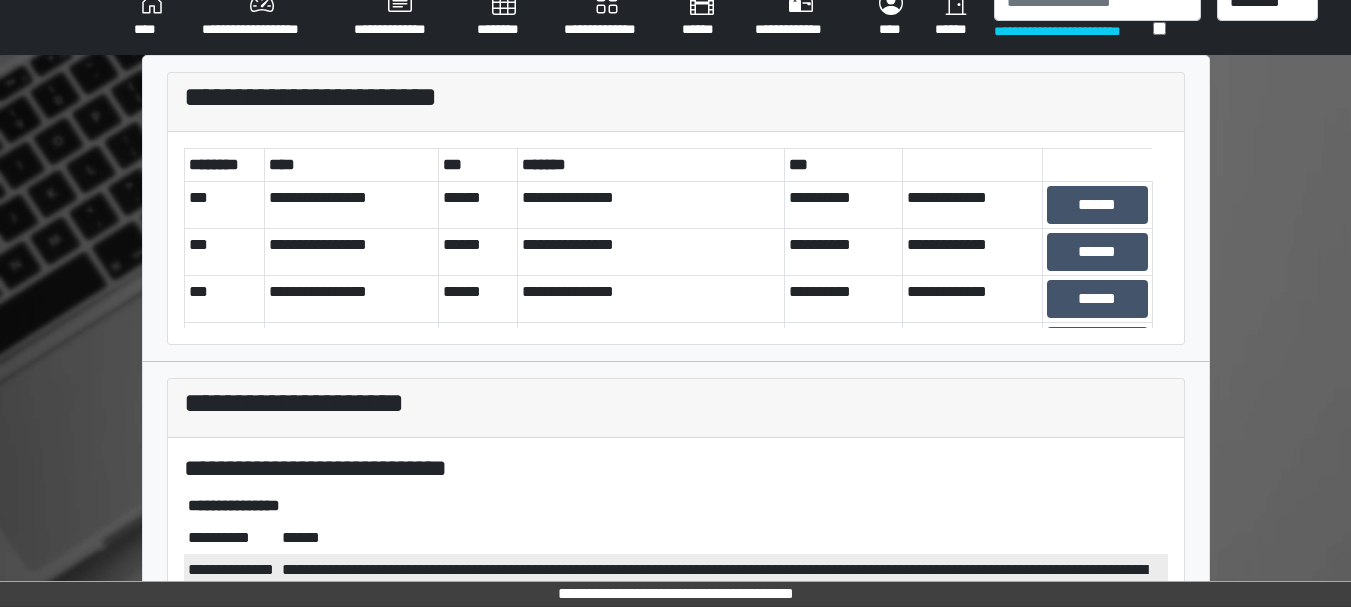 scroll, scrollTop: 0, scrollLeft: 0, axis: both 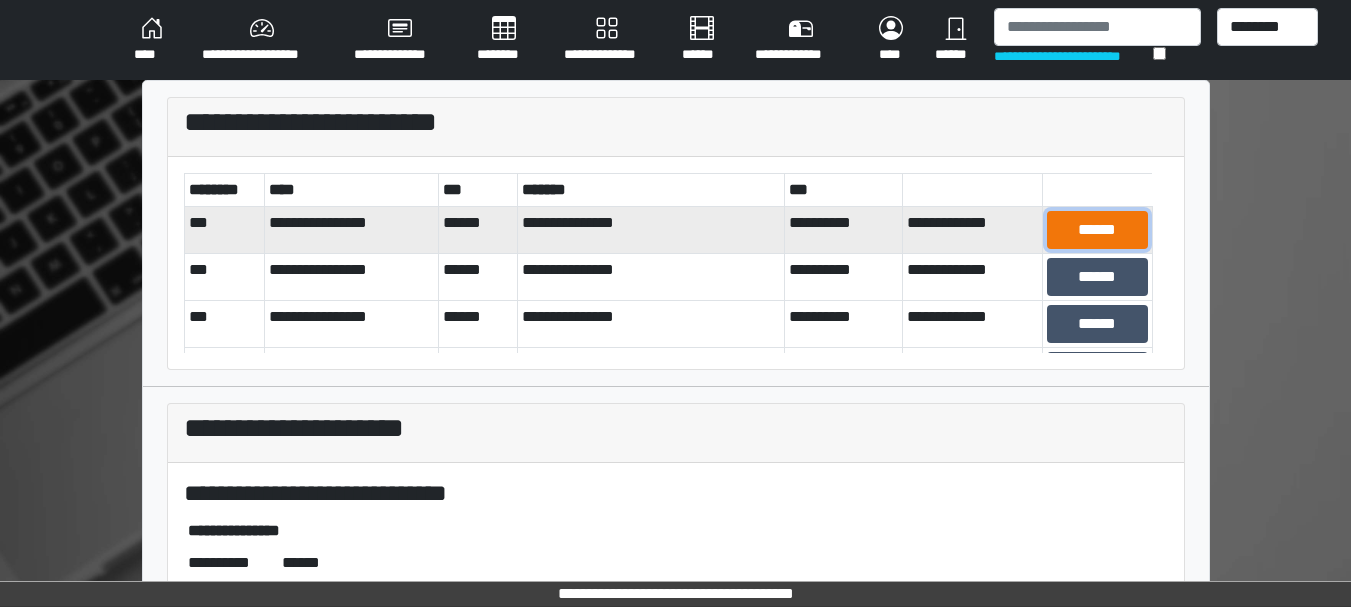 click on "******" at bounding box center [1097, 230] 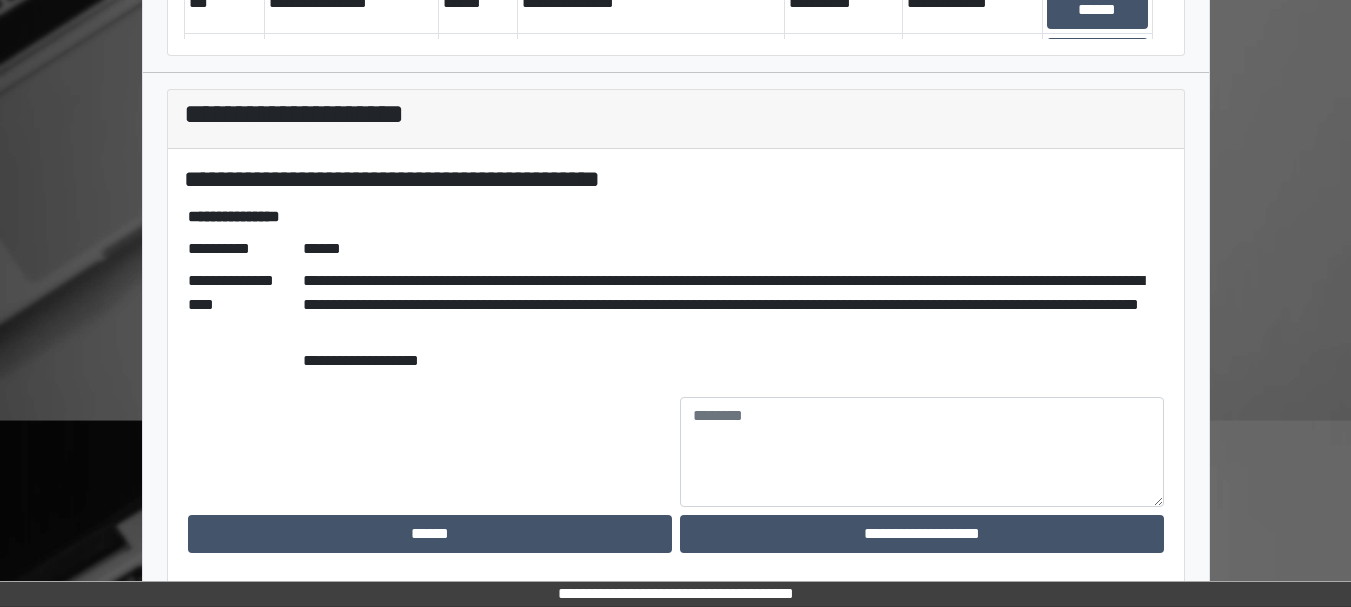 scroll, scrollTop: 313, scrollLeft: 0, axis: vertical 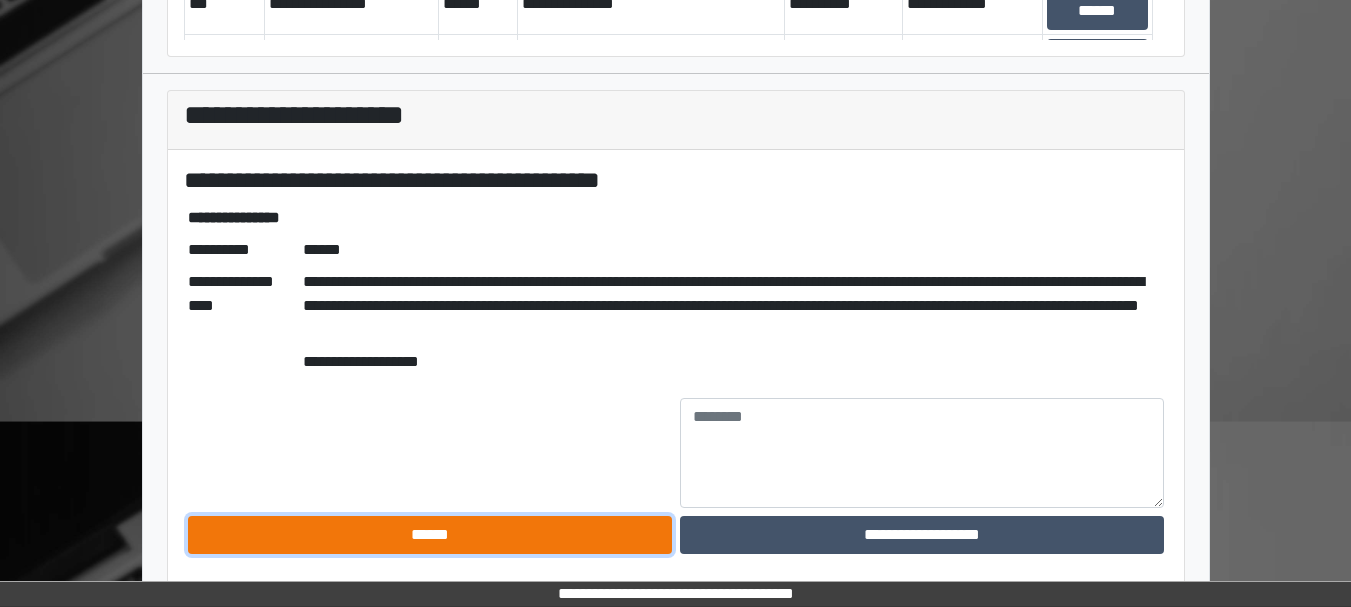 click on "******" at bounding box center (430, 535) 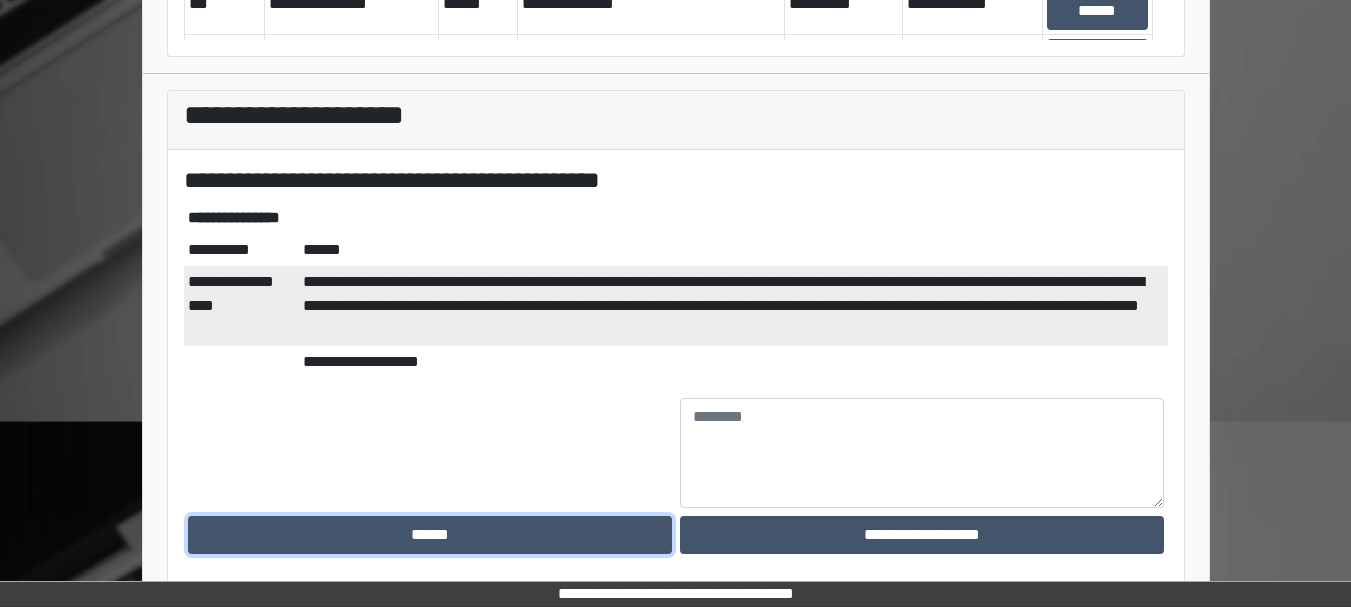 scroll, scrollTop: 0, scrollLeft: 0, axis: both 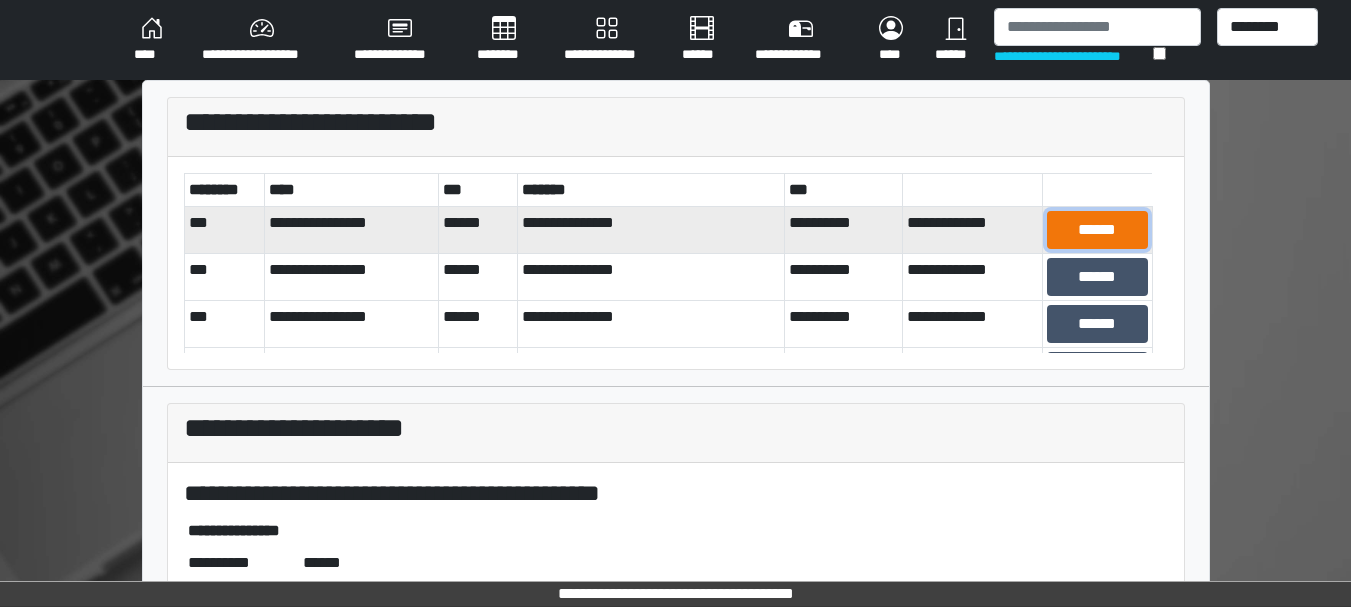 click on "******" at bounding box center [1097, 230] 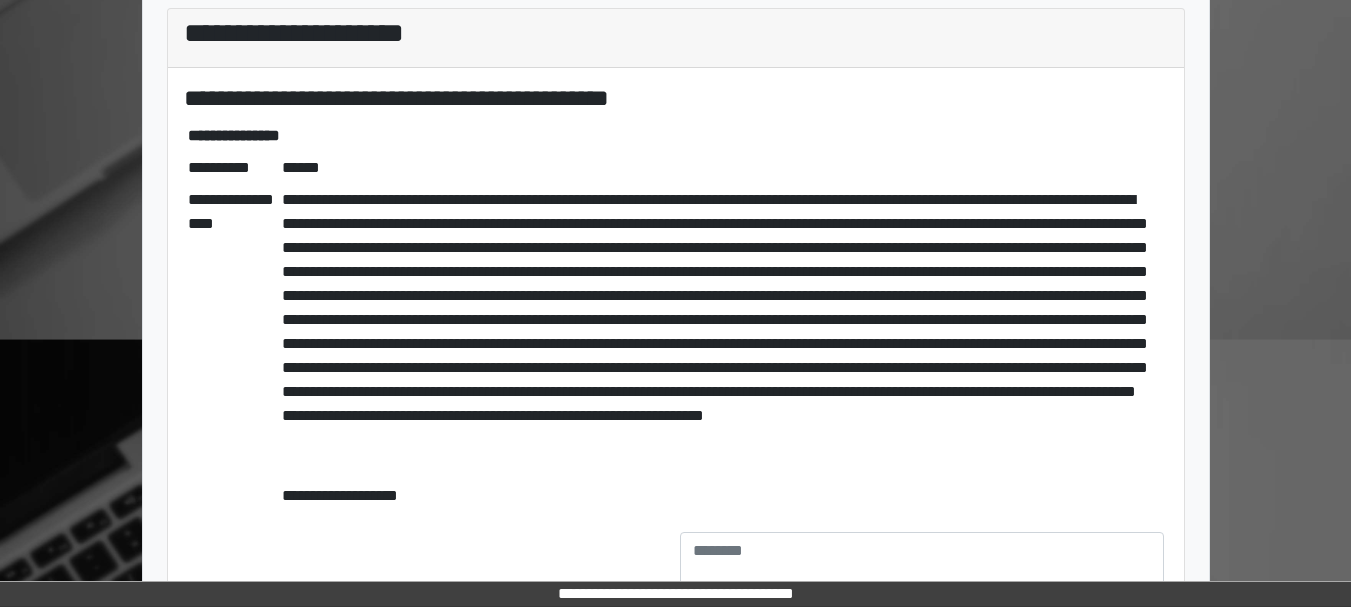 scroll, scrollTop: 396, scrollLeft: 0, axis: vertical 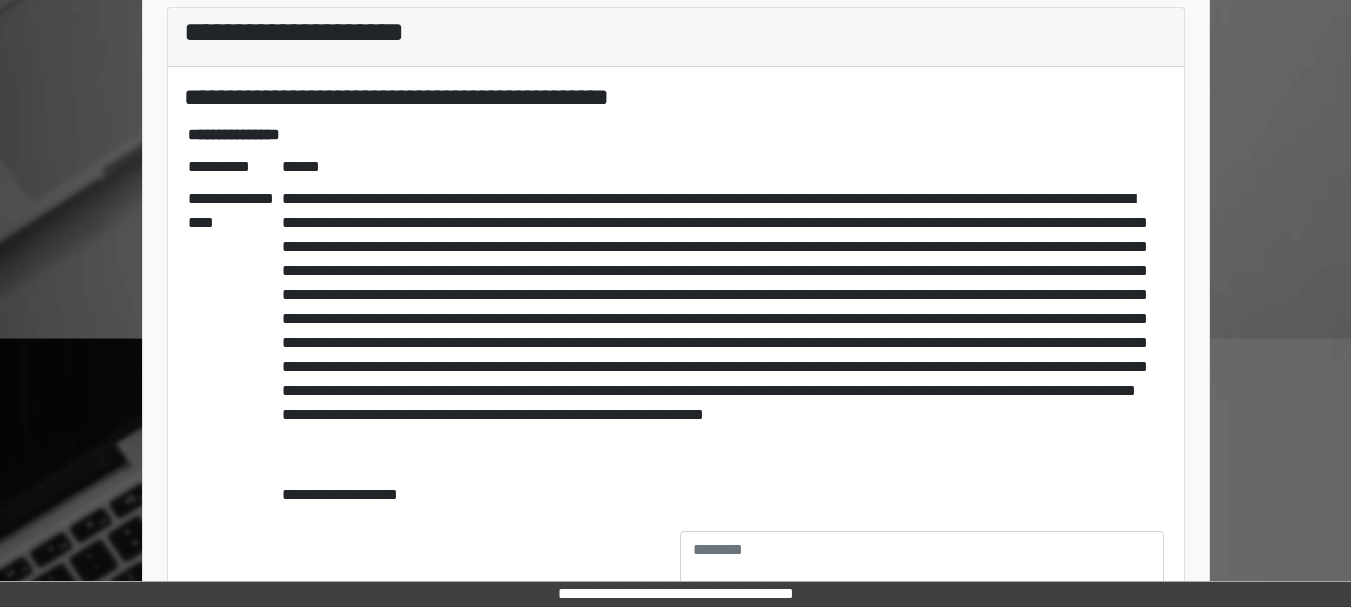 click at bounding box center (722, 331) 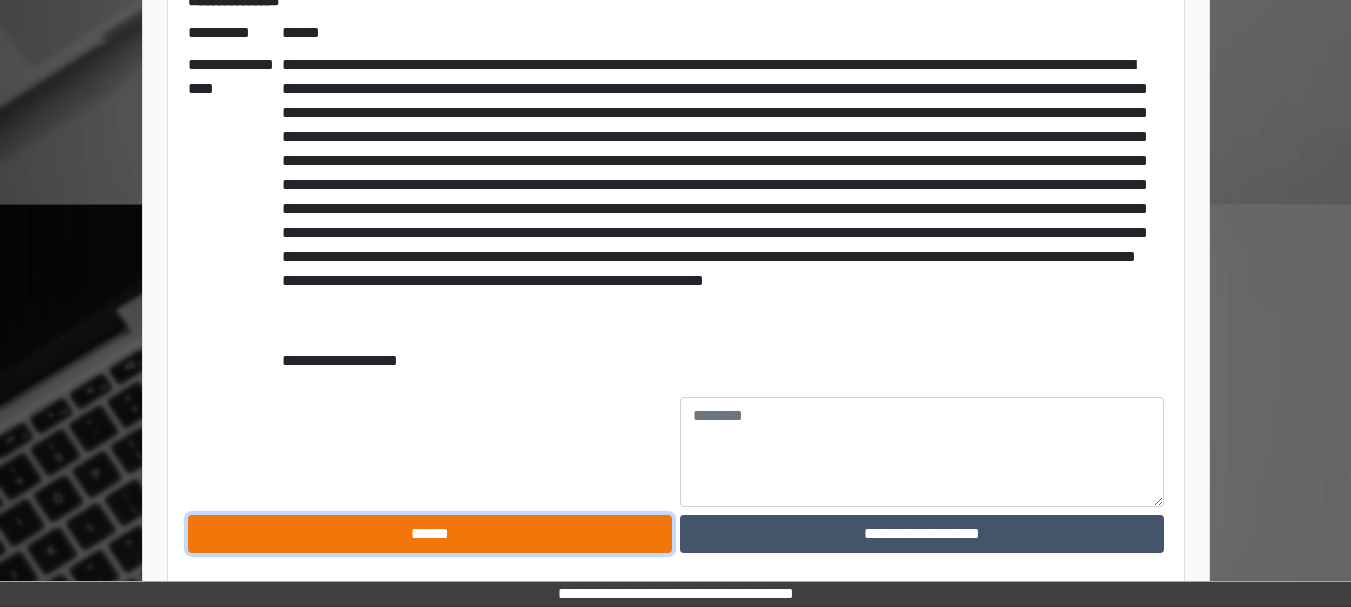 click on "******" at bounding box center [430, 534] 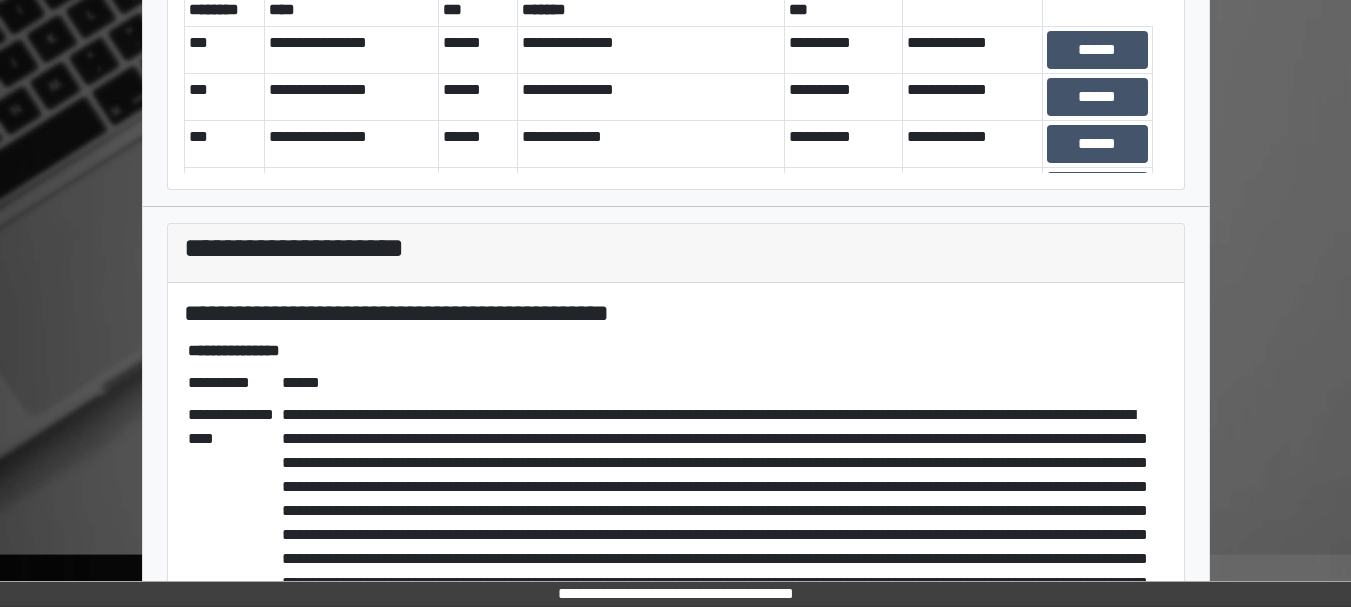 scroll, scrollTop: 0, scrollLeft: 0, axis: both 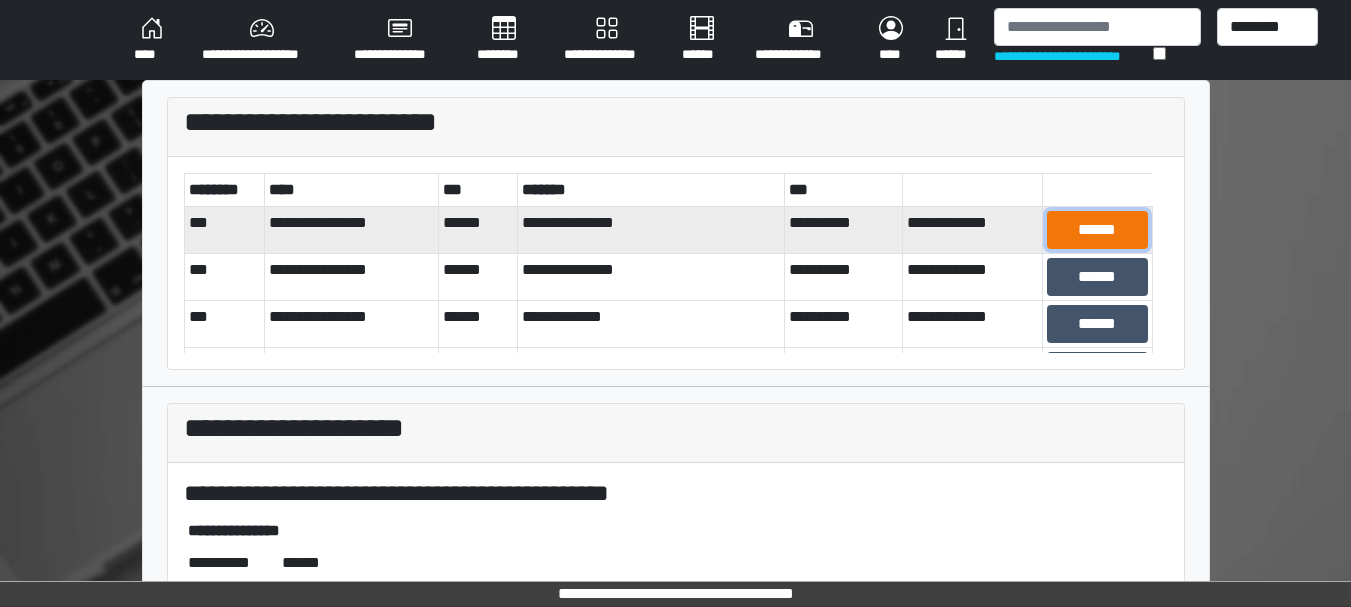 click on "******" at bounding box center (1097, 230) 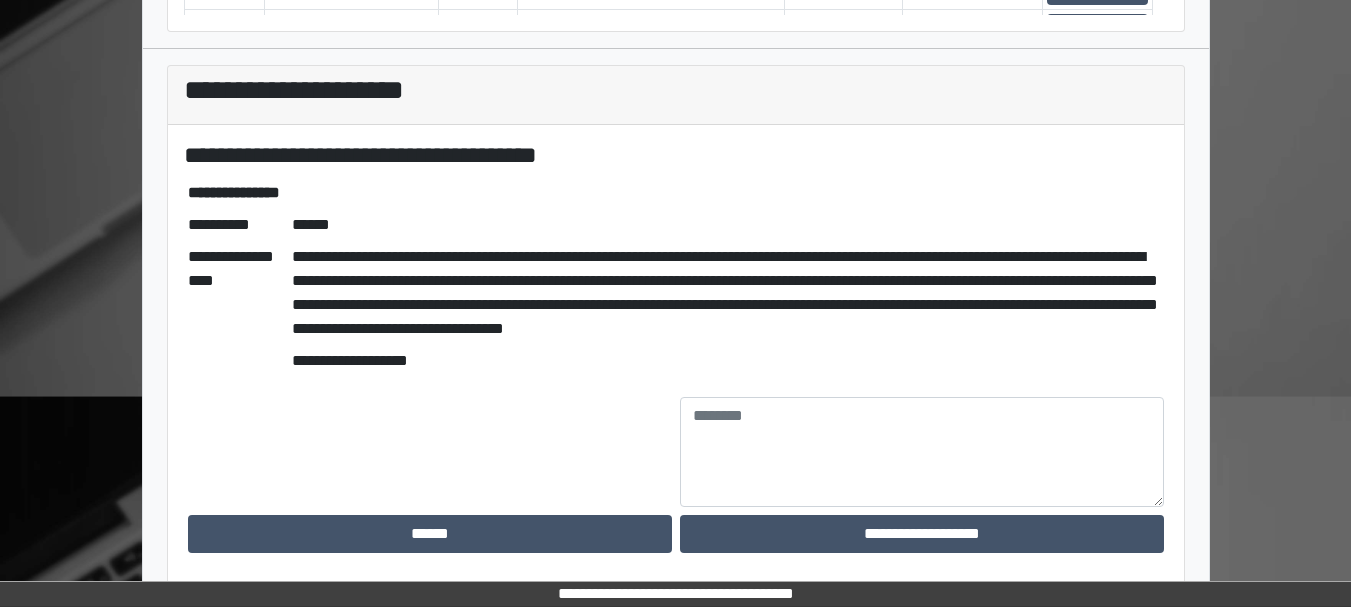 scroll, scrollTop: 337, scrollLeft: 0, axis: vertical 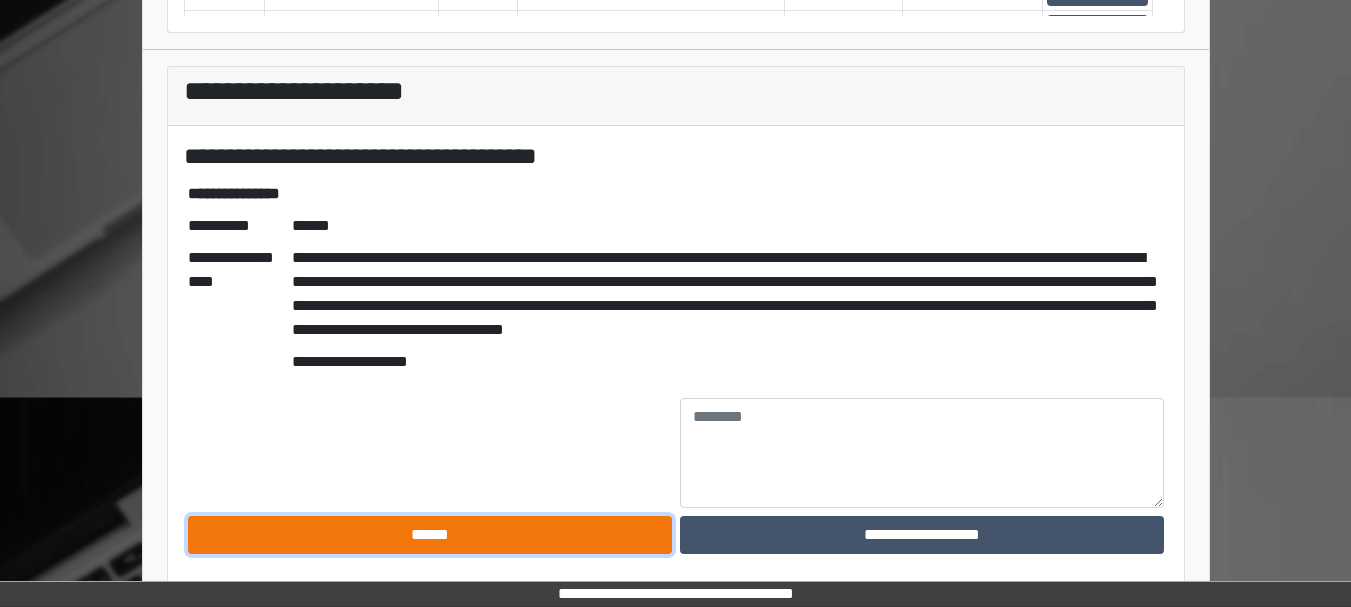 click on "******" at bounding box center [430, 535] 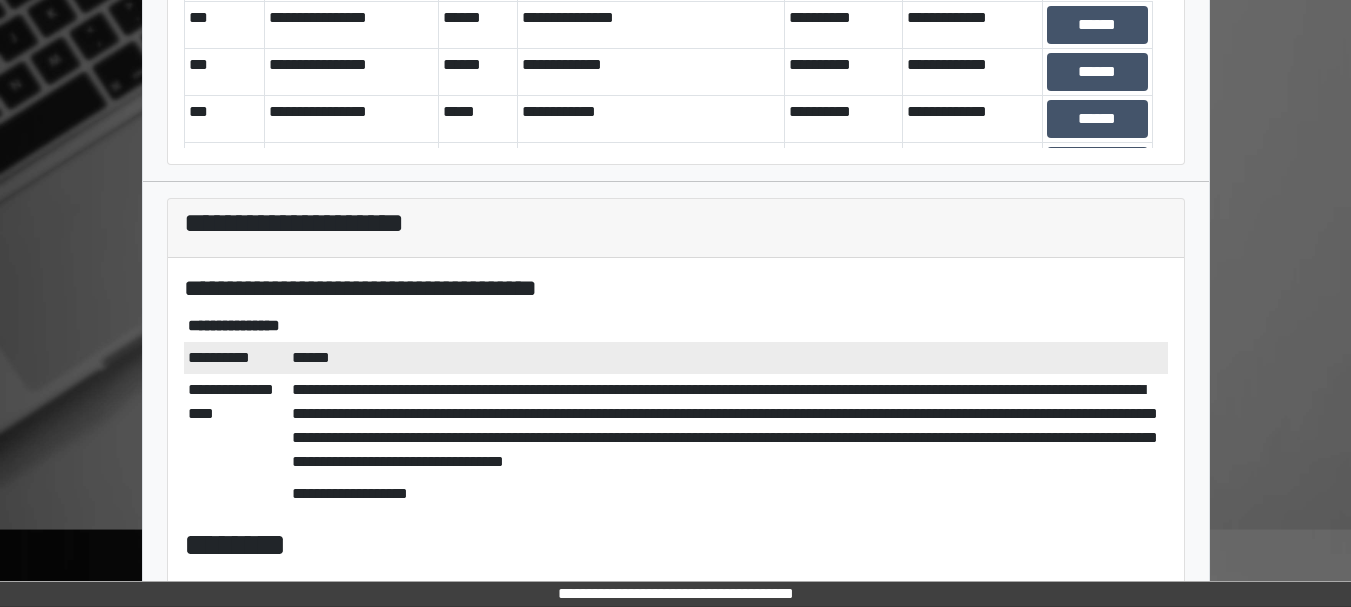 scroll, scrollTop: 0, scrollLeft: 0, axis: both 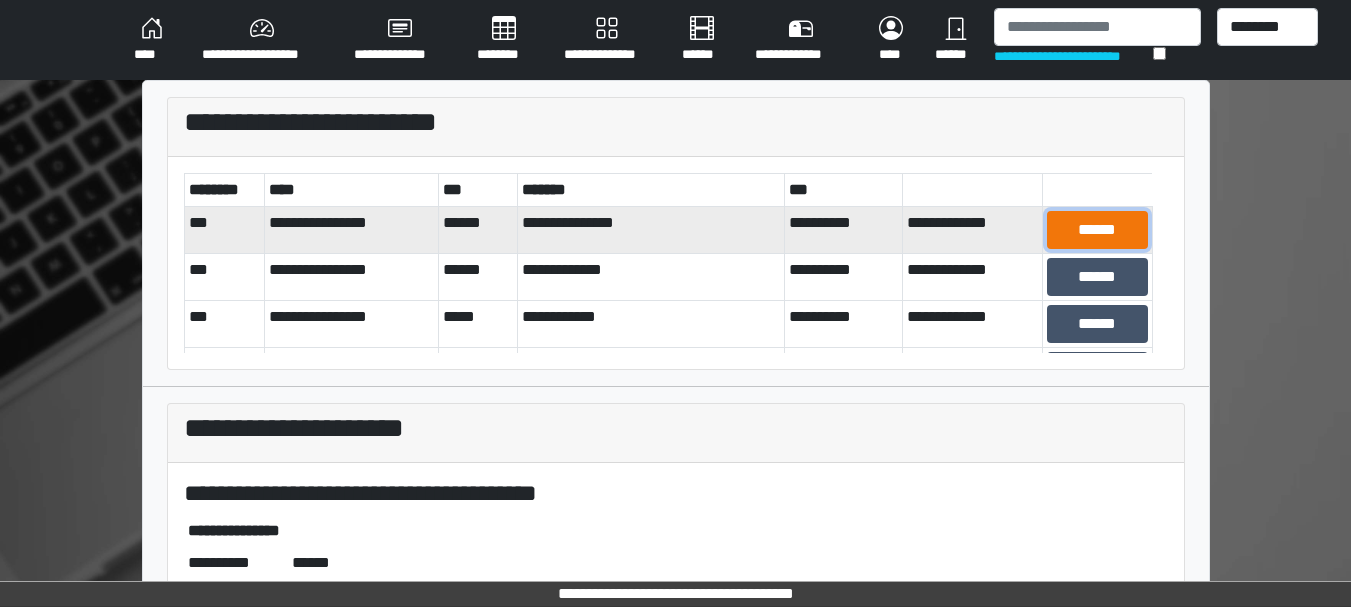 click on "******" at bounding box center [1097, 230] 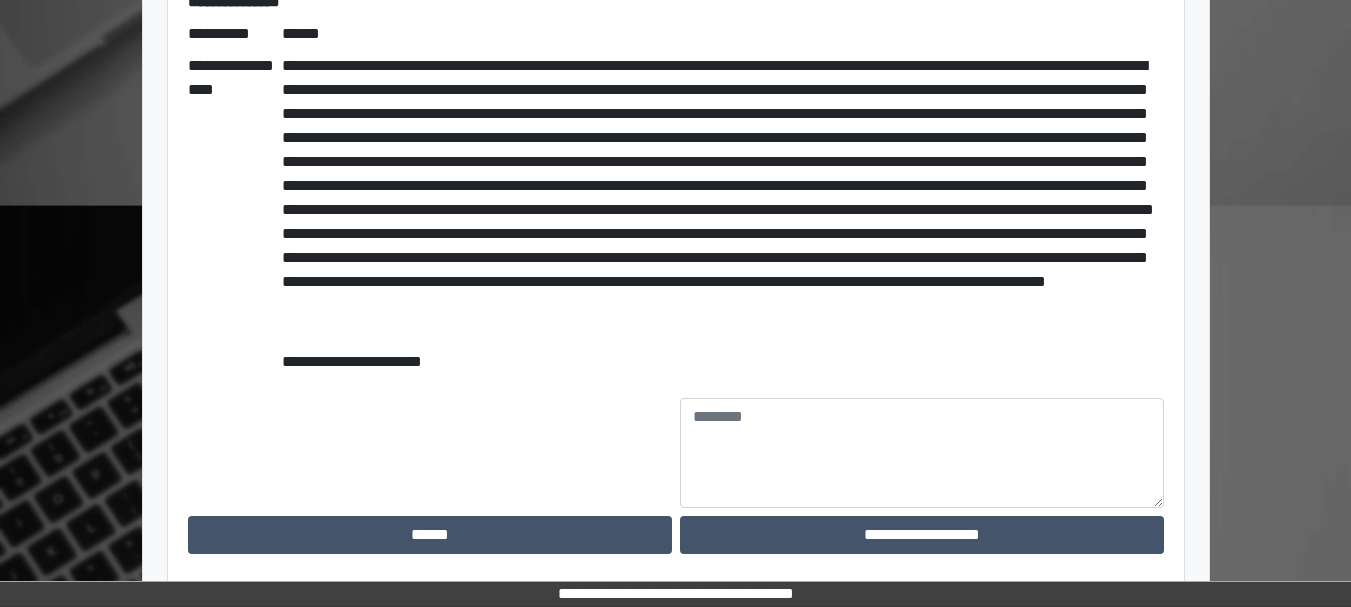 scroll, scrollTop: 528, scrollLeft: 0, axis: vertical 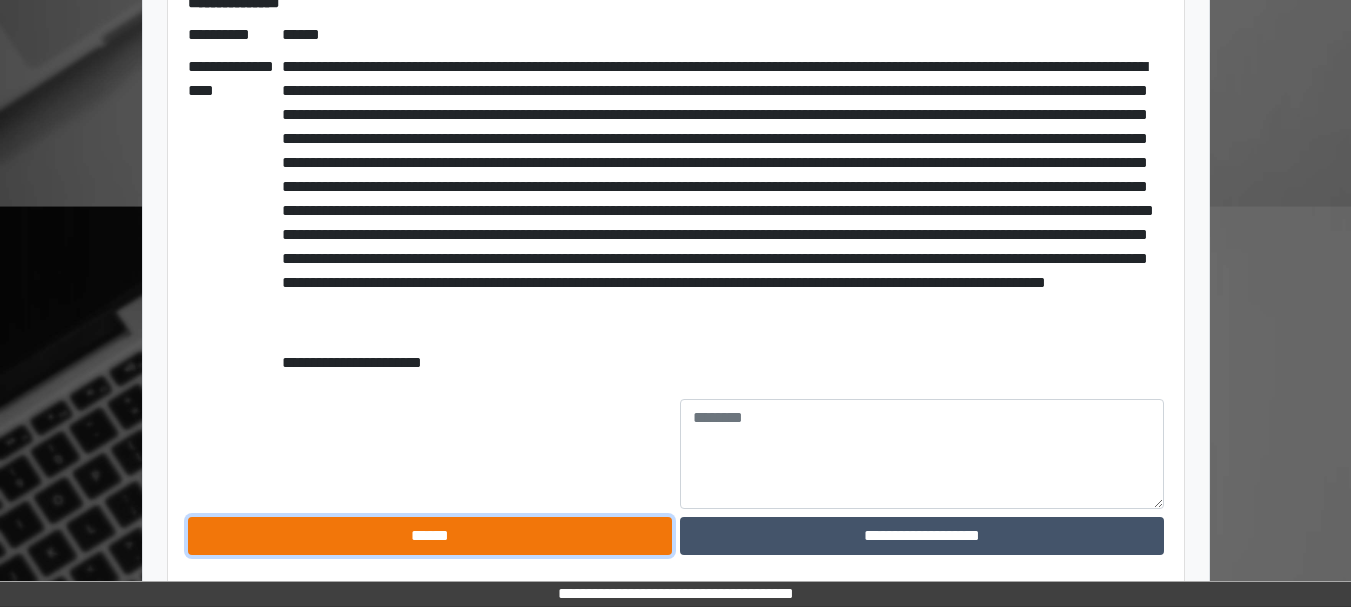 click on "******" at bounding box center (430, 536) 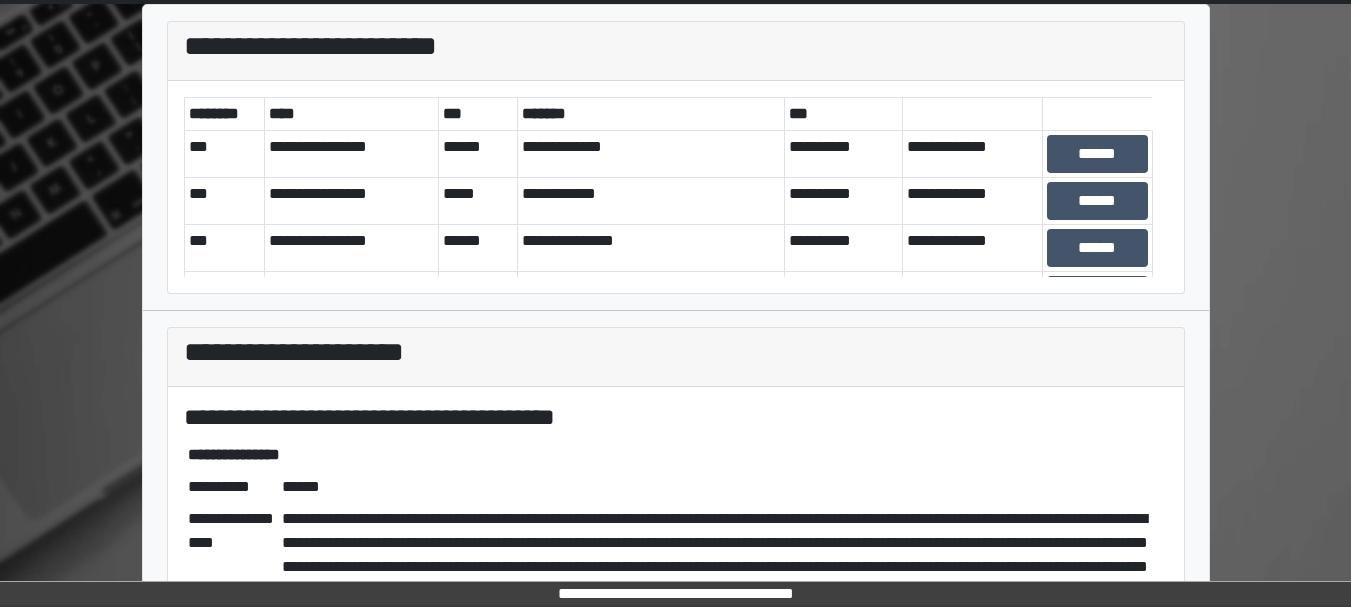scroll, scrollTop: 0, scrollLeft: 0, axis: both 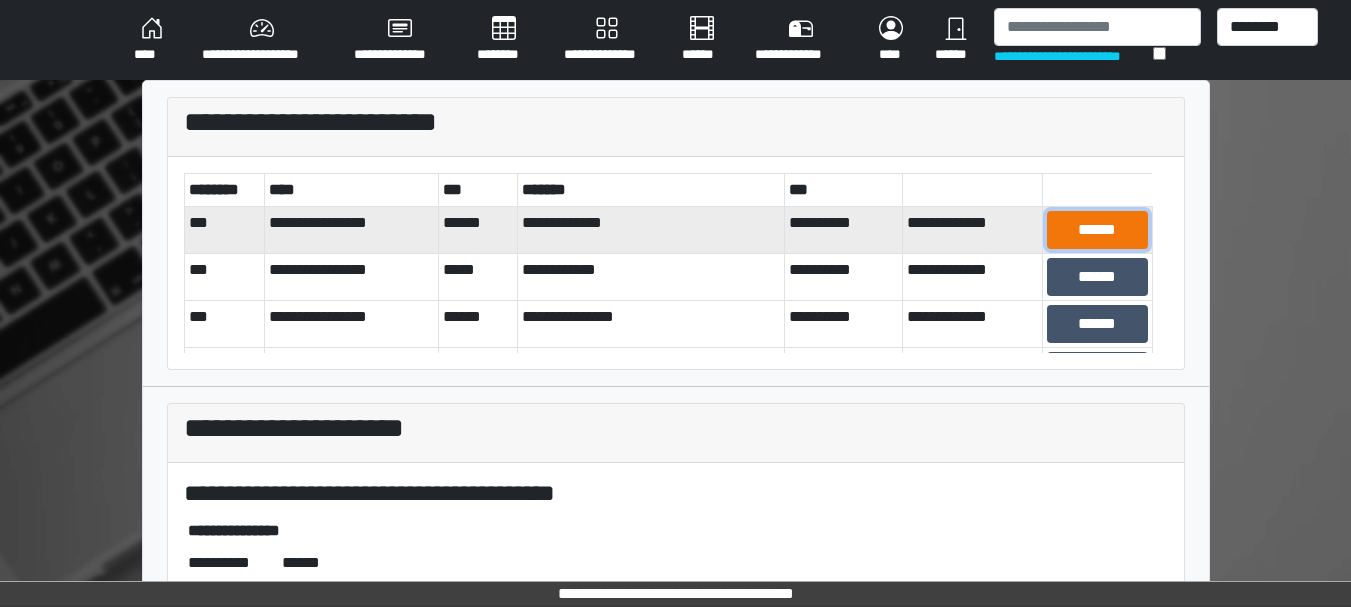 click on "******" at bounding box center [1097, 230] 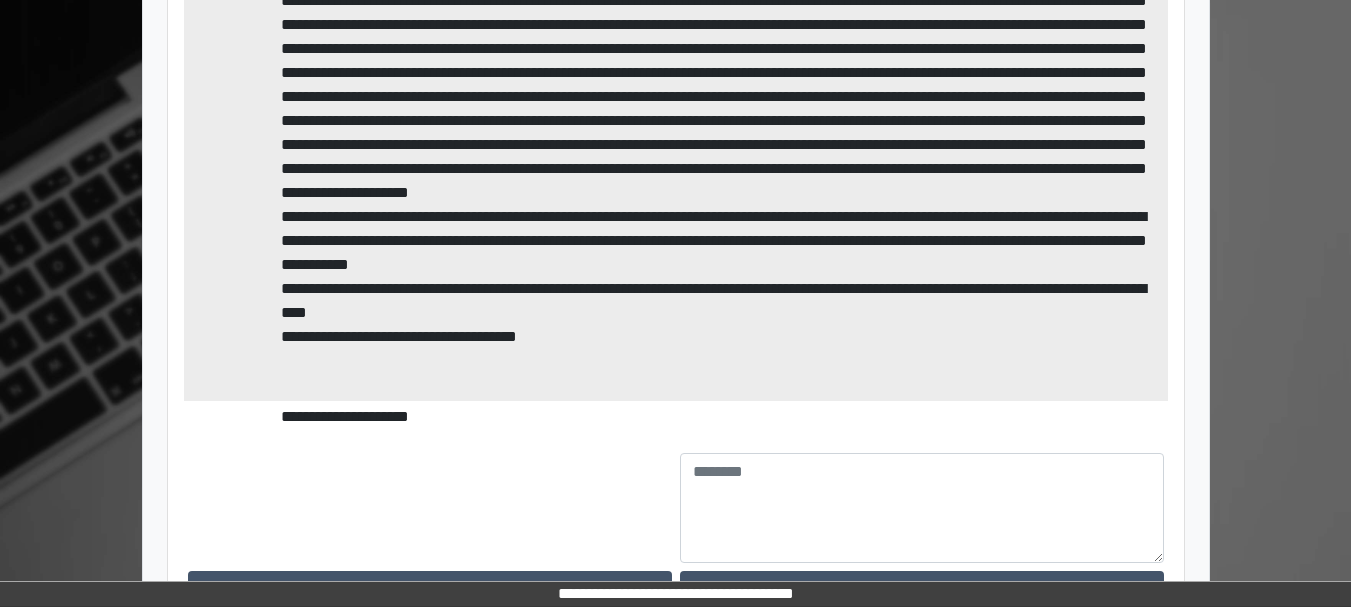 scroll, scrollTop: 818, scrollLeft: 0, axis: vertical 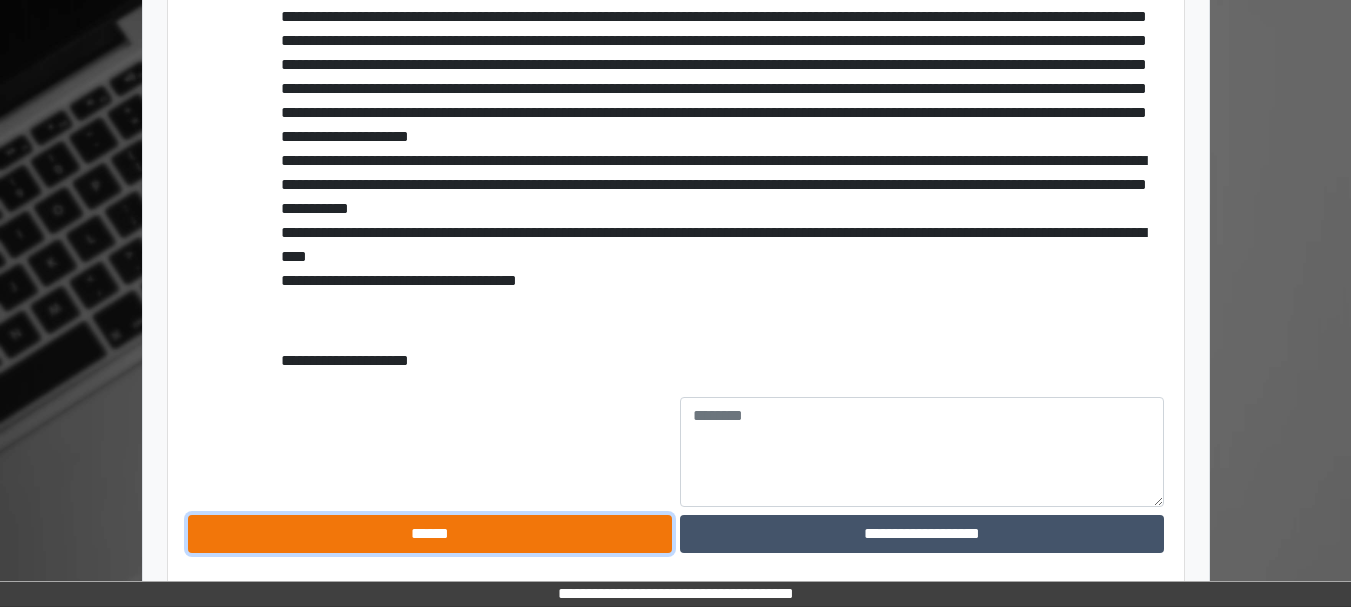 click on "******" at bounding box center [430, 534] 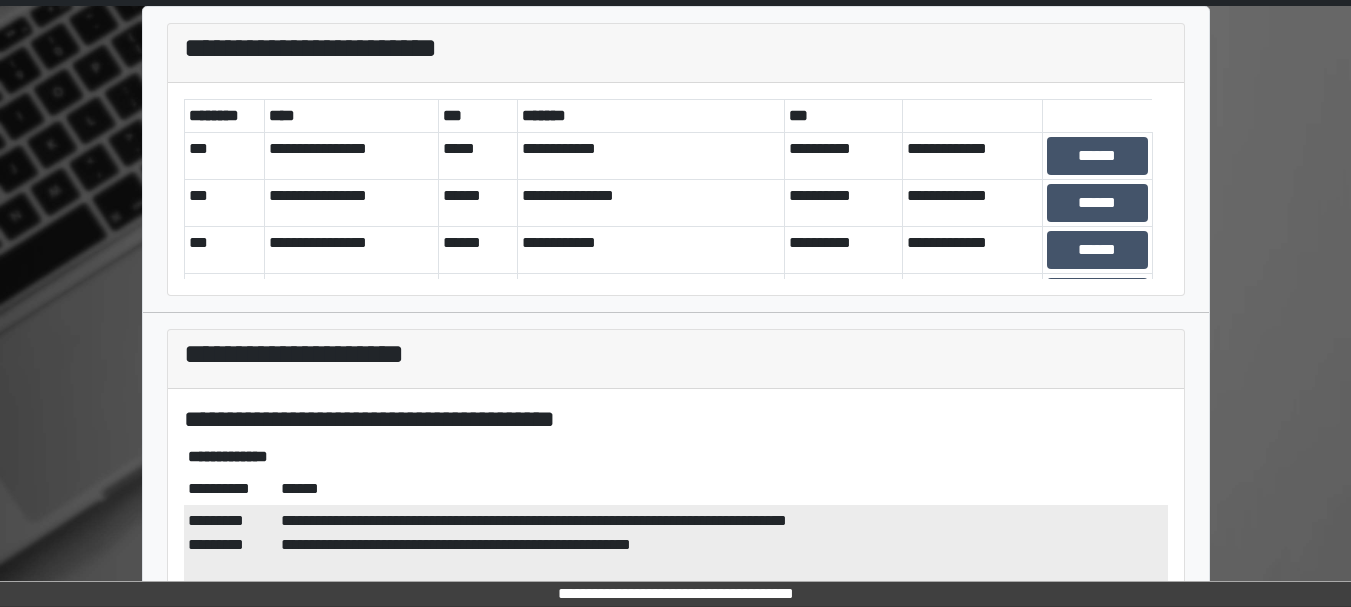scroll, scrollTop: 70, scrollLeft: 0, axis: vertical 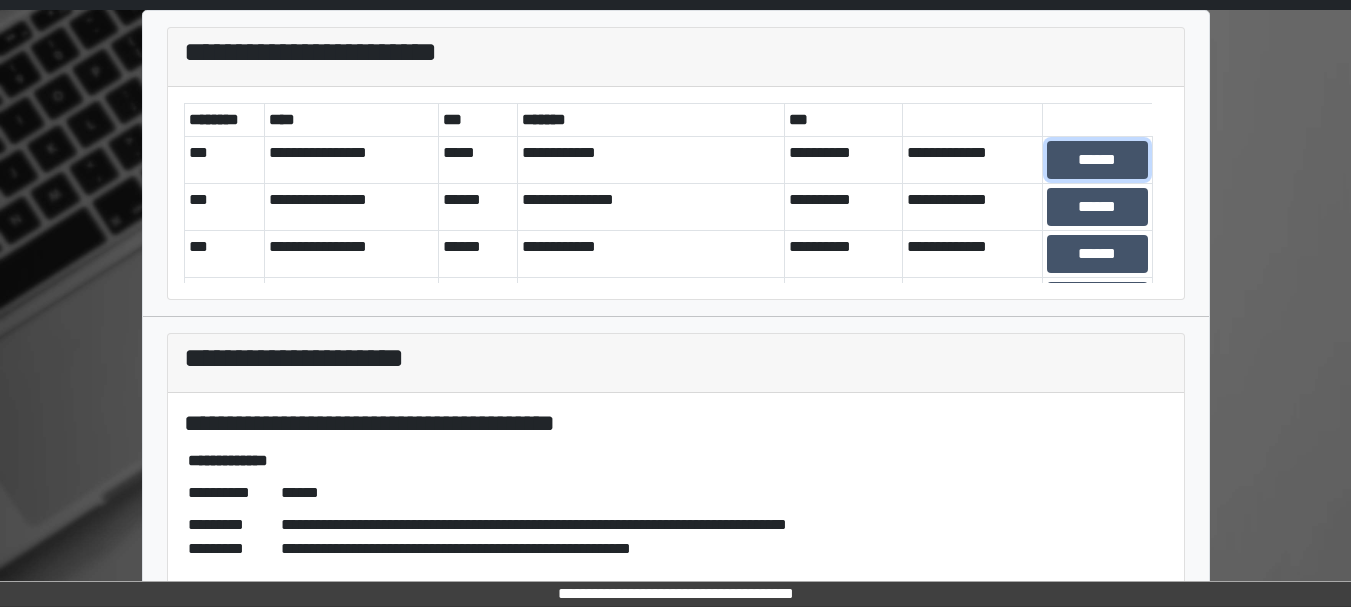 click on "******" at bounding box center [1097, 160] 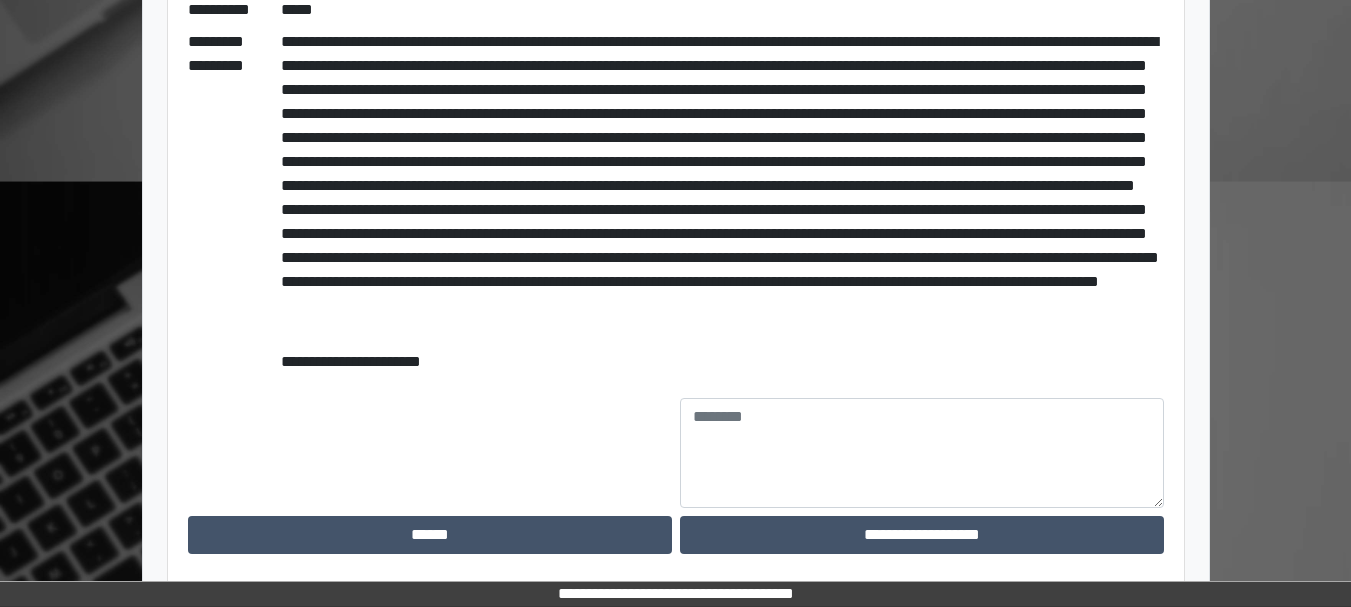 scroll, scrollTop: 552, scrollLeft: 0, axis: vertical 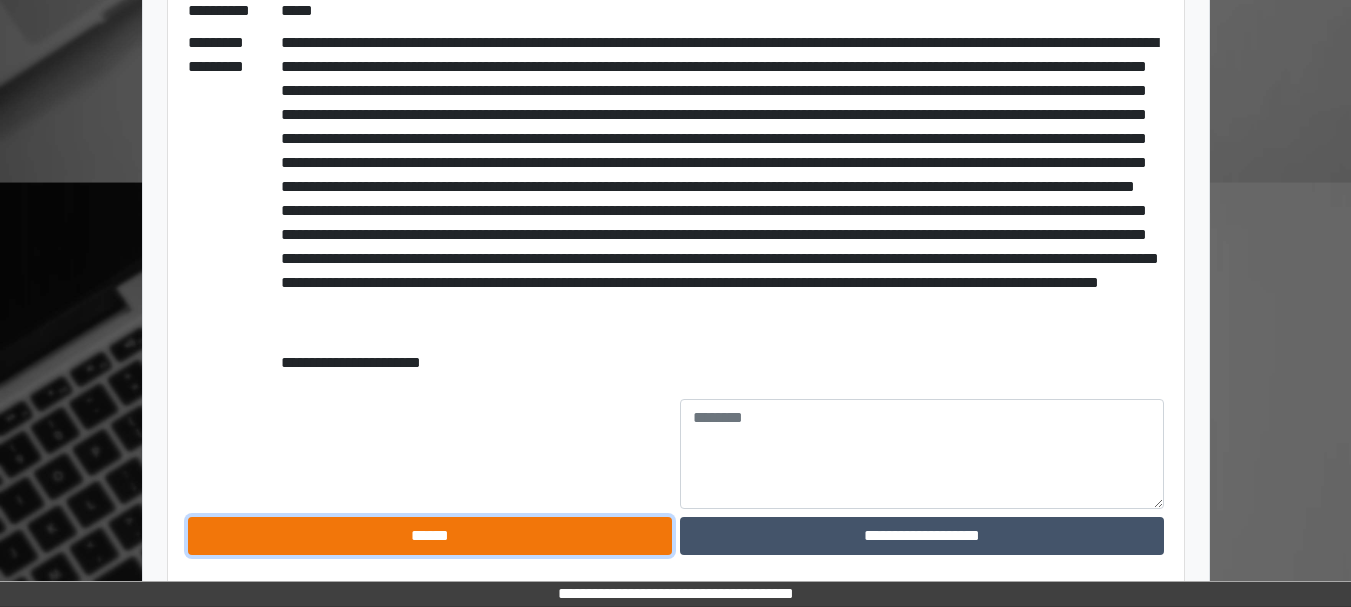 click on "******" at bounding box center [430, 536] 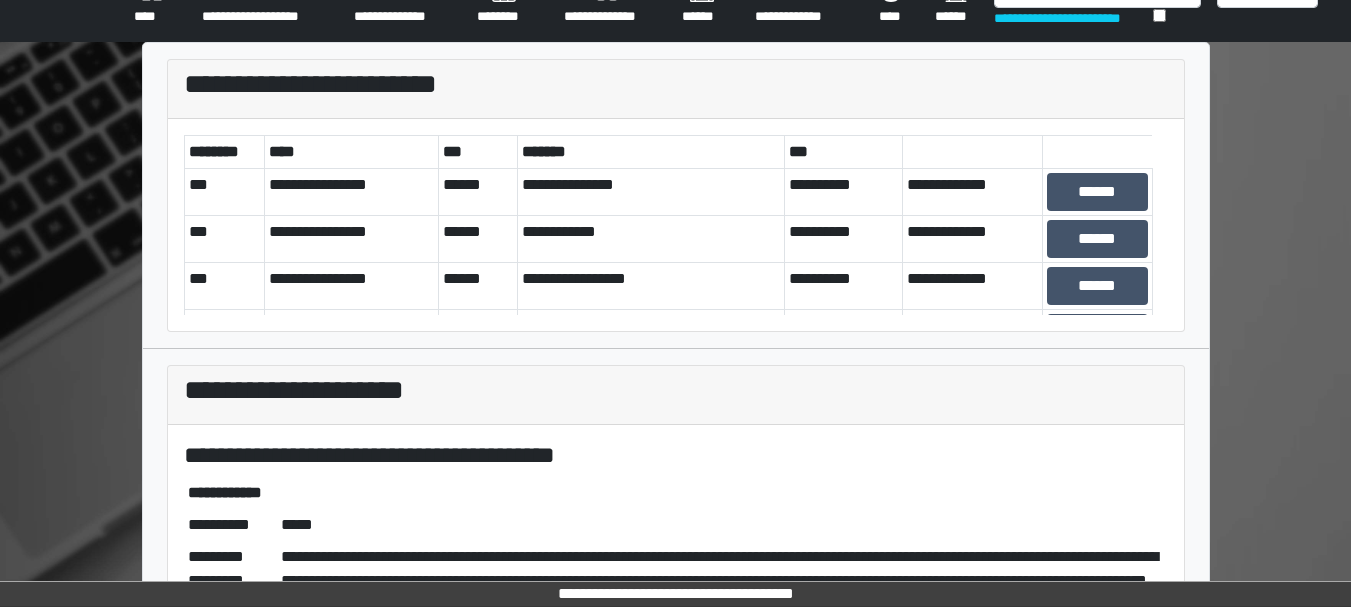 scroll, scrollTop: 0, scrollLeft: 0, axis: both 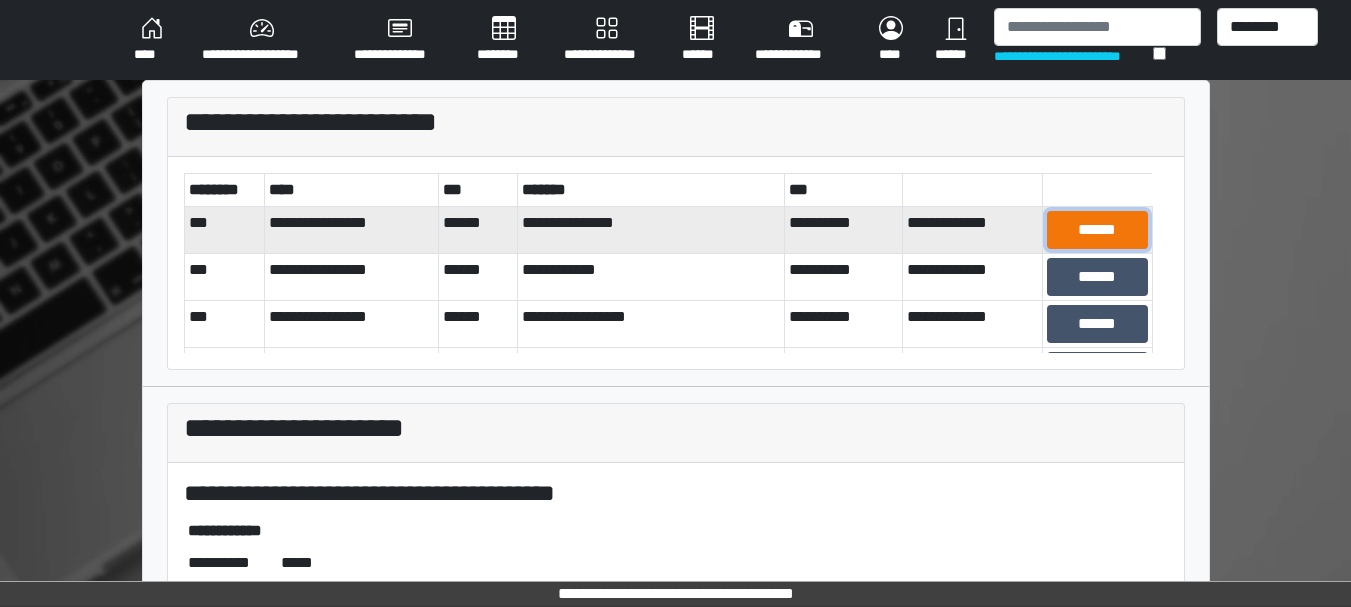 click on "******" at bounding box center (1097, 230) 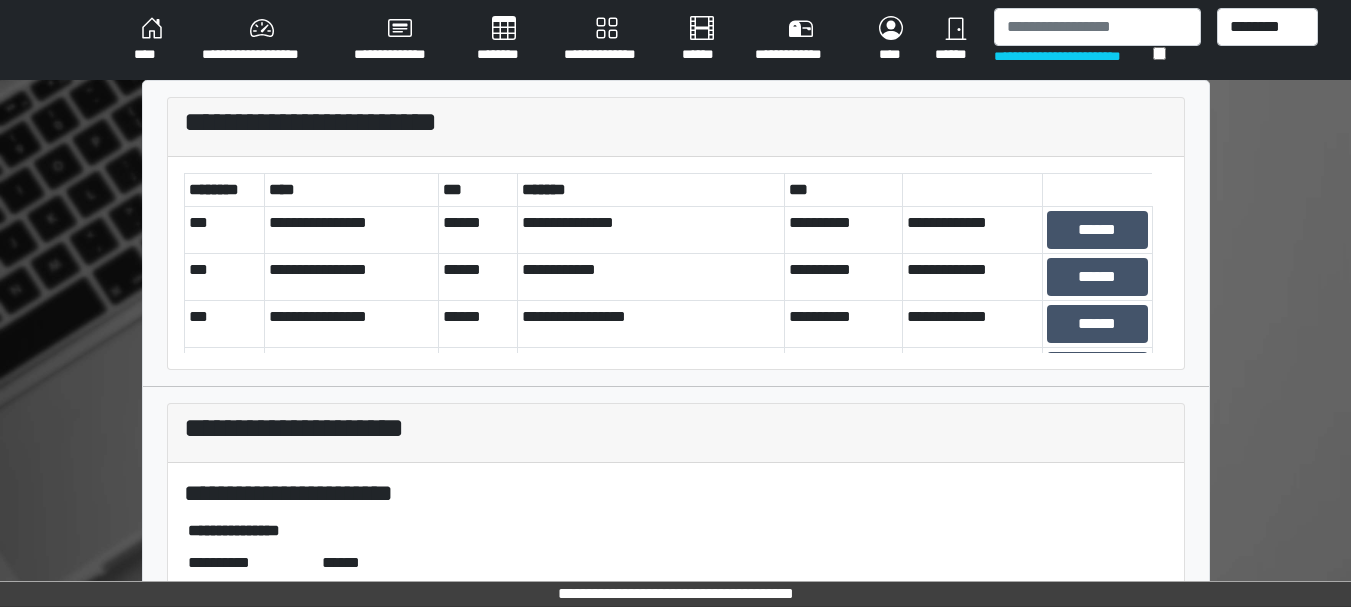 scroll, scrollTop: 314, scrollLeft: 0, axis: vertical 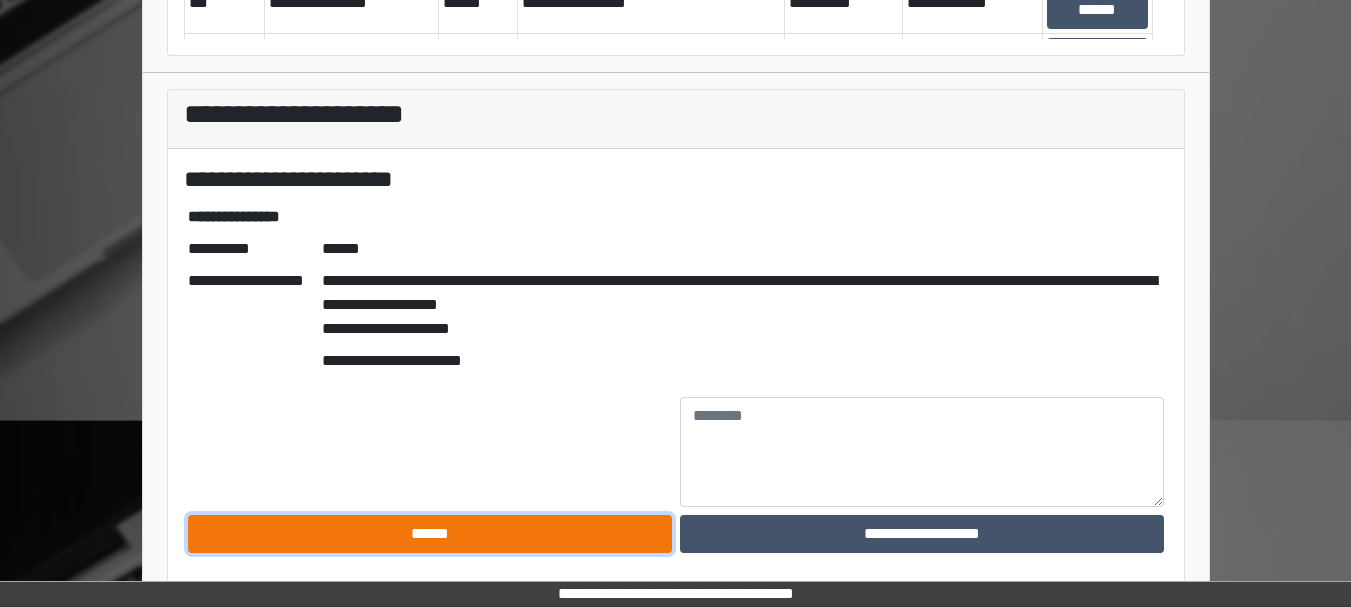 drag, startPoint x: 777, startPoint y: 537, endPoint x: 573, endPoint y: 542, distance: 204.06126 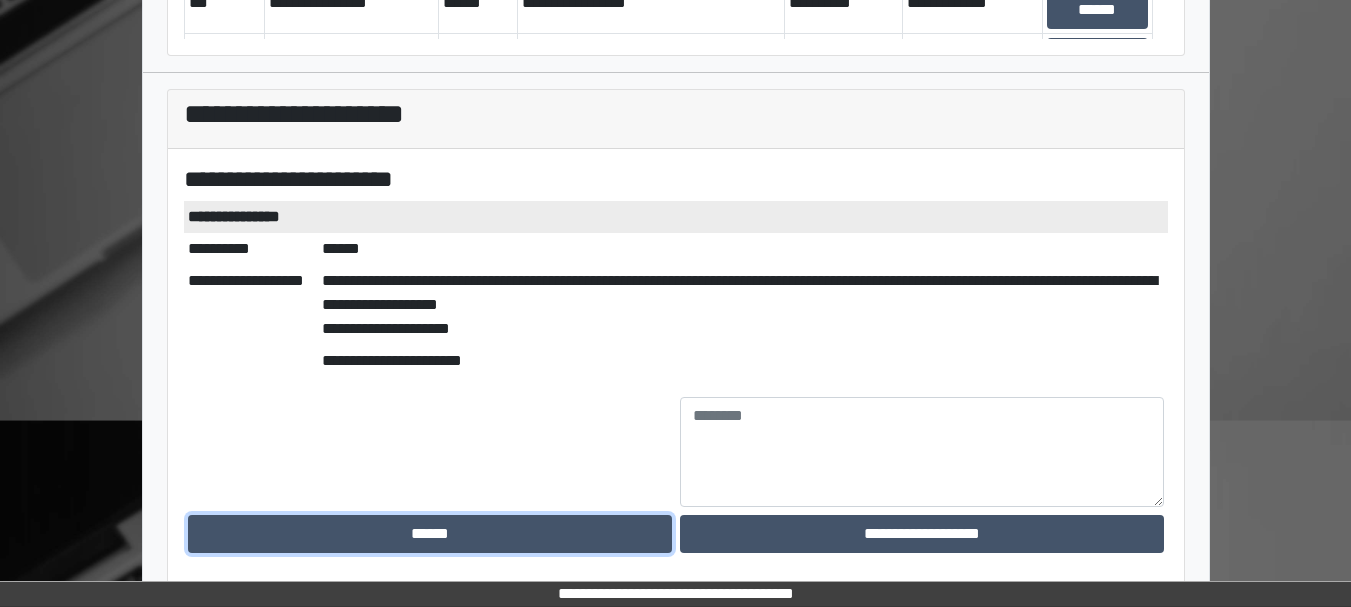 scroll, scrollTop: 0, scrollLeft: 0, axis: both 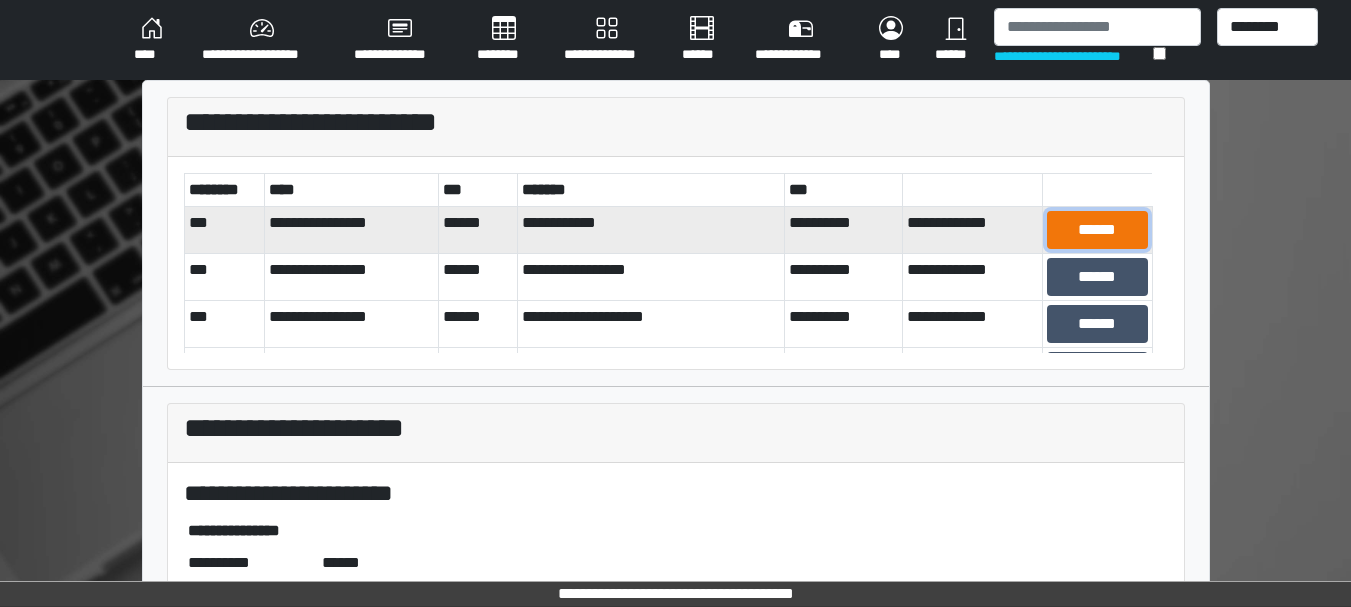 click on "******" at bounding box center [1097, 230] 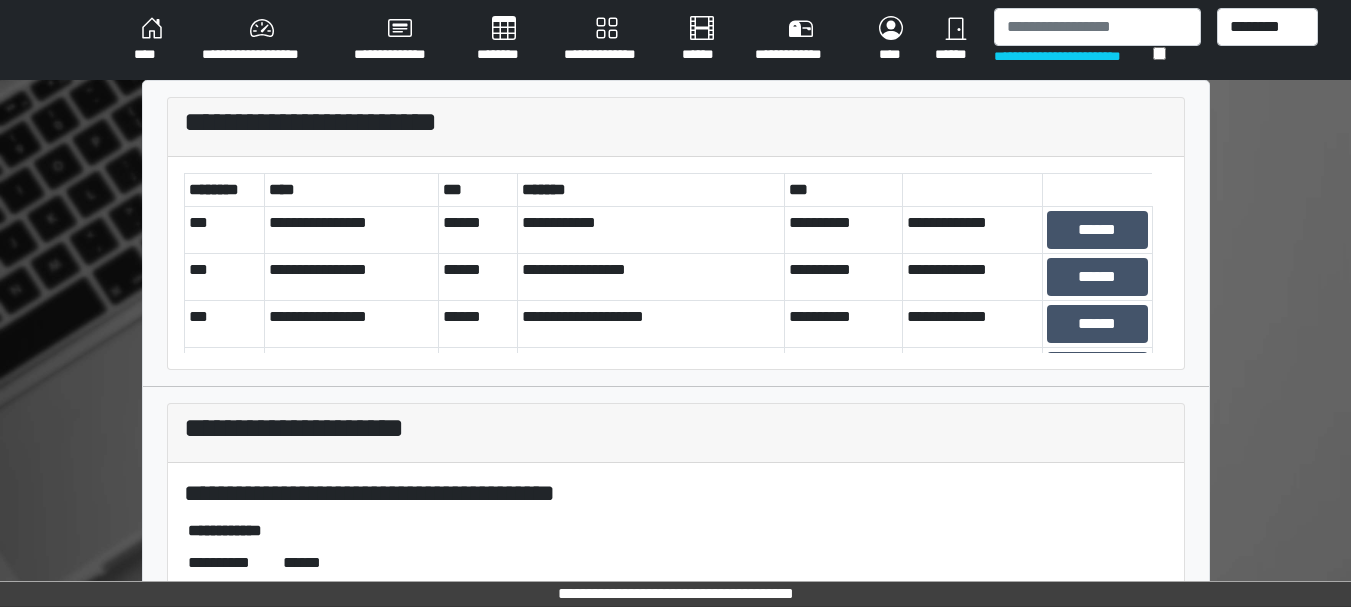 scroll, scrollTop: 482, scrollLeft: 0, axis: vertical 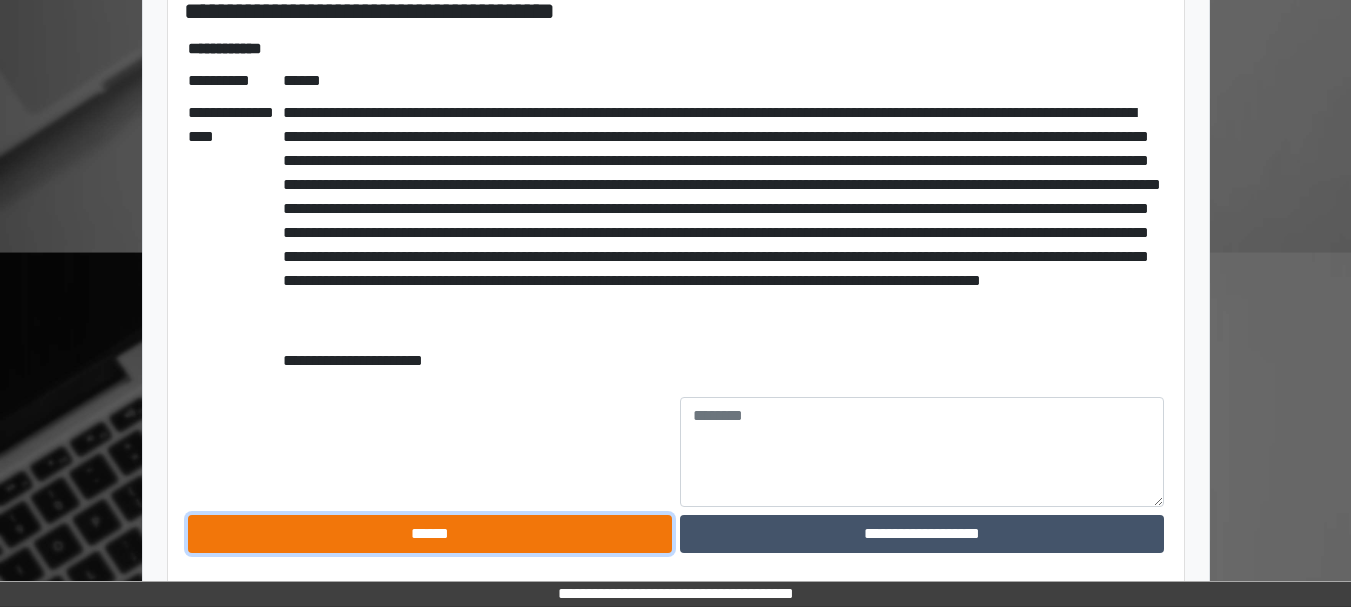 click on "******" at bounding box center (430, 534) 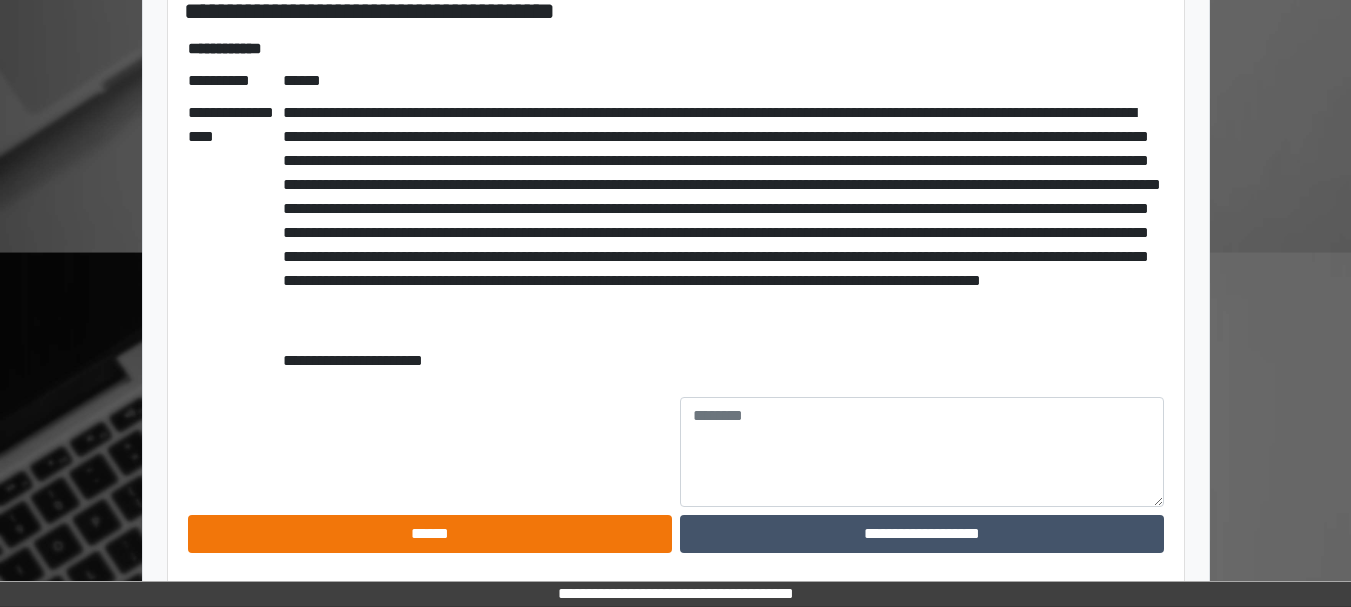 scroll, scrollTop: 349, scrollLeft: 0, axis: vertical 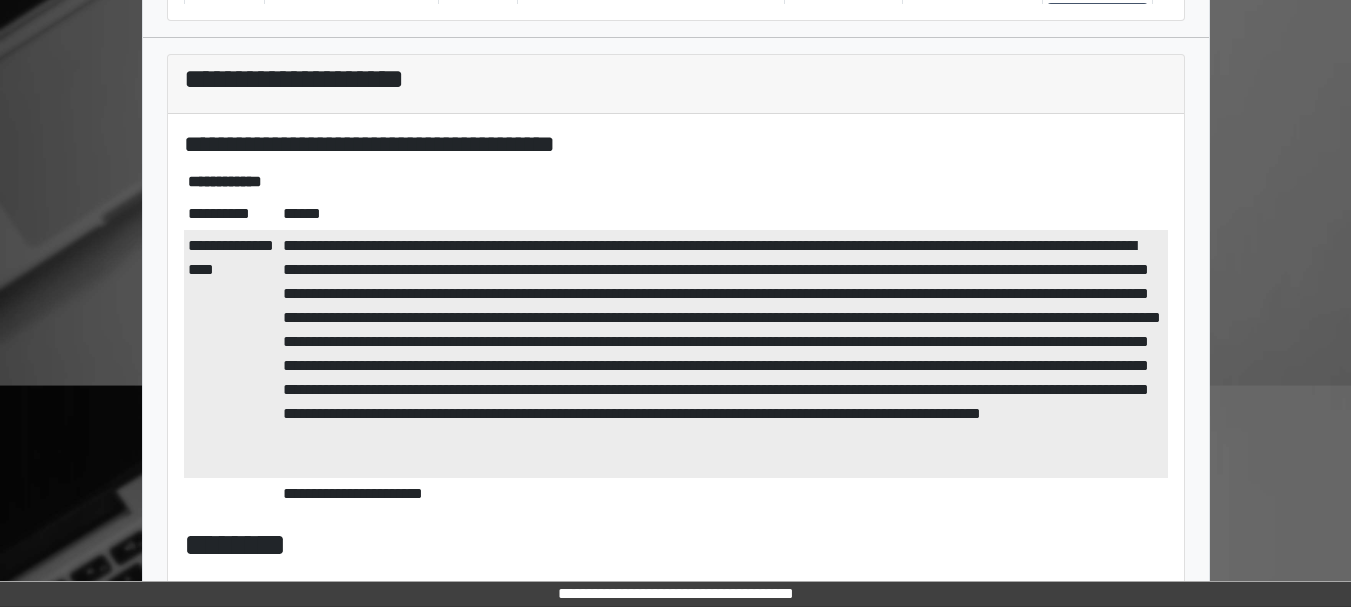 click at bounding box center (723, 354) 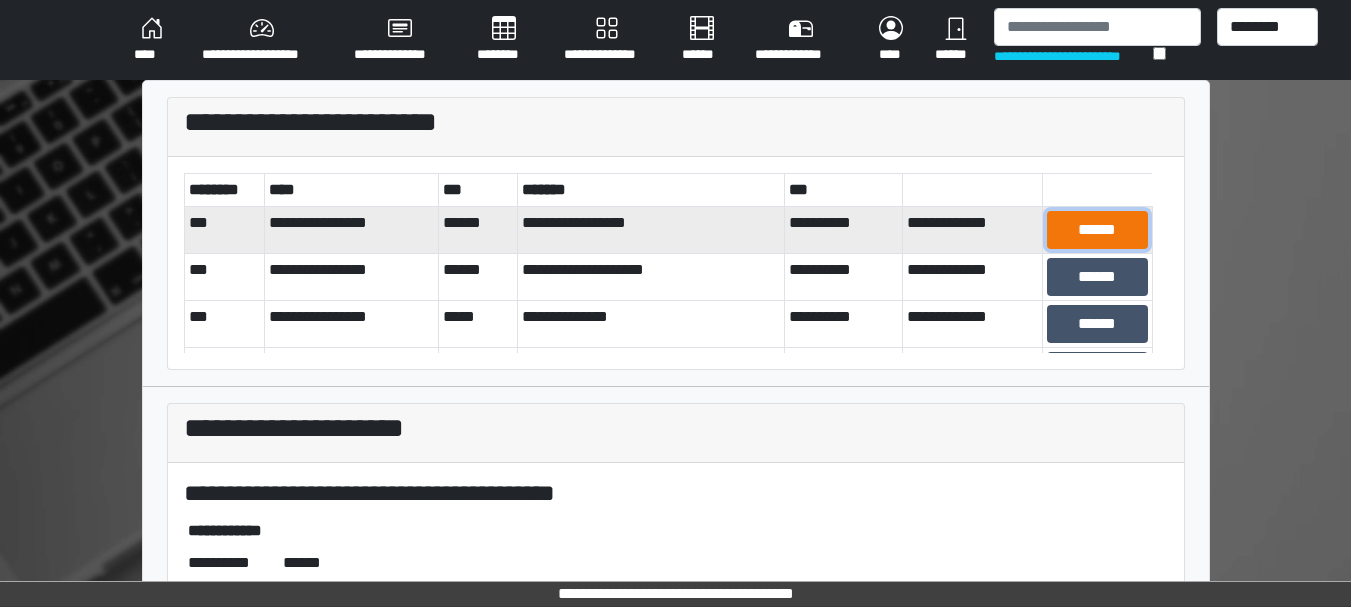 click on "******" at bounding box center (1097, 230) 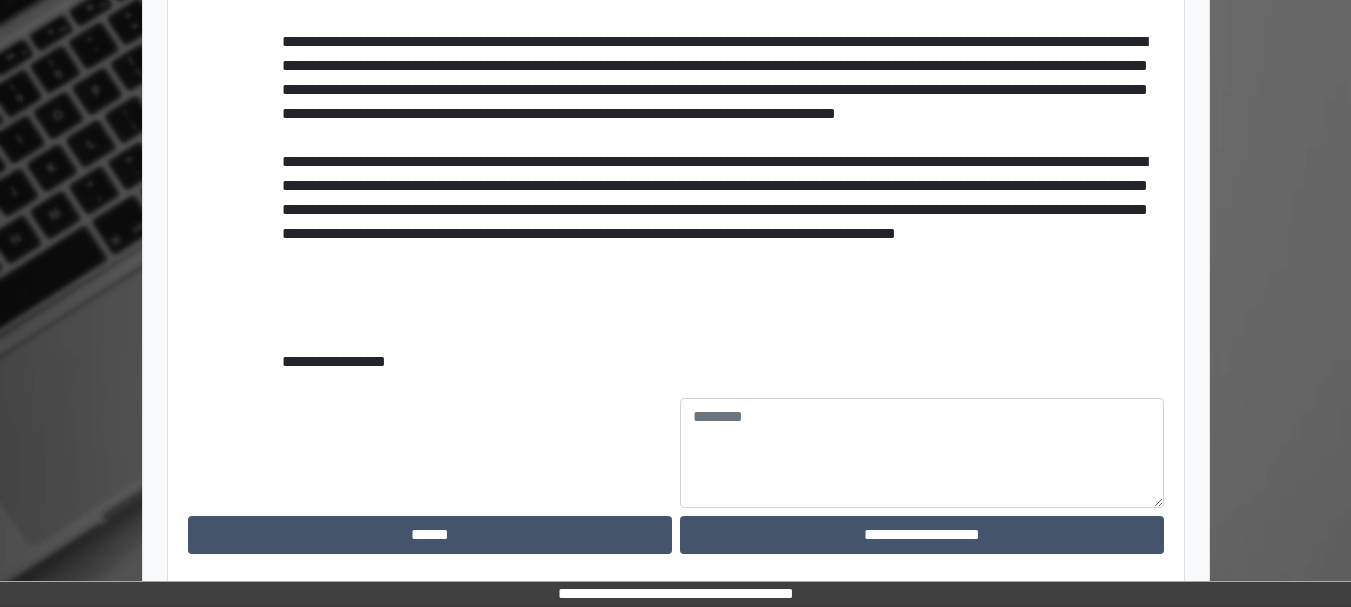 scroll, scrollTop: 912, scrollLeft: 0, axis: vertical 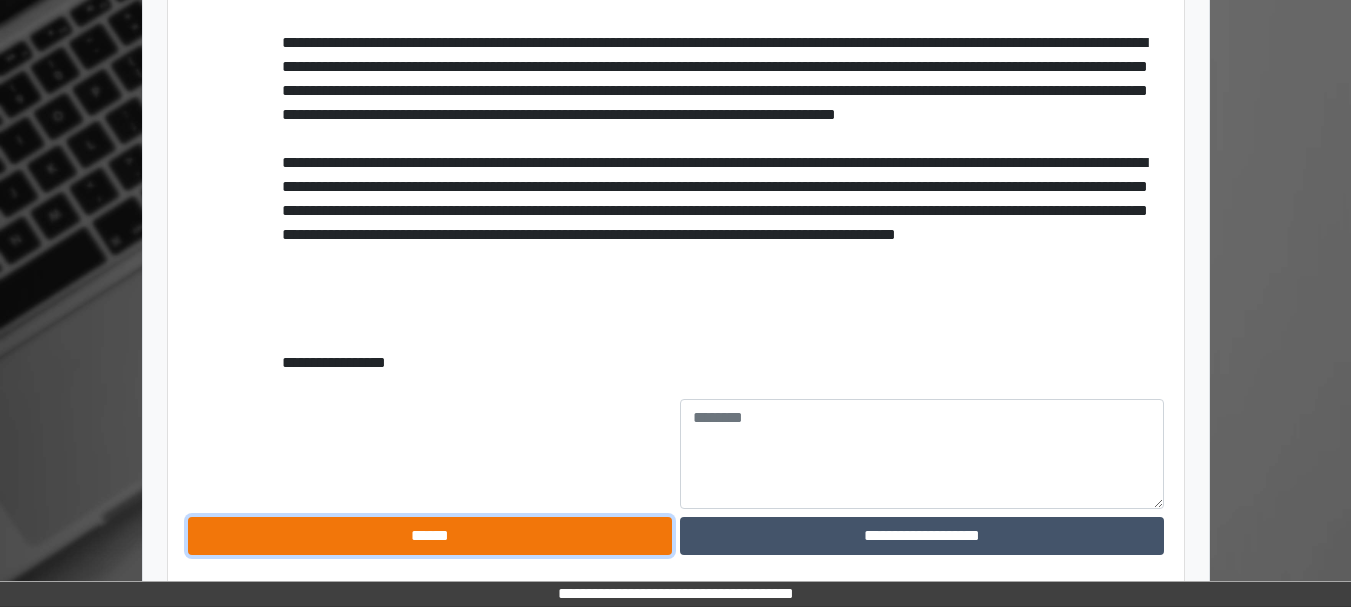 click on "******" at bounding box center [430, 536] 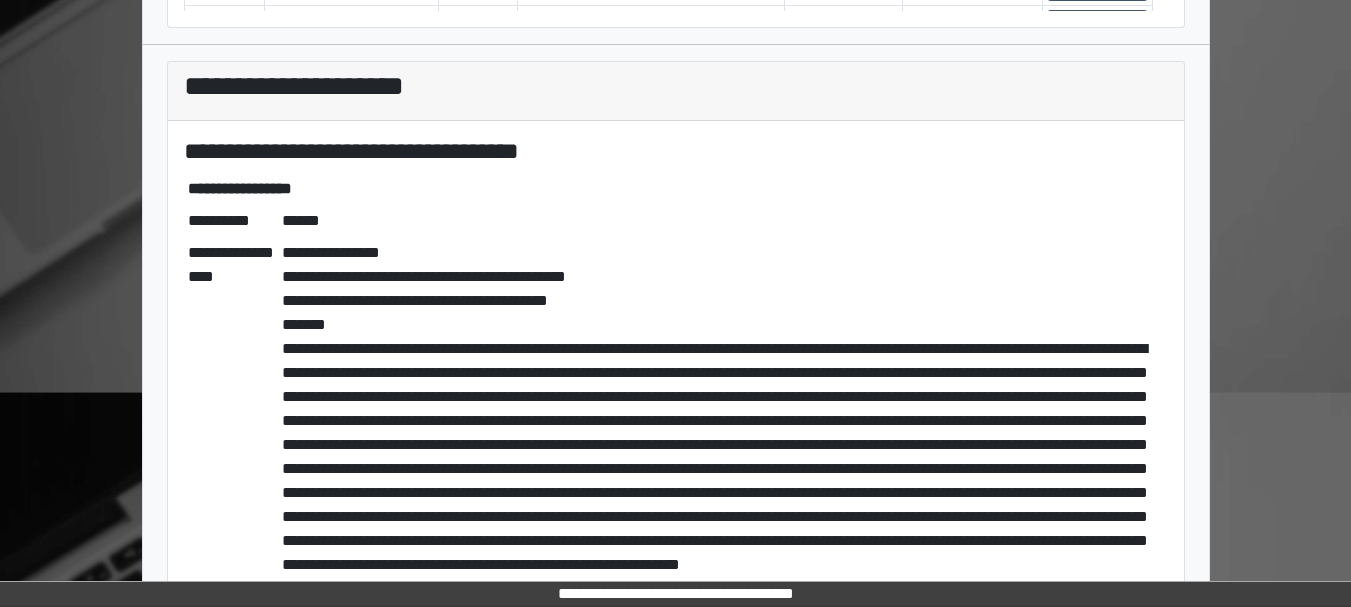 scroll, scrollTop: 0, scrollLeft: 0, axis: both 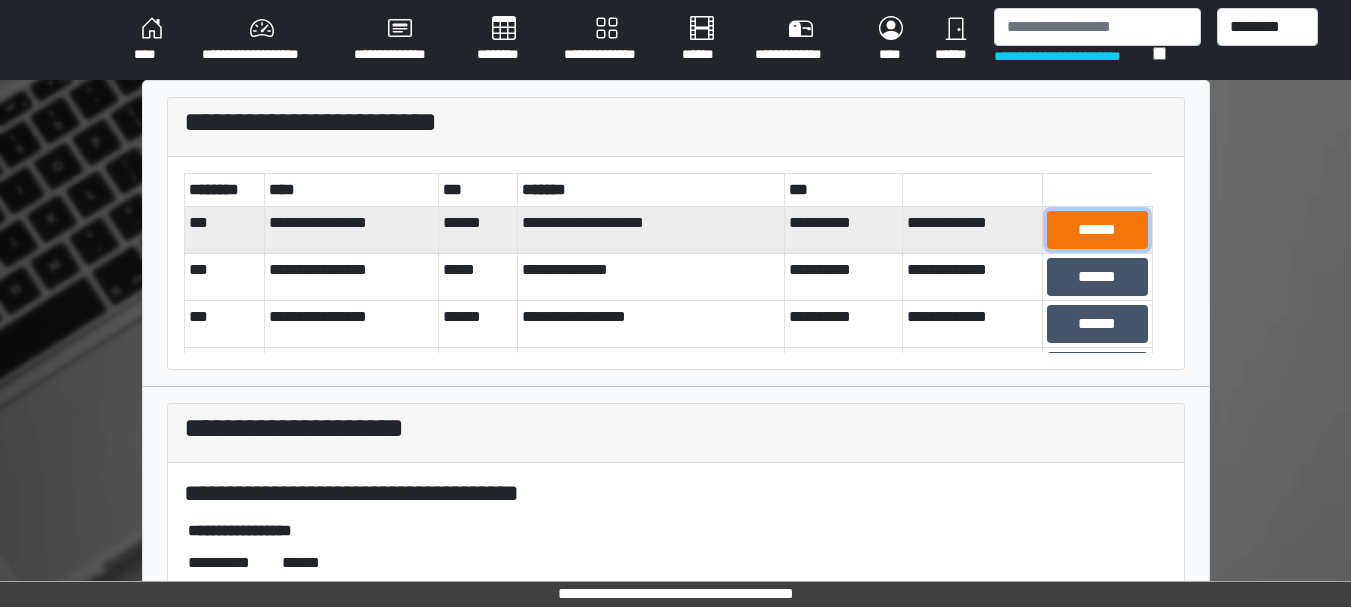 click on "******" at bounding box center [1097, 230] 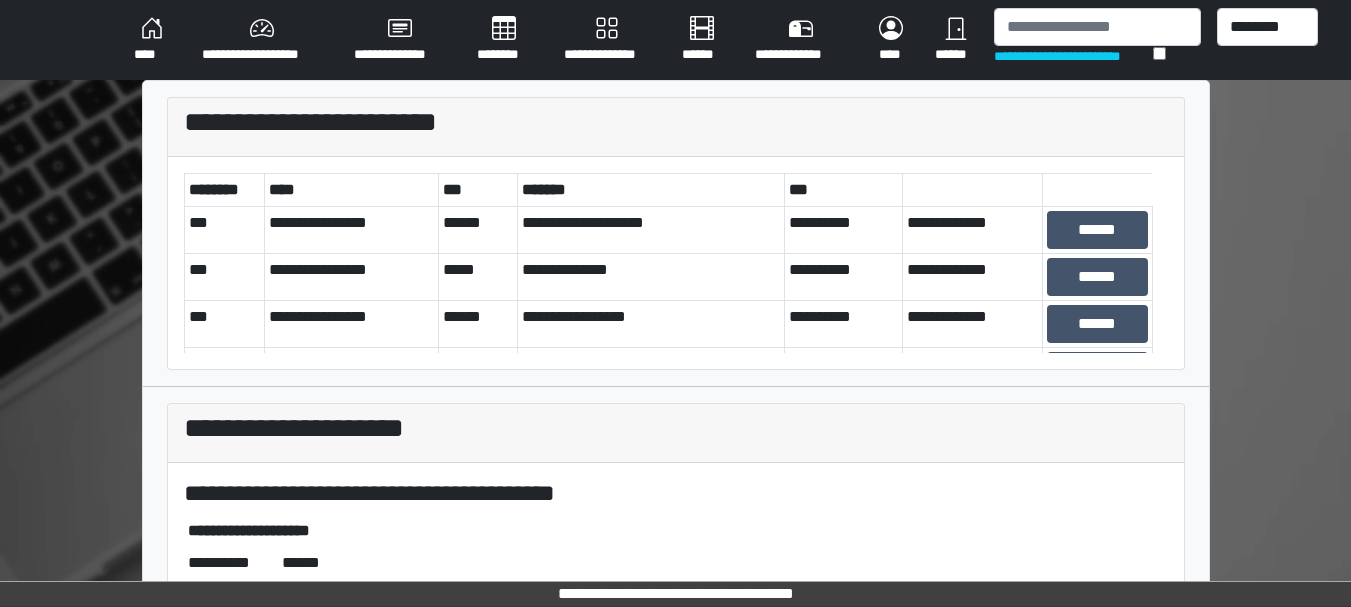 scroll, scrollTop: 530, scrollLeft: 0, axis: vertical 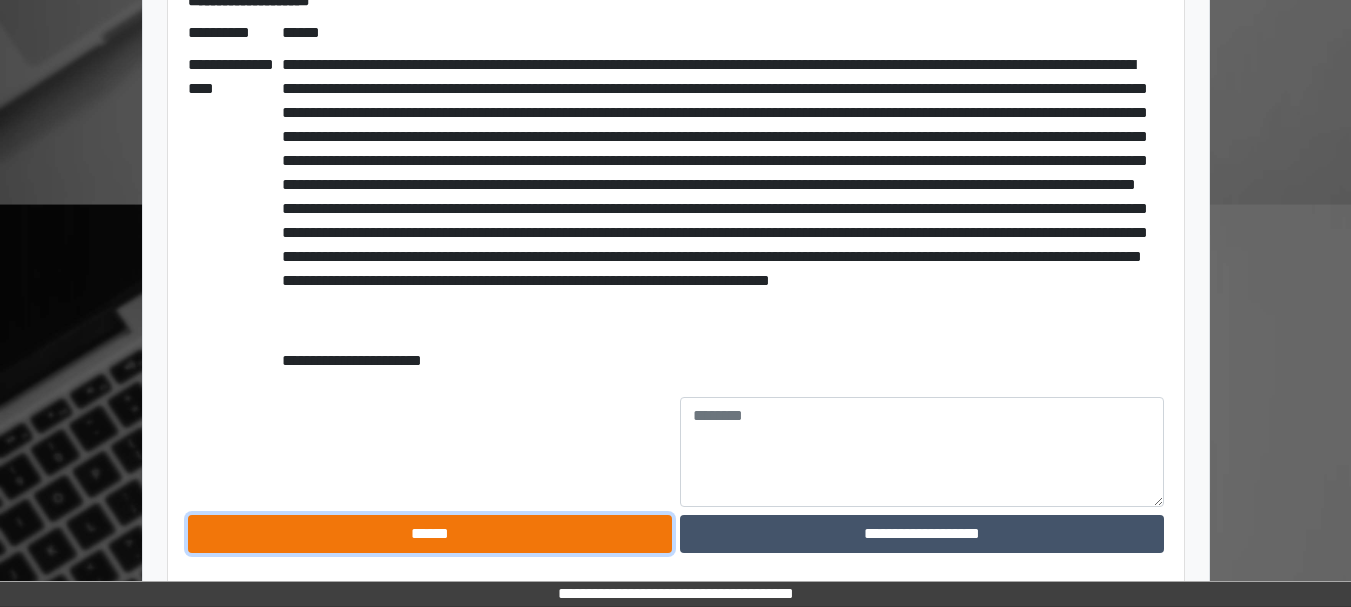 click on "******" at bounding box center [430, 534] 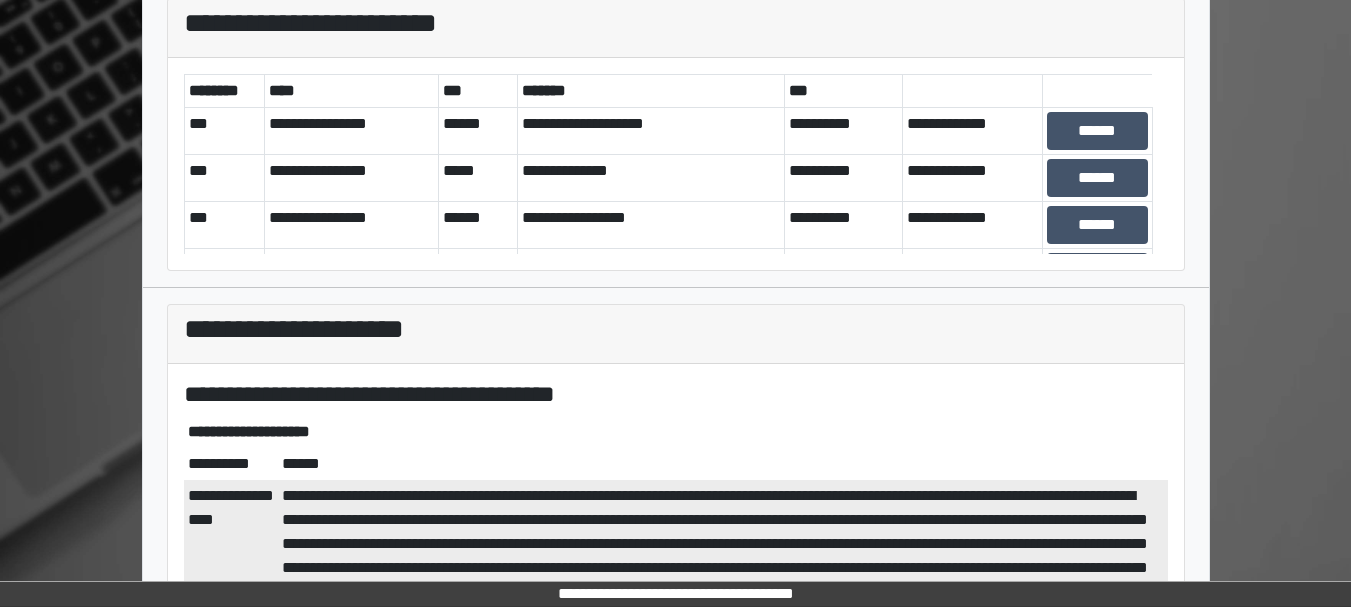 scroll, scrollTop: 96, scrollLeft: 0, axis: vertical 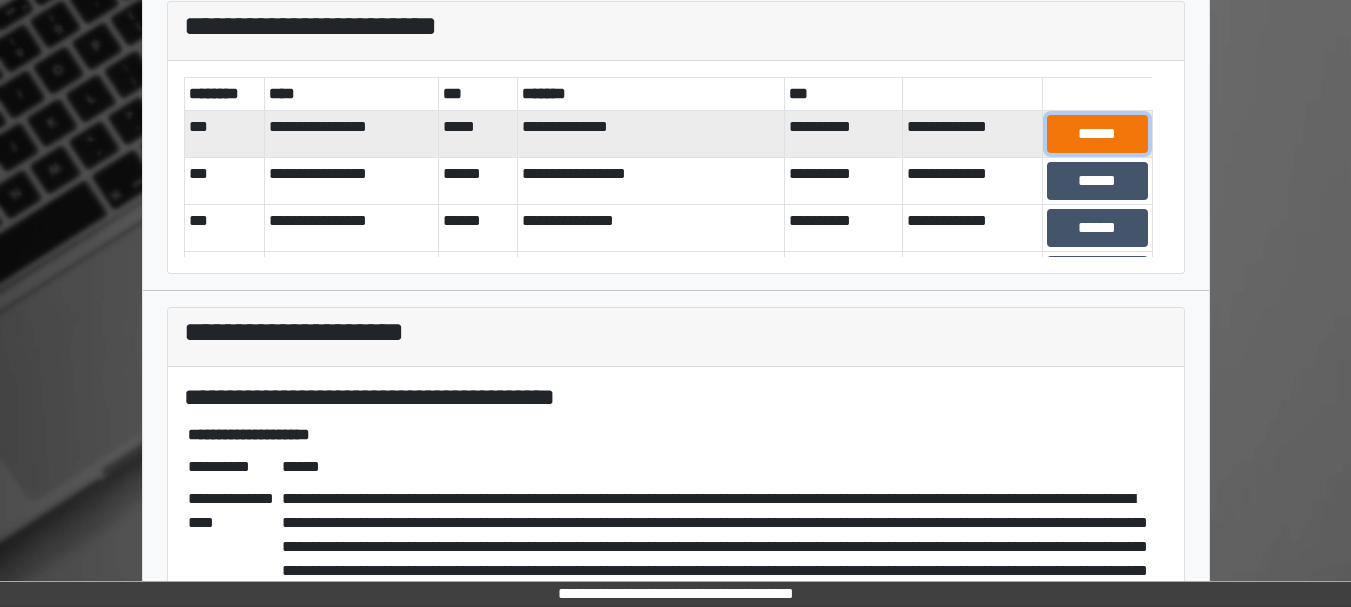 click on "******" at bounding box center [1097, 134] 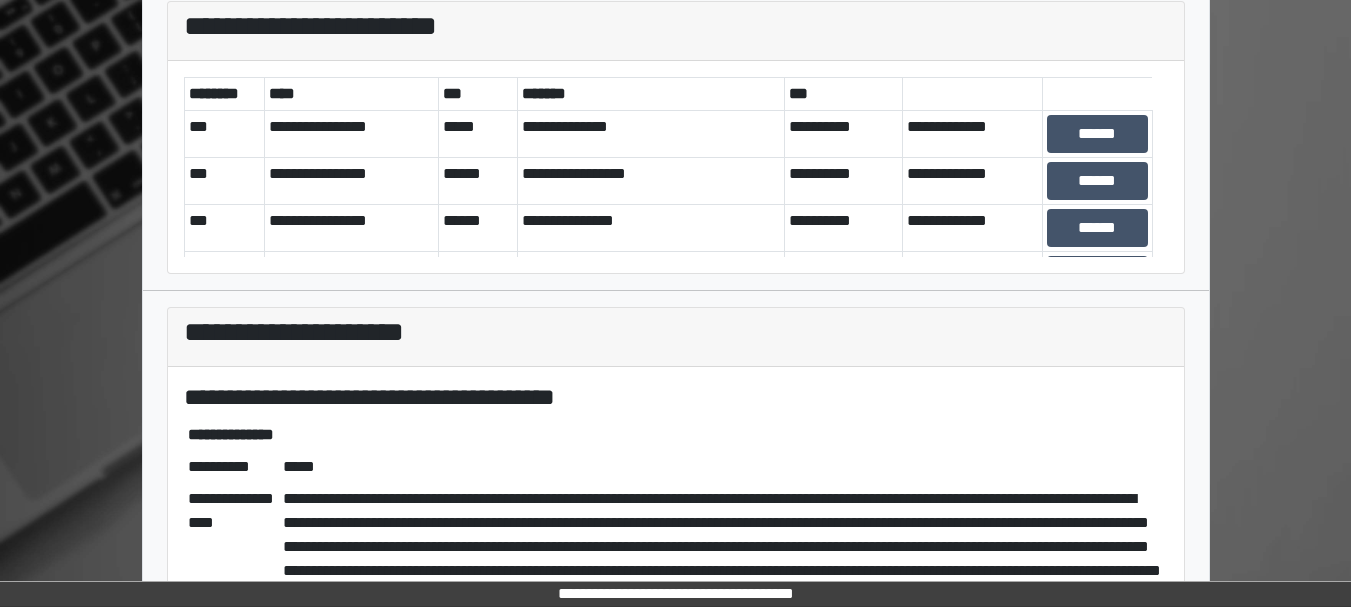scroll, scrollTop: 482, scrollLeft: 0, axis: vertical 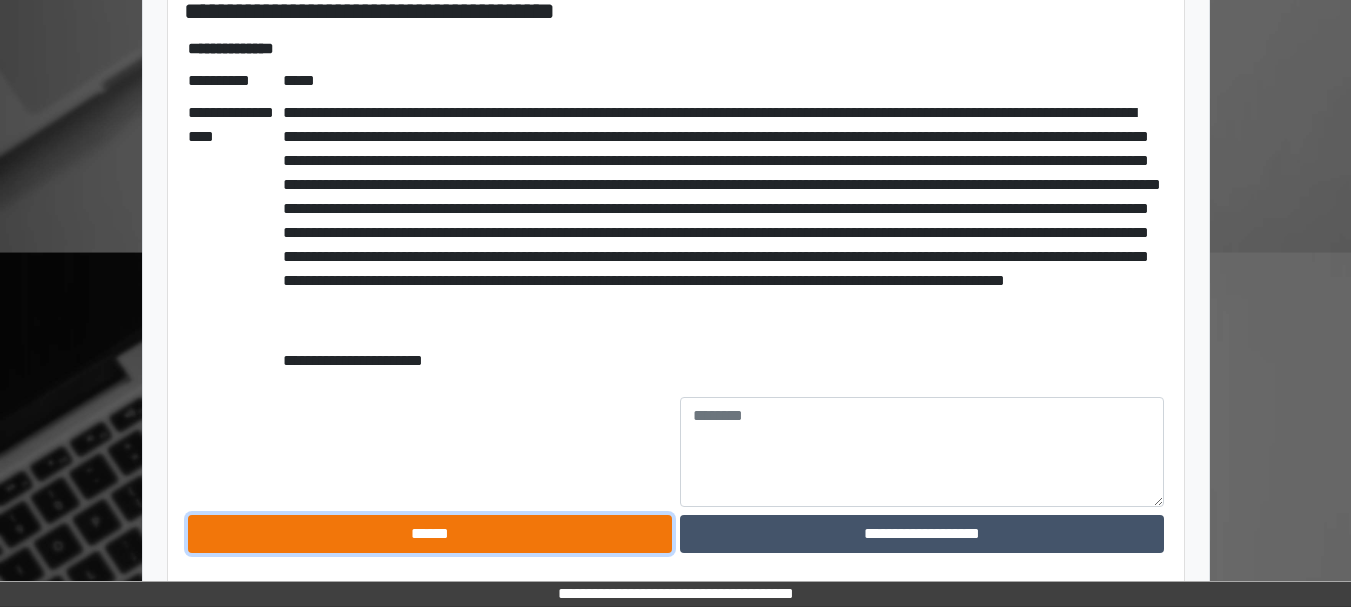 click on "******" at bounding box center [430, 534] 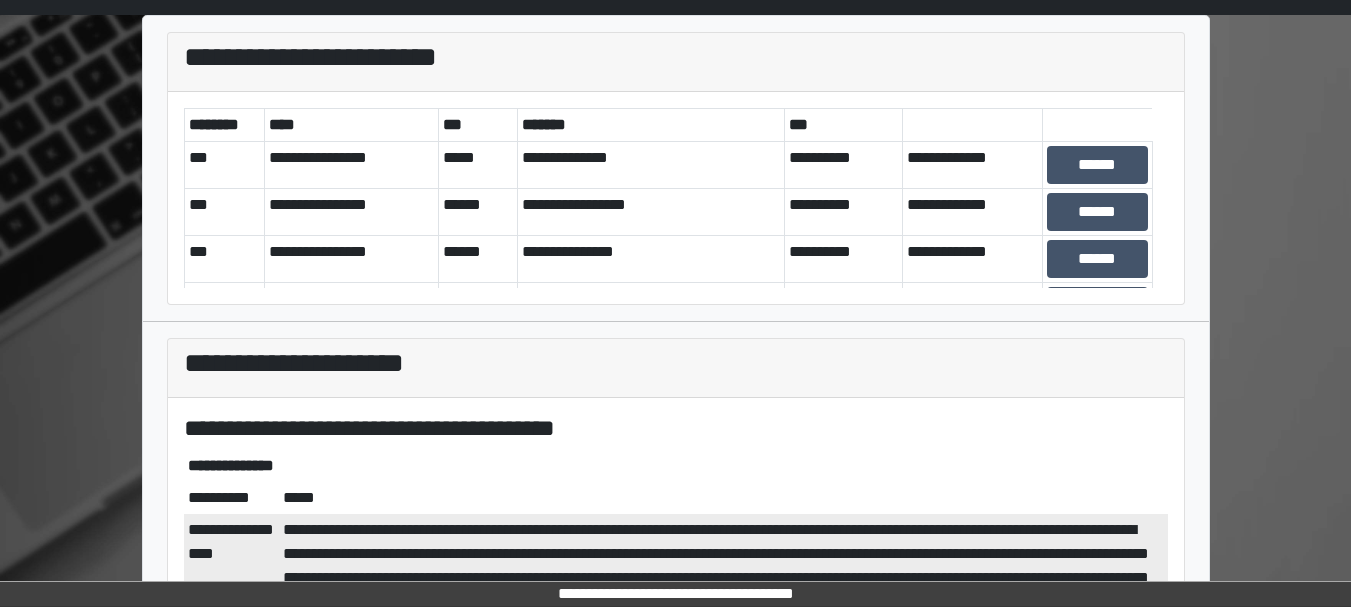 scroll, scrollTop: 64, scrollLeft: 0, axis: vertical 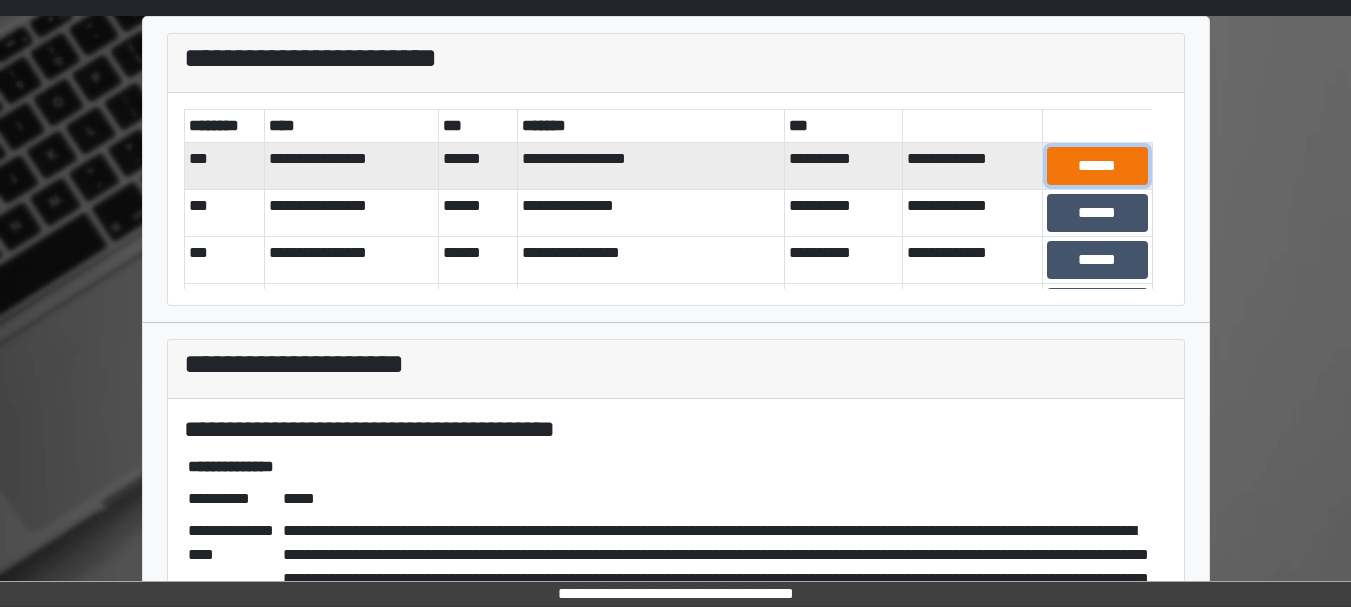 click on "******" at bounding box center (1097, 166) 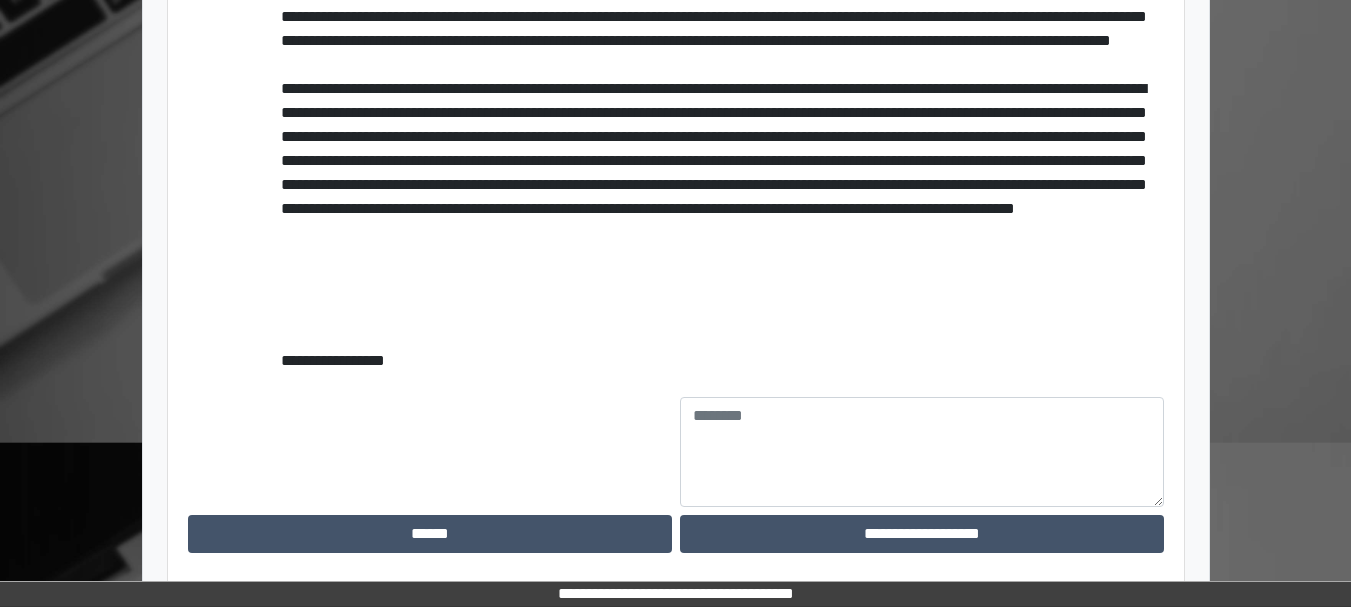 scroll, scrollTop: 1153, scrollLeft: 0, axis: vertical 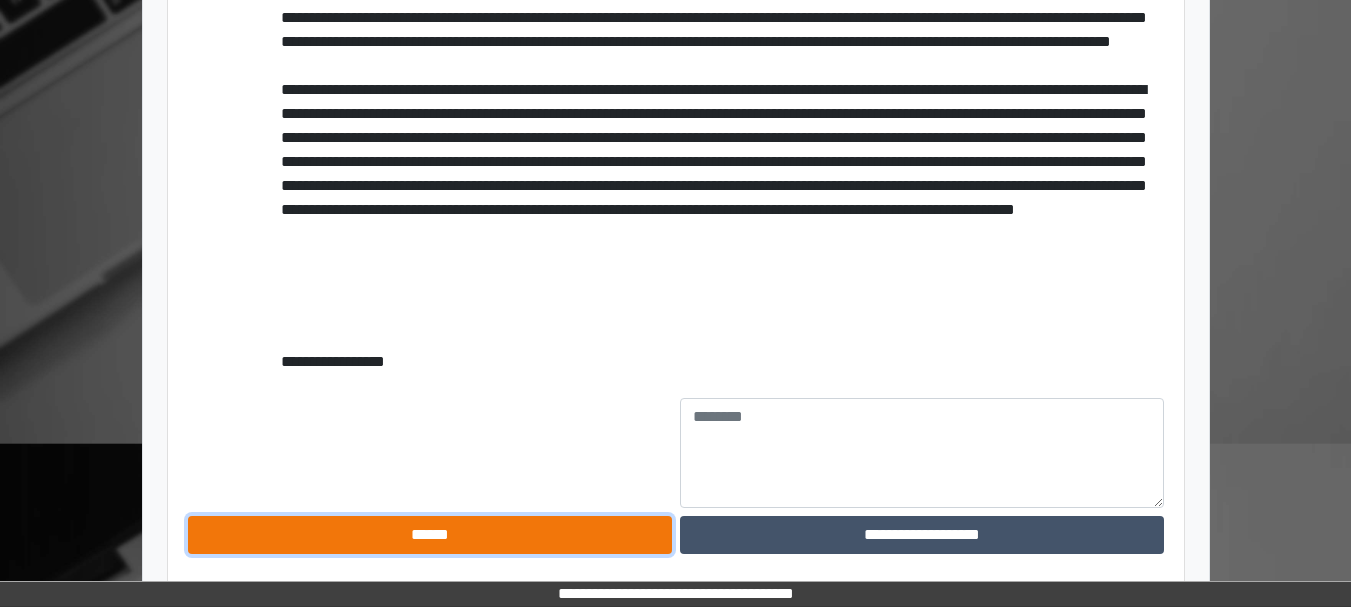 click on "******" at bounding box center [430, 535] 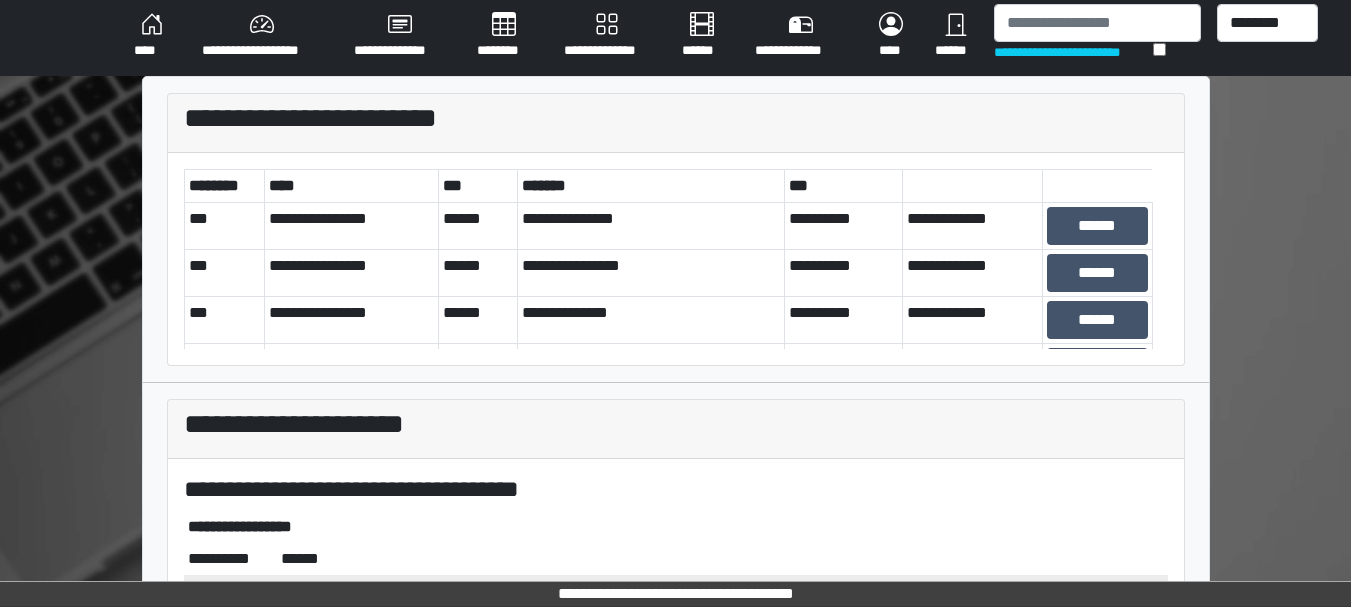 scroll, scrollTop: 0, scrollLeft: 0, axis: both 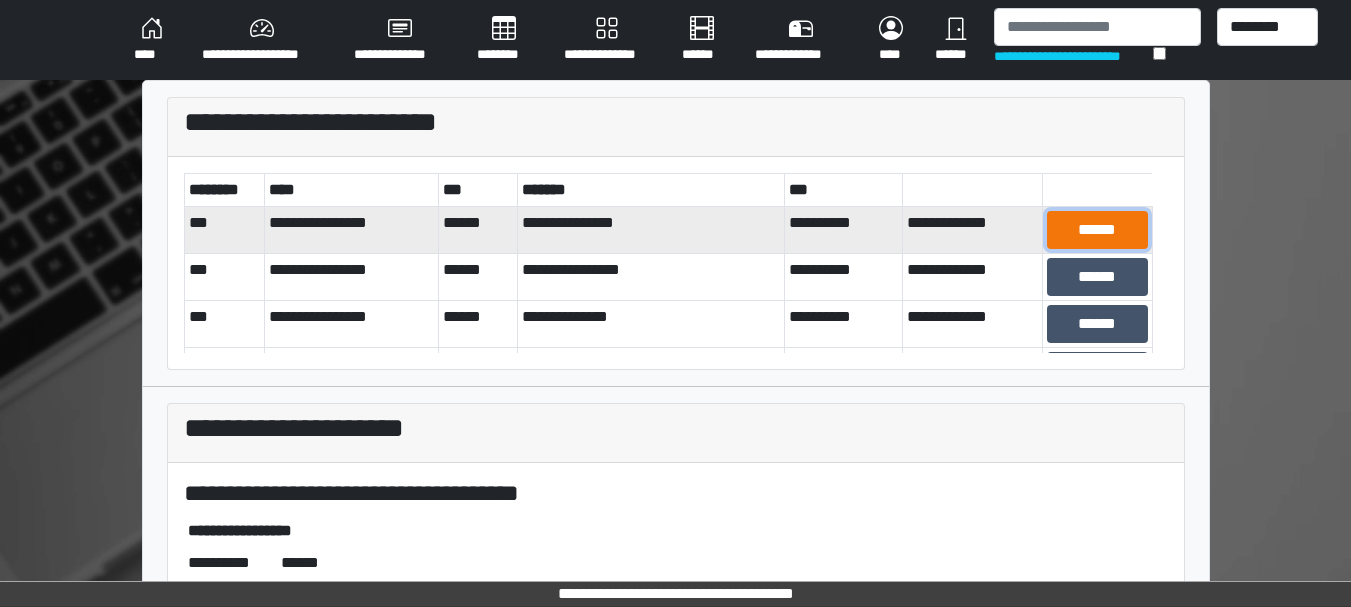 click on "******" at bounding box center (1097, 230) 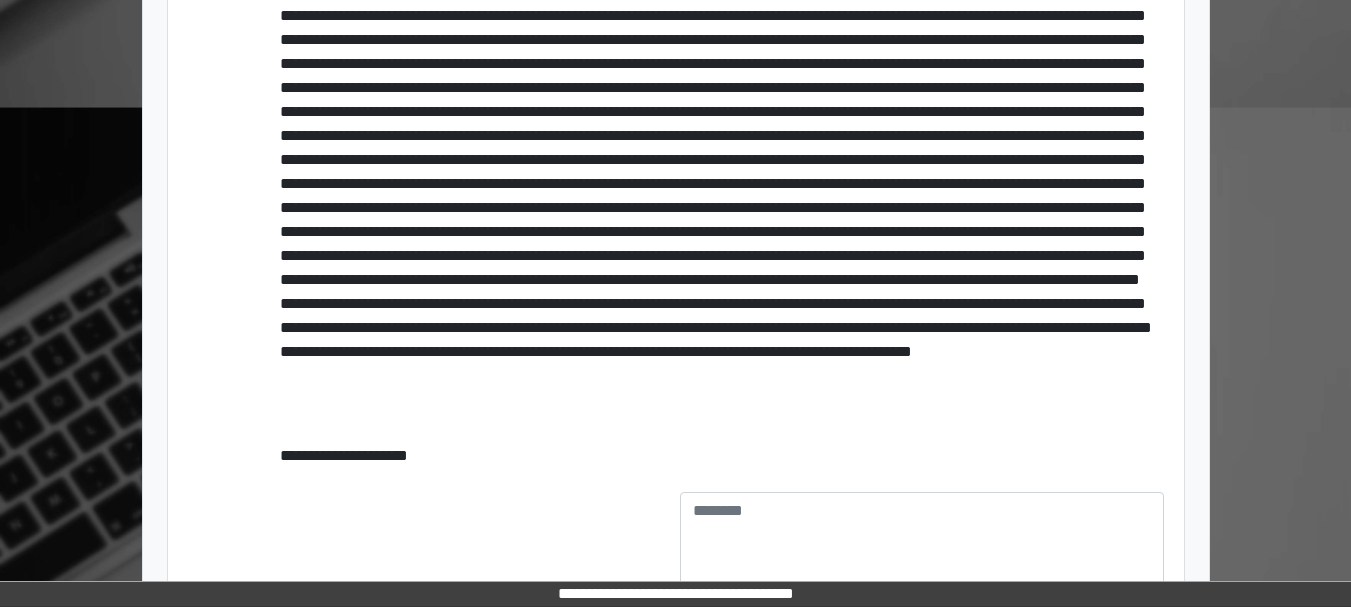 scroll, scrollTop: 722, scrollLeft: 0, axis: vertical 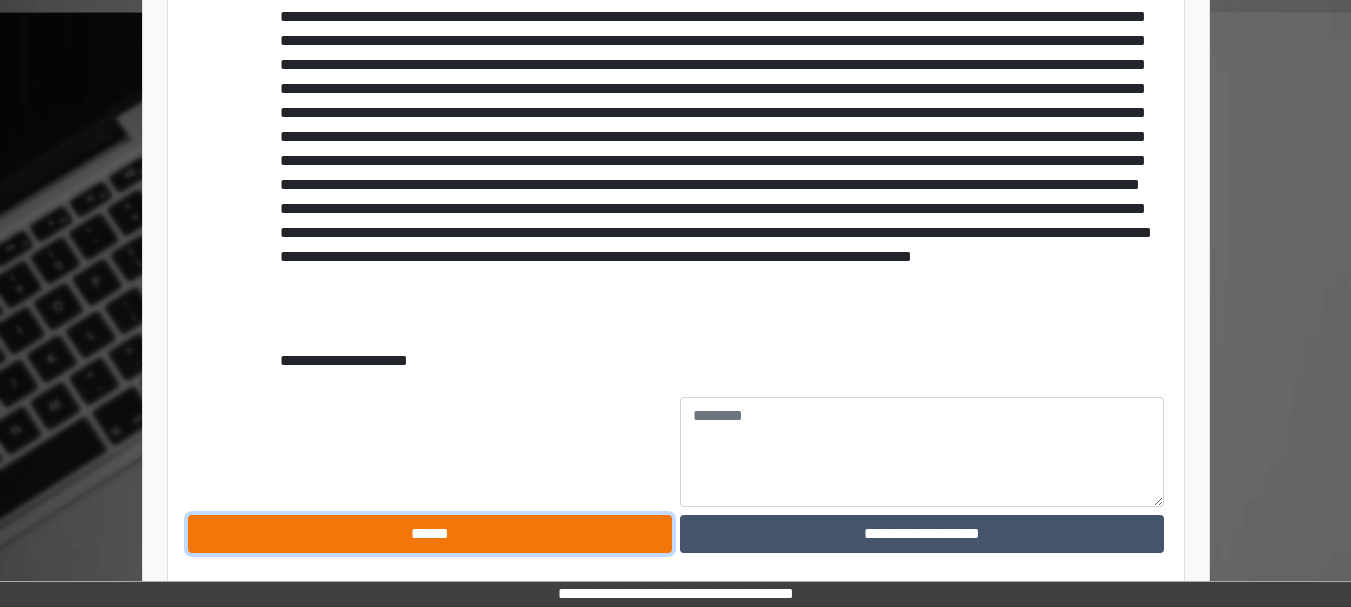 click on "******" at bounding box center (430, 534) 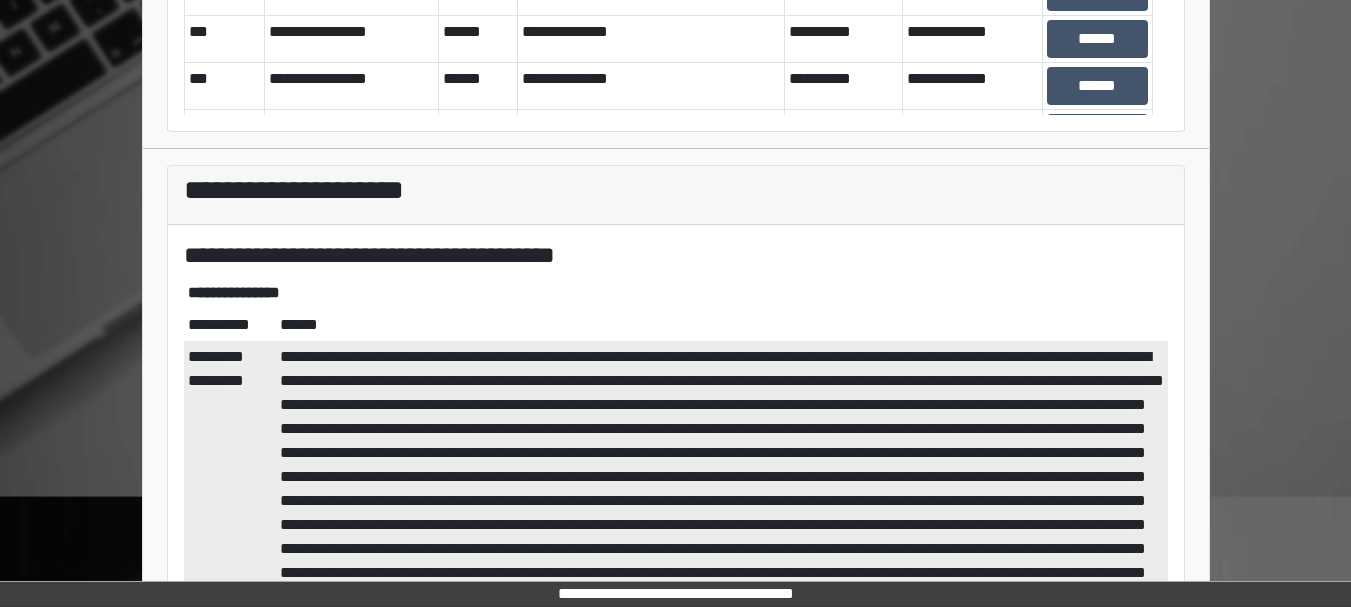 scroll, scrollTop: 0, scrollLeft: 0, axis: both 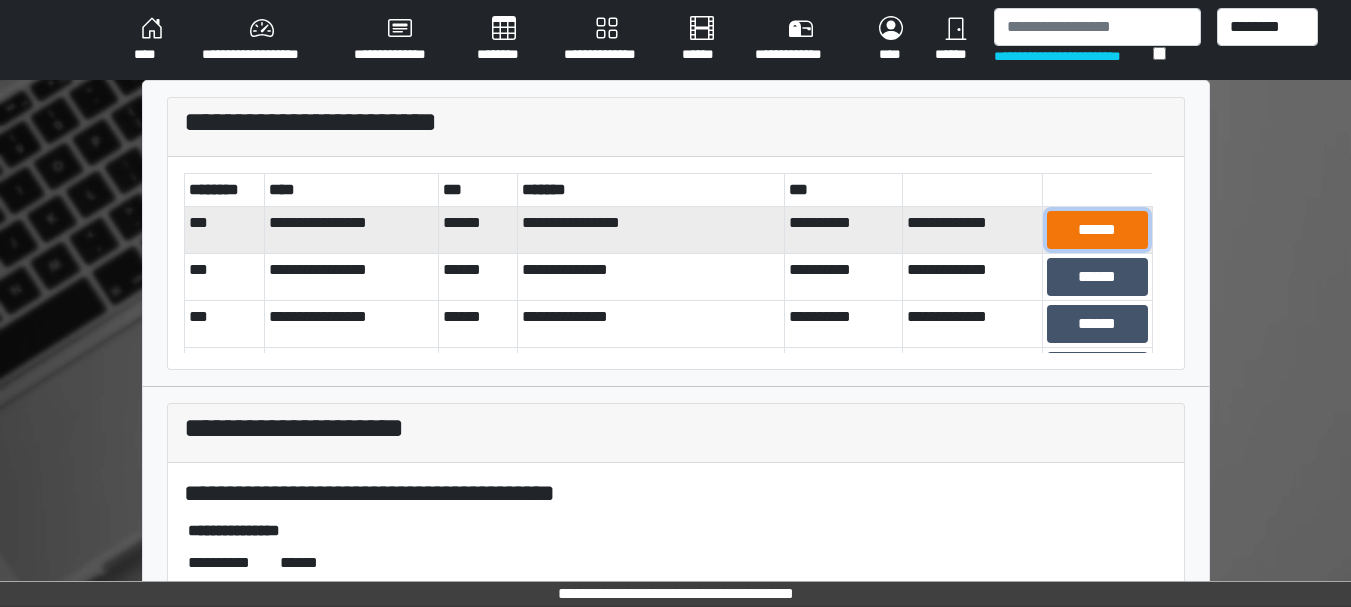 click on "******" at bounding box center [1097, 230] 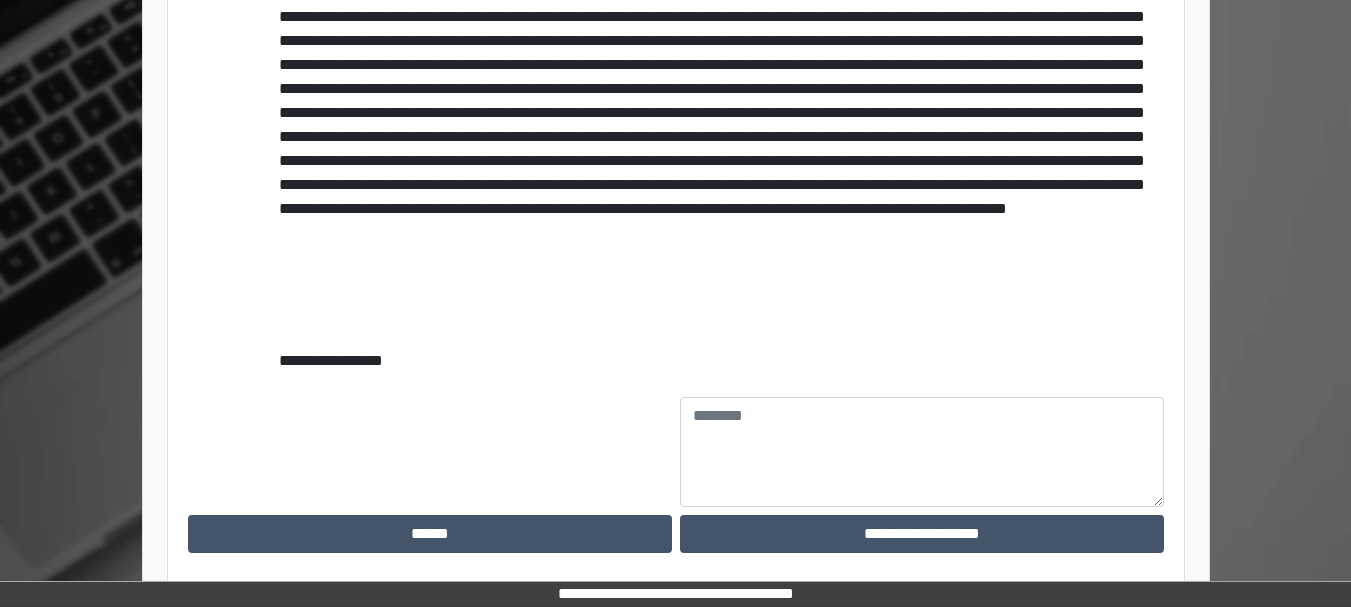 scroll, scrollTop: 890, scrollLeft: 0, axis: vertical 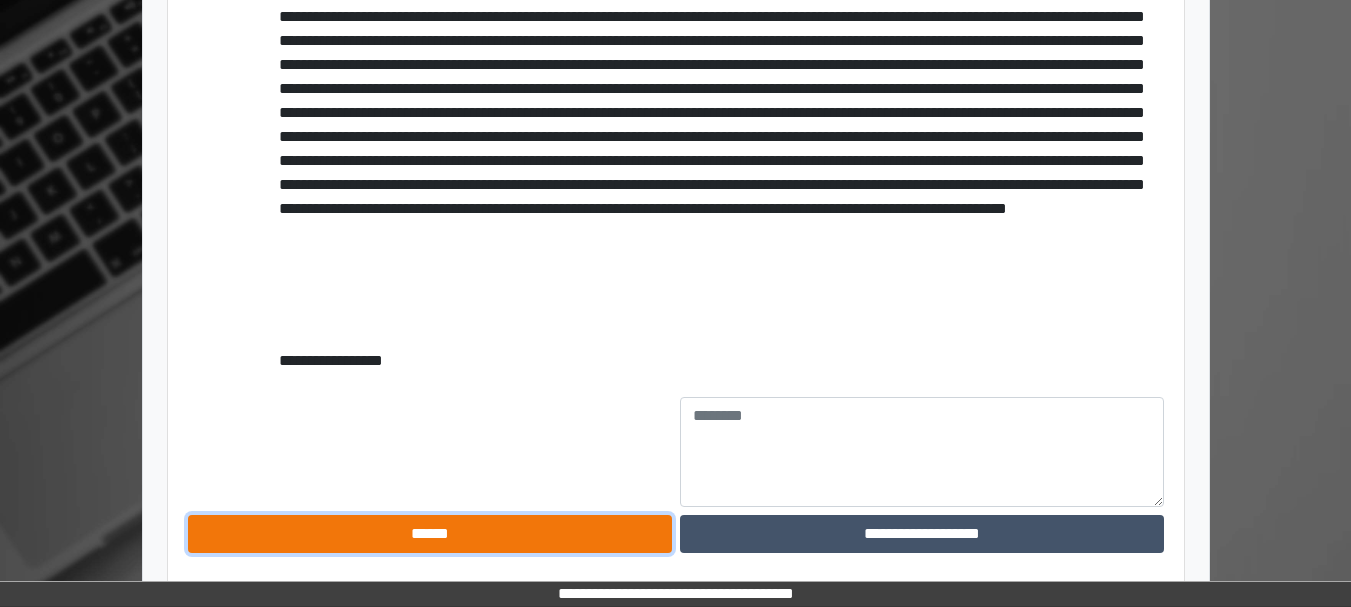 click on "******" at bounding box center [430, 534] 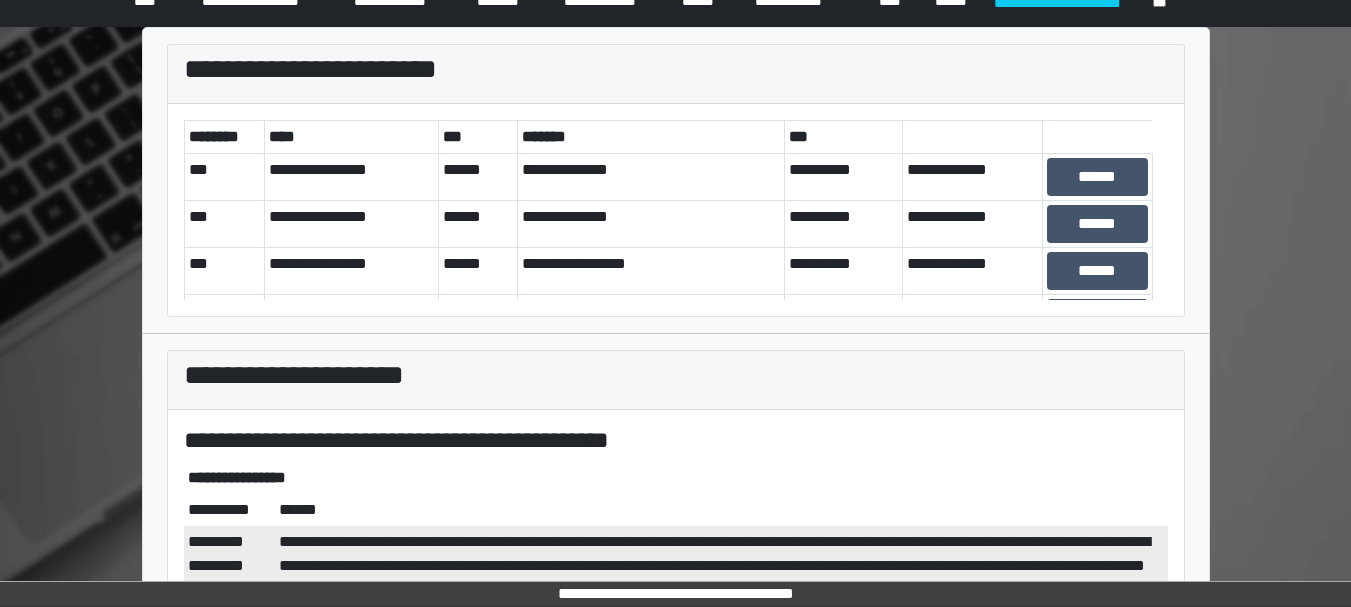 scroll, scrollTop: 54, scrollLeft: 0, axis: vertical 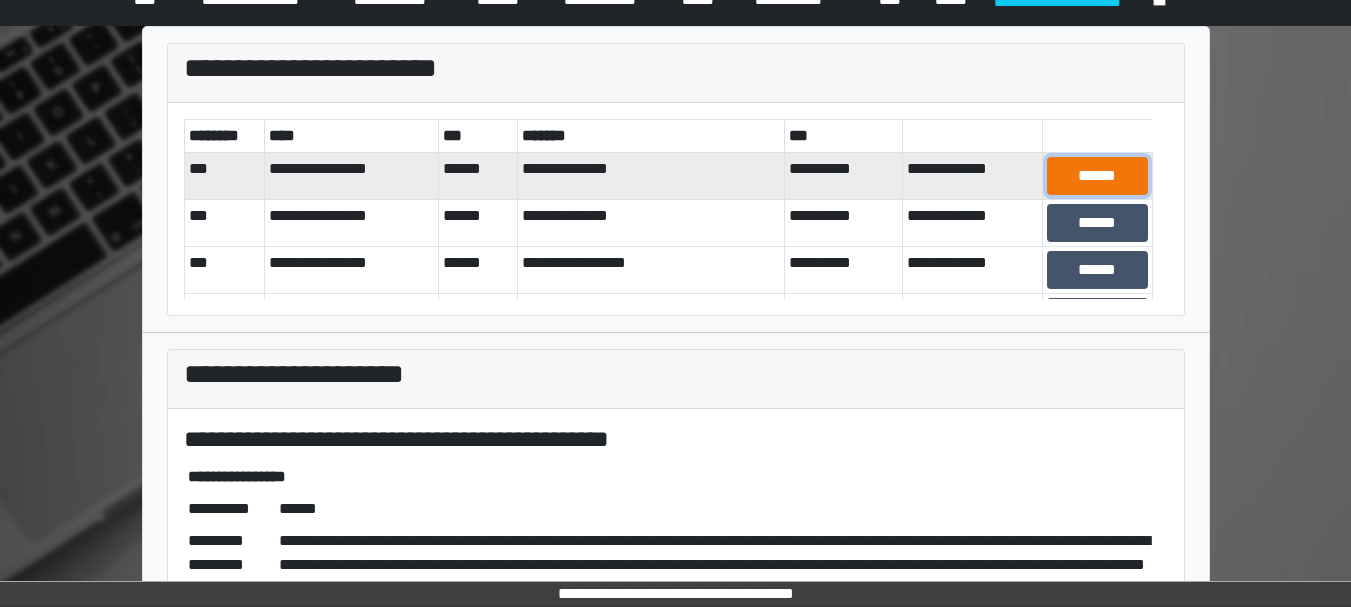 click on "******" at bounding box center (1097, 176) 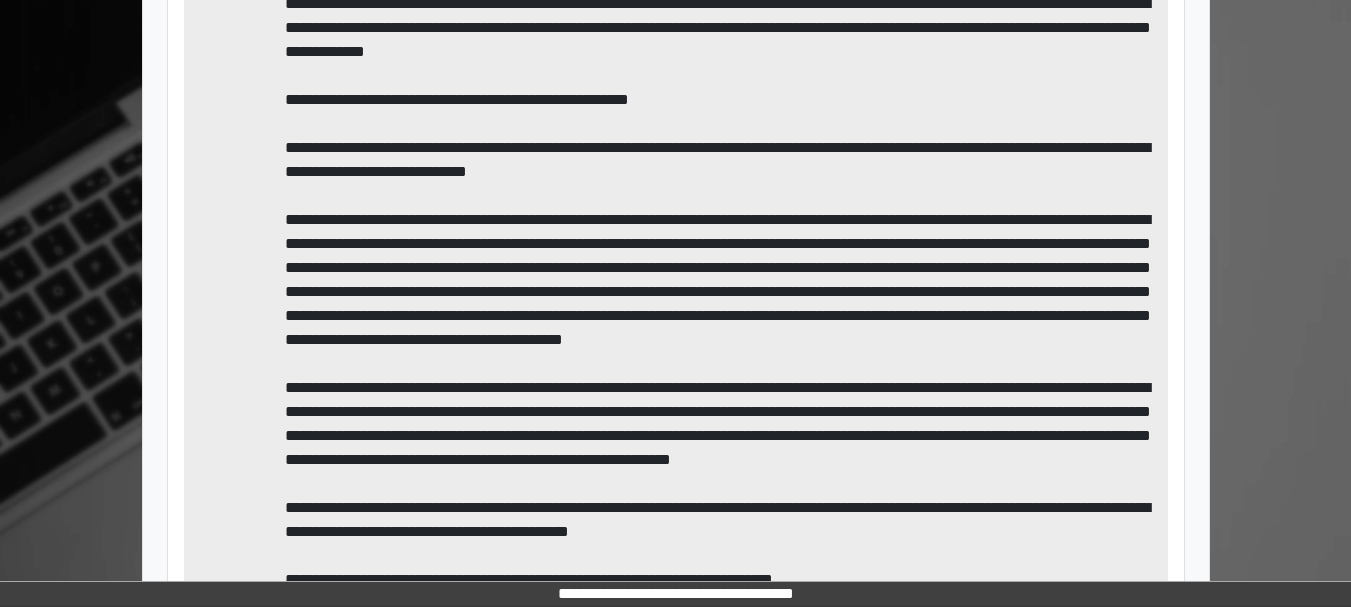 scroll, scrollTop: 1970, scrollLeft: 0, axis: vertical 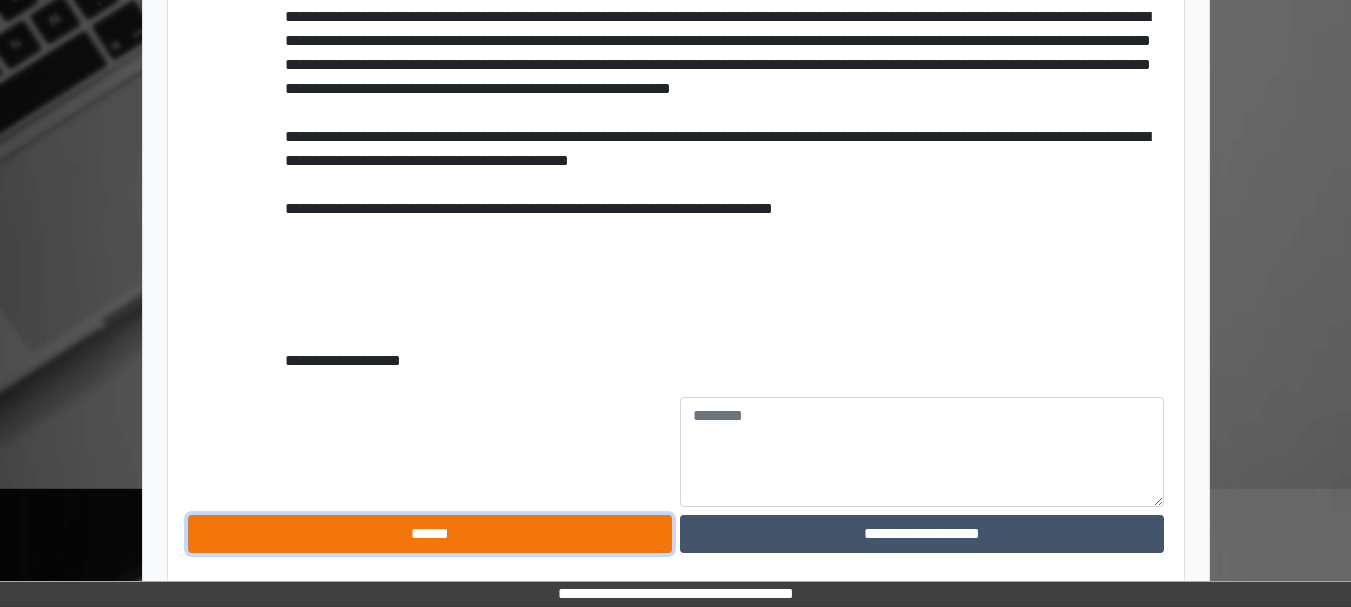 click on "******" at bounding box center [430, 534] 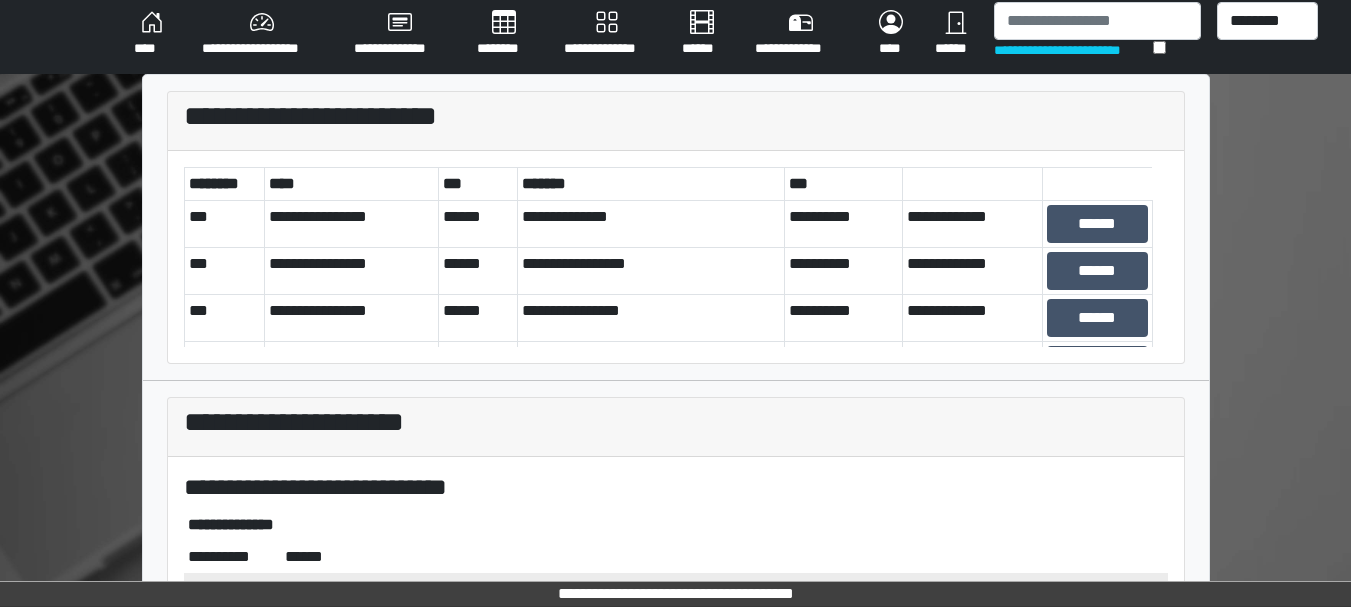 scroll, scrollTop: 5, scrollLeft: 0, axis: vertical 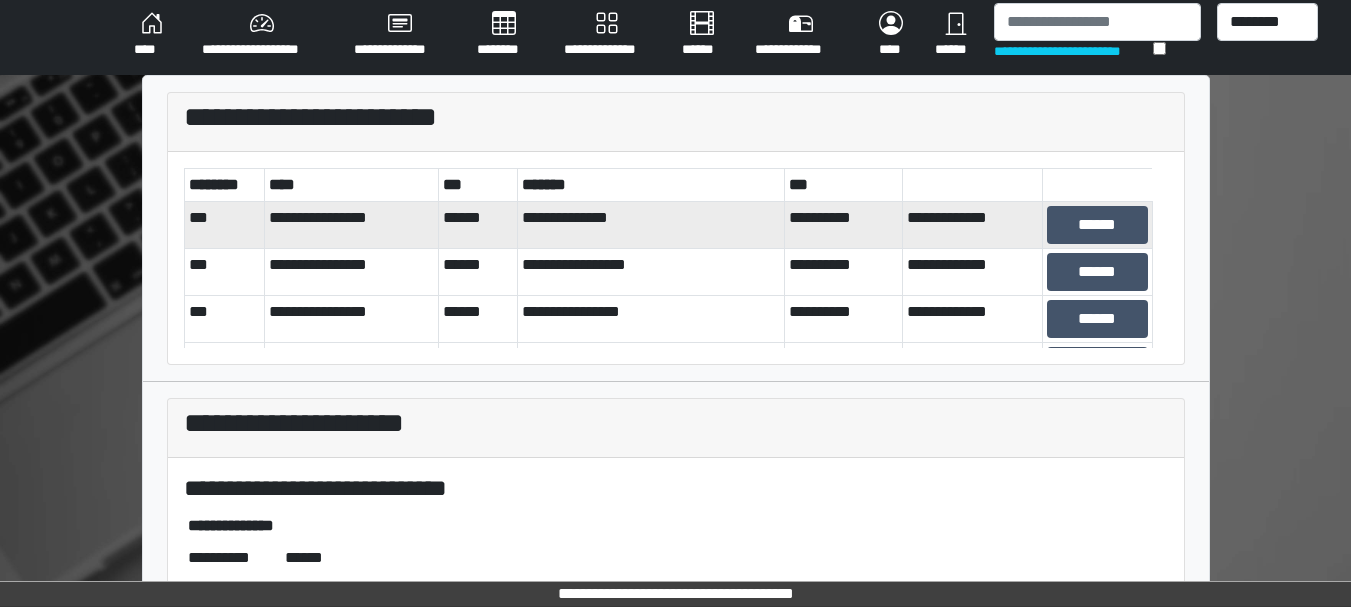 click on "******" at bounding box center [1097, 224] 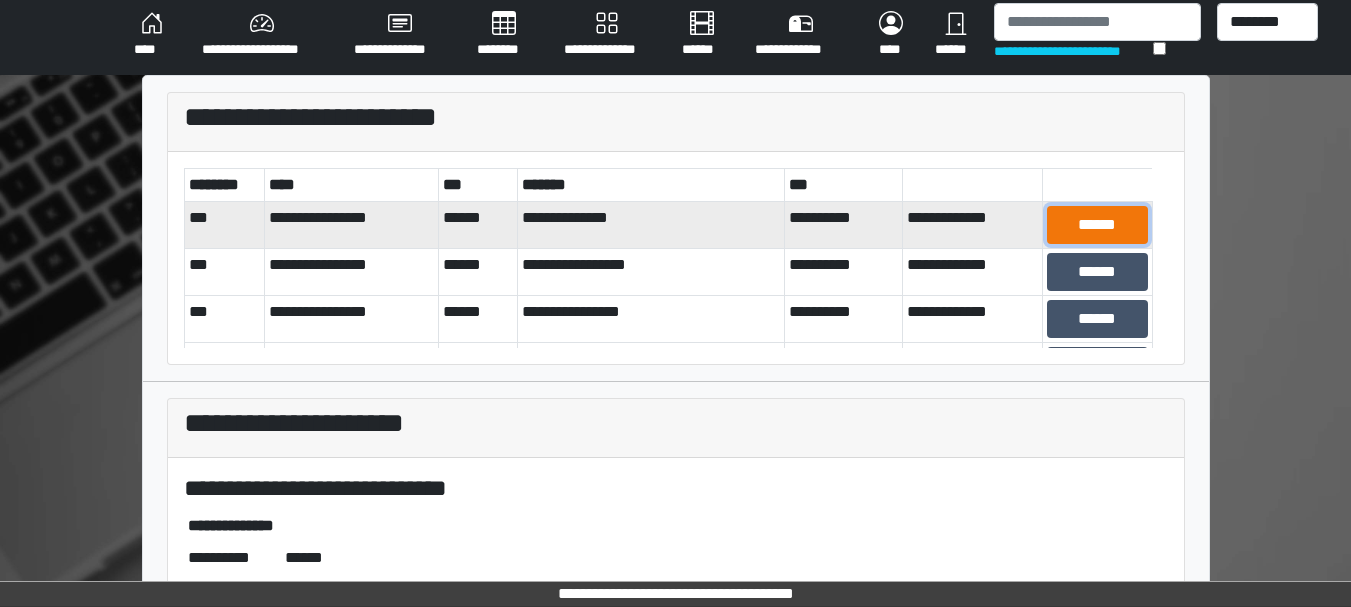 click on "******" at bounding box center (1097, 225) 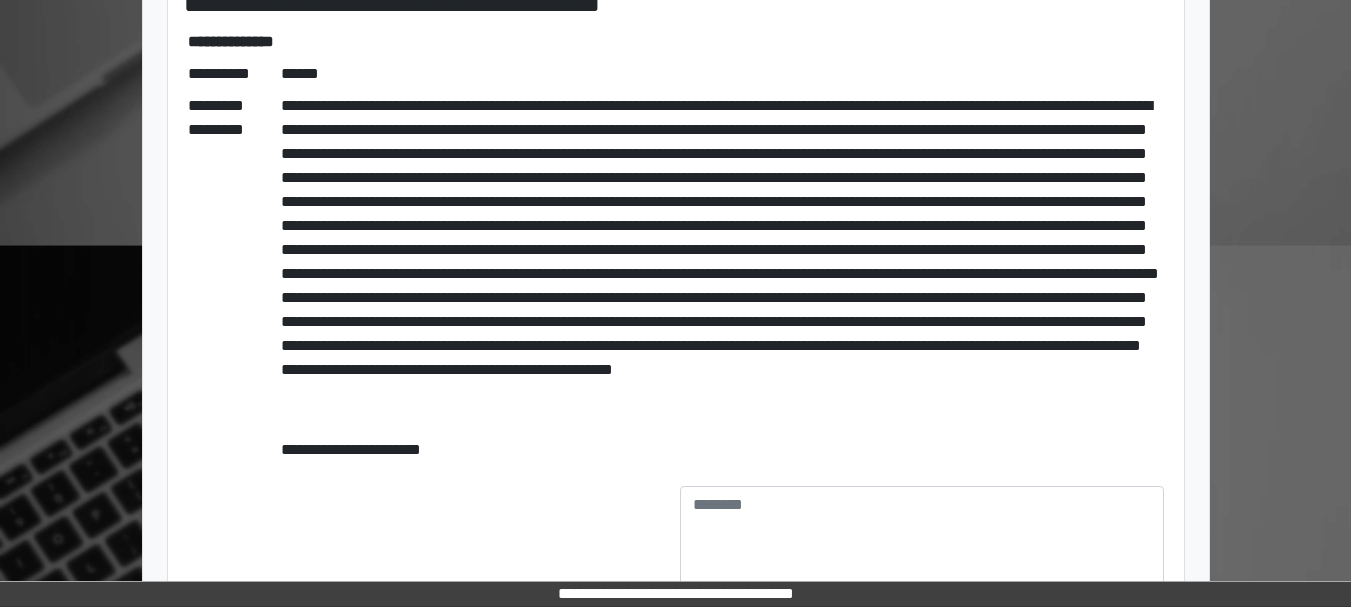 scroll, scrollTop: 578, scrollLeft: 0, axis: vertical 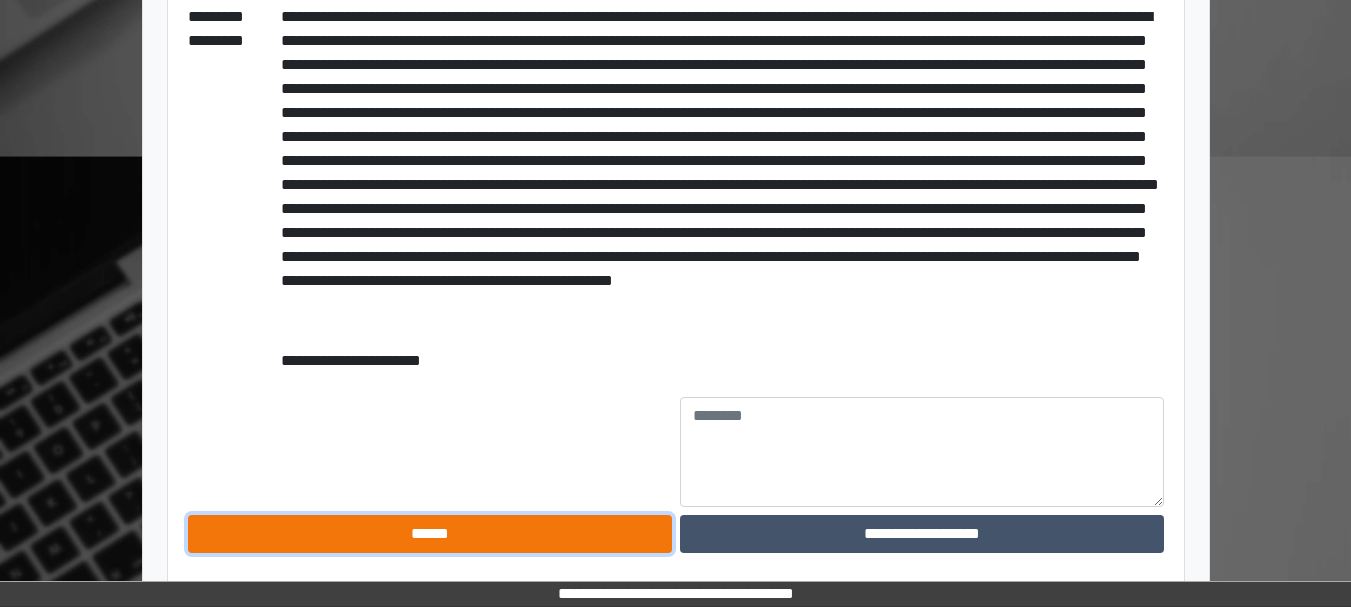 click on "******" at bounding box center (430, 534) 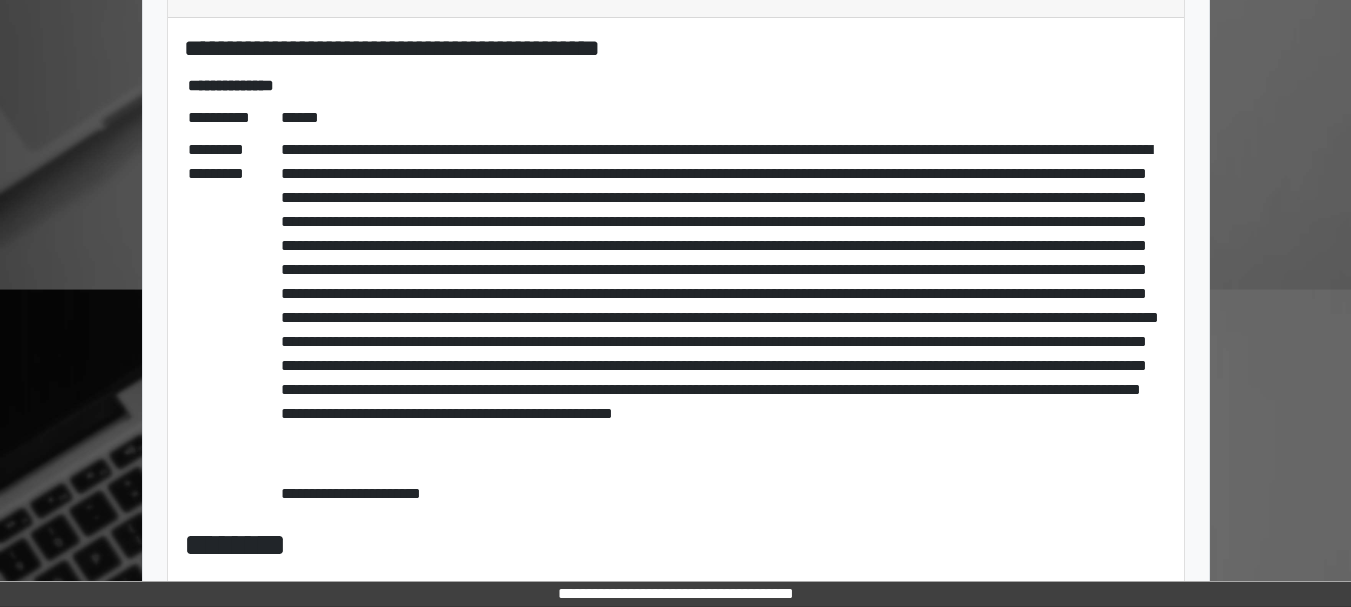 scroll, scrollTop: 0, scrollLeft: 0, axis: both 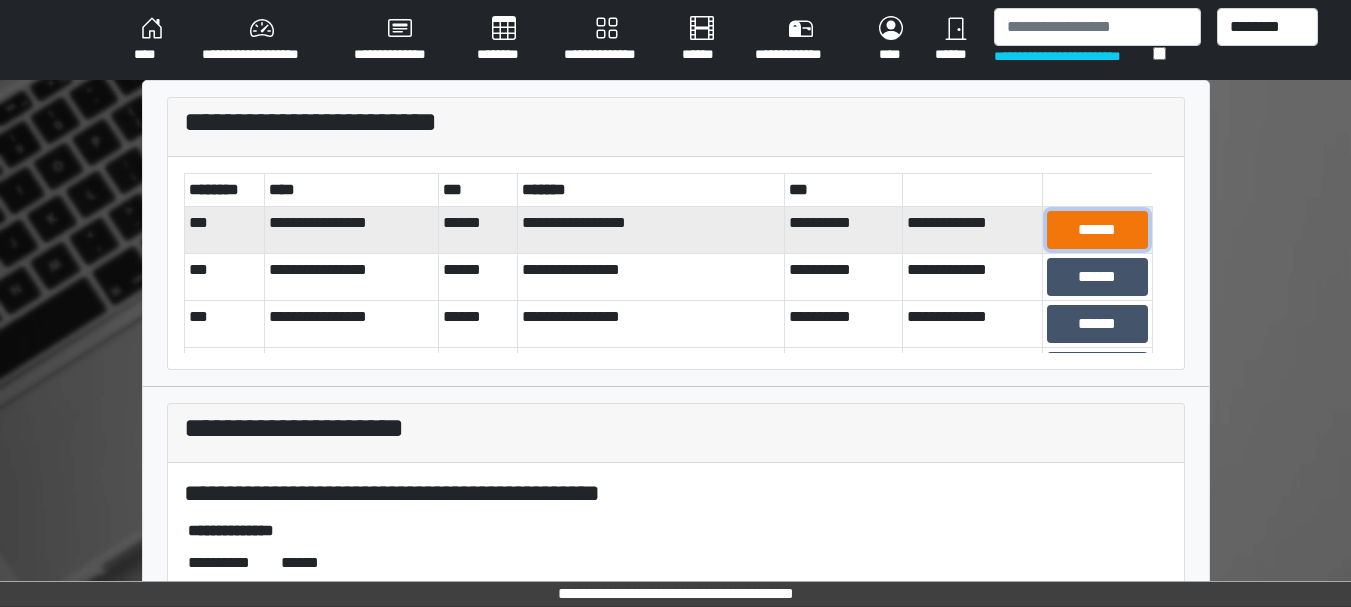 click on "******" at bounding box center (1097, 230) 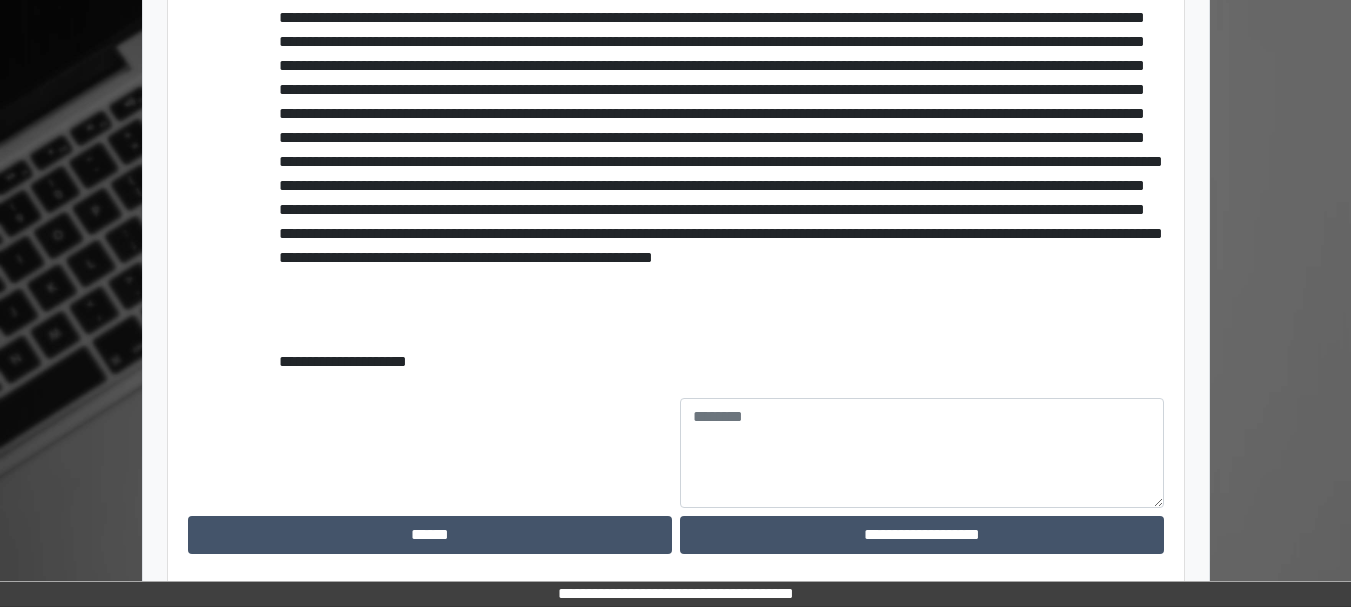scroll, scrollTop: 794, scrollLeft: 0, axis: vertical 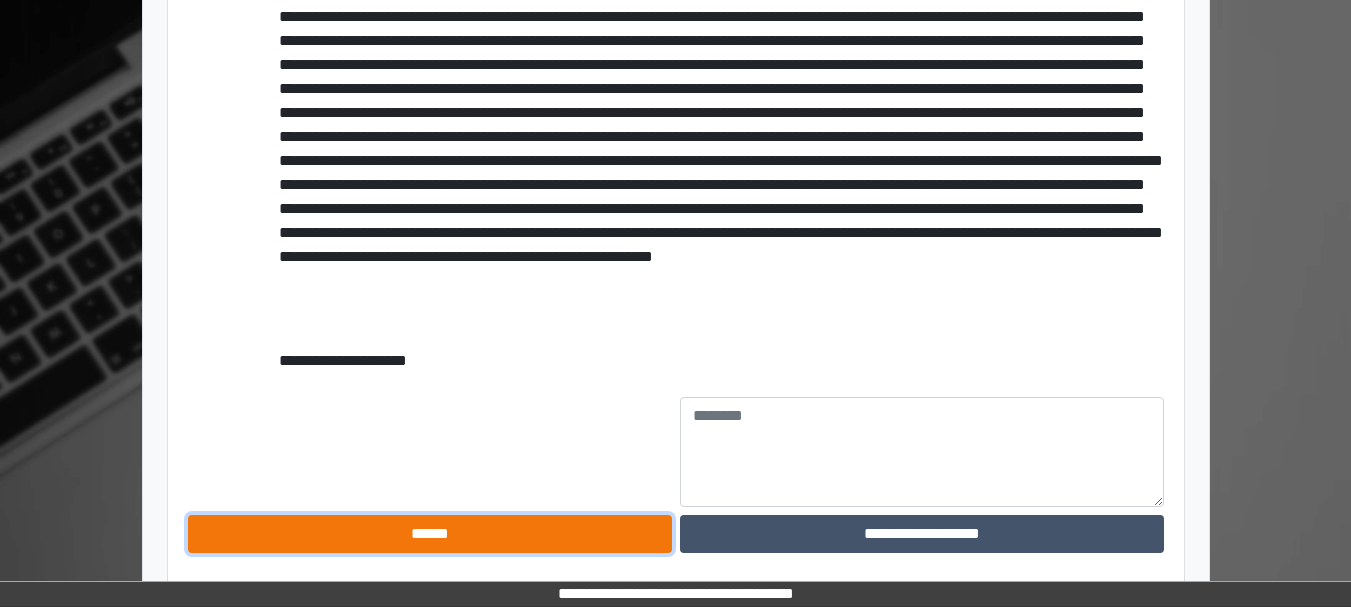 click on "******" at bounding box center [430, 534] 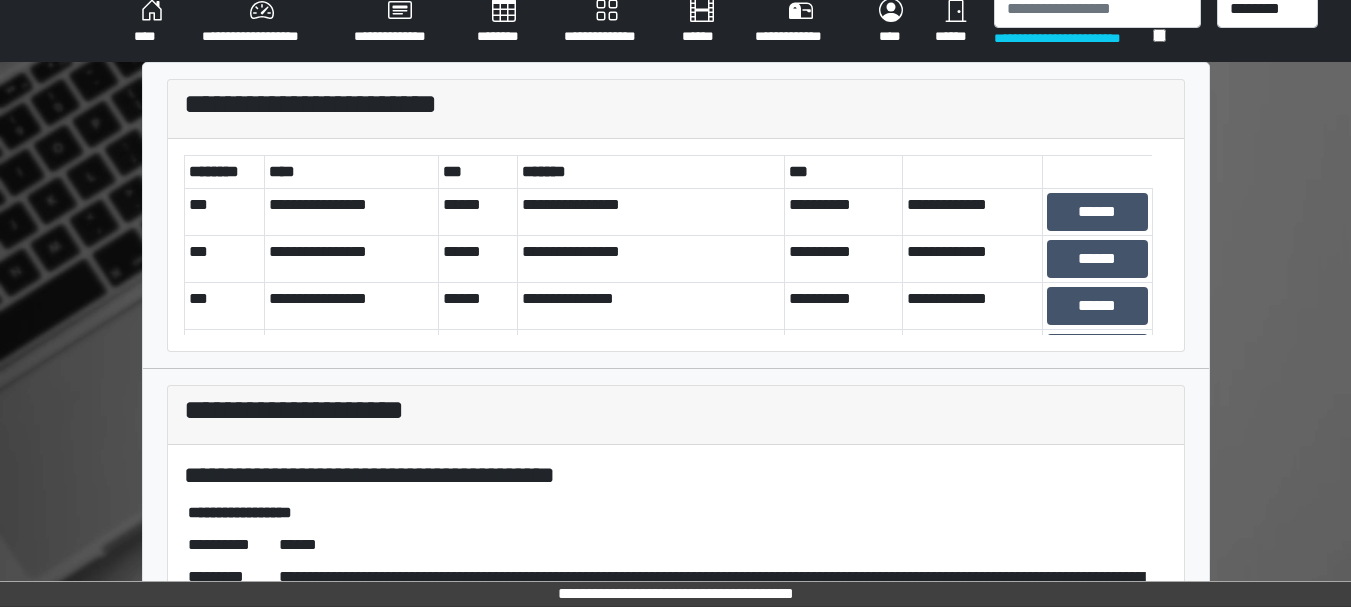 scroll, scrollTop: 17, scrollLeft: 0, axis: vertical 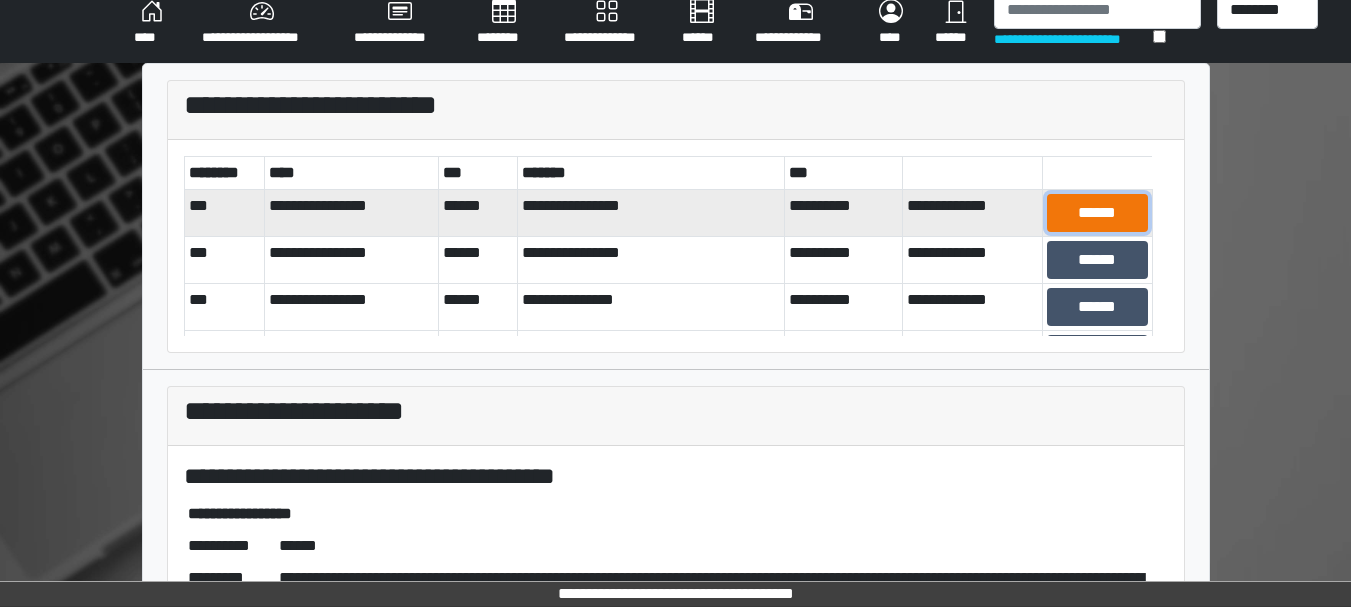 click on "******" at bounding box center (1097, 213) 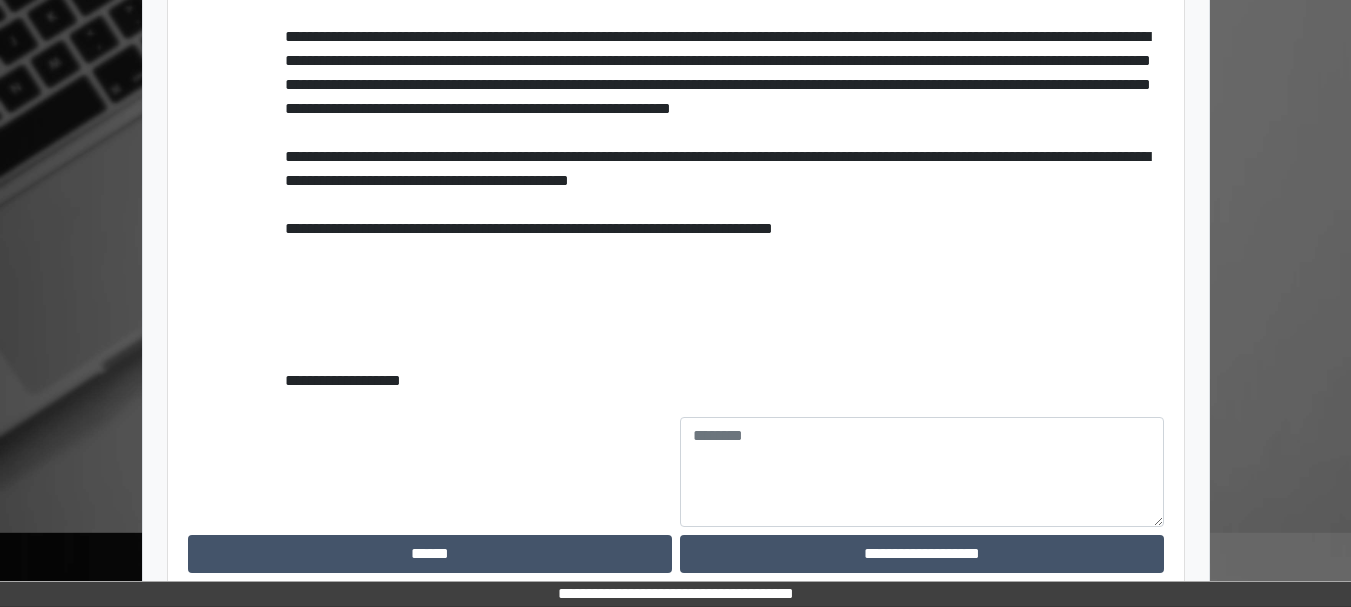 scroll, scrollTop: 1928, scrollLeft: 0, axis: vertical 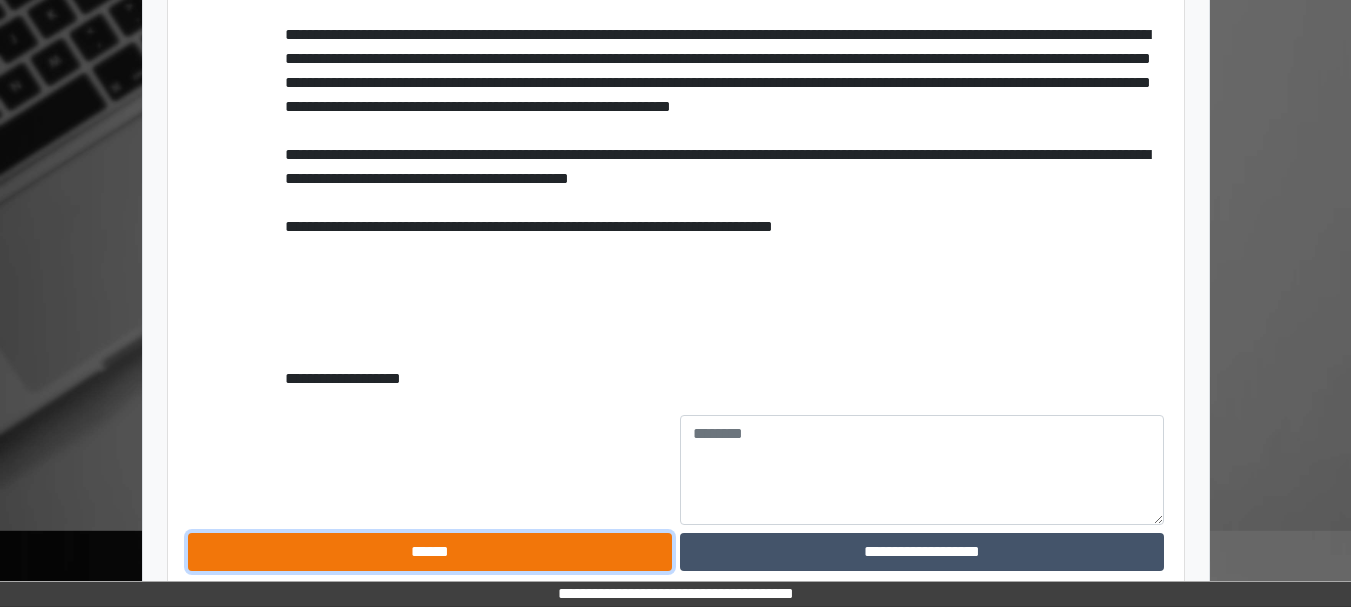 click on "******" at bounding box center (430, 552) 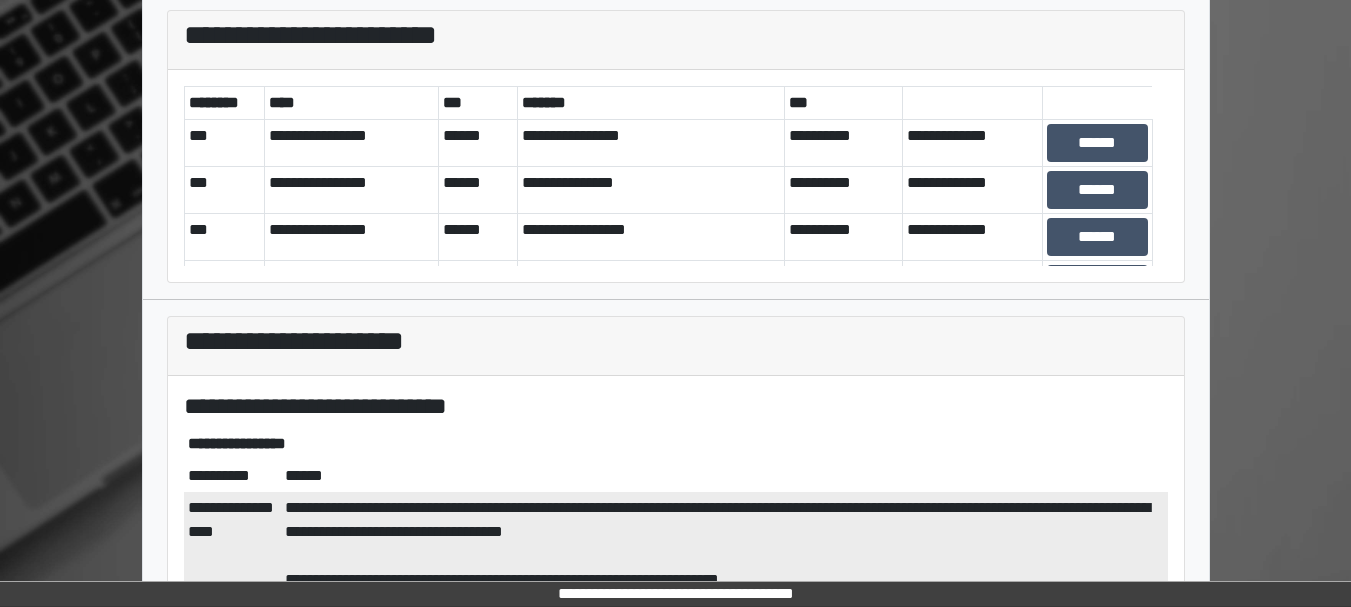 scroll, scrollTop: 0, scrollLeft: 0, axis: both 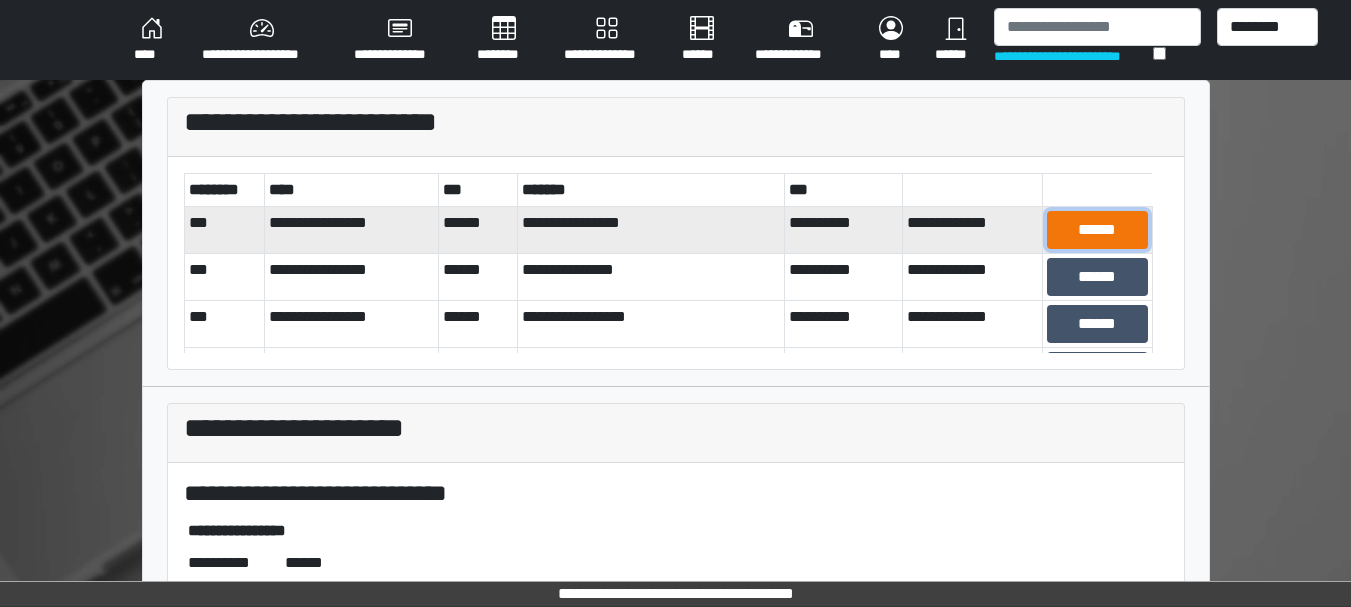 click on "******" at bounding box center (1097, 230) 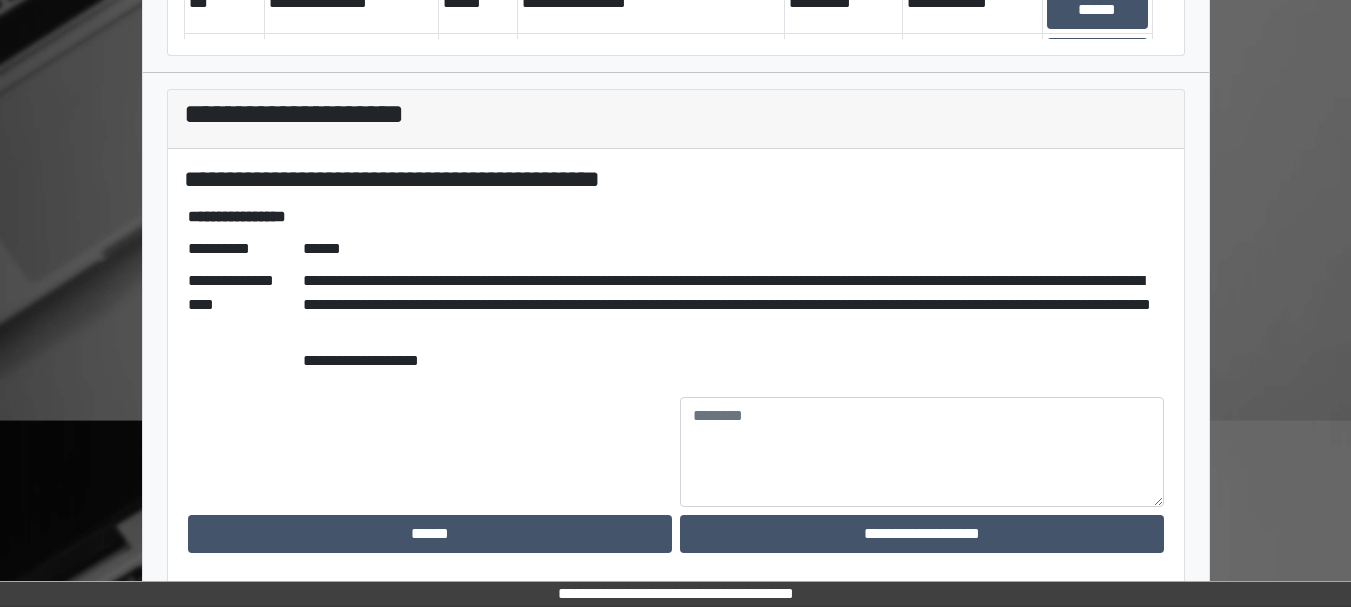 scroll, scrollTop: 314, scrollLeft: 0, axis: vertical 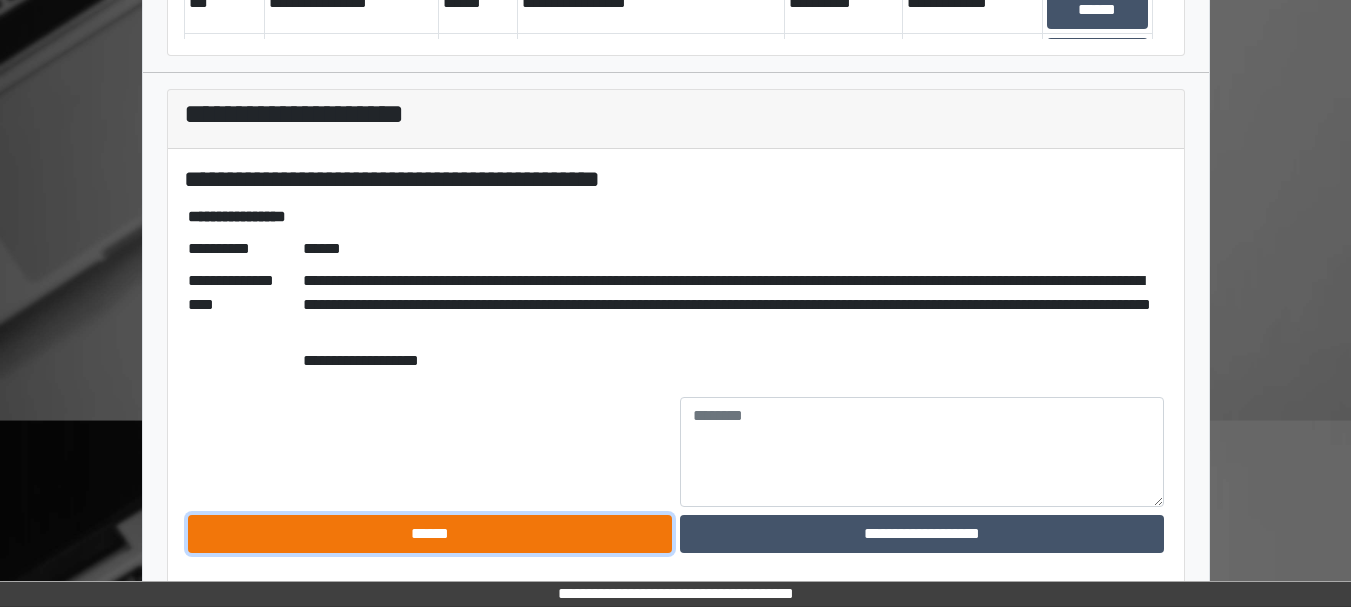click on "******" at bounding box center (430, 534) 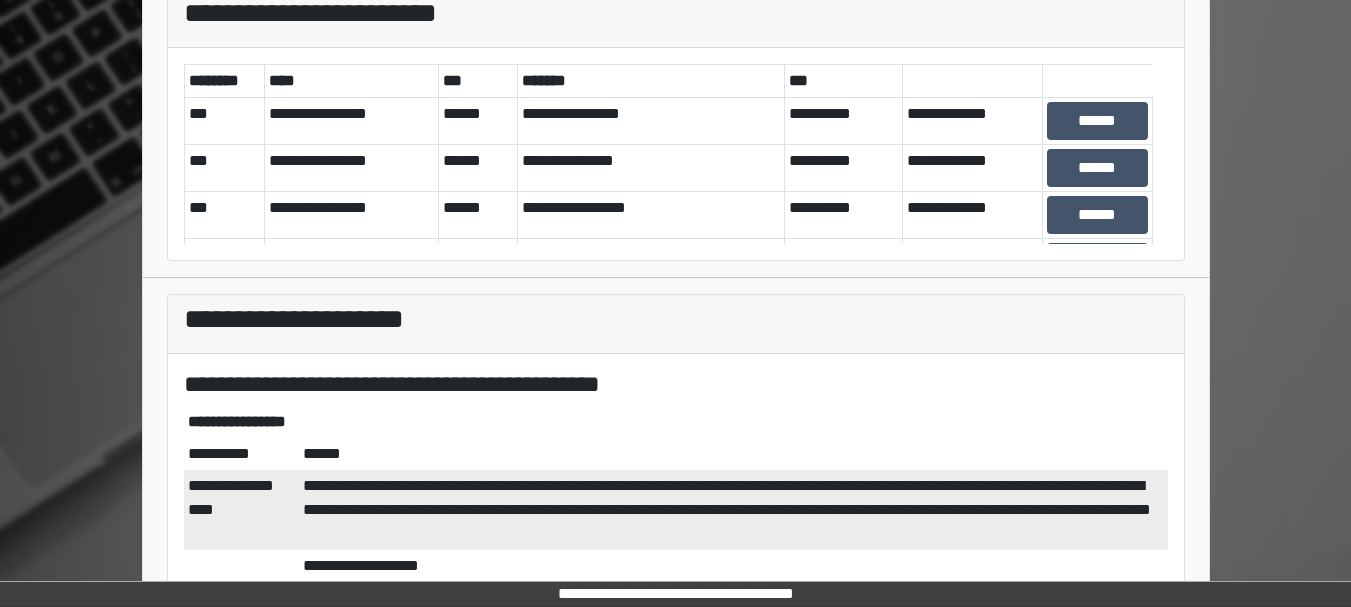 scroll, scrollTop: 0, scrollLeft: 0, axis: both 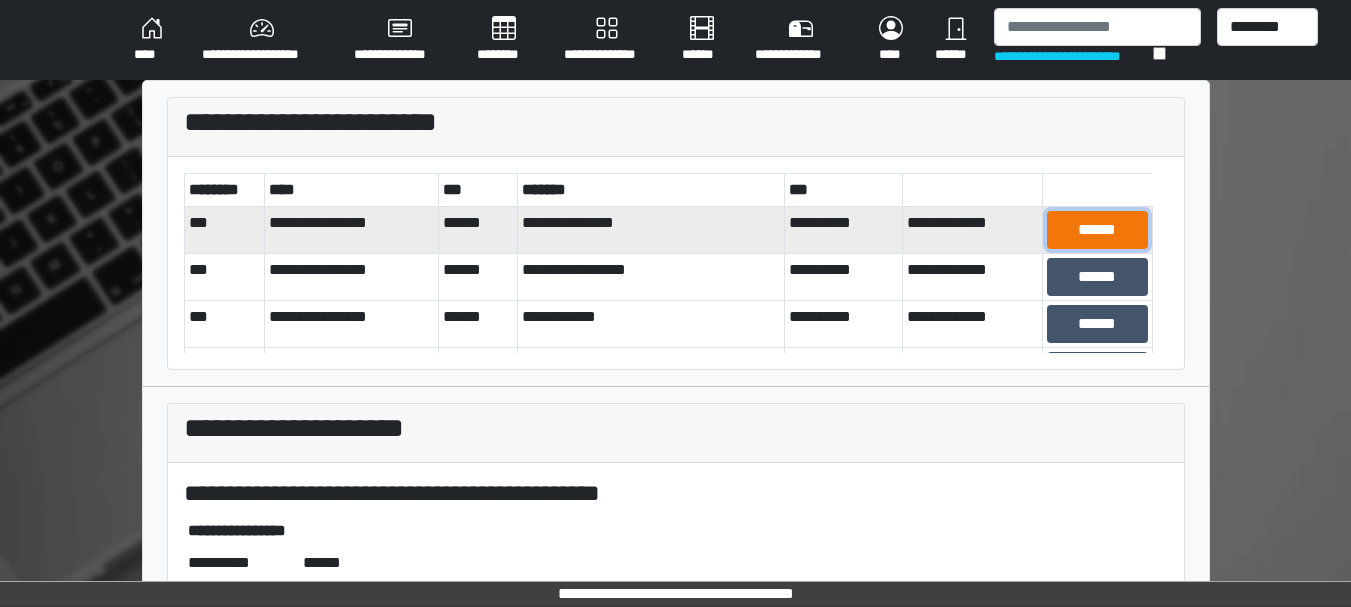 click on "******" at bounding box center [1097, 230] 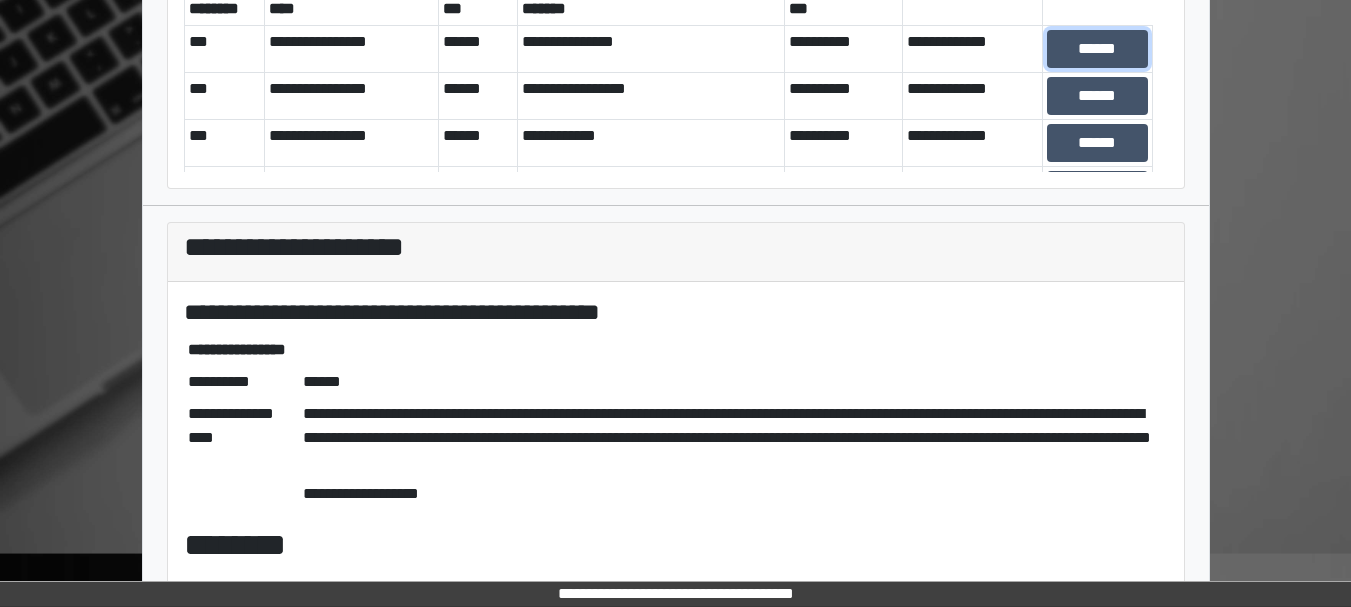 scroll, scrollTop: 0, scrollLeft: 0, axis: both 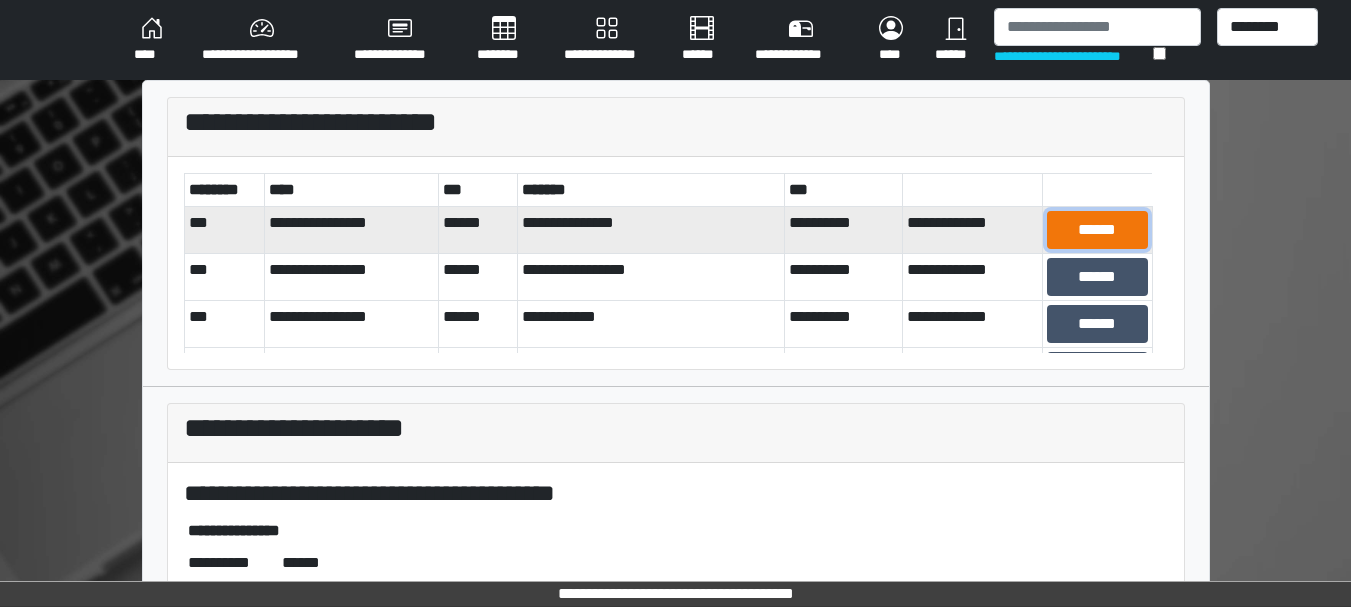 click on "******" at bounding box center [1097, 230] 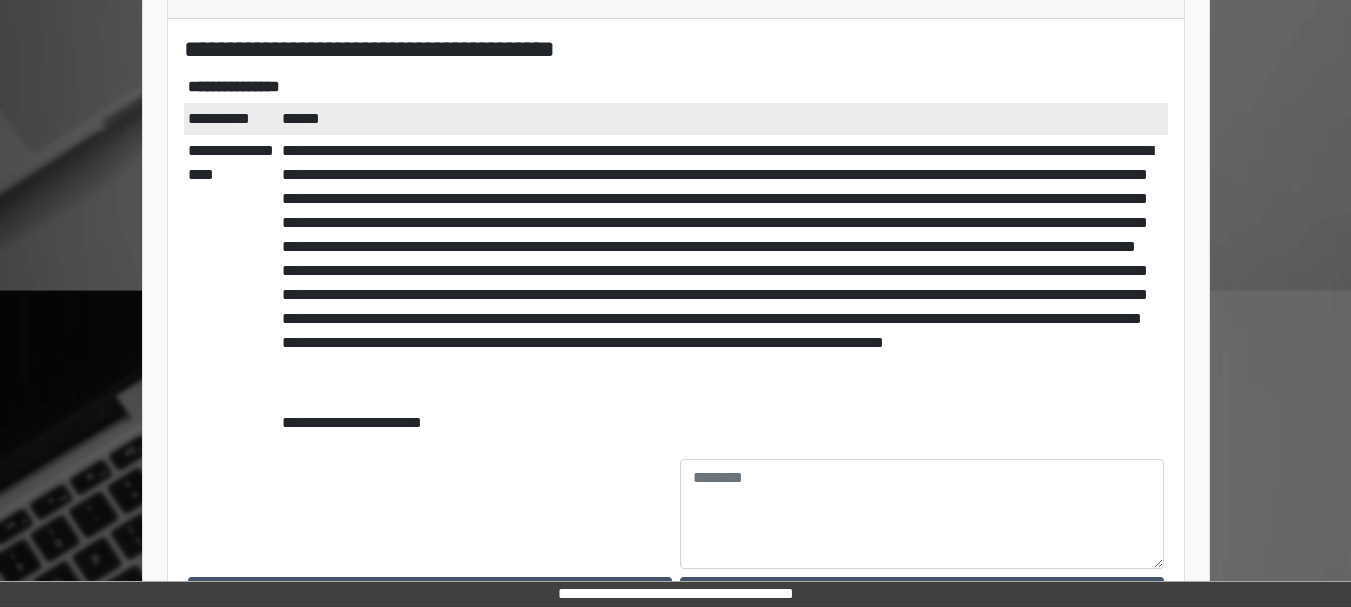 scroll, scrollTop: 506, scrollLeft: 0, axis: vertical 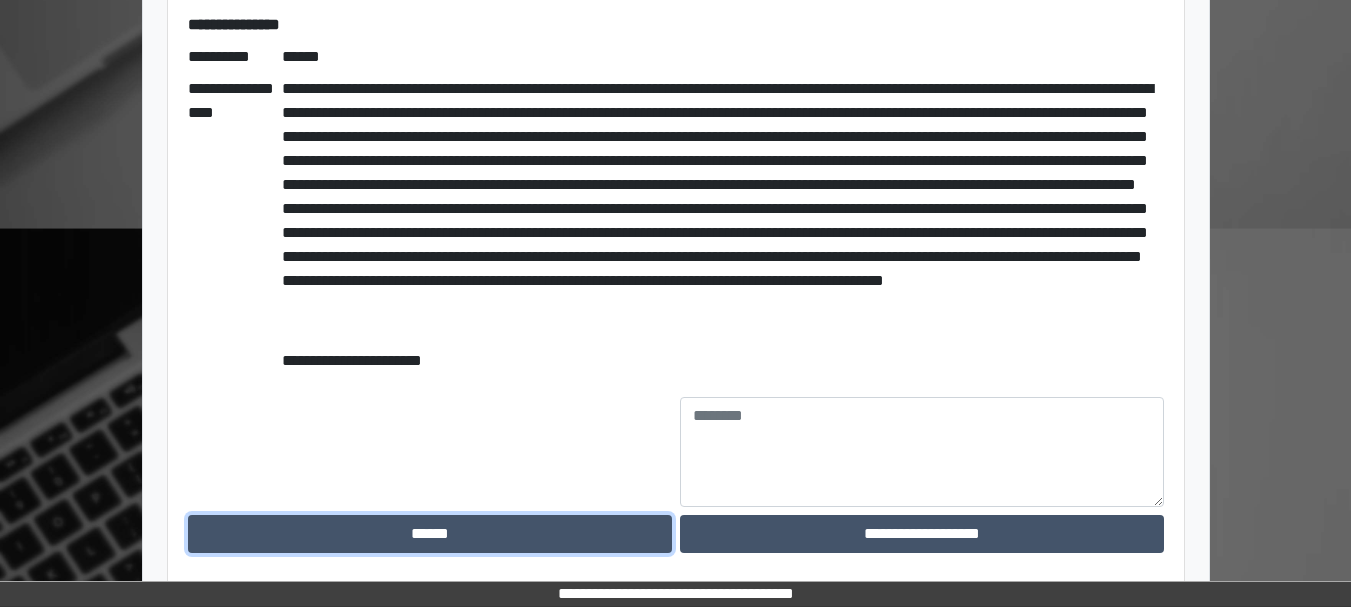 click on "******" at bounding box center (430, 534) 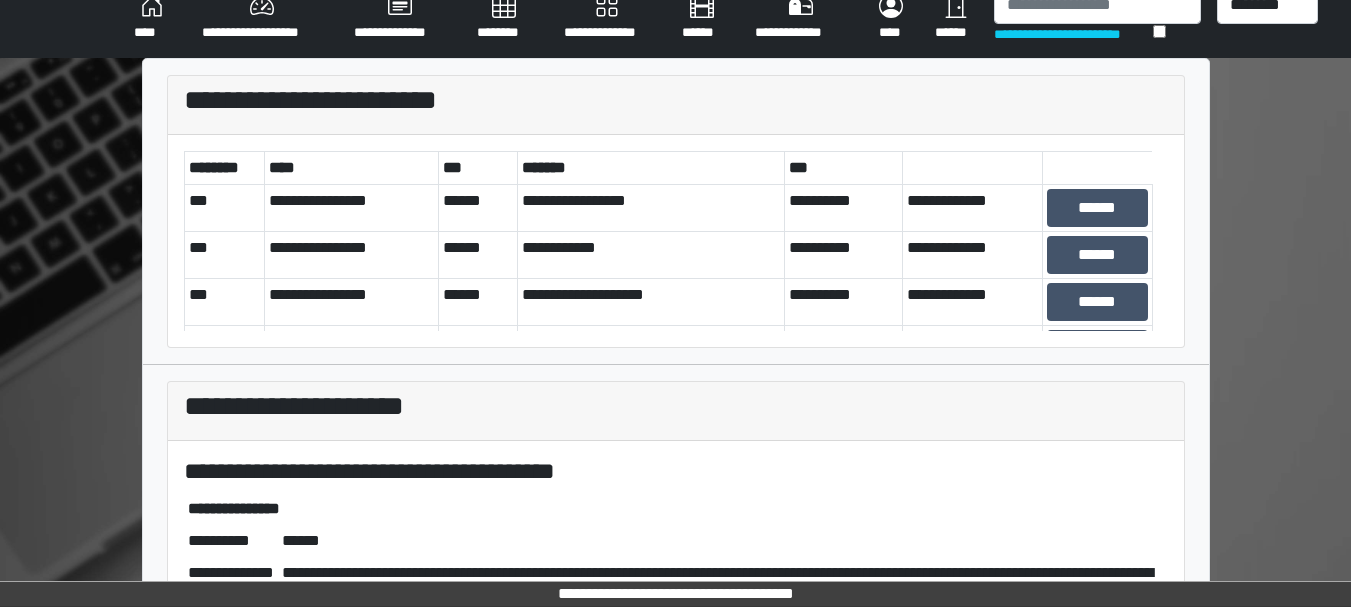 scroll, scrollTop: 0, scrollLeft: 0, axis: both 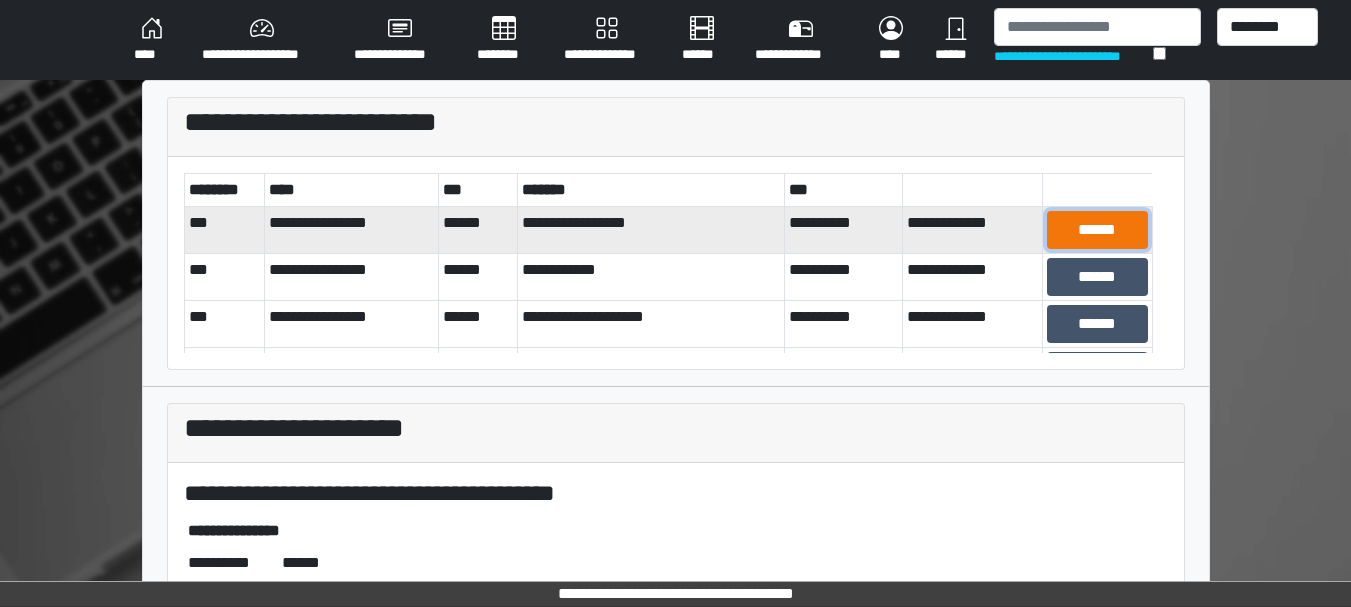 click on "******" at bounding box center [1097, 230] 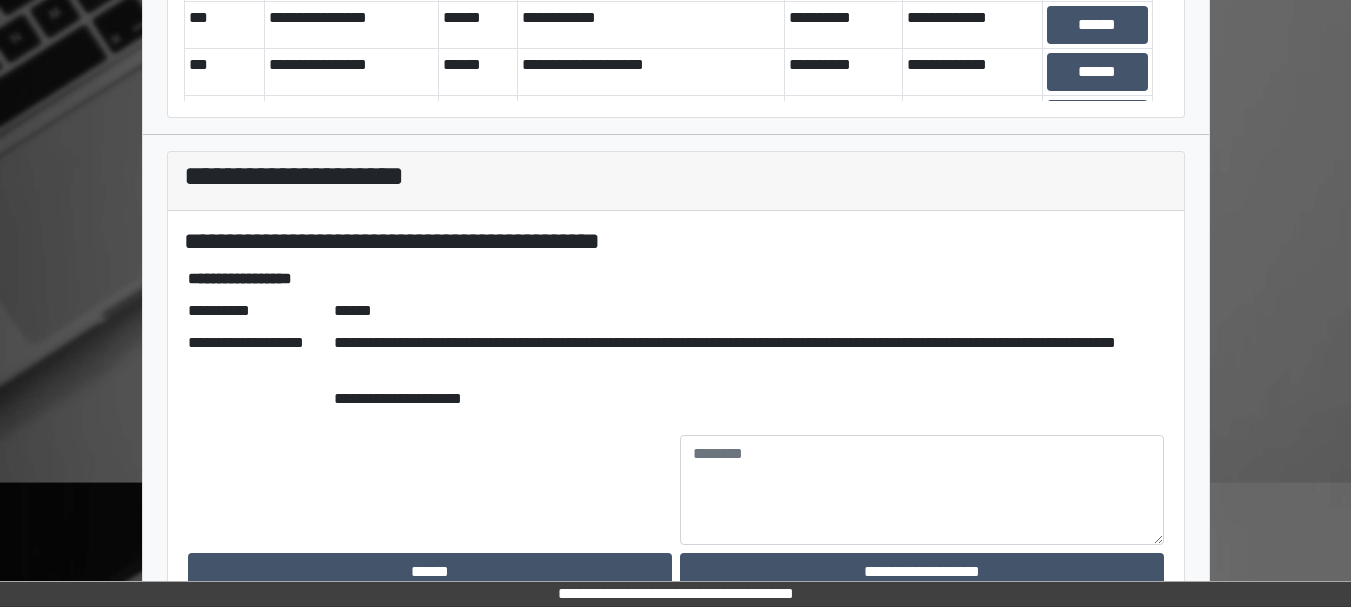 scroll, scrollTop: 290, scrollLeft: 0, axis: vertical 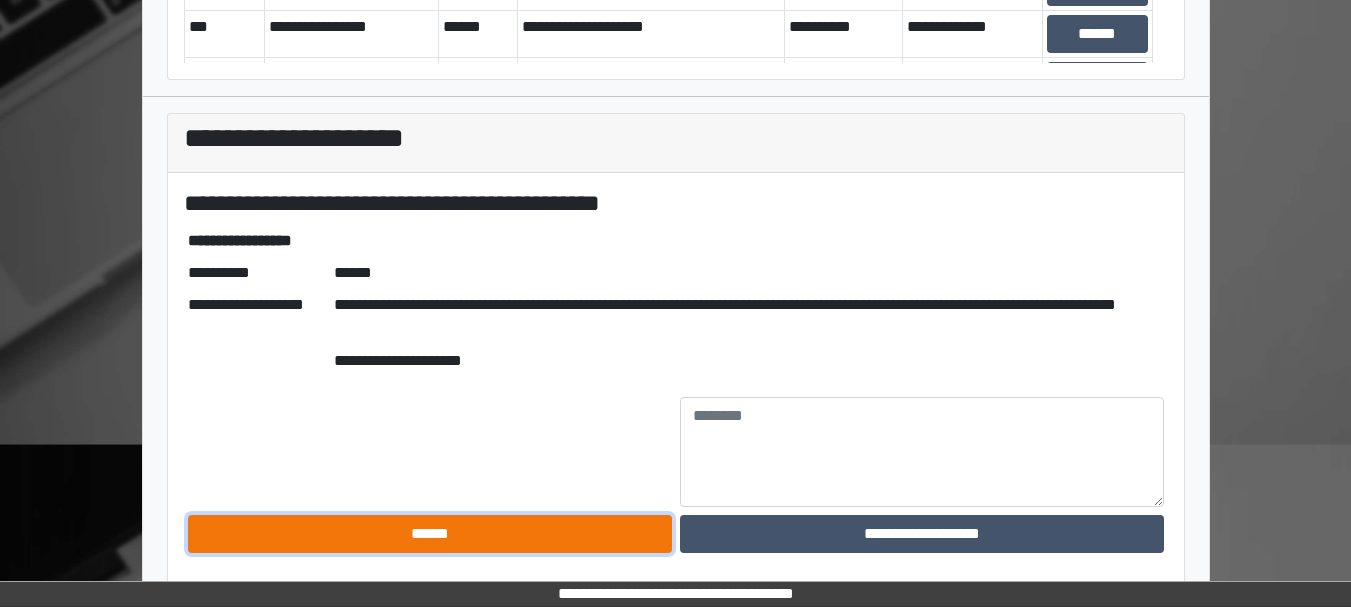 click on "******" at bounding box center (430, 534) 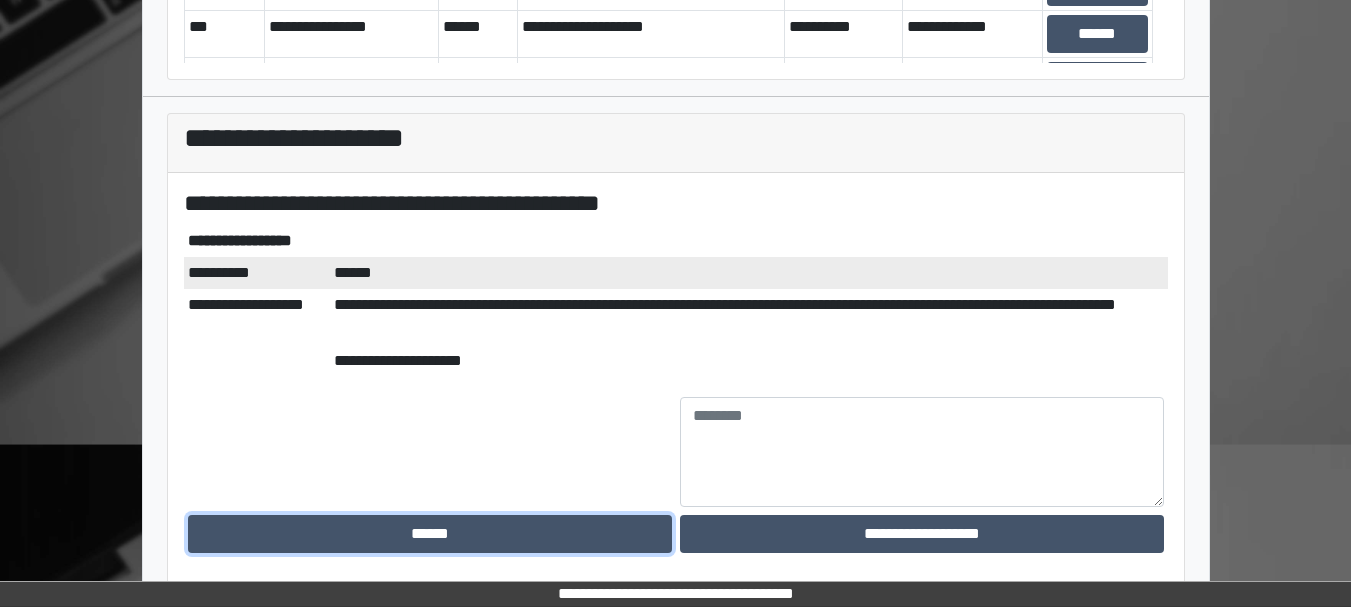 scroll, scrollTop: 0, scrollLeft: 0, axis: both 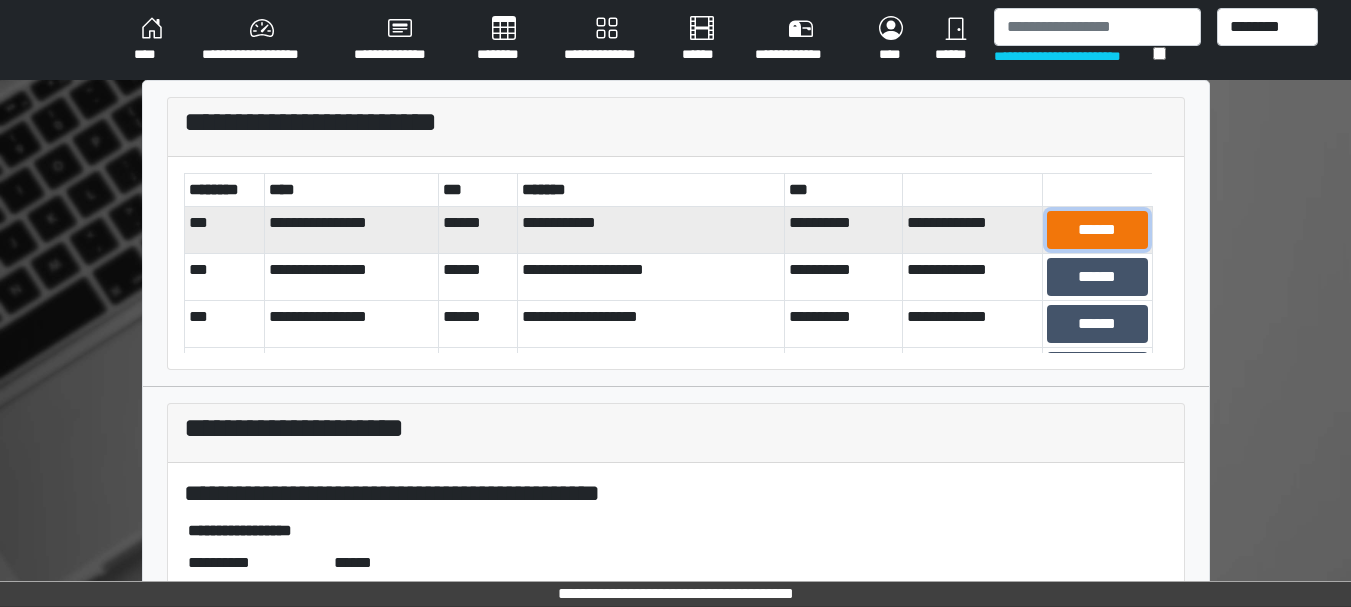 click on "******" at bounding box center [1097, 230] 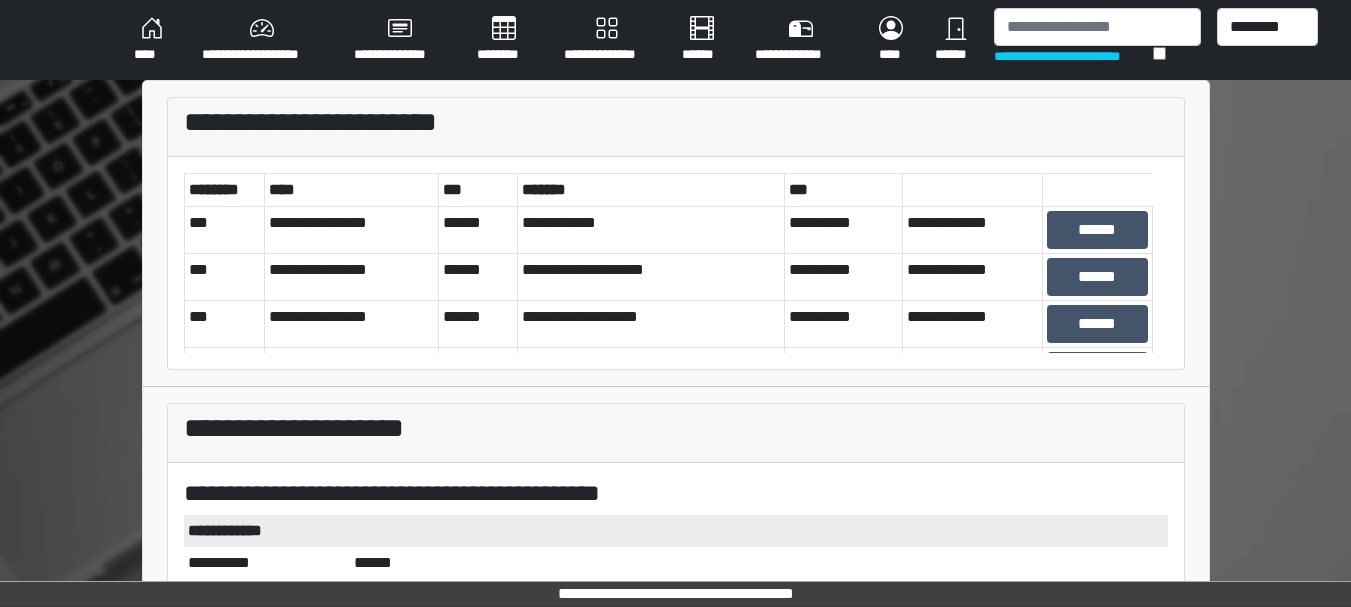 scroll, scrollTop: 266, scrollLeft: 0, axis: vertical 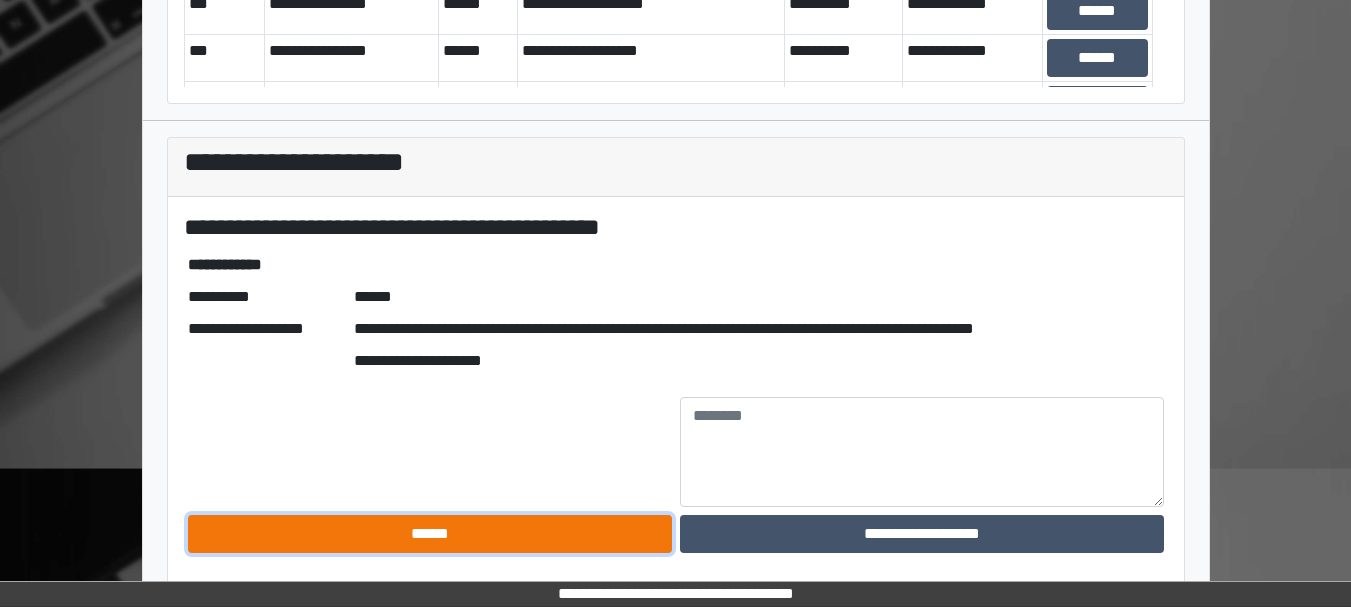 click on "******" at bounding box center [430, 534] 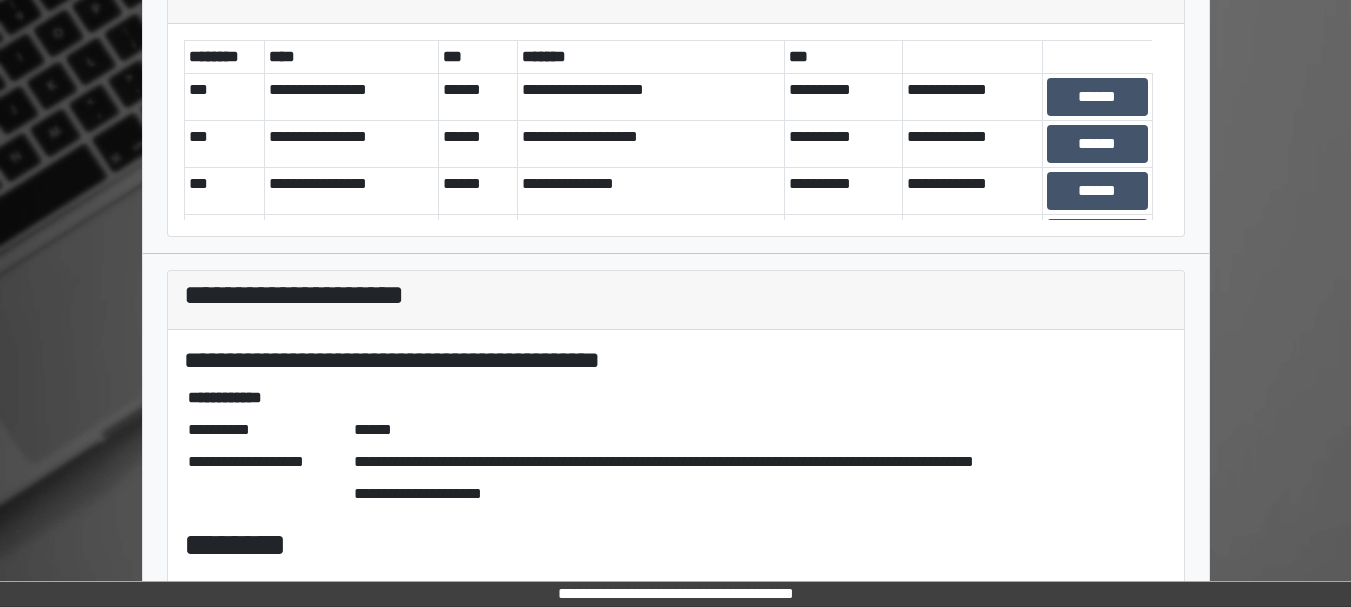 scroll, scrollTop: 0, scrollLeft: 0, axis: both 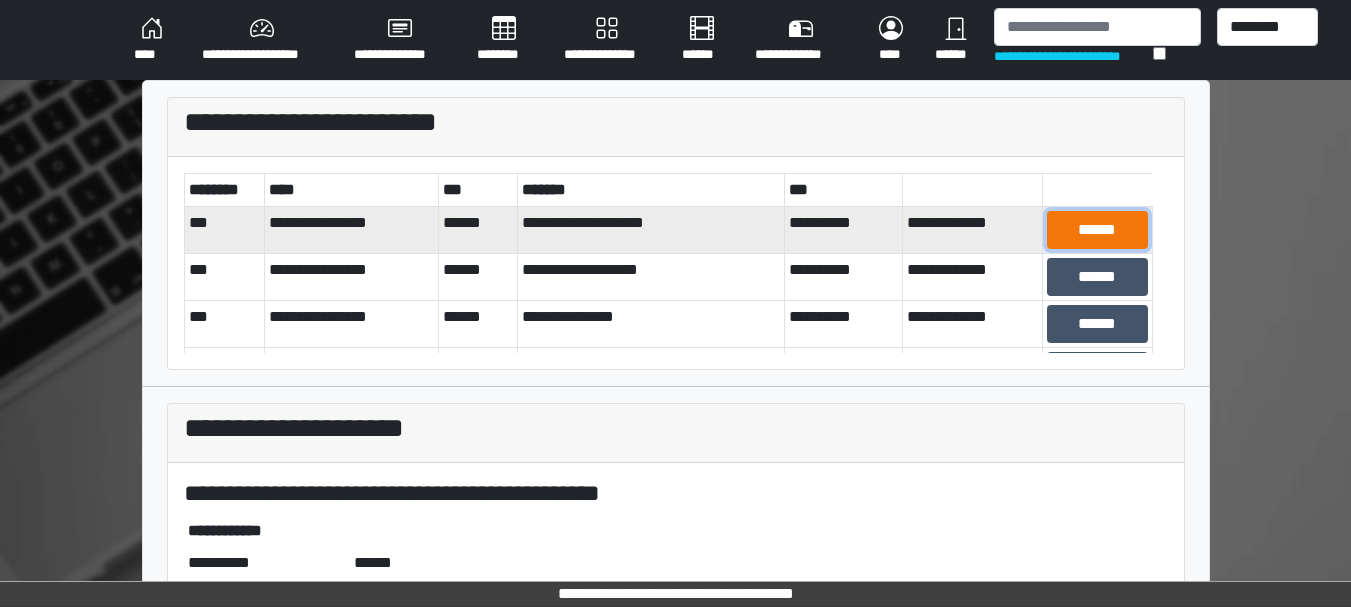 click on "******" at bounding box center (1097, 230) 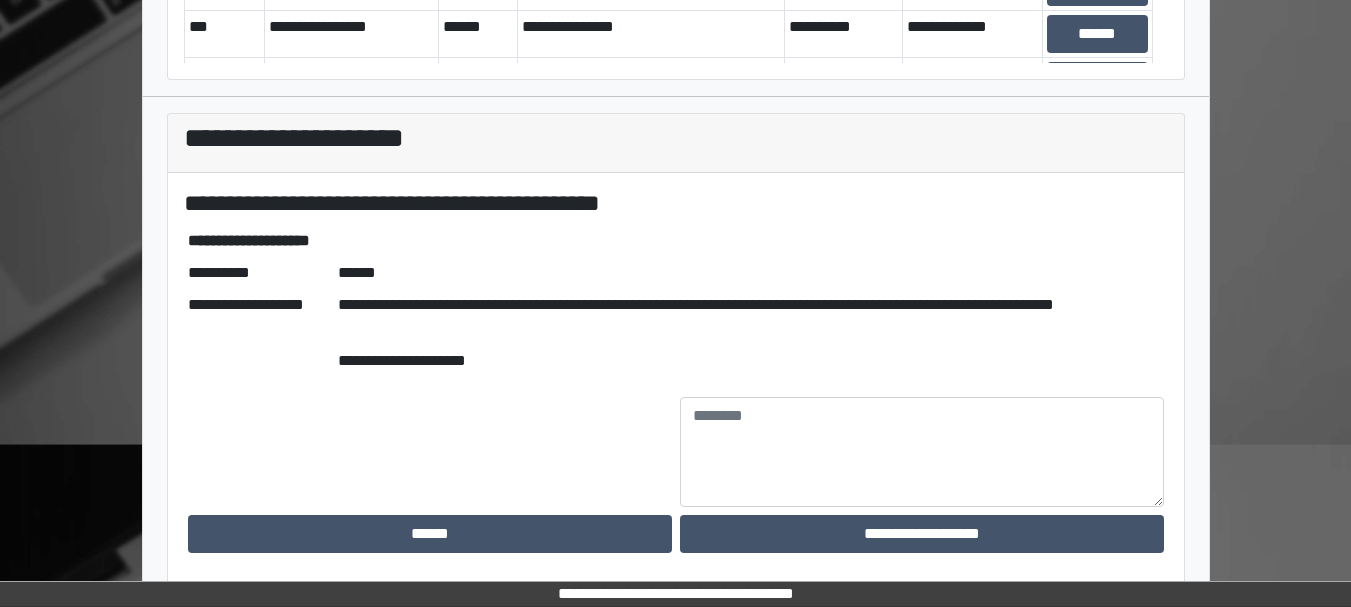 scroll, scrollTop: 289, scrollLeft: 0, axis: vertical 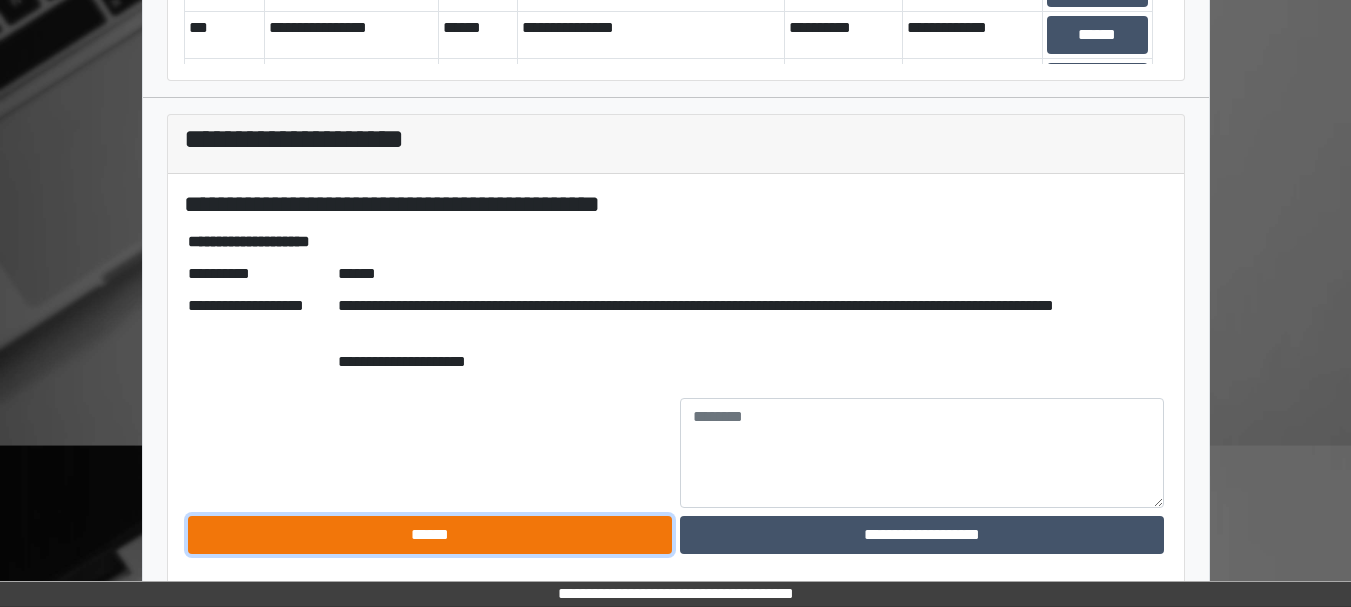 click on "******" at bounding box center (430, 535) 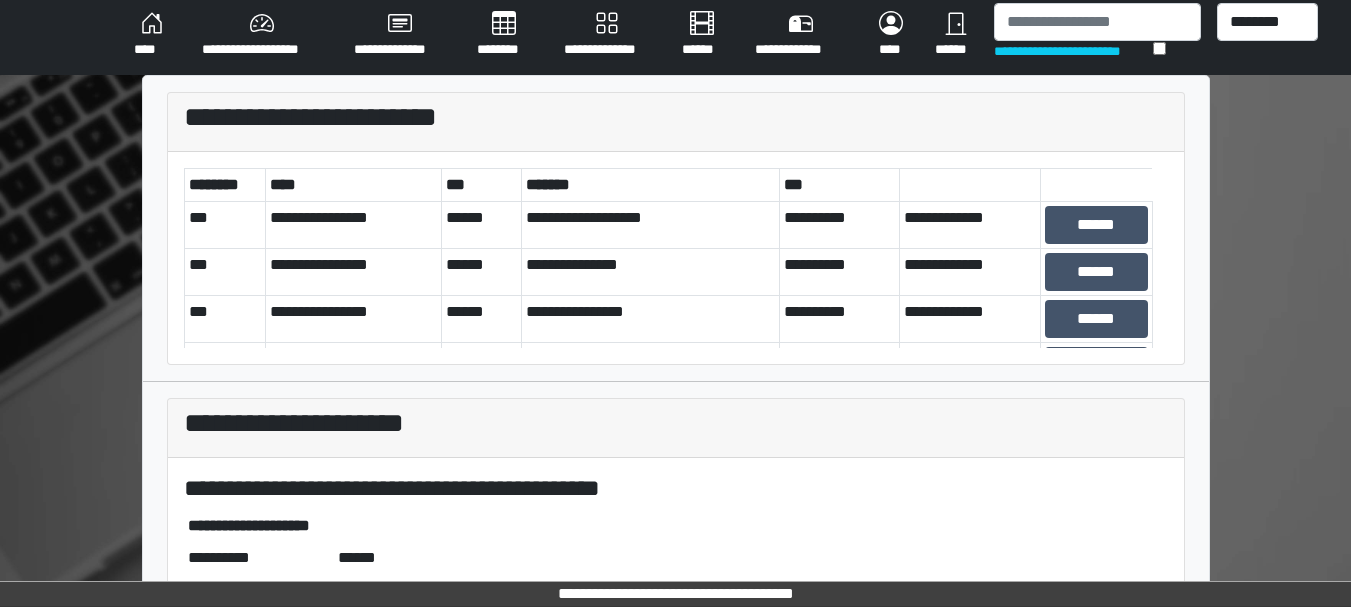scroll, scrollTop: 0, scrollLeft: 0, axis: both 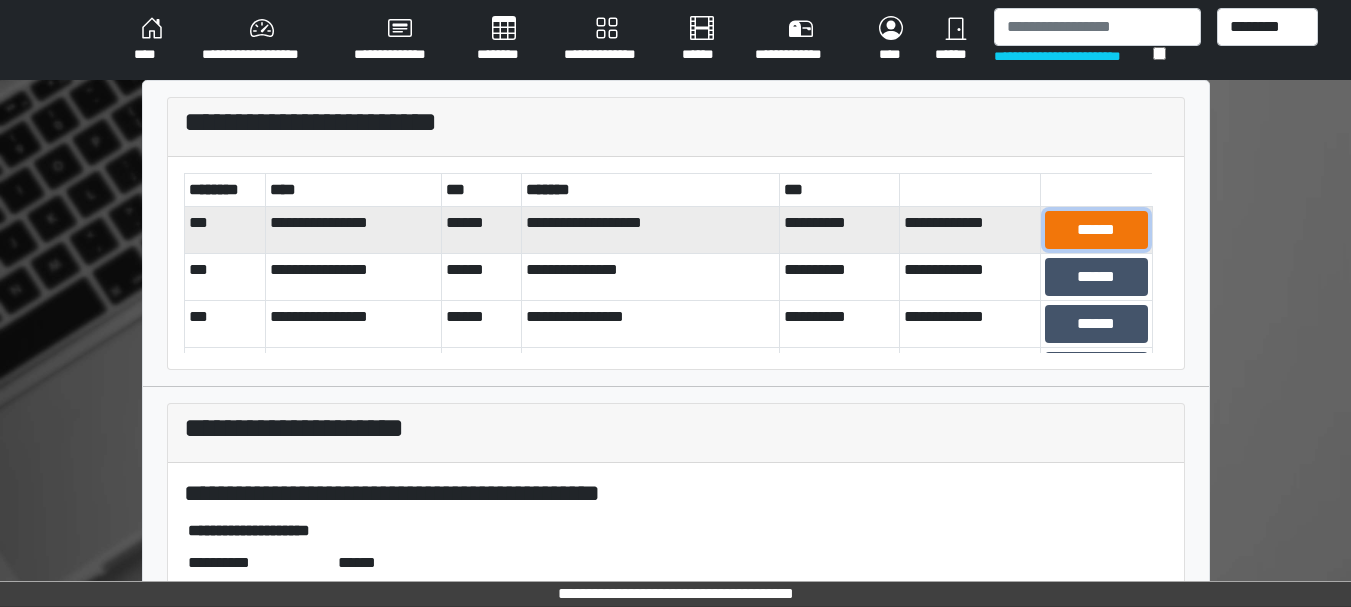 click on "******" at bounding box center (1096, 230) 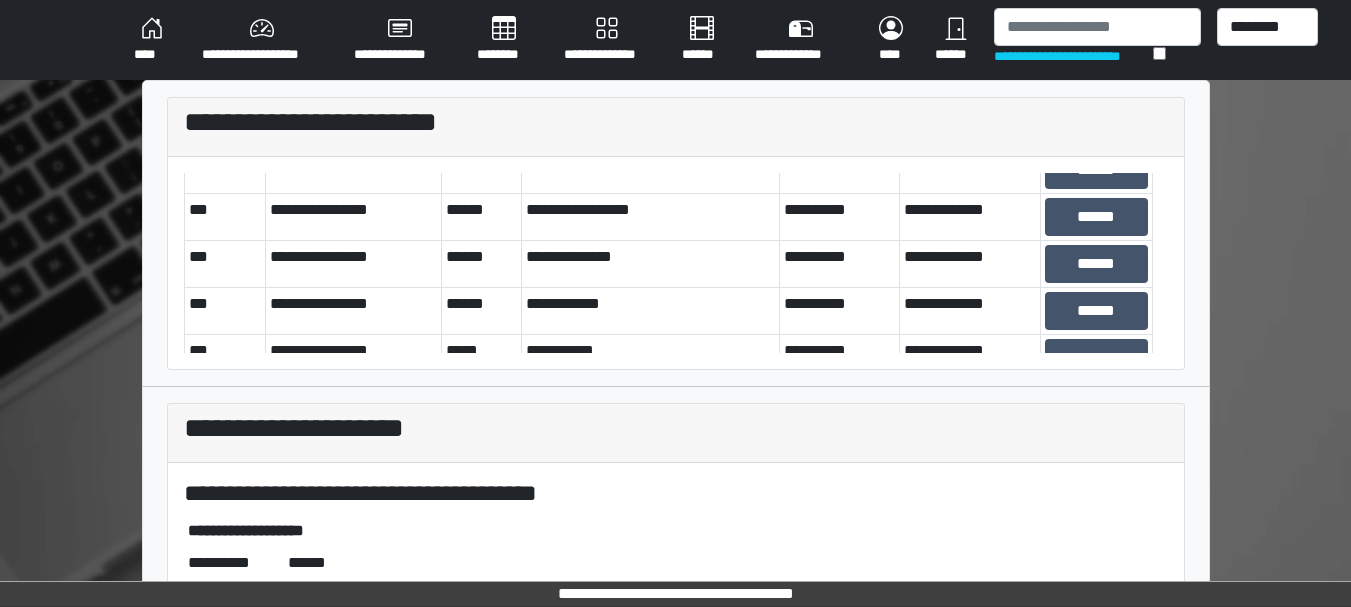 scroll, scrollTop: 482, scrollLeft: 0, axis: vertical 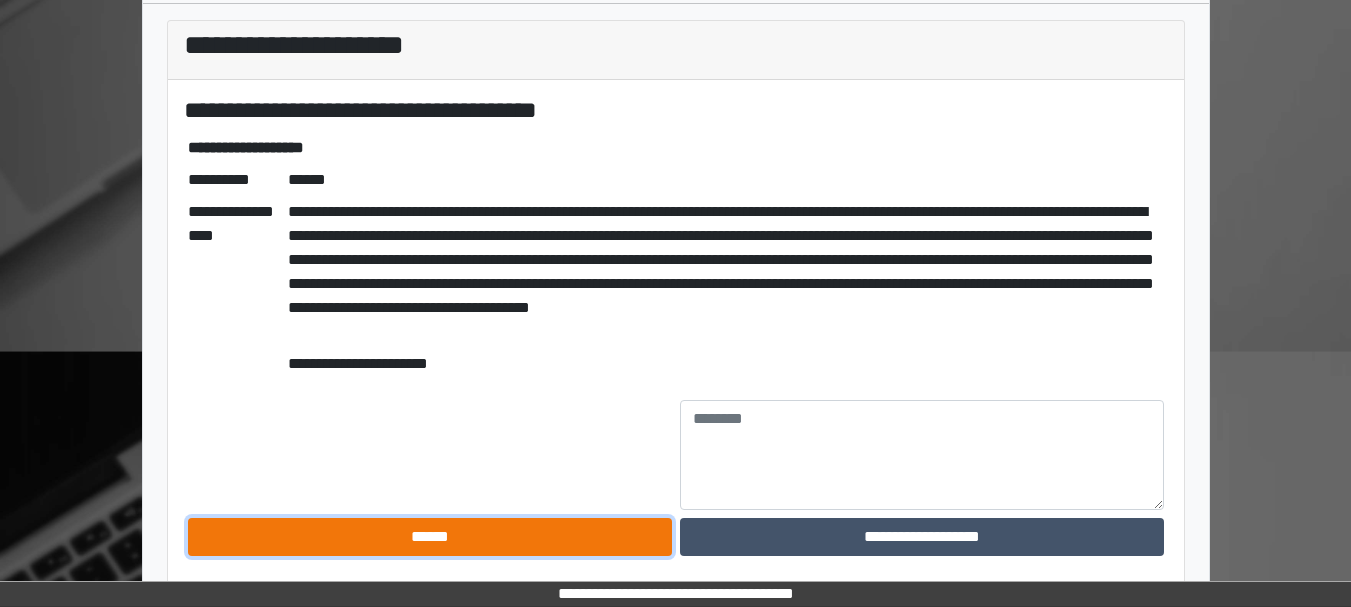 click on "******" at bounding box center [430, 537] 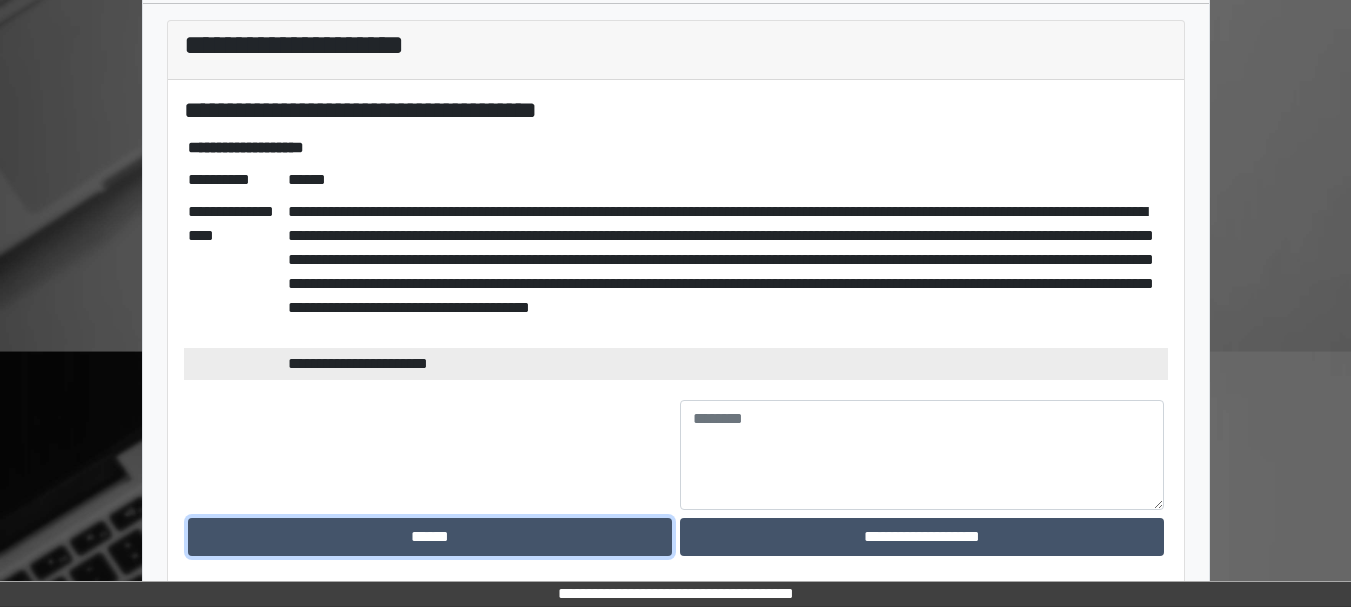 scroll, scrollTop: 0, scrollLeft: 0, axis: both 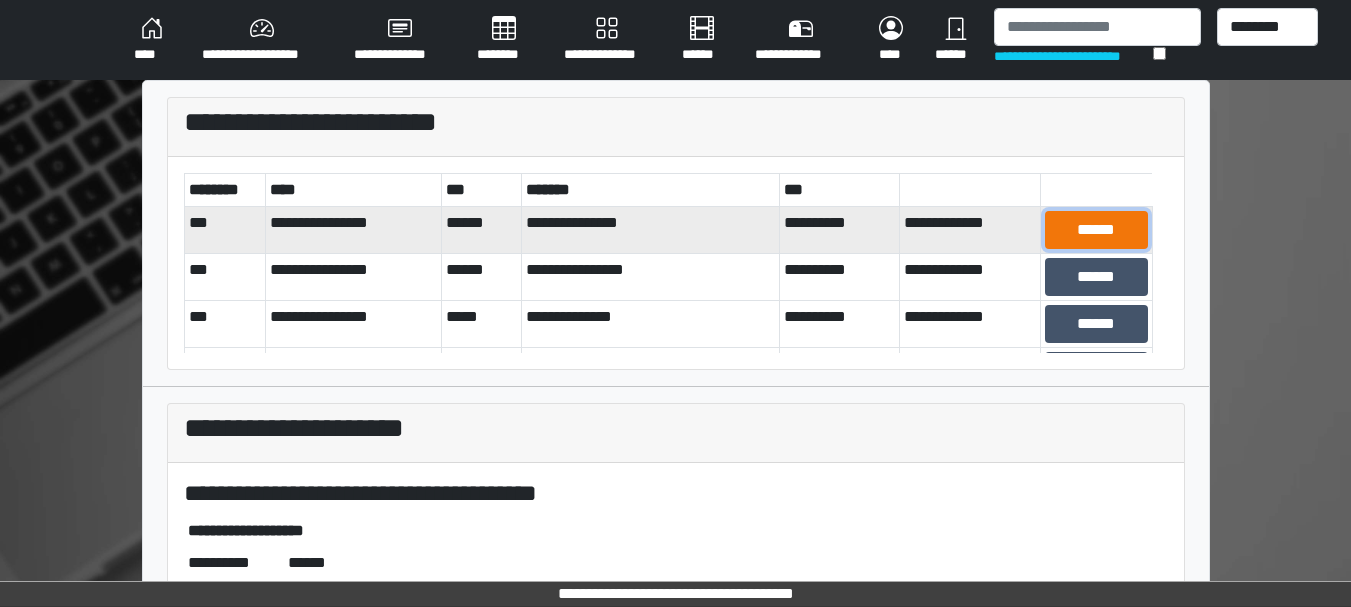 click on "******" at bounding box center (1096, 230) 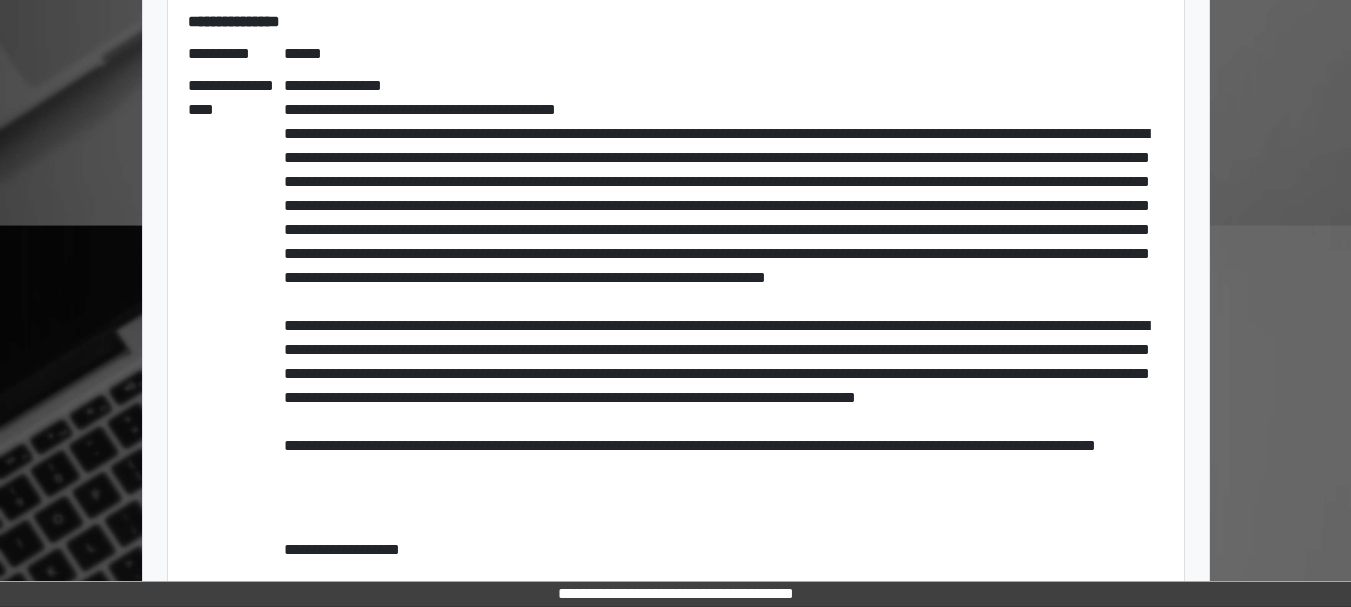 scroll, scrollTop: 698, scrollLeft: 0, axis: vertical 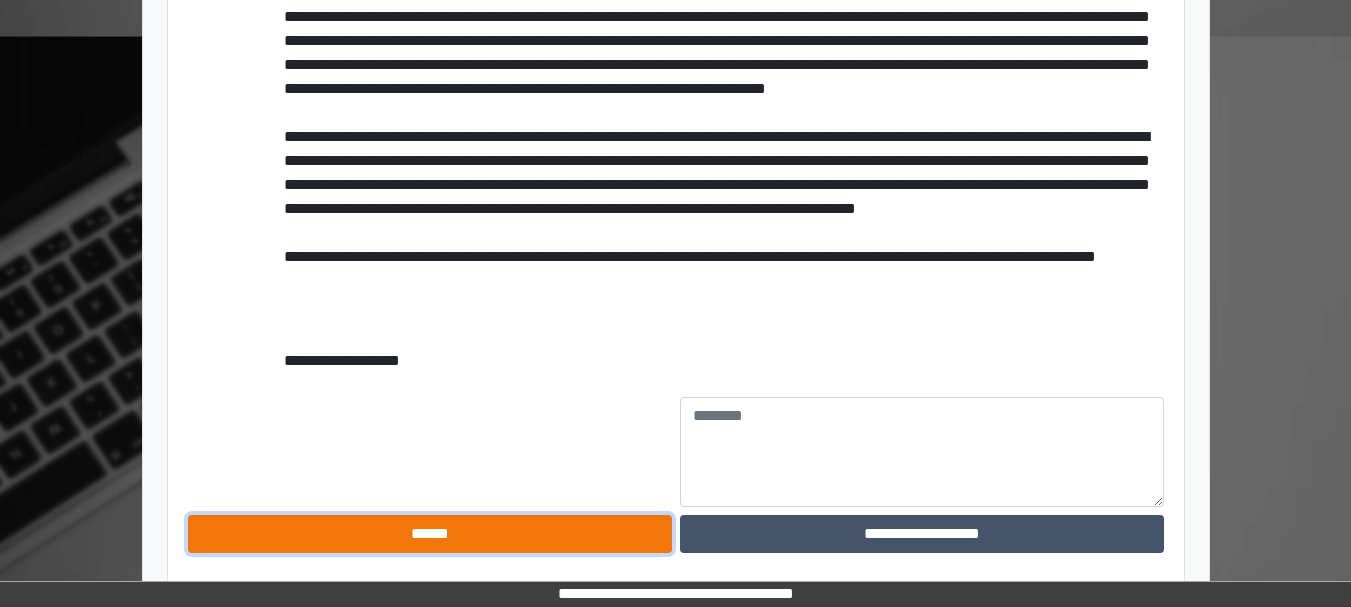 click on "******" at bounding box center [430, 534] 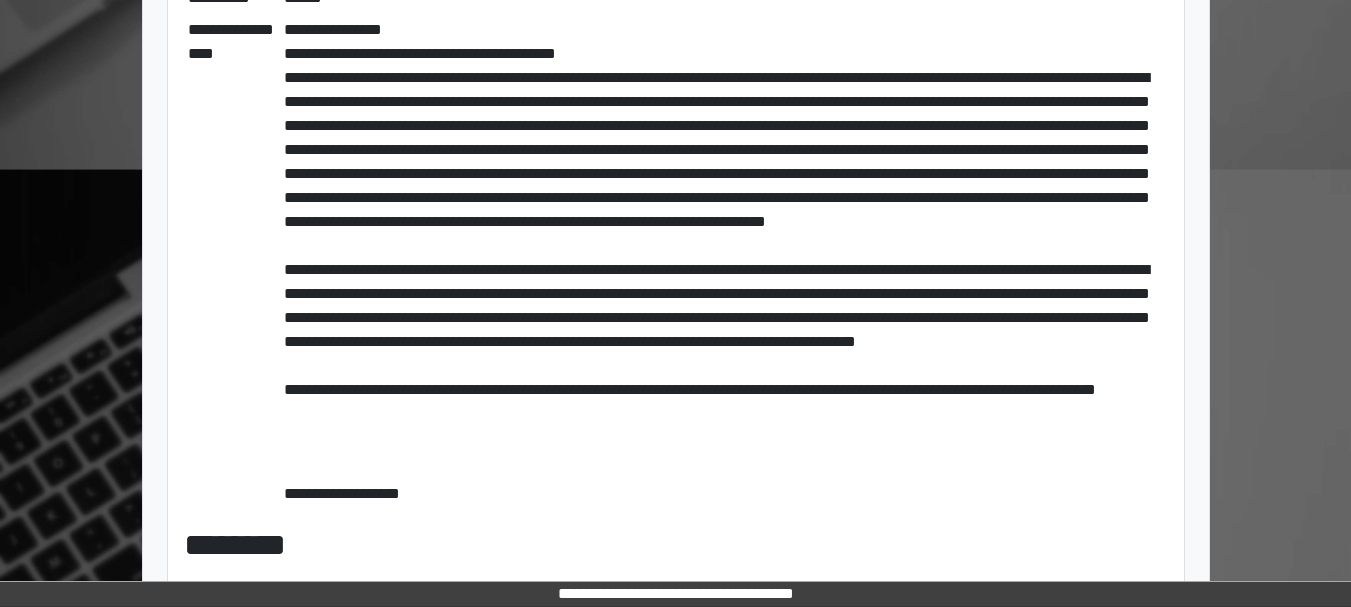 scroll, scrollTop: 0, scrollLeft: 0, axis: both 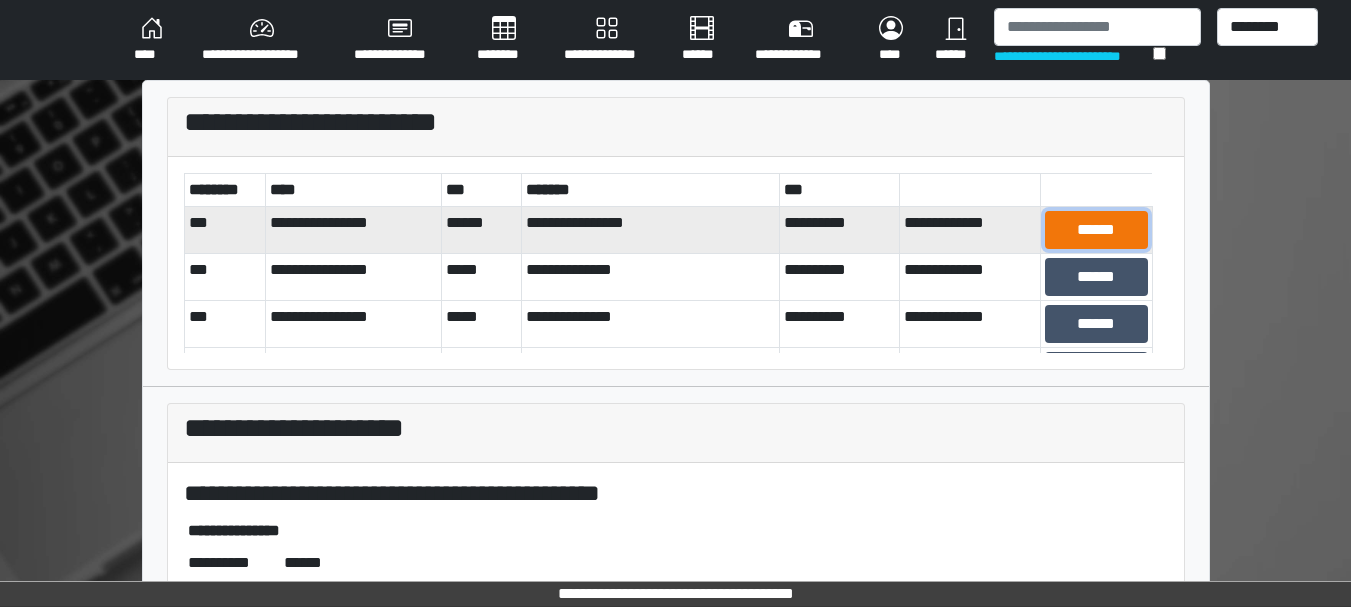 click on "******" at bounding box center (1096, 230) 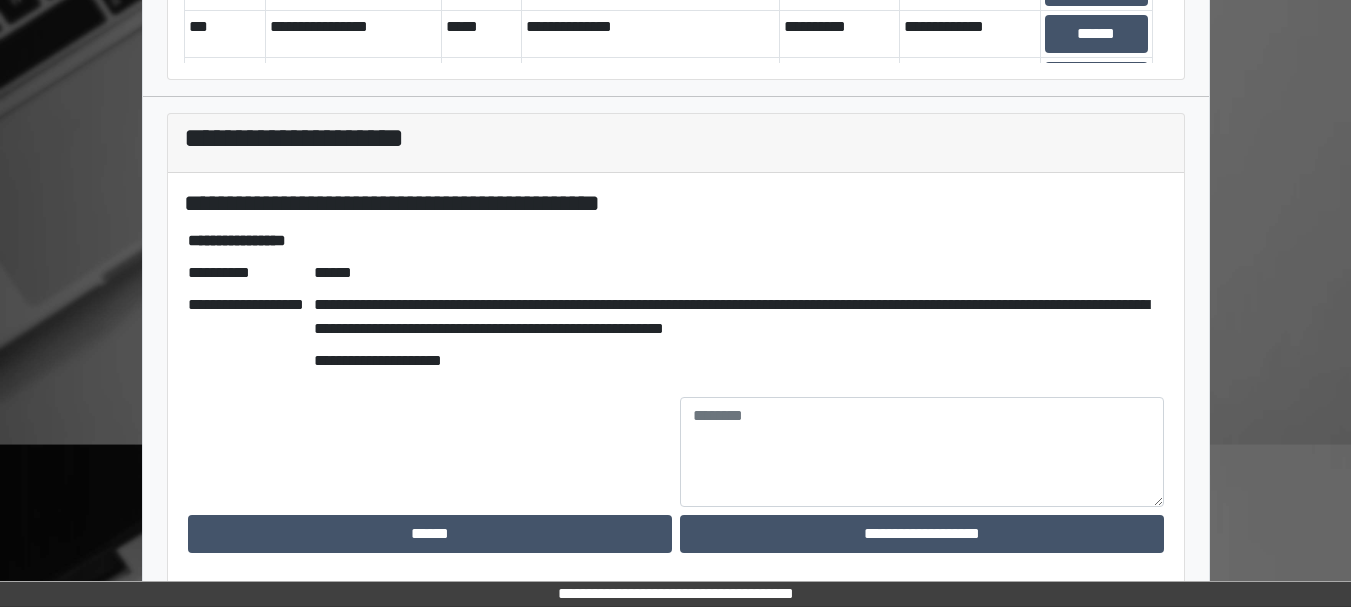 scroll, scrollTop: 289, scrollLeft: 0, axis: vertical 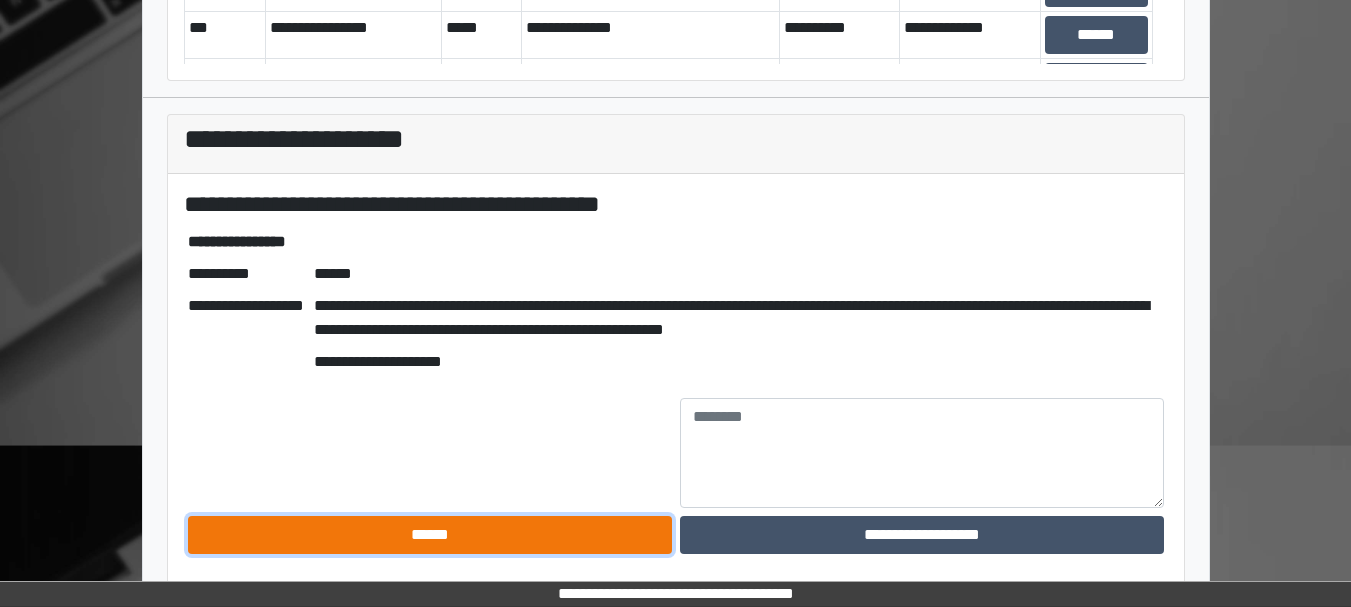 click on "******" at bounding box center [430, 535] 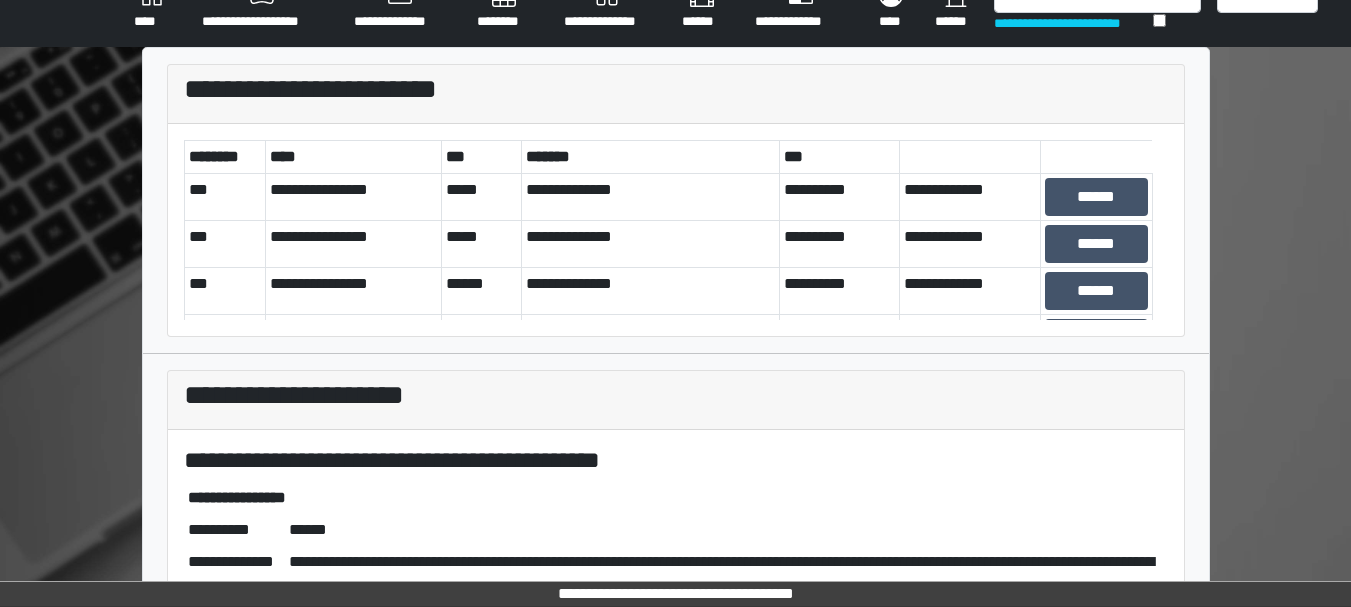 scroll, scrollTop: 0, scrollLeft: 0, axis: both 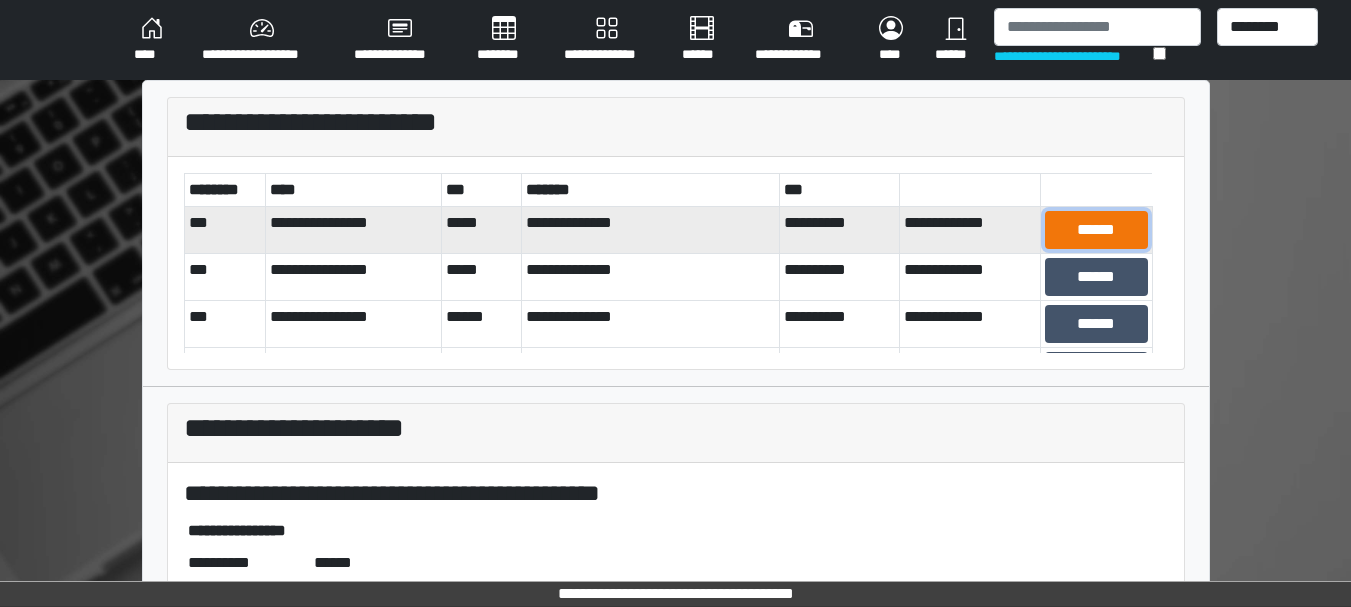 click on "******" at bounding box center [1096, 230] 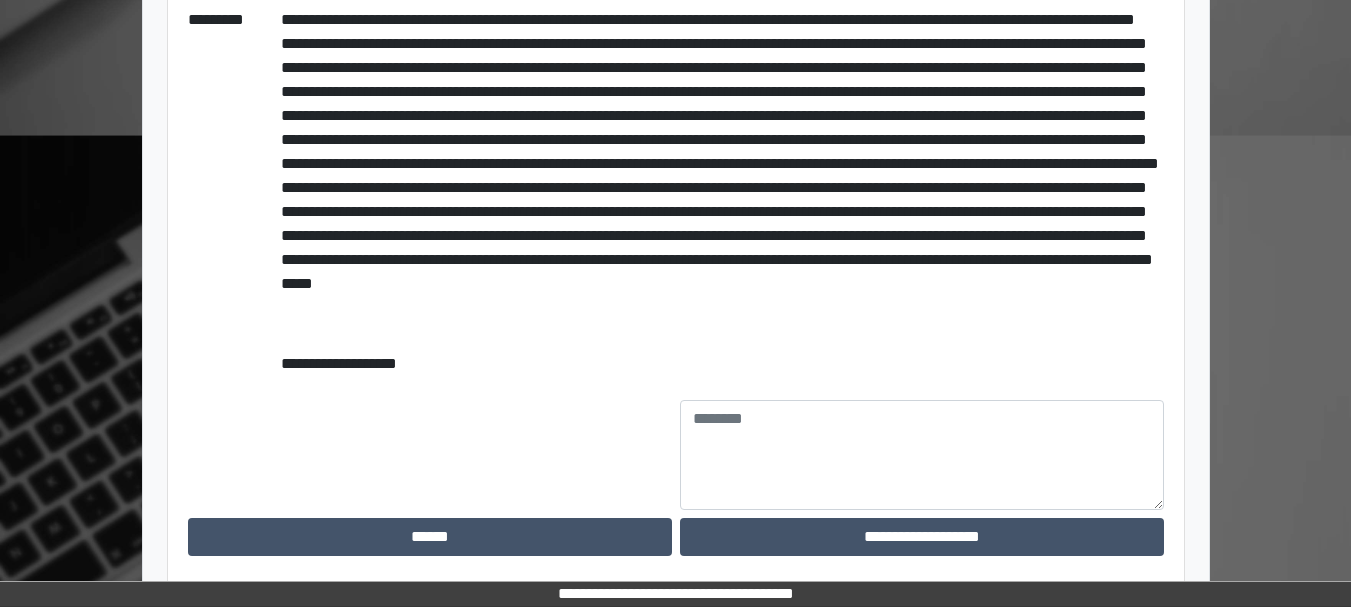scroll, scrollTop: 598, scrollLeft: 0, axis: vertical 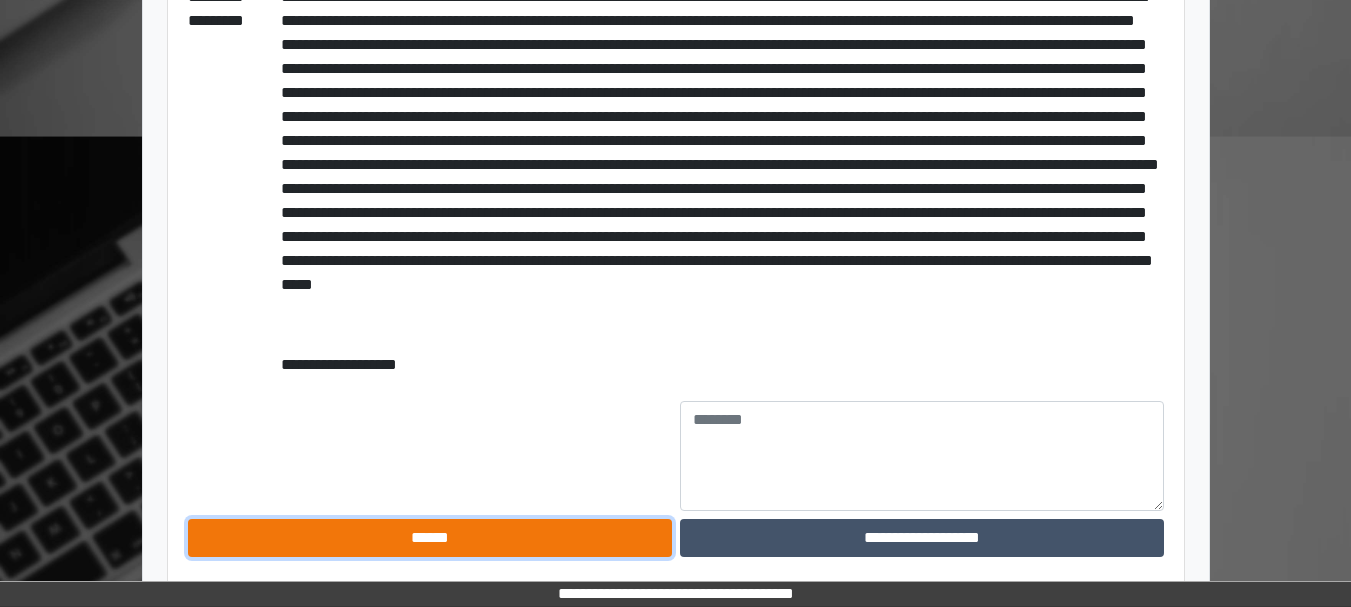 click on "******" at bounding box center (430, 538) 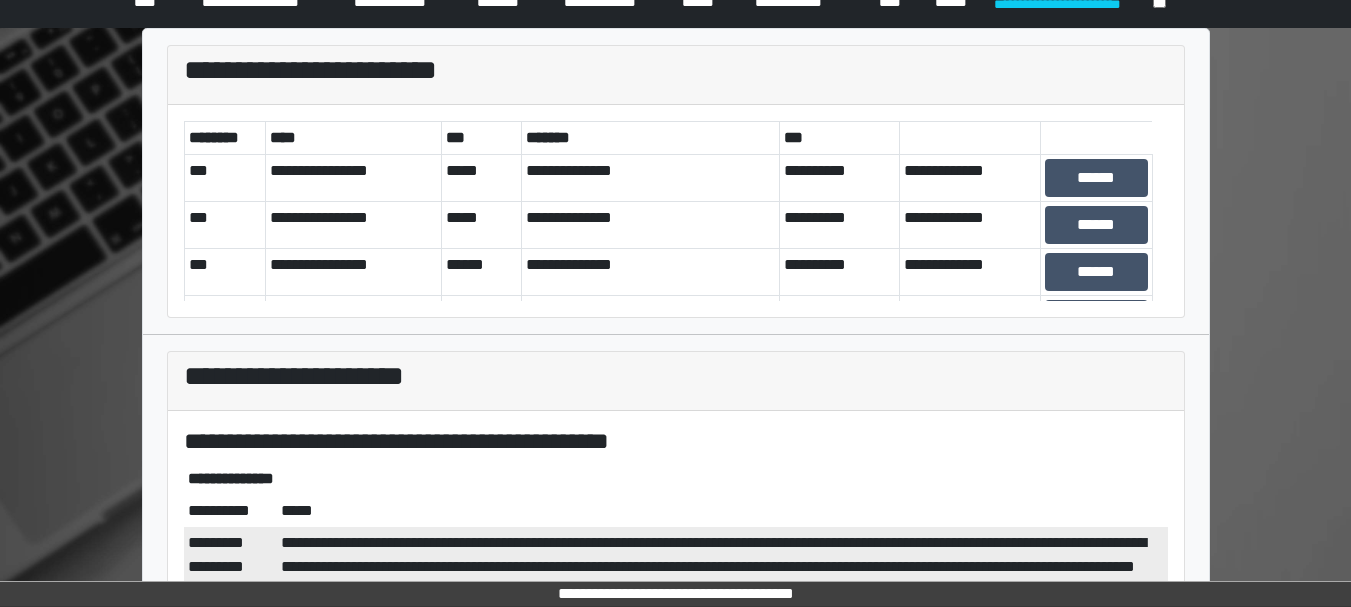 scroll, scrollTop: 51, scrollLeft: 0, axis: vertical 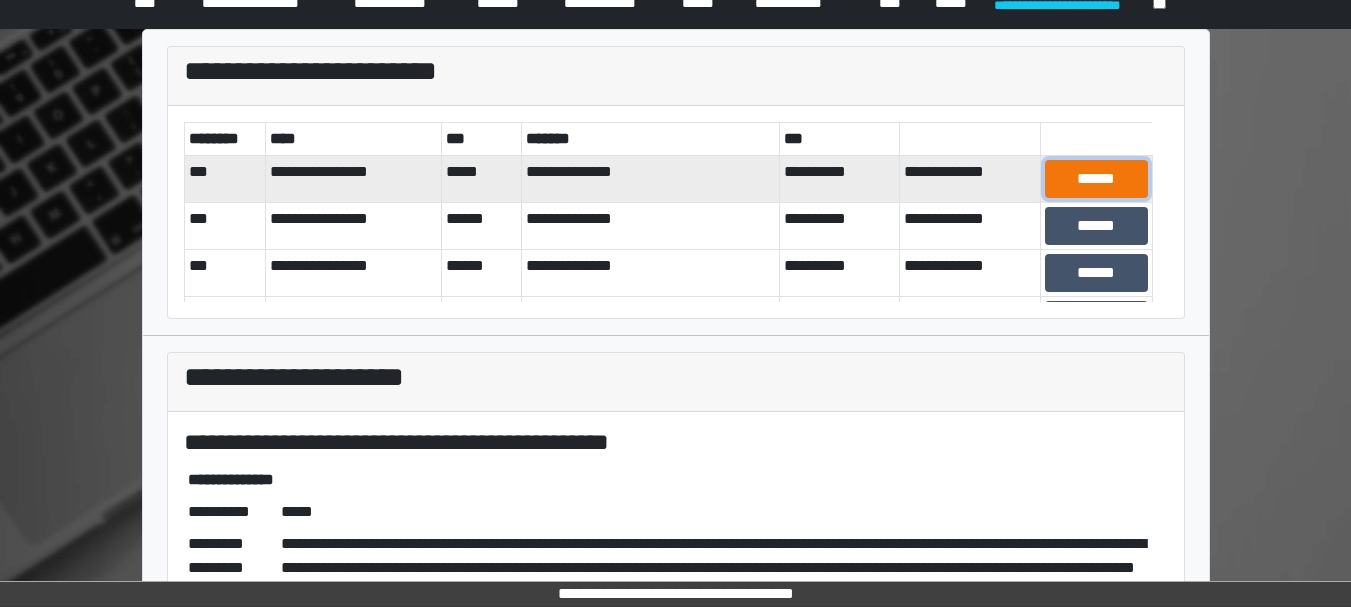 click on "******" at bounding box center (1096, 179) 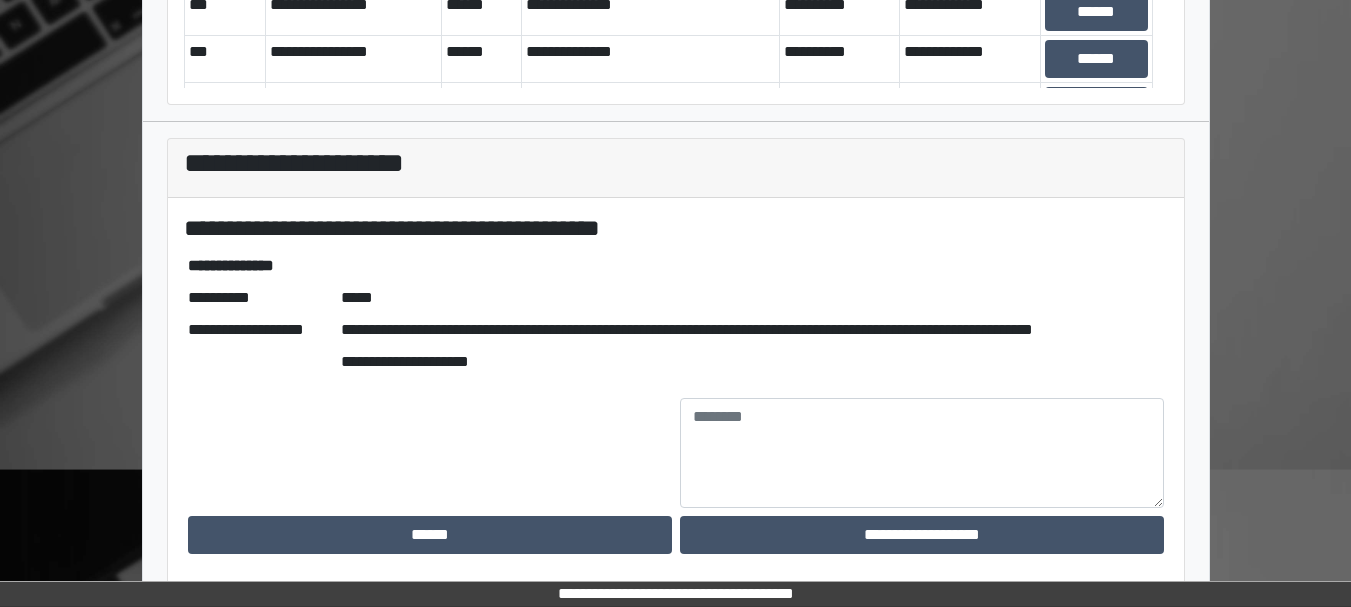 scroll, scrollTop: 264, scrollLeft: 0, axis: vertical 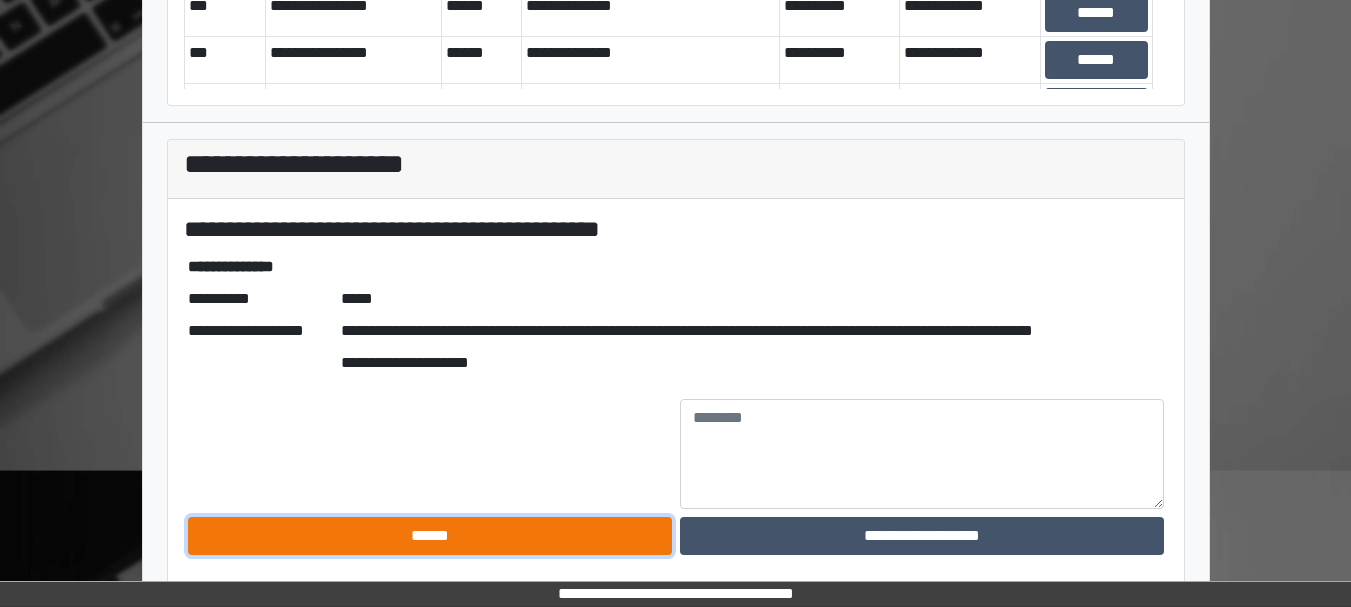 click on "******" at bounding box center [430, 536] 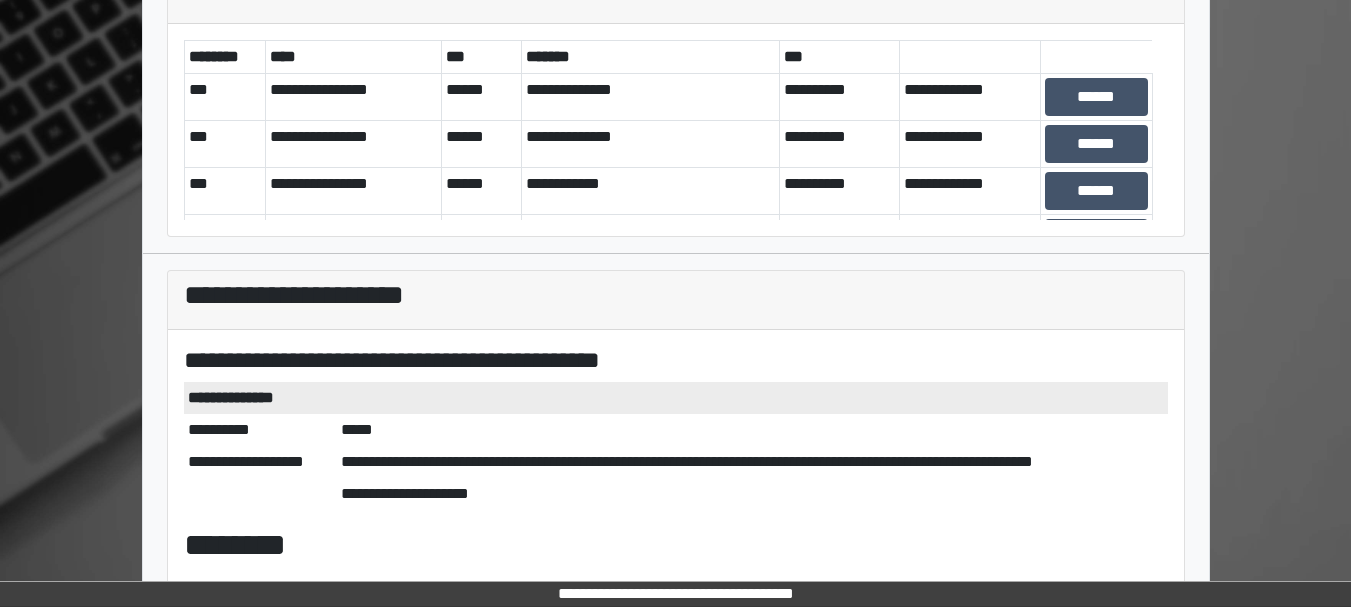 scroll, scrollTop: 0, scrollLeft: 0, axis: both 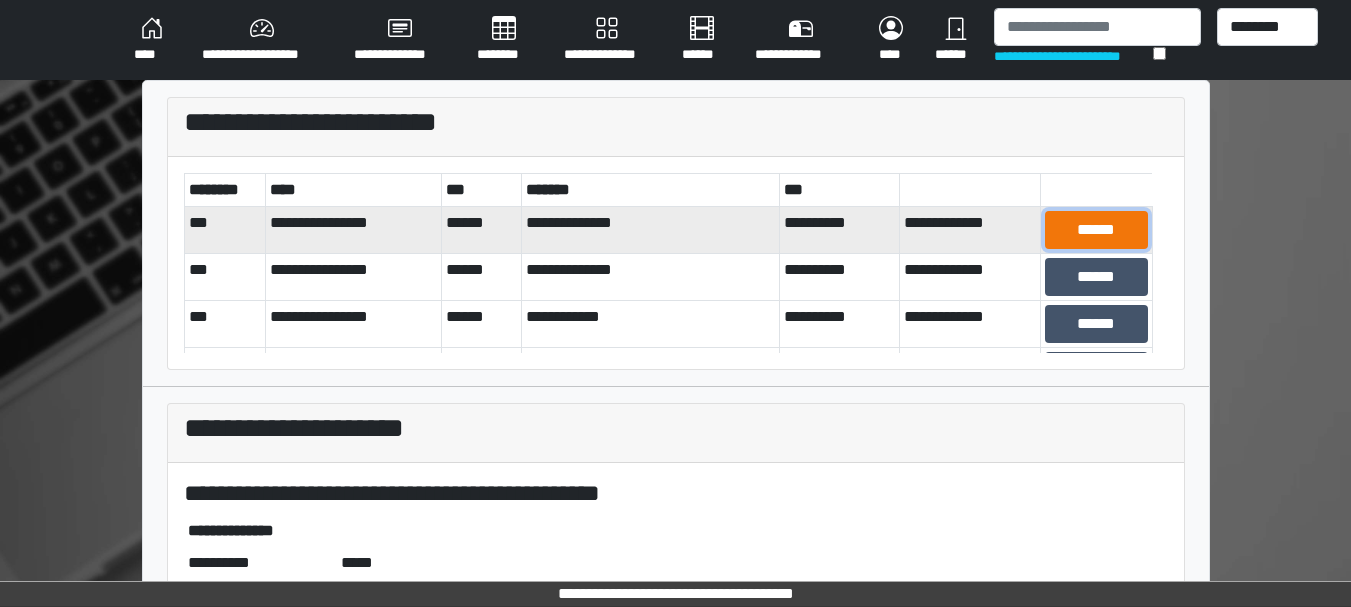 click on "******" at bounding box center (1096, 230) 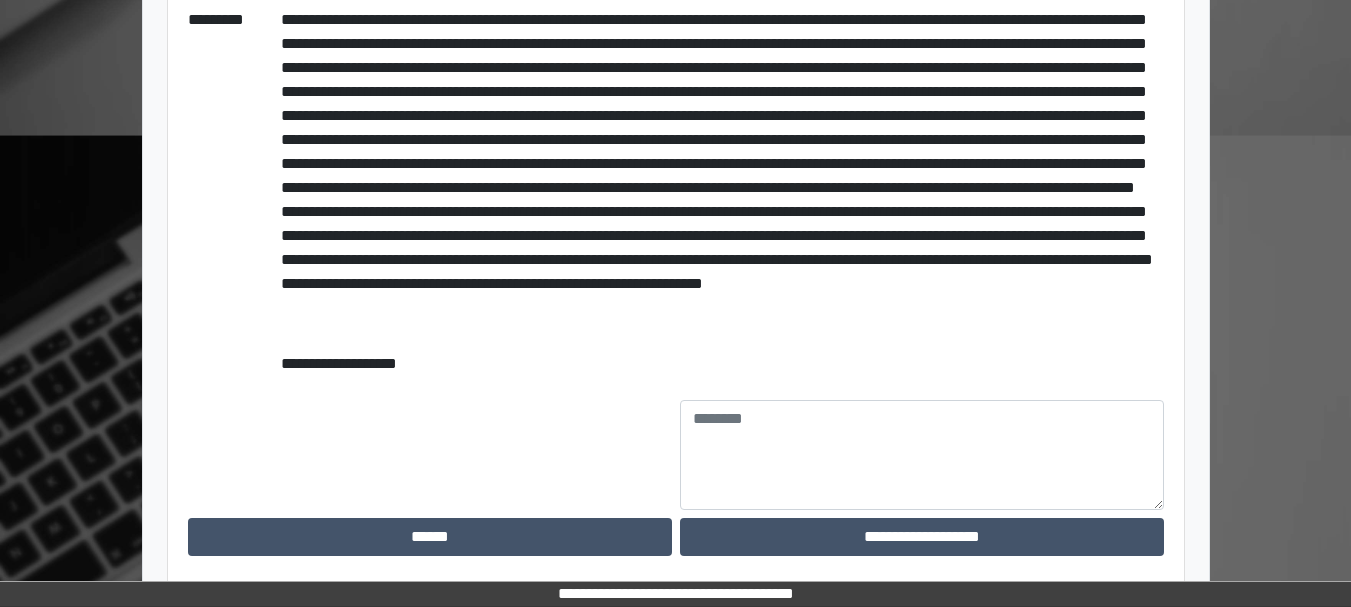 scroll, scrollTop: 600, scrollLeft: 0, axis: vertical 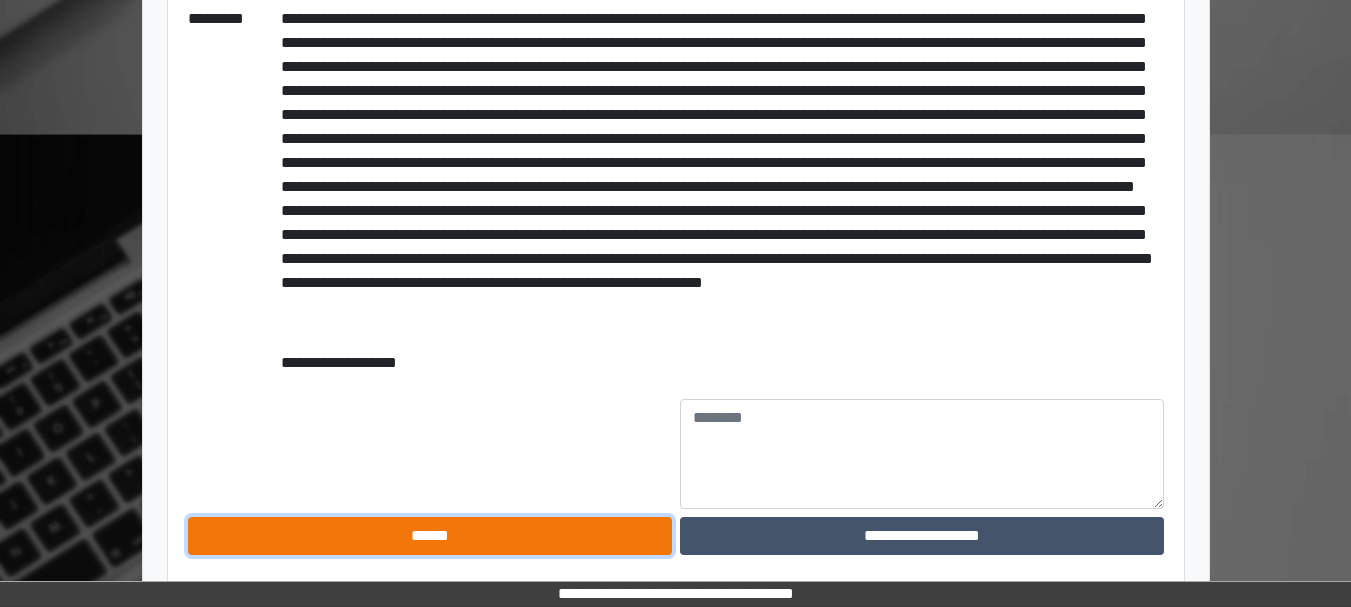click on "******" at bounding box center [430, 536] 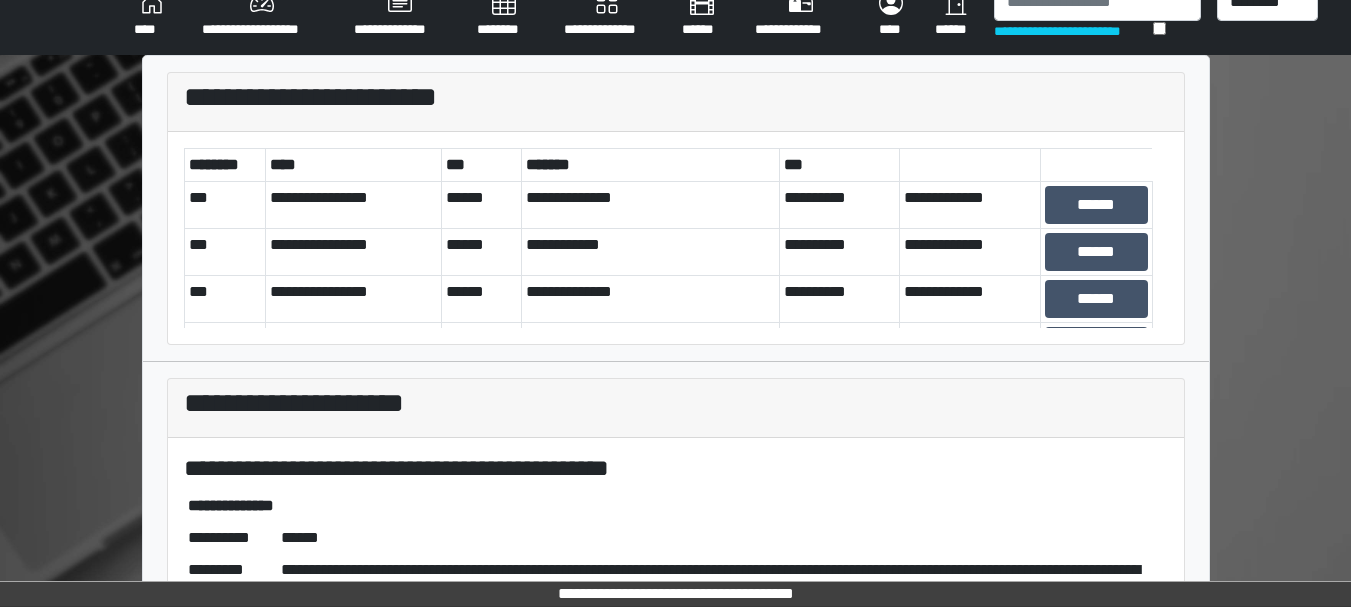 scroll, scrollTop: 24, scrollLeft: 0, axis: vertical 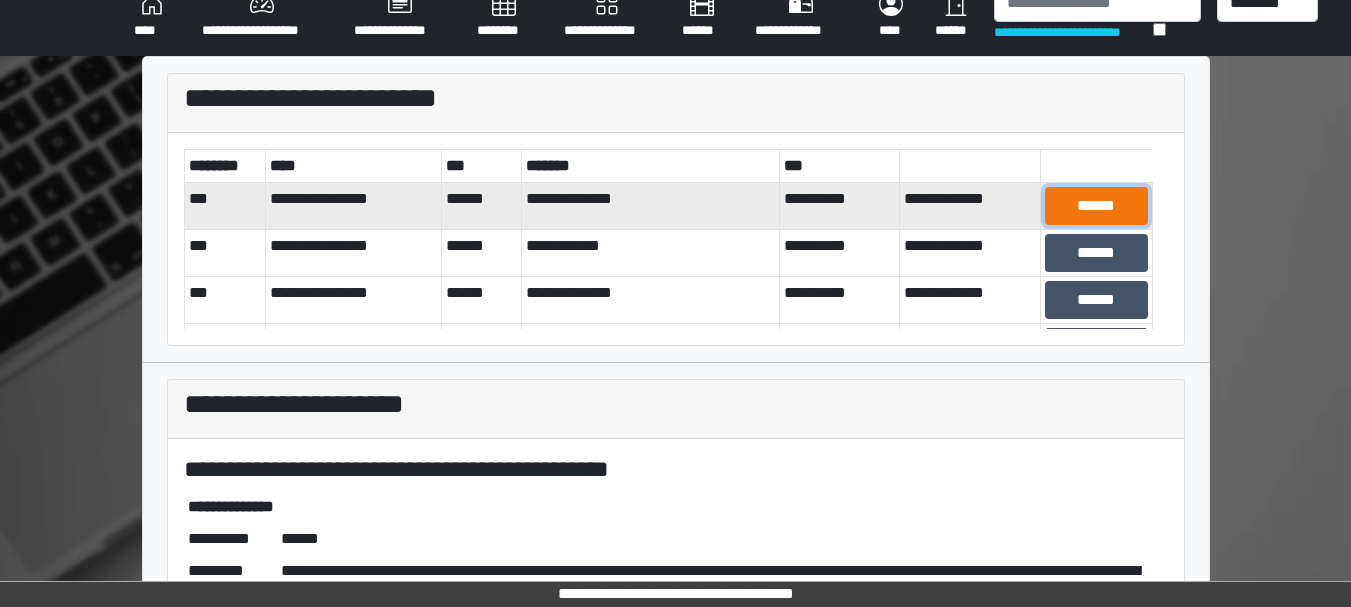 click on "******" at bounding box center (1096, 206) 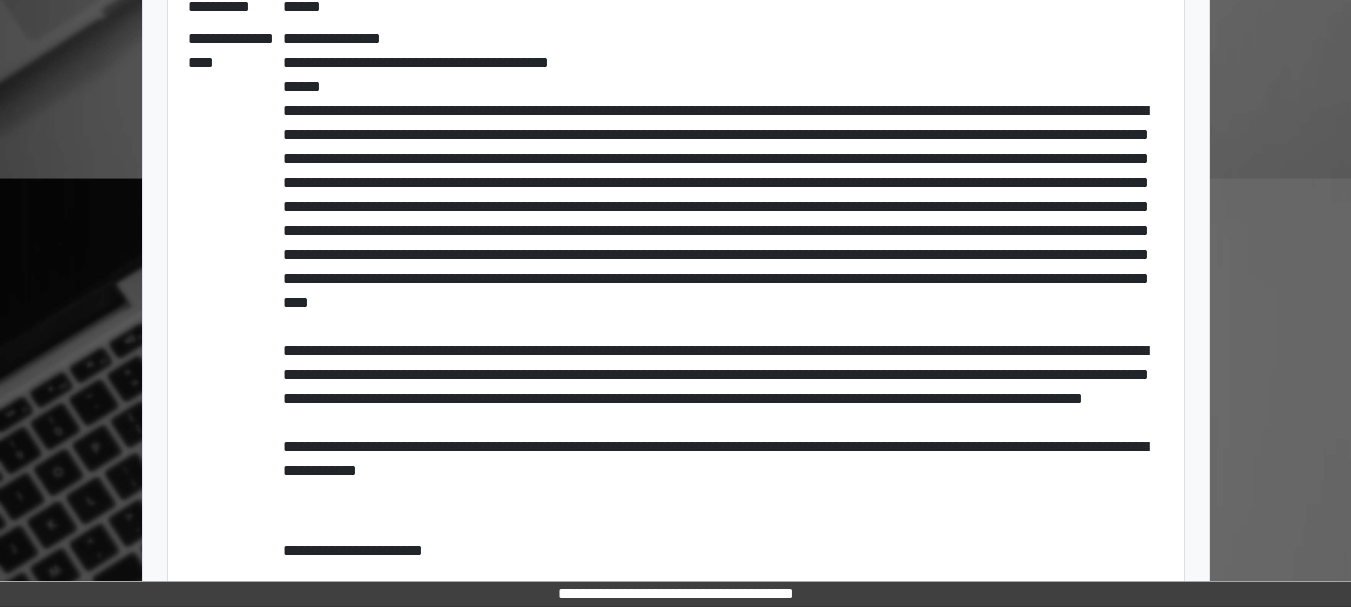 scroll, scrollTop: 746, scrollLeft: 0, axis: vertical 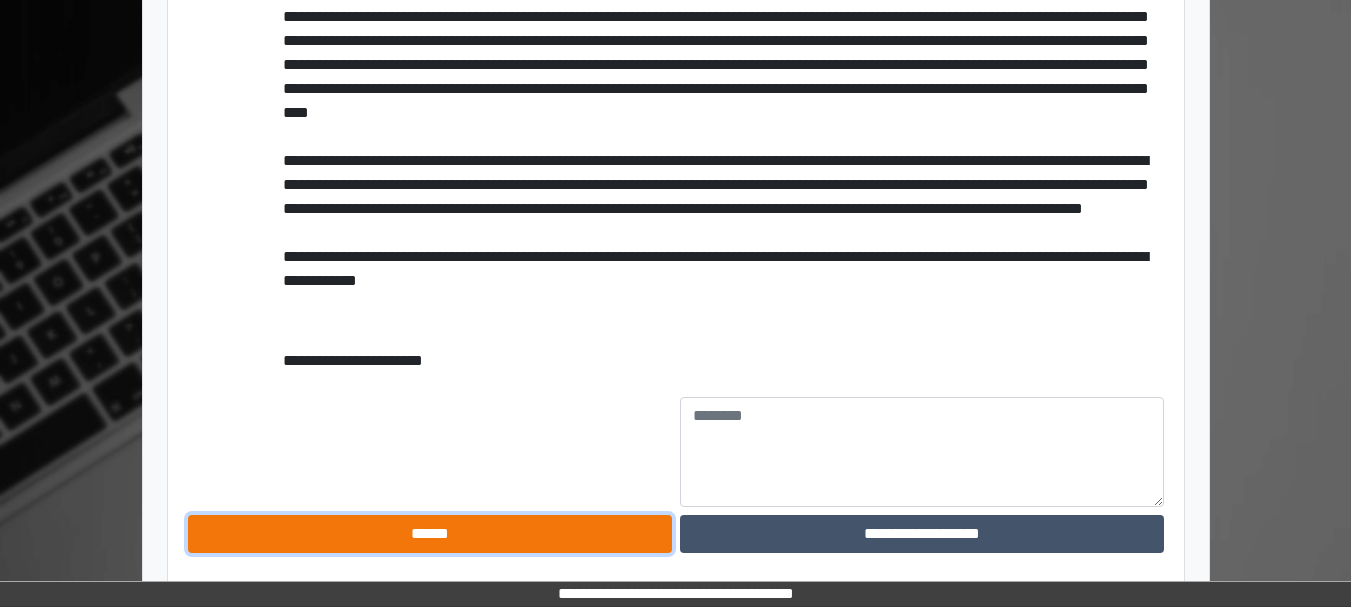 click on "******" at bounding box center (430, 534) 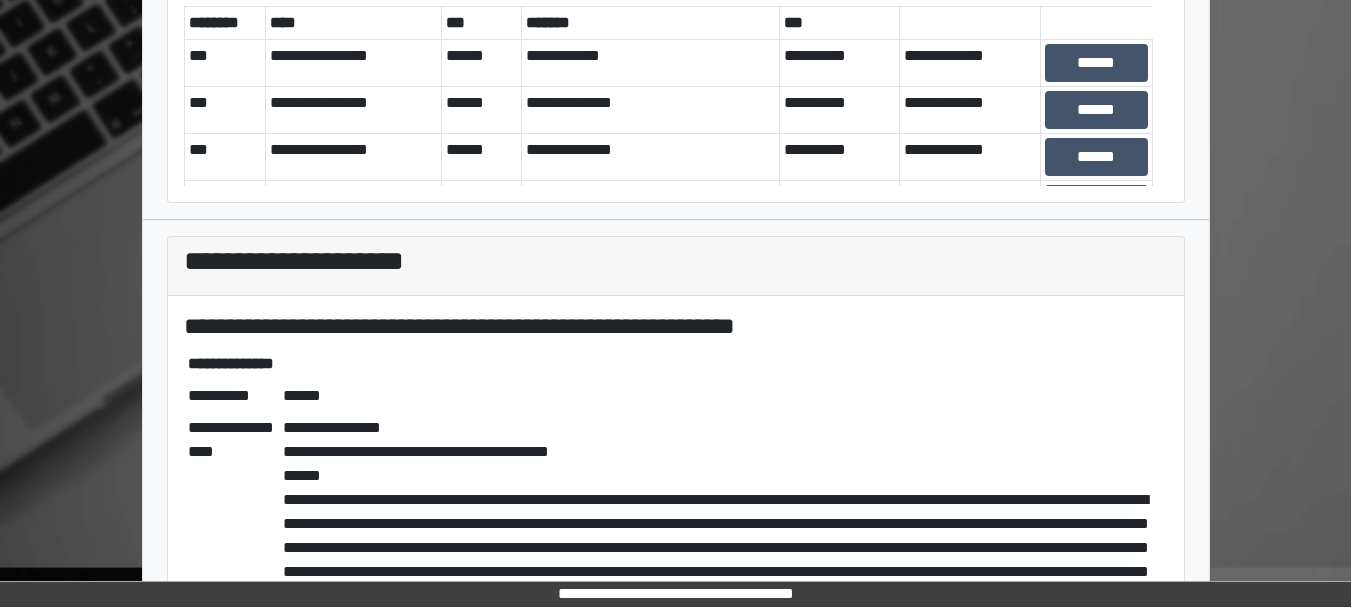 scroll, scrollTop: 166, scrollLeft: 0, axis: vertical 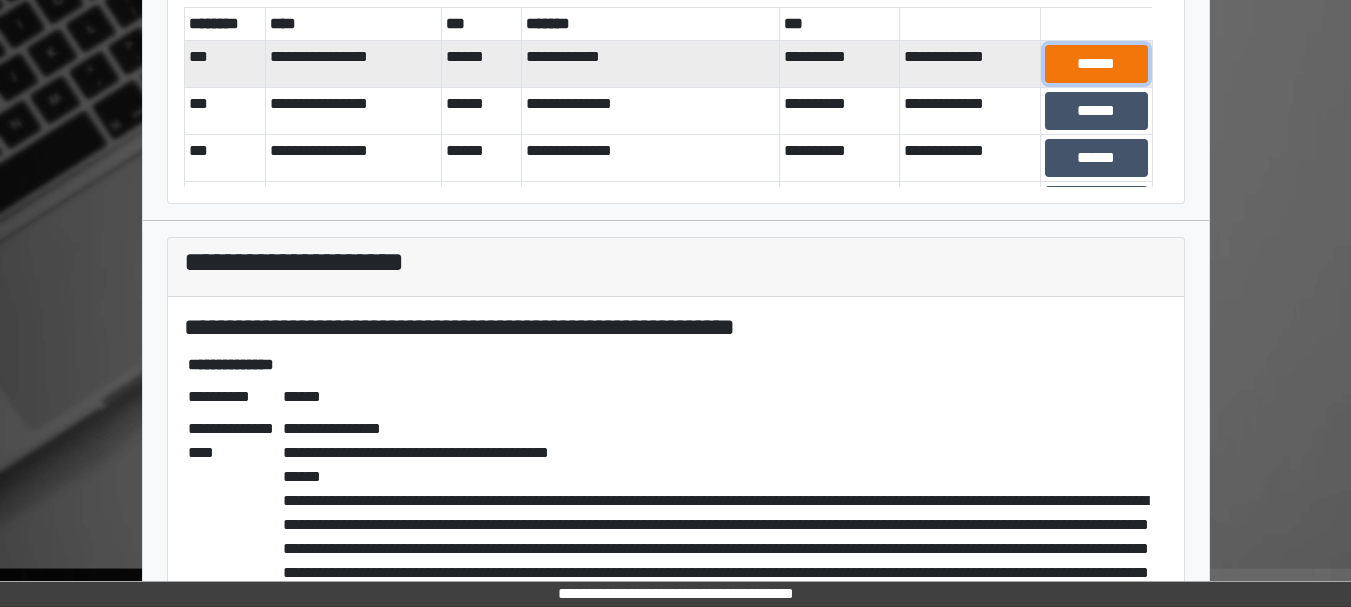 click on "******" at bounding box center (1096, 64) 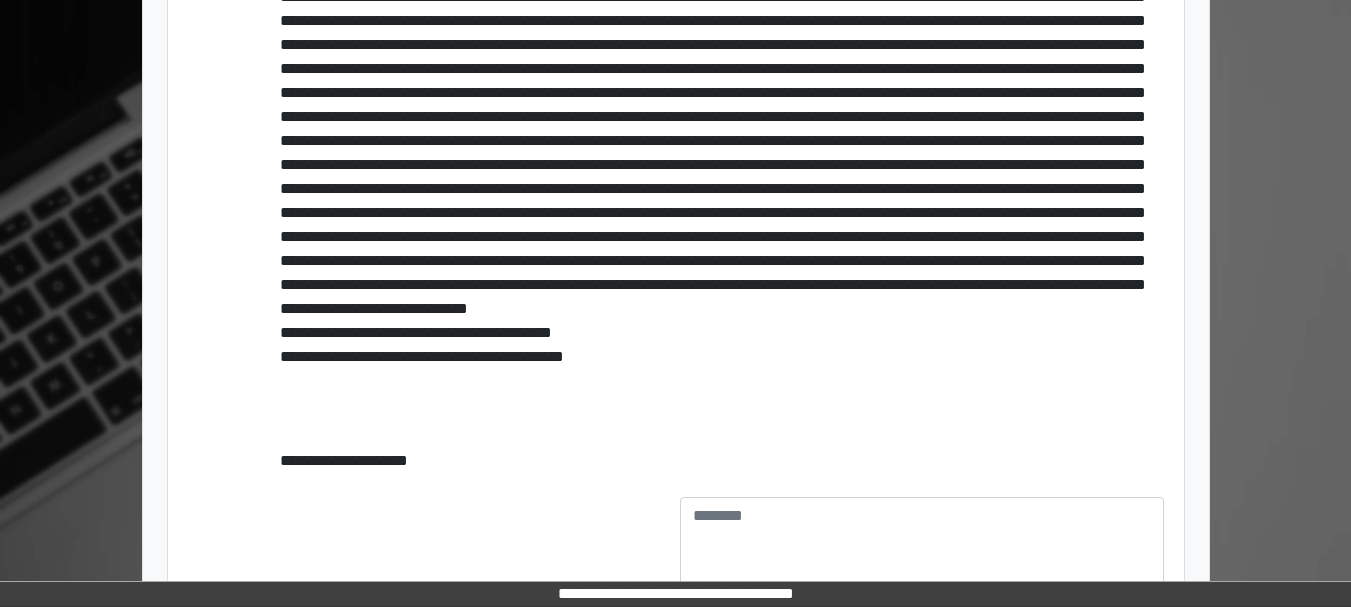 scroll, scrollTop: 842, scrollLeft: 0, axis: vertical 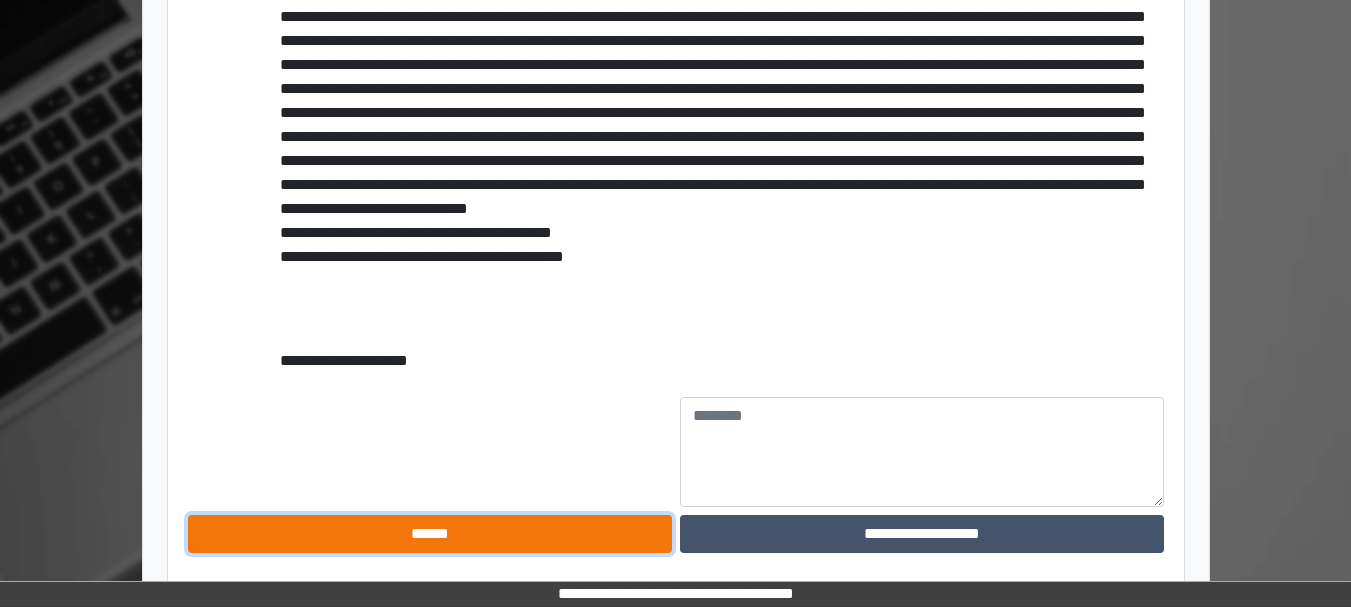 click on "******" at bounding box center (430, 534) 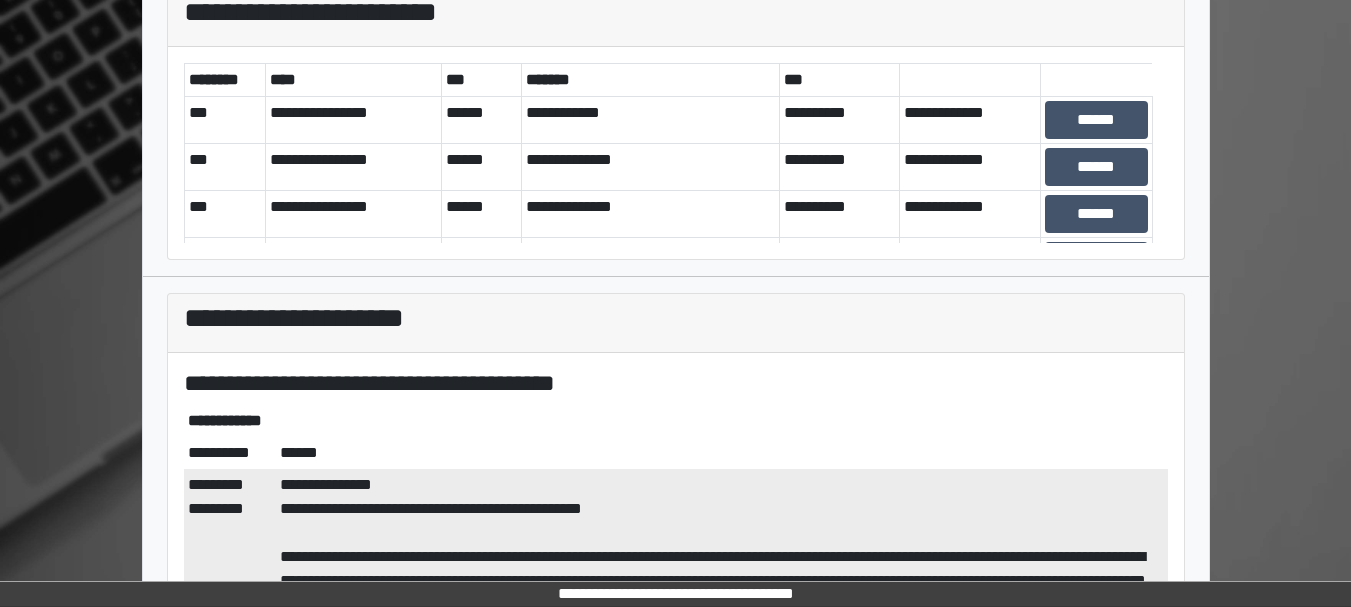 scroll, scrollTop: 108, scrollLeft: 0, axis: vertical 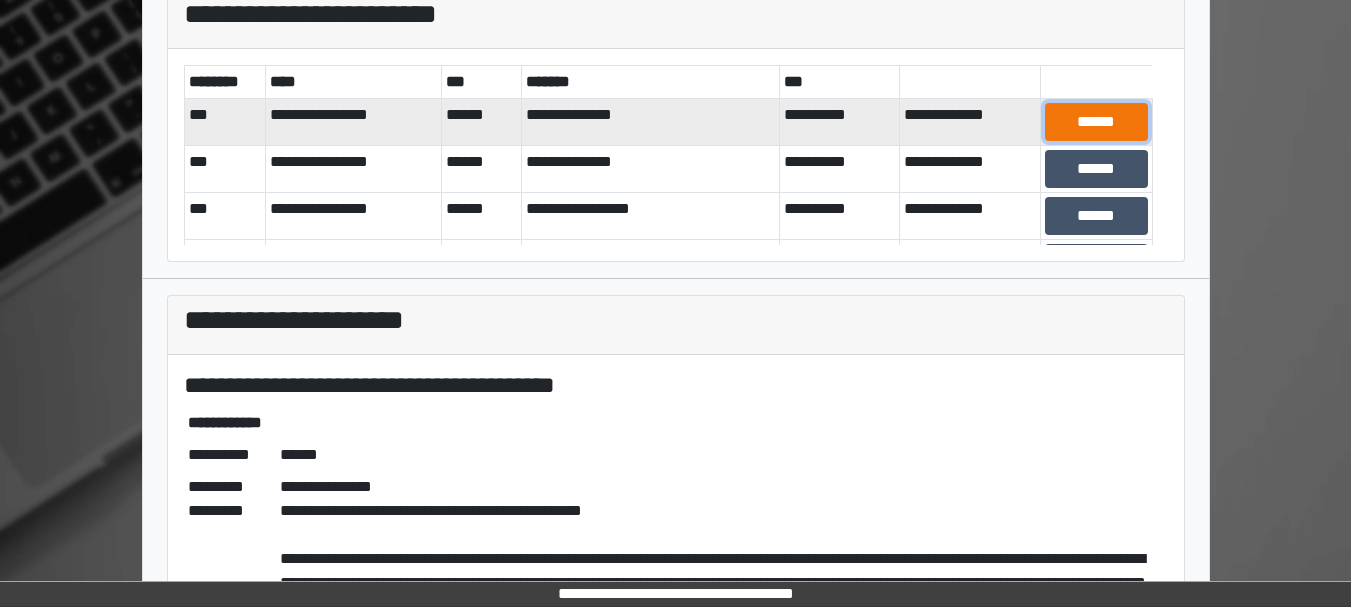 click on "******" at bounding box center [1096, 122] 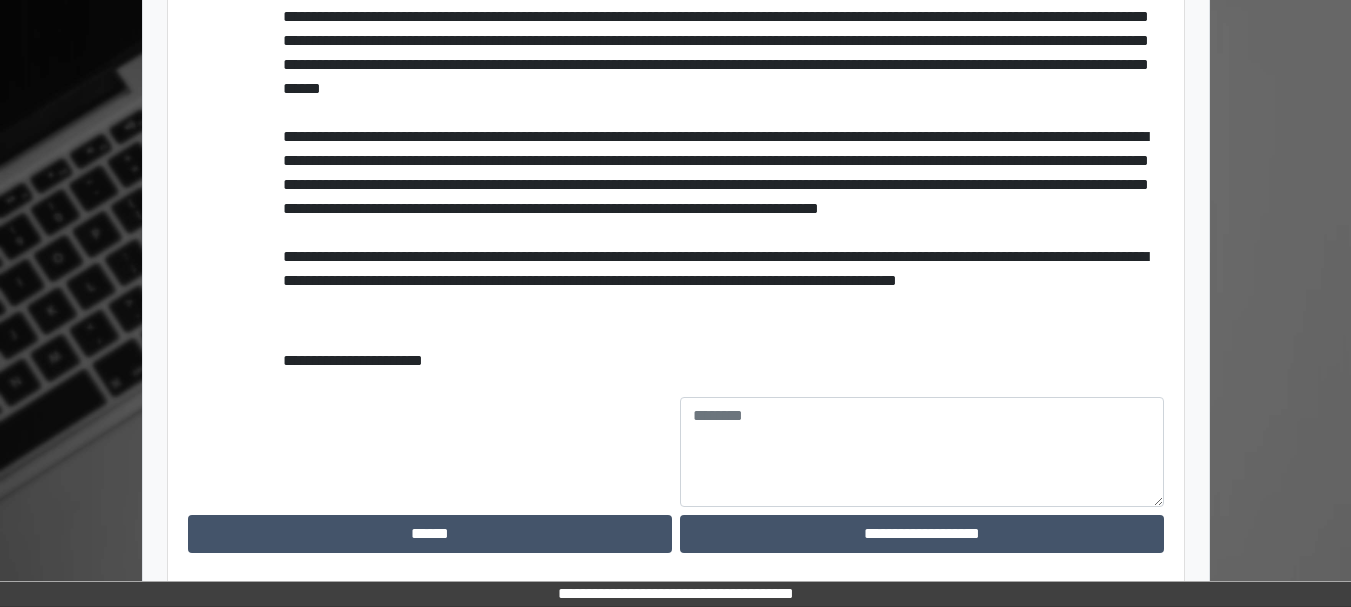 scroll, scrollTop: 769, scrollLeft: 0, axis: vertical 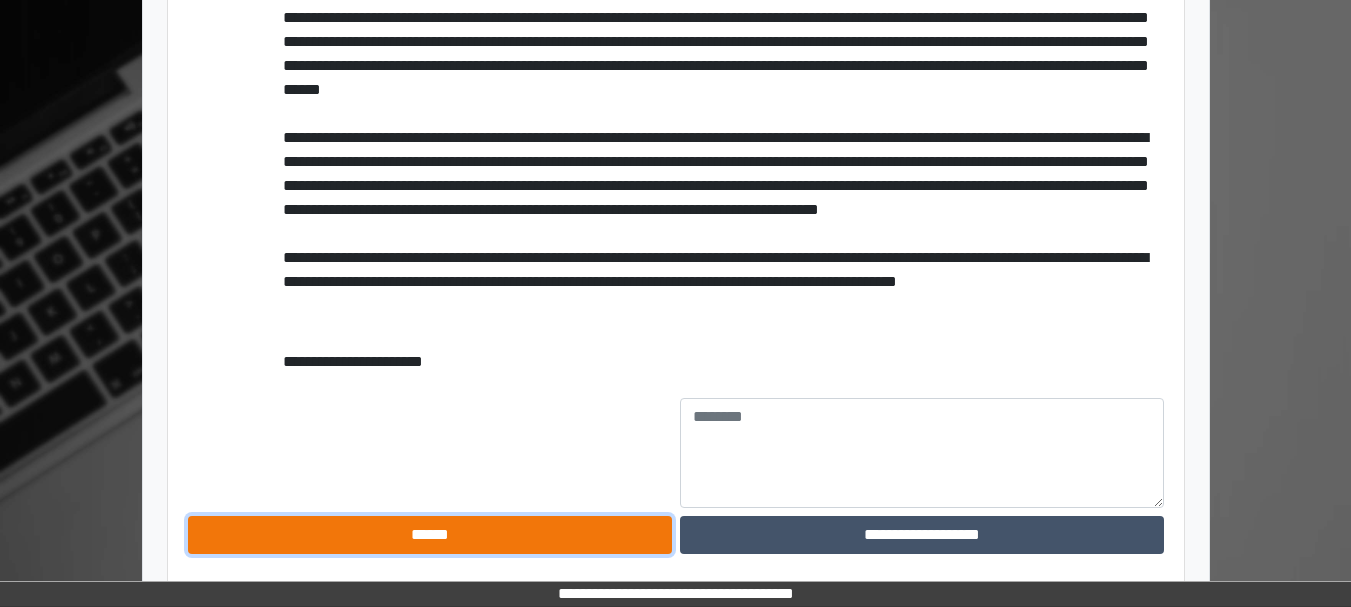 click on "******" at bounding box center (430, 535) 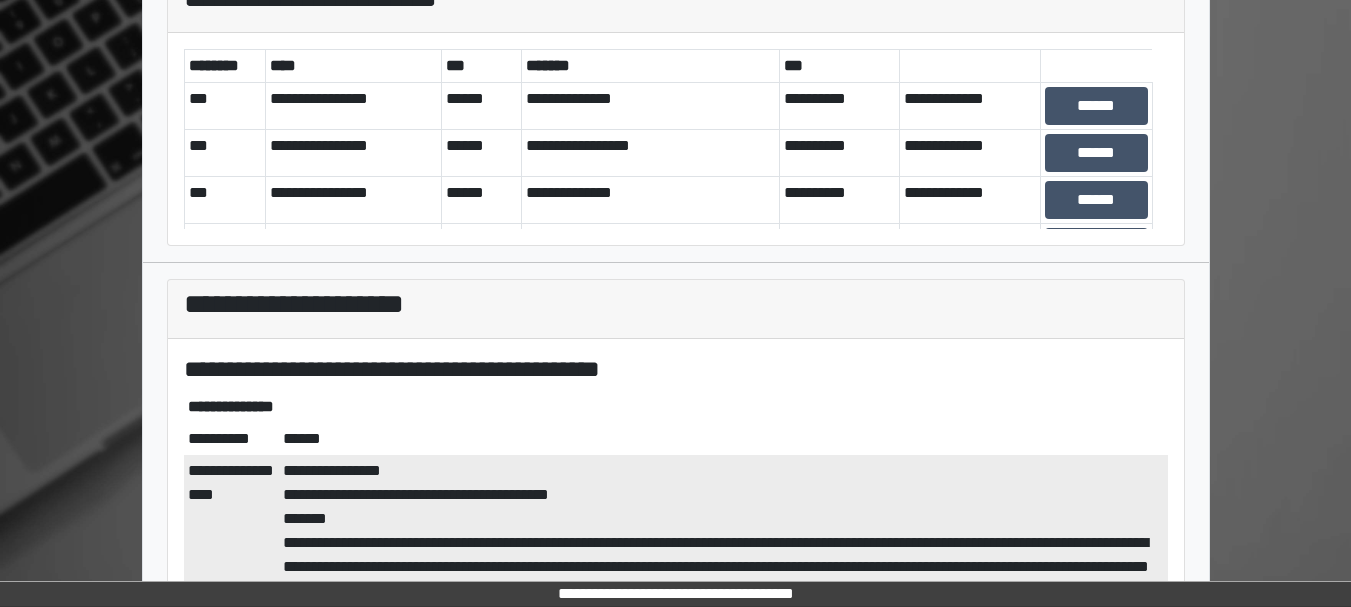 scroll, scrollTop: 0, scrollLeft: 0, axis: both 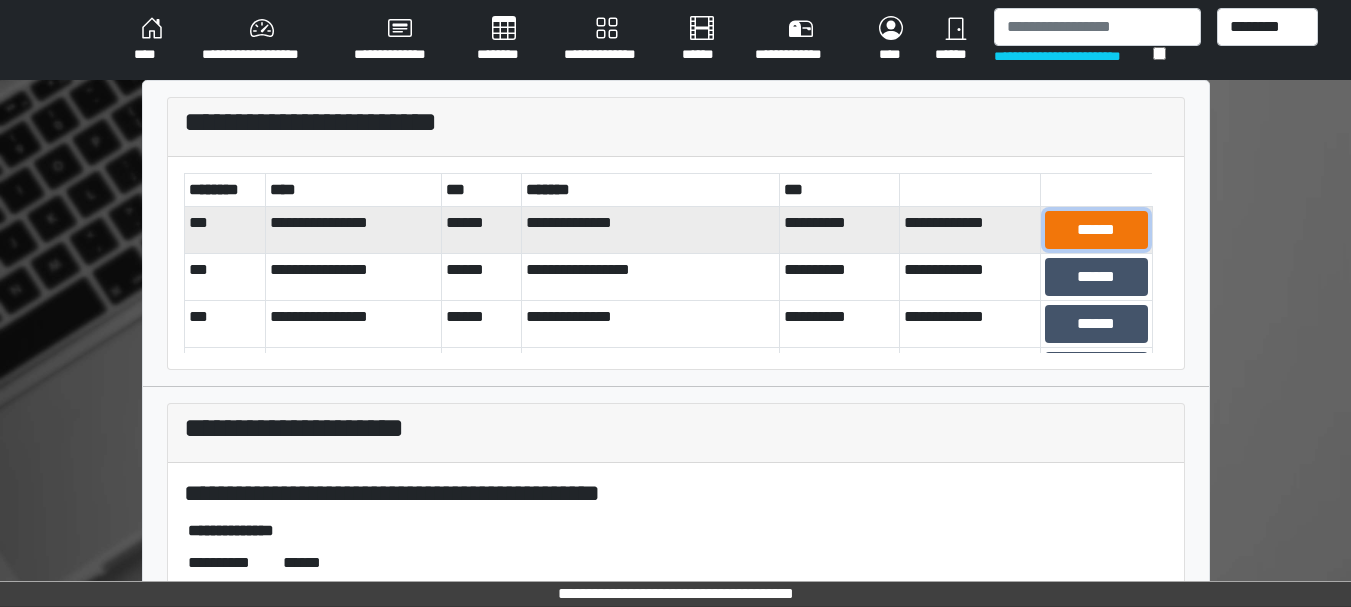 click on "******" at bounding box center [1096, 230] 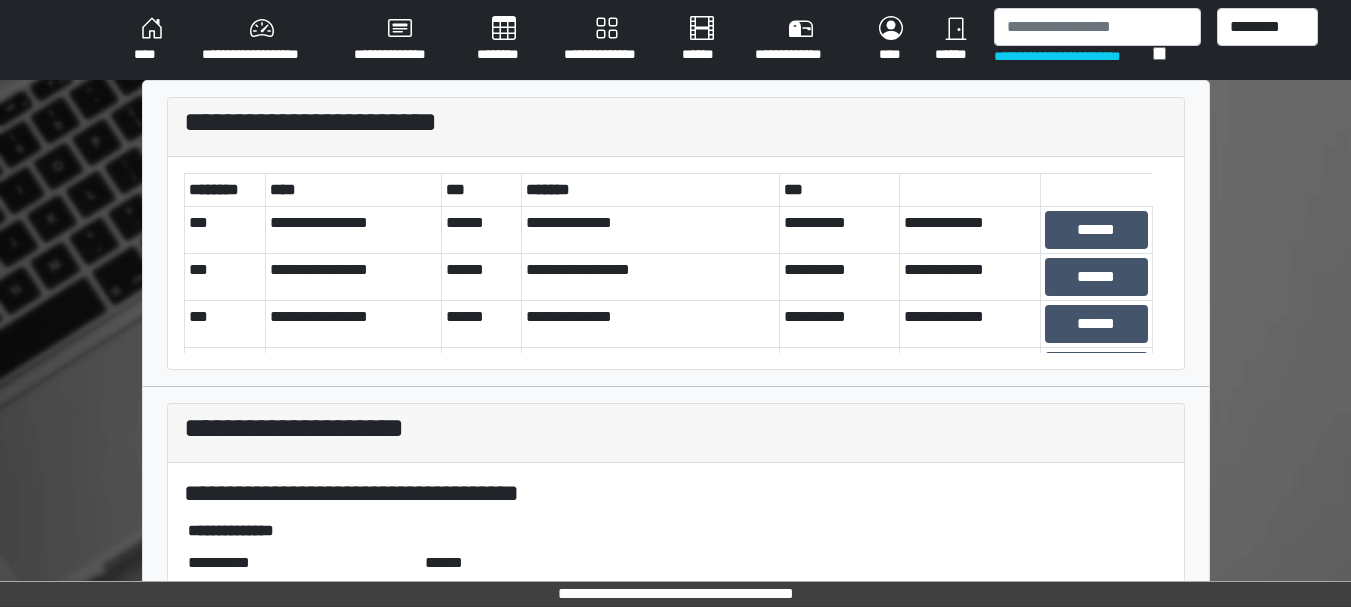 scroll, scrollTop: 266, scrollLeft: 0, axis: vertical 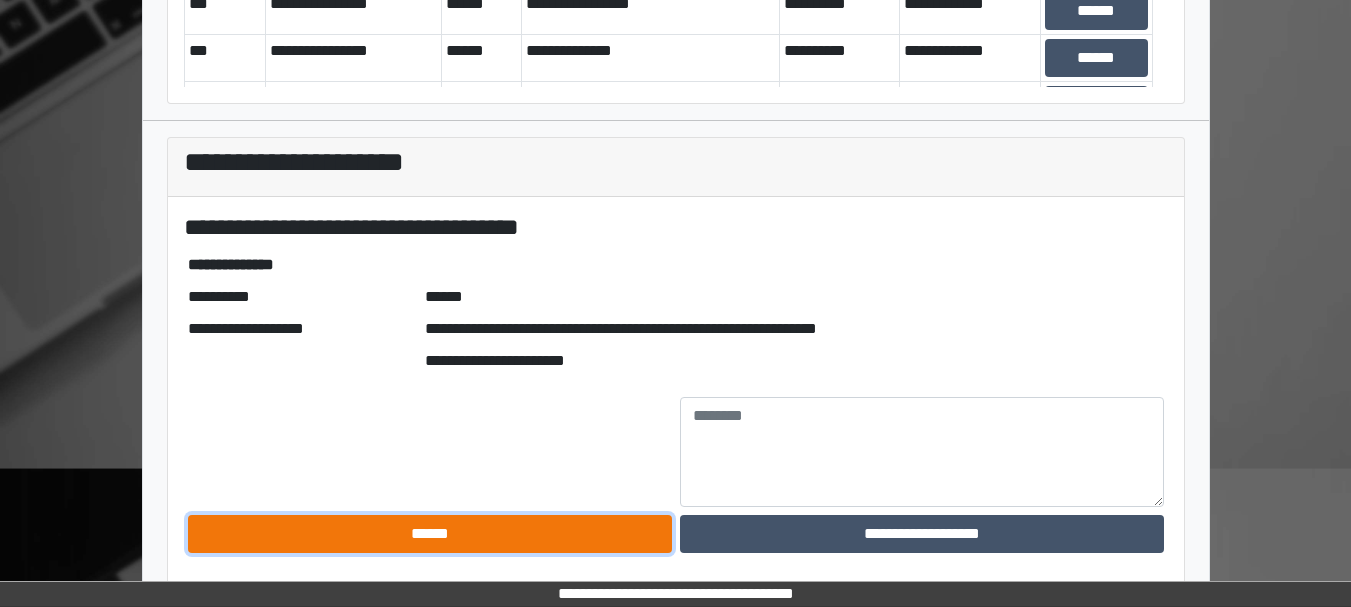 click on "******" at bounding box center [430, 534] 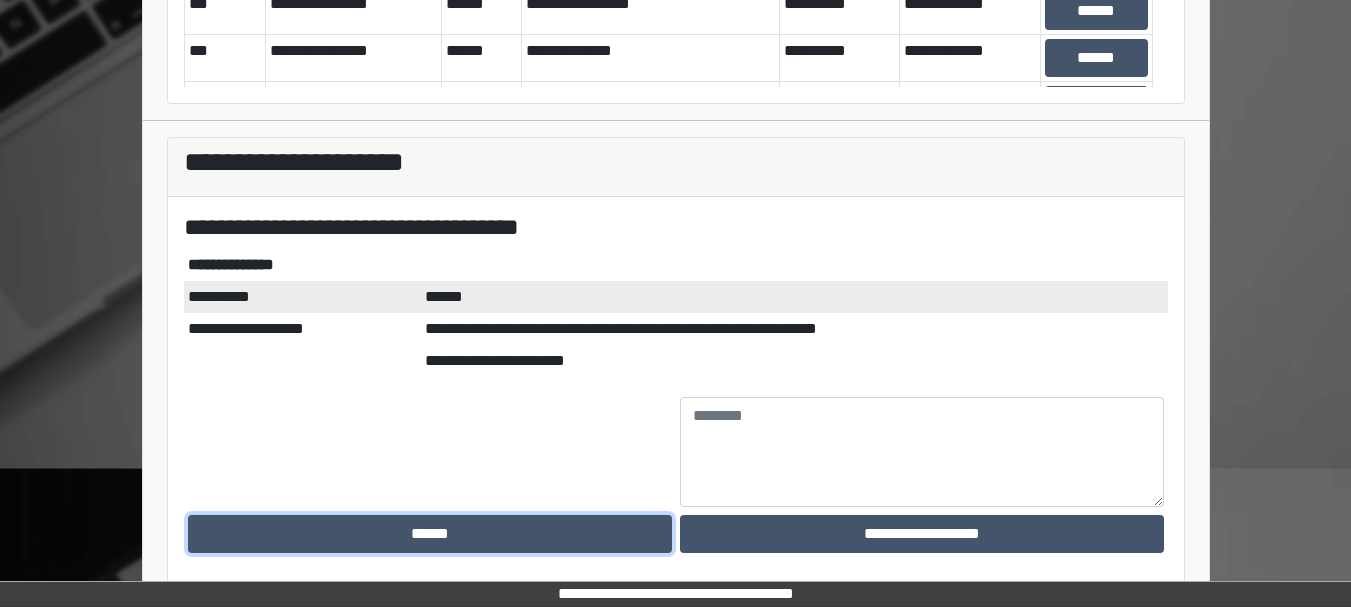 scroll, scrollTop: 0, scrollLeft: 0, axis: both 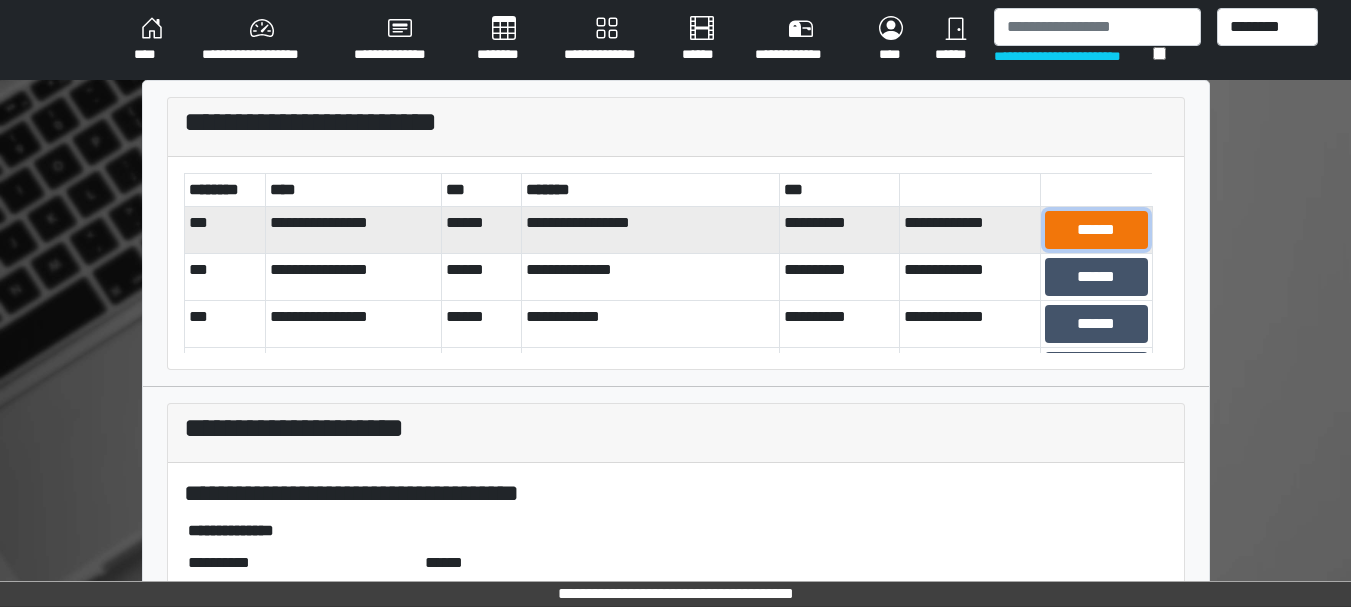 click on "******" at bounding box center (1096, 230) 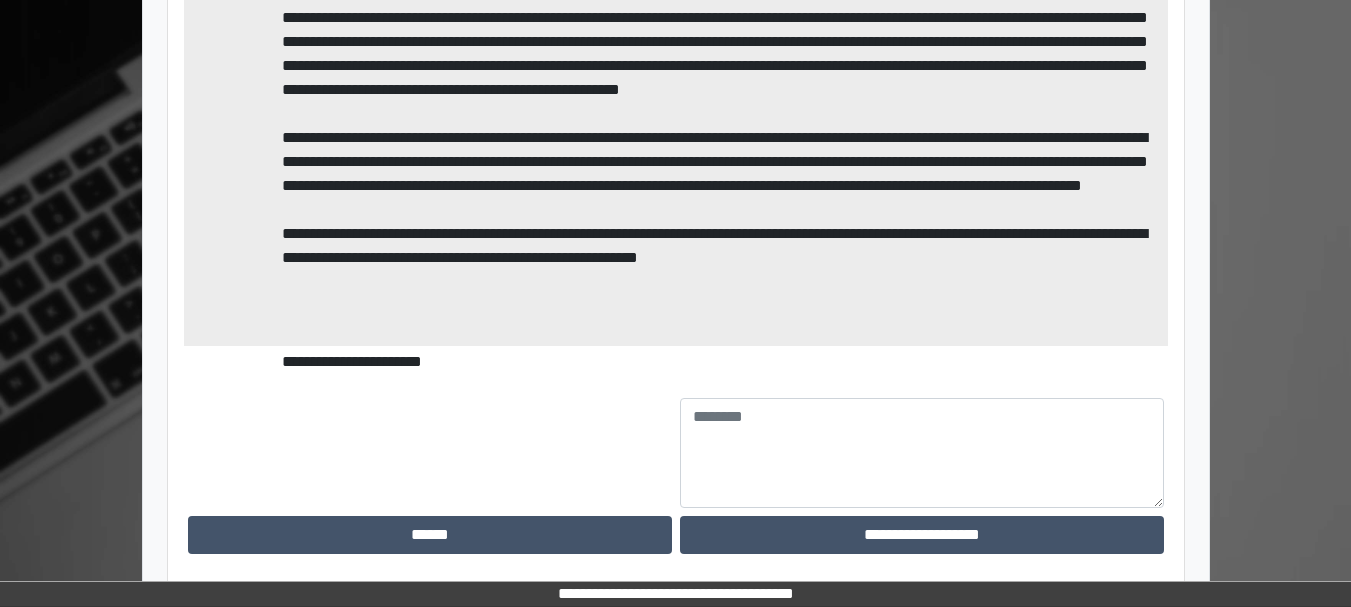 scroll, scrollTop: 768, scrollLeft: 0, axis: vertical 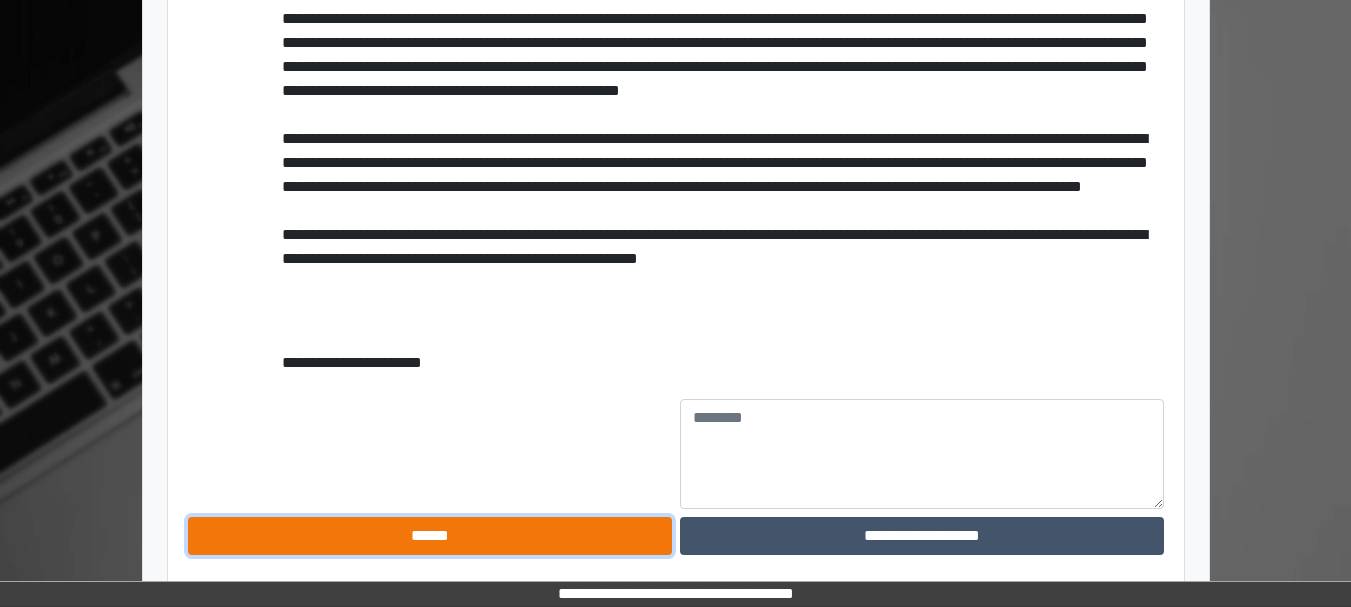 click on "******" at bounding box center [430, 536] 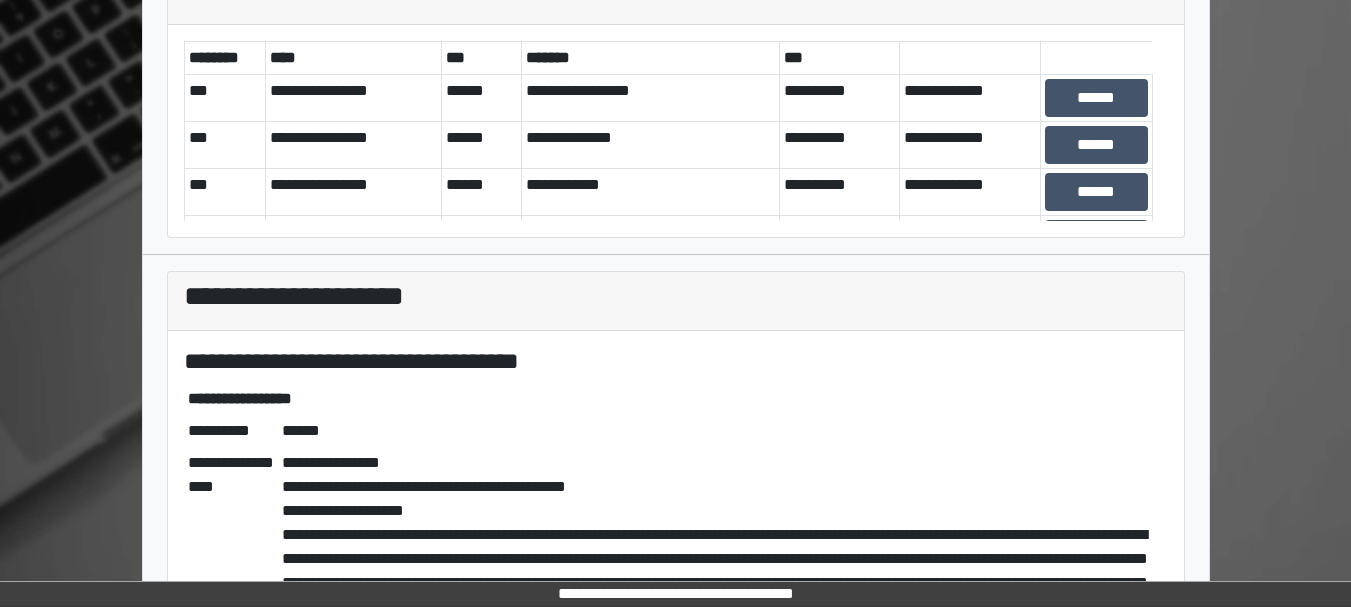 scroll, scrollTop: 131, scrollLeft: 0, axis: vertical 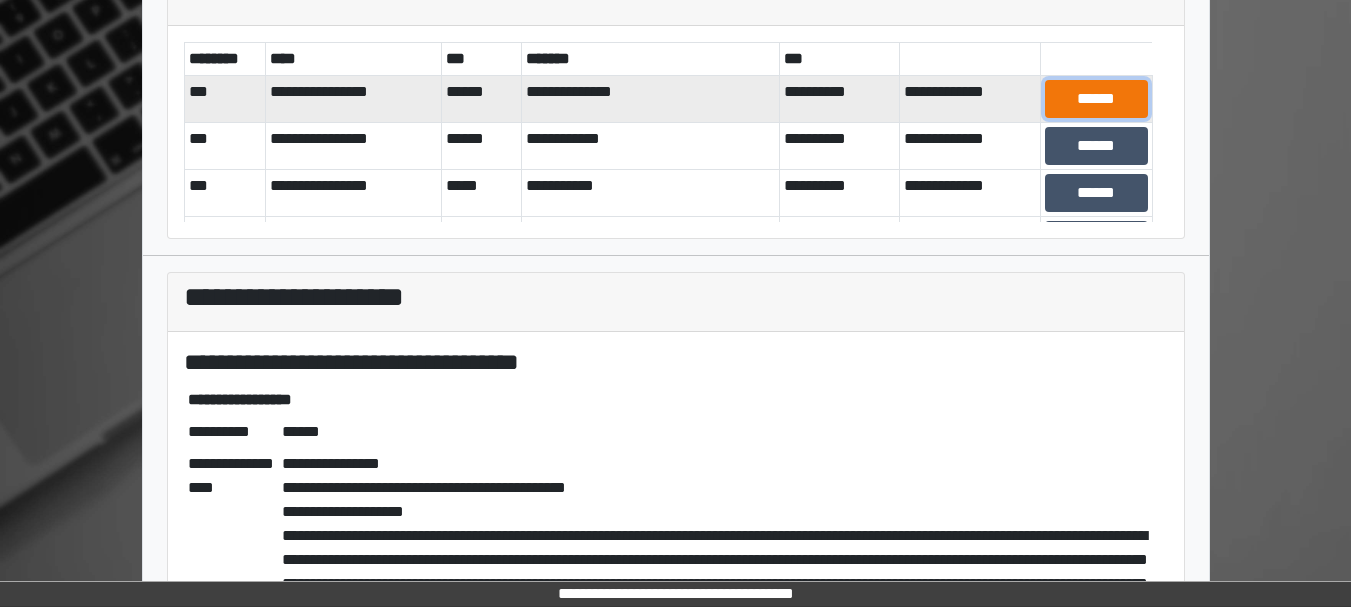 click on "******" at bounding box center (1096, 99) 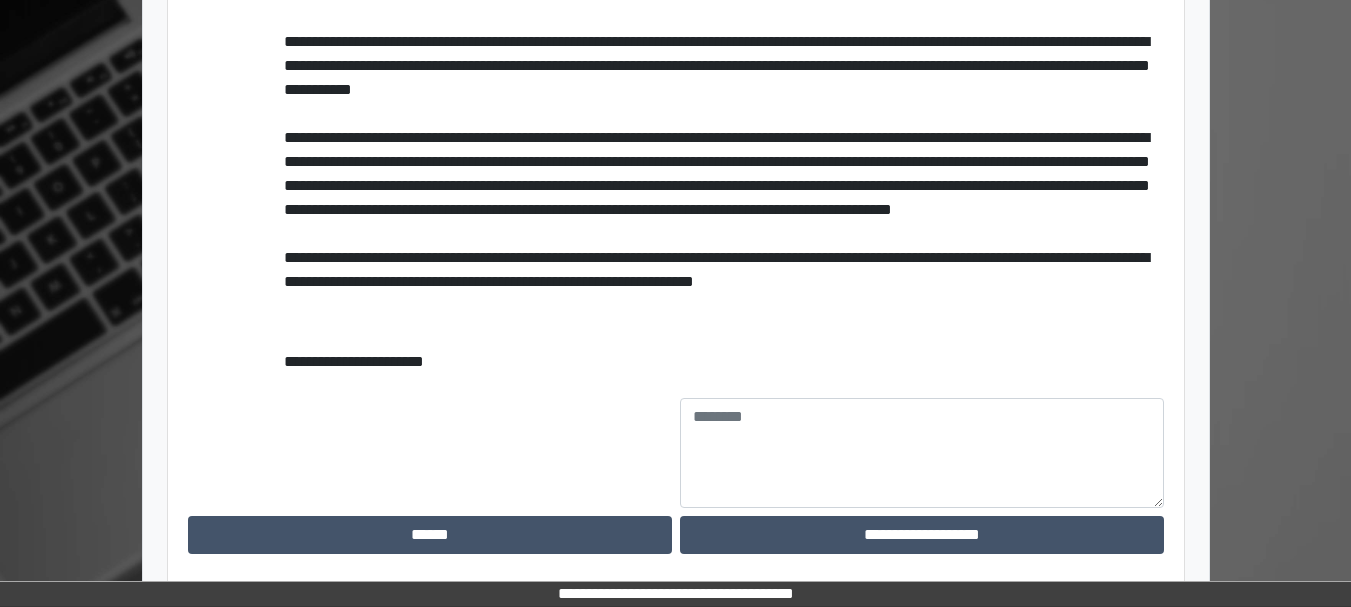 scroll, scrollTop: 840, scrollLeft: 0, axis: vertical 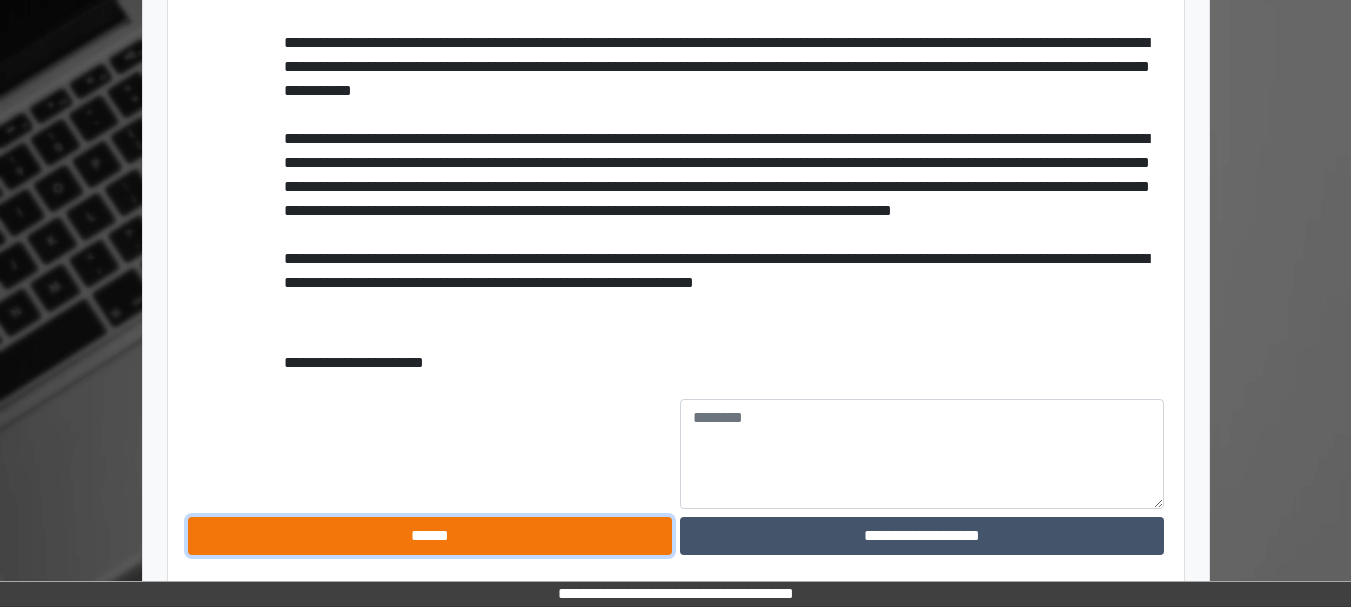 click on "******" at bounding box center [430, 536] 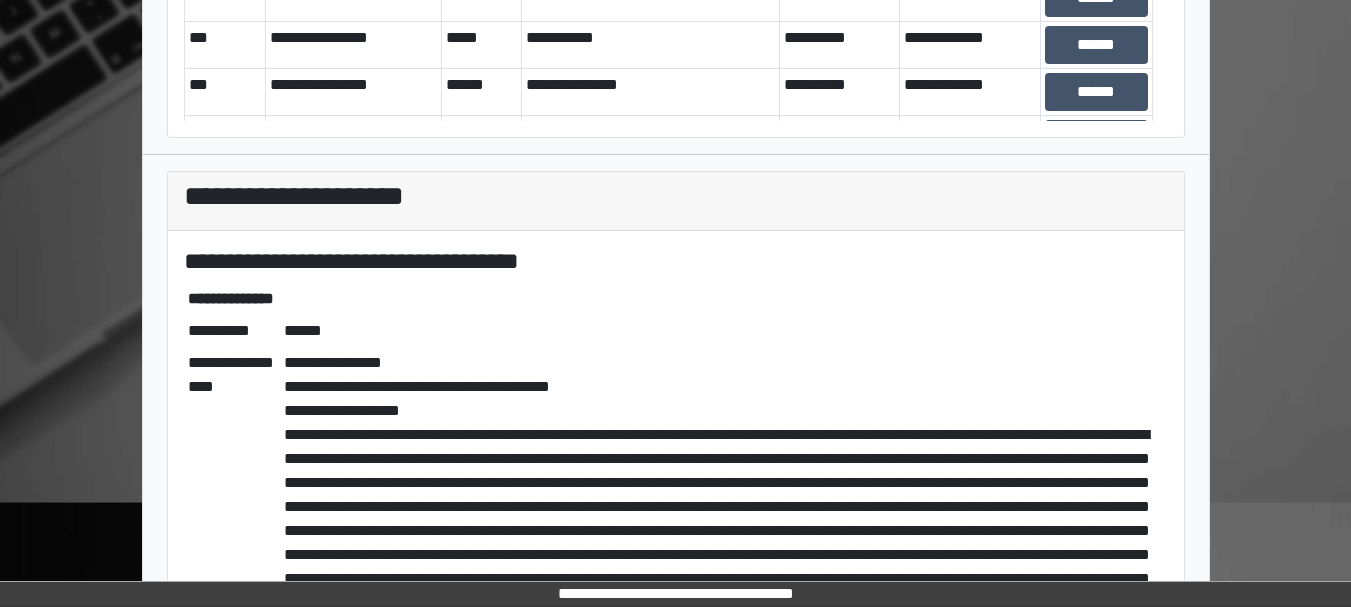 scroll, scrollTop: 0, scrollLeft: 0, axis: both 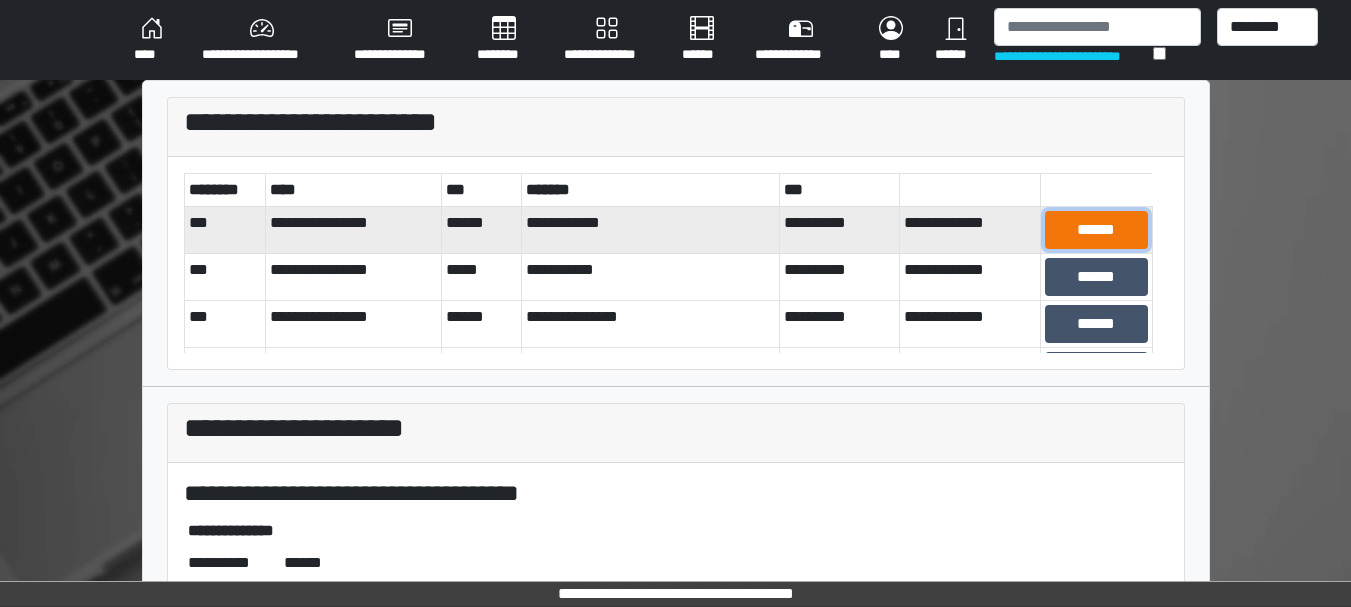 click on "******" at bounding box center [1096, 230] 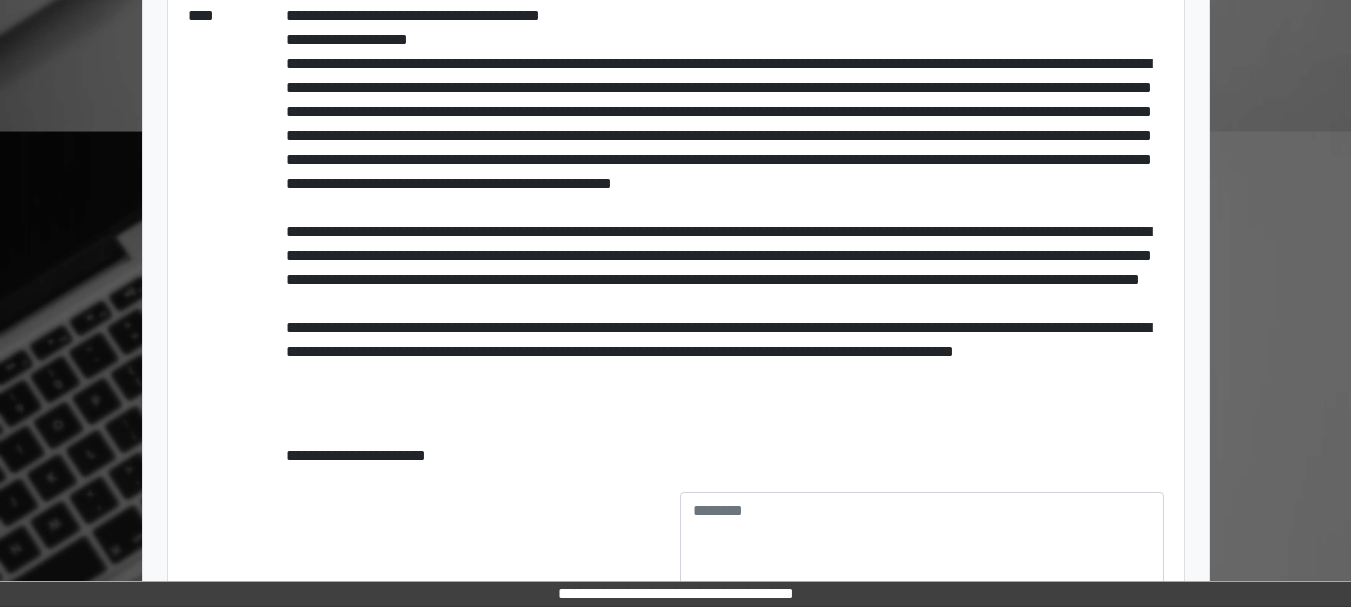 scroll, scrollTop: 656, scrollLeft: 0, axis: vertical 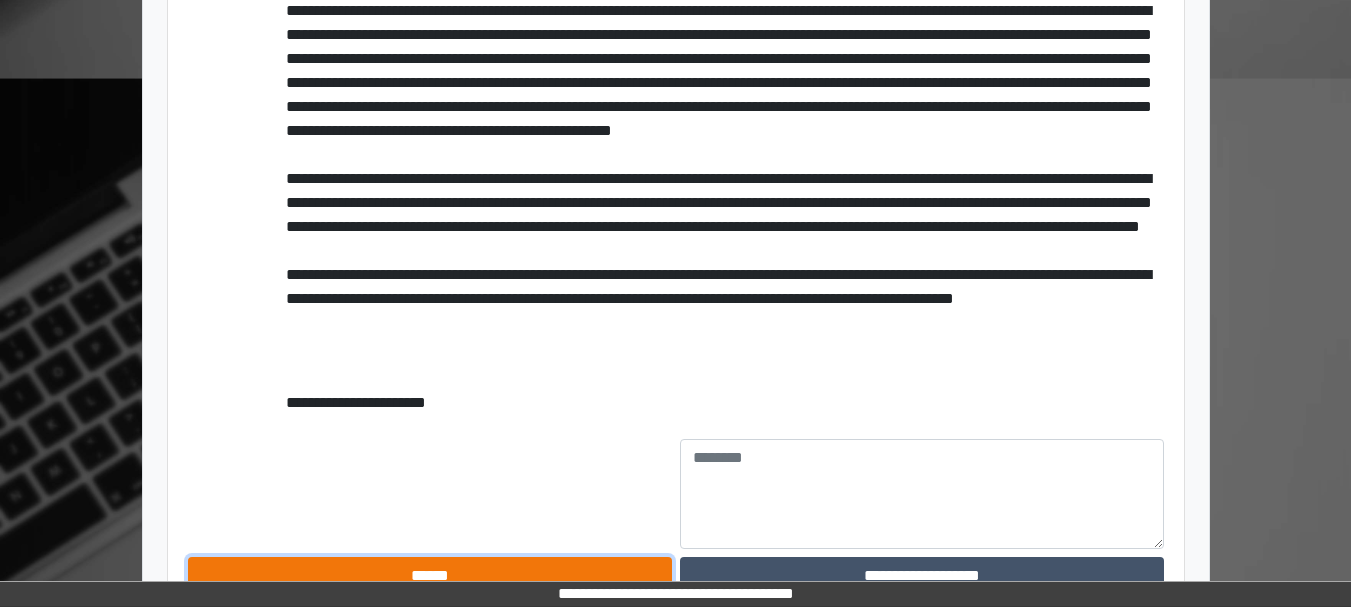 click on "******" at bounding box center (430, 576) 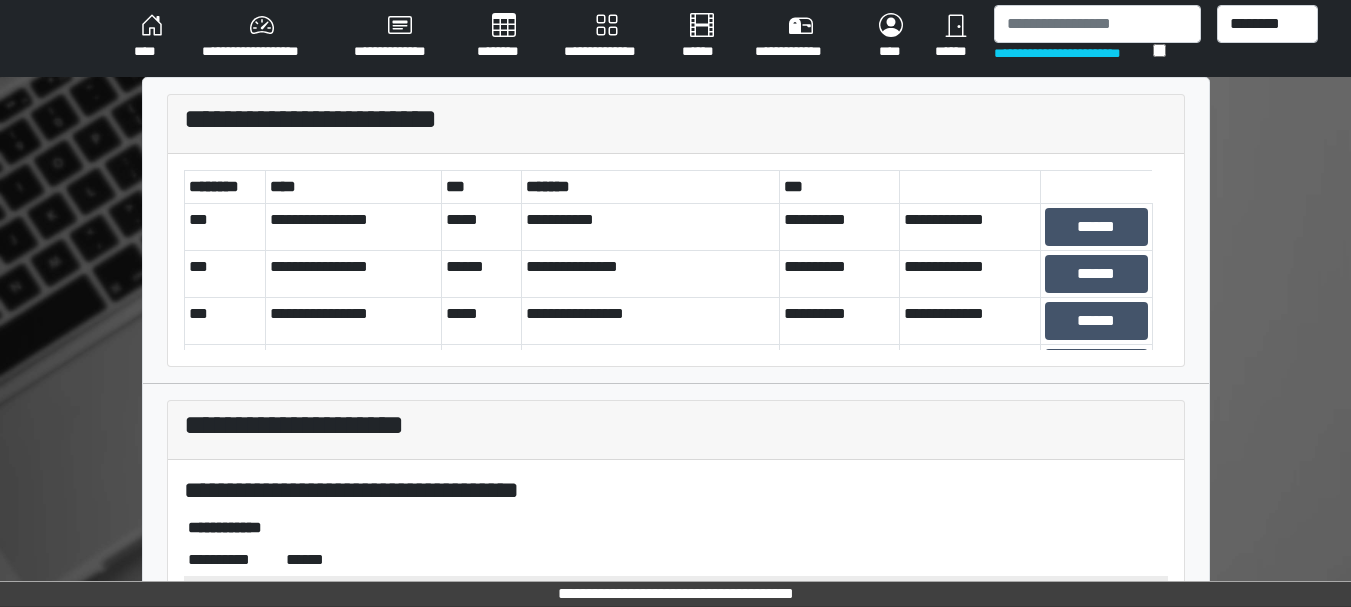 scroll, scrollTop: 0, scrollLeft: 0, axis: both 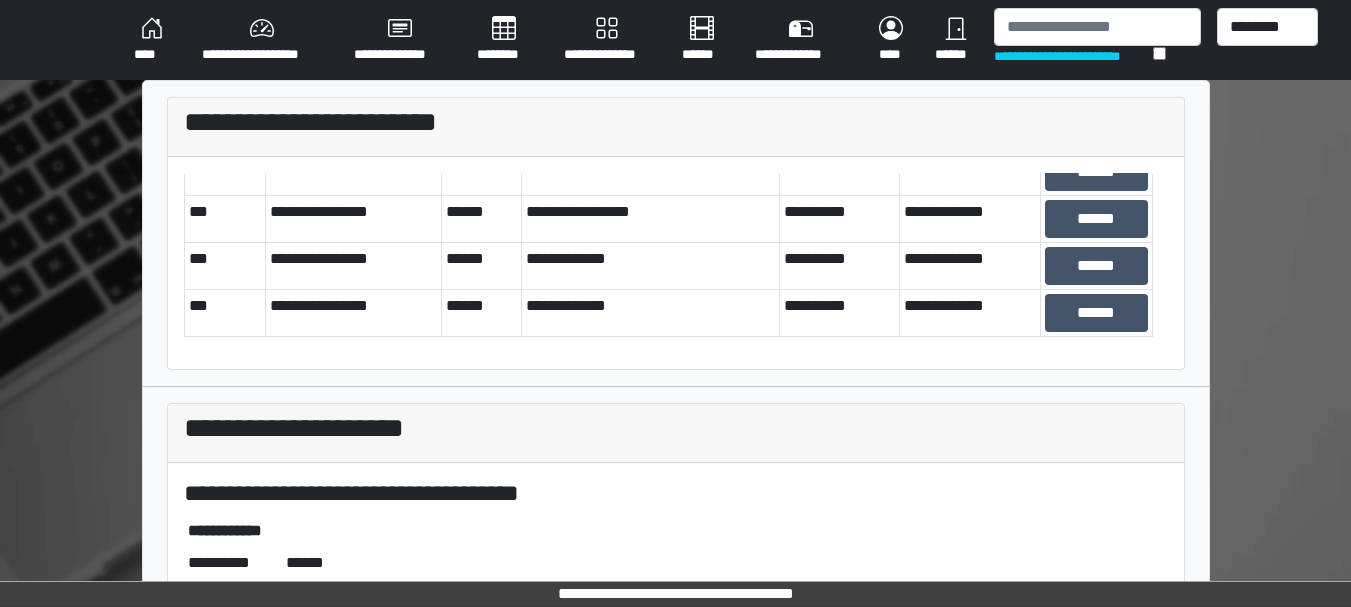 click on "******" at bounding box center (956, 40) 